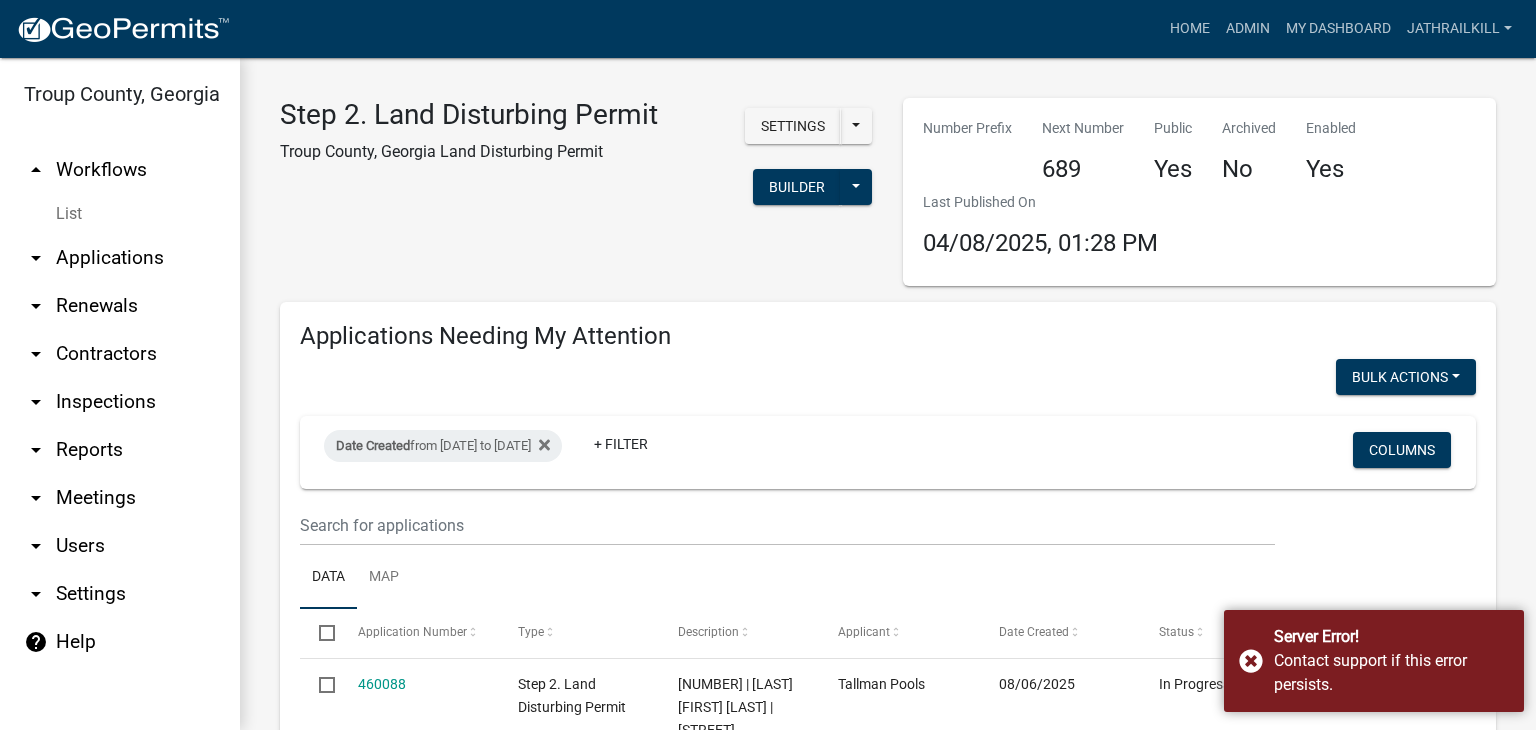scroll, scrollTop: 0, scrollLeft: 0, axis: both 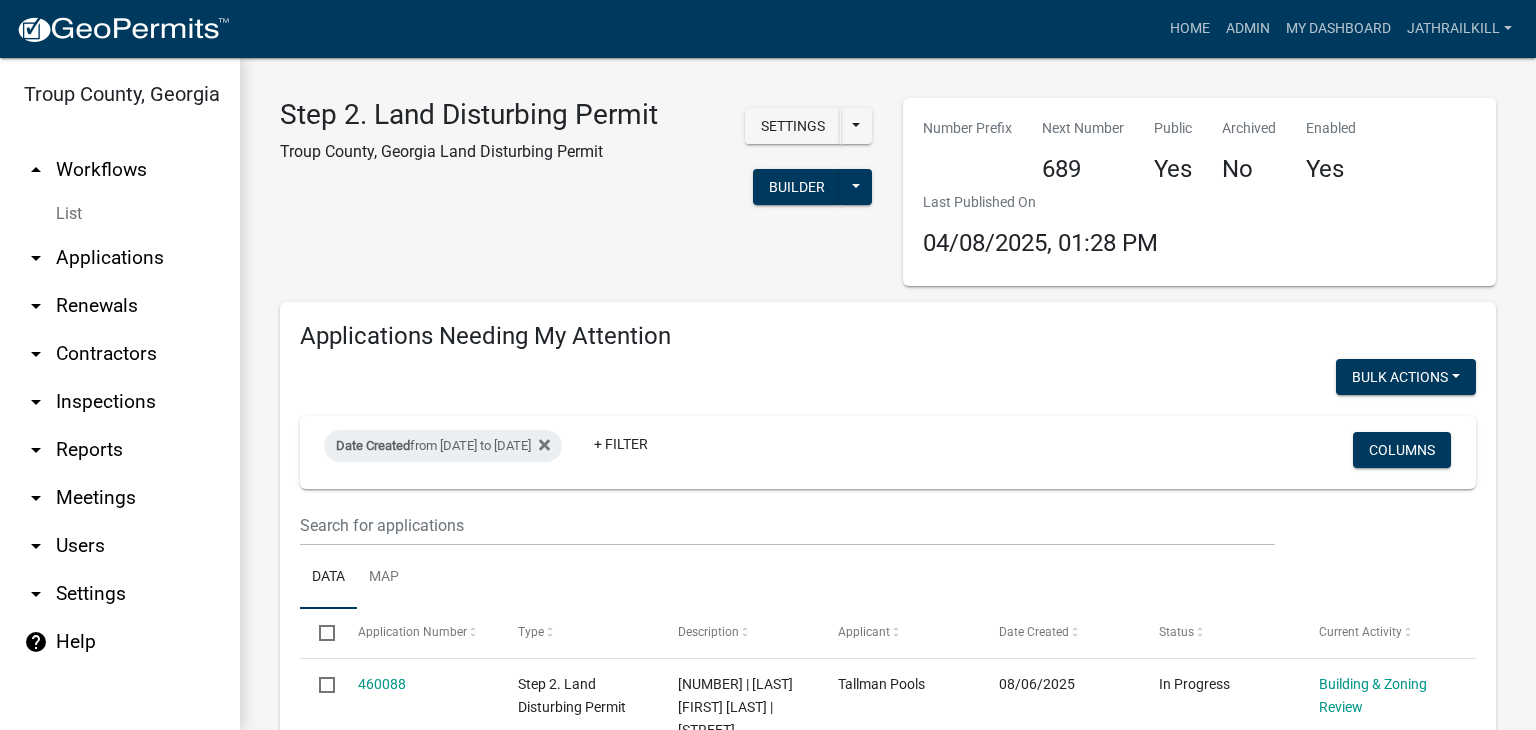 click on "arrow_drop_down   Applications" at bounding box center (120, 258) 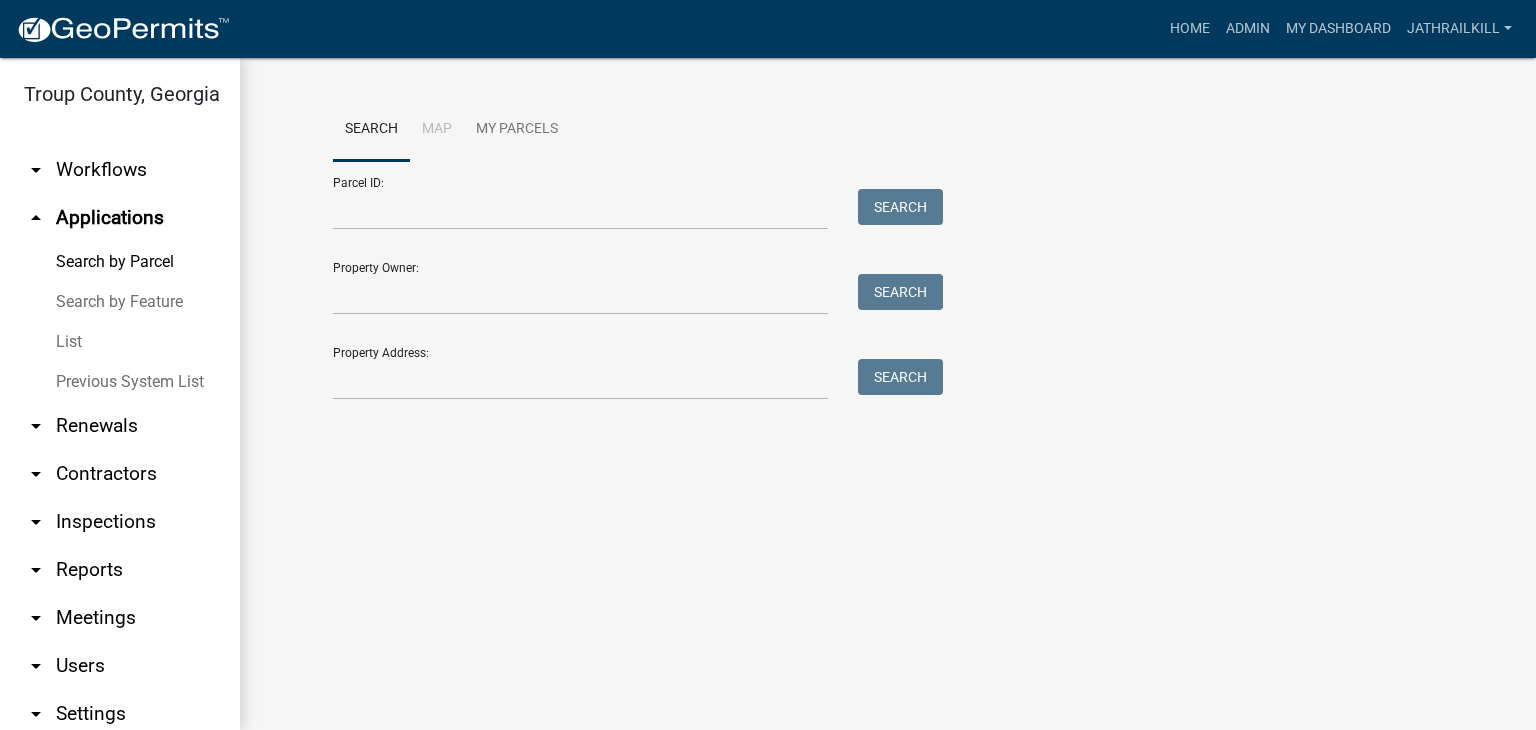 click on "Search Map My Parcels  Parcel ID:   Search   Property Owner:   Search   Property Address:   Search" 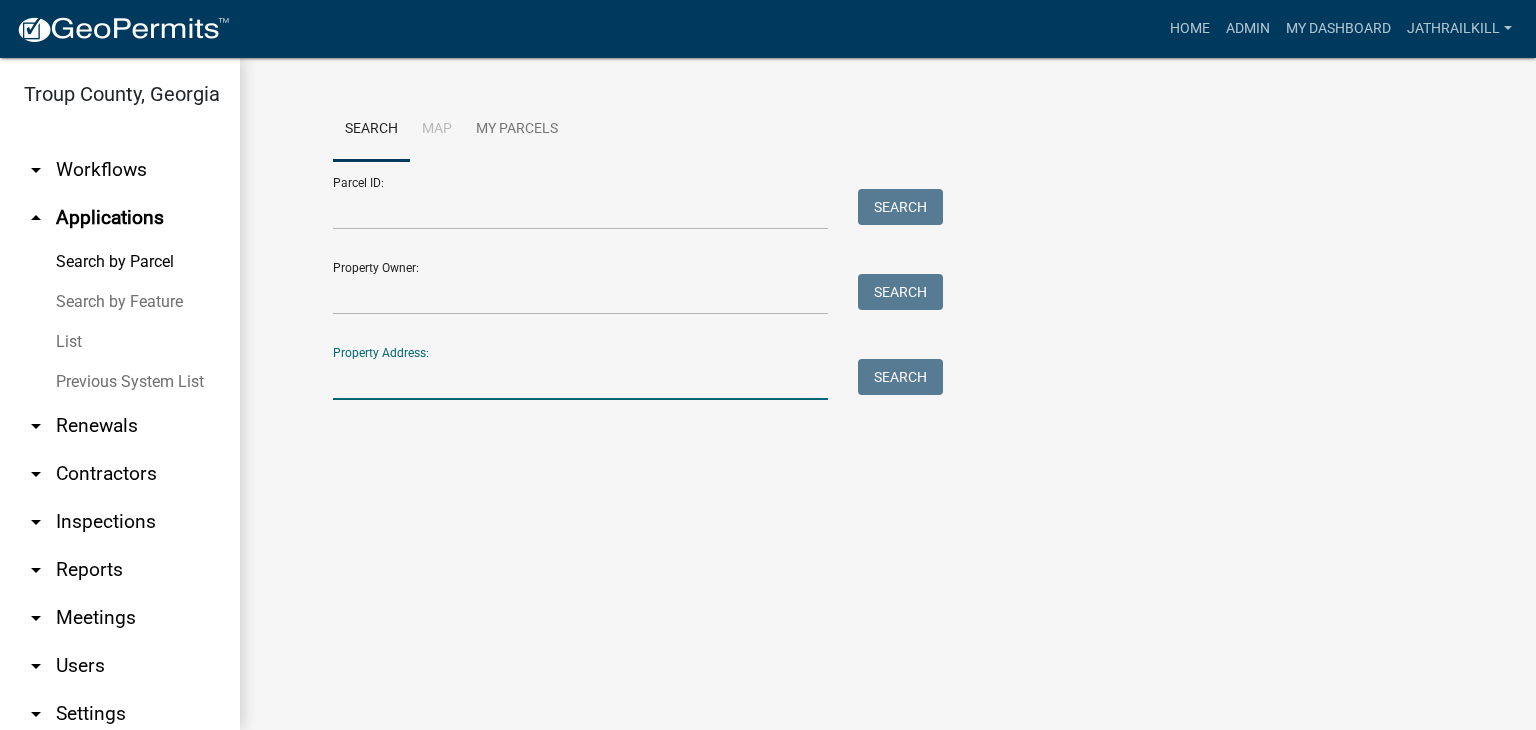 click on "Property Address:" at bounding box center (580, 379) 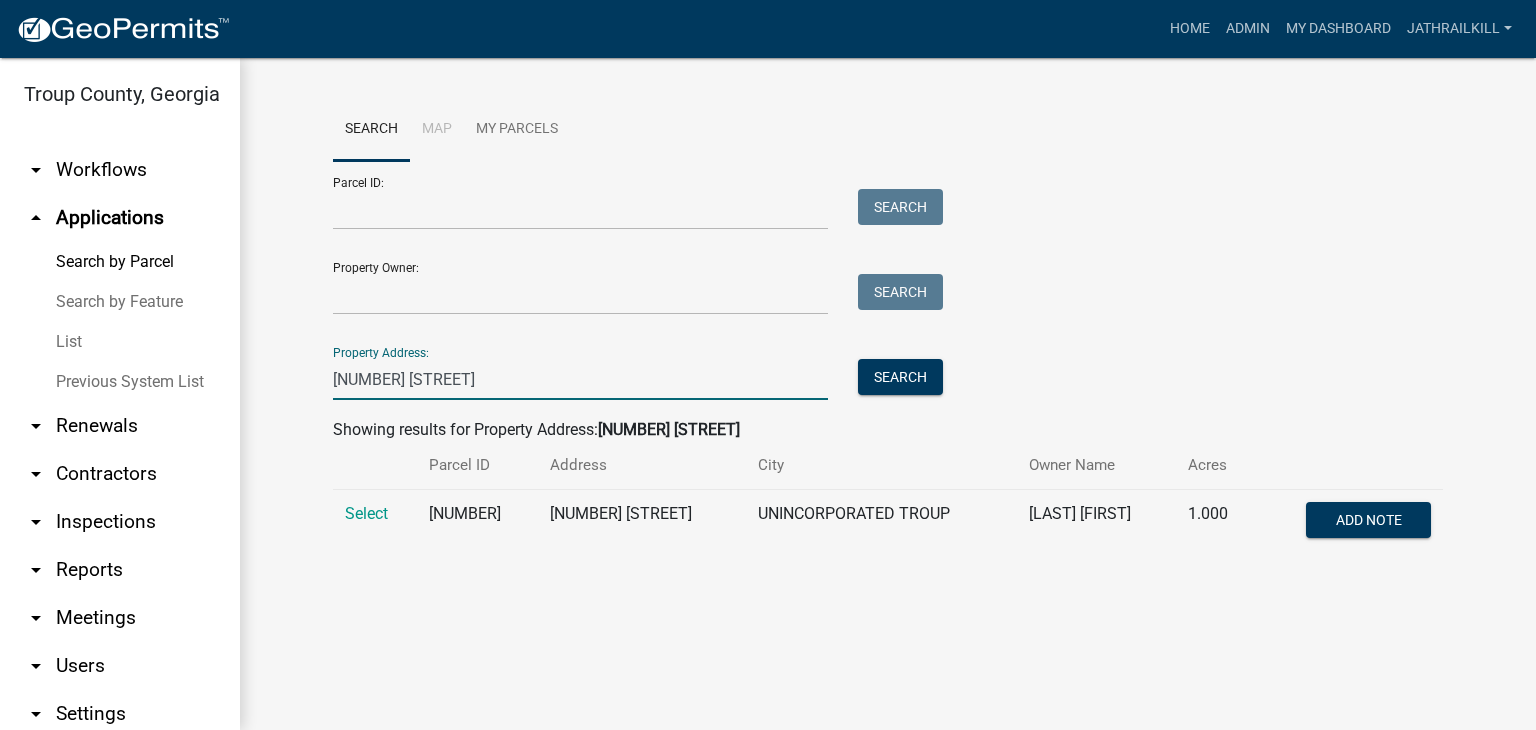 type on "[NUMBER] [STREET]" 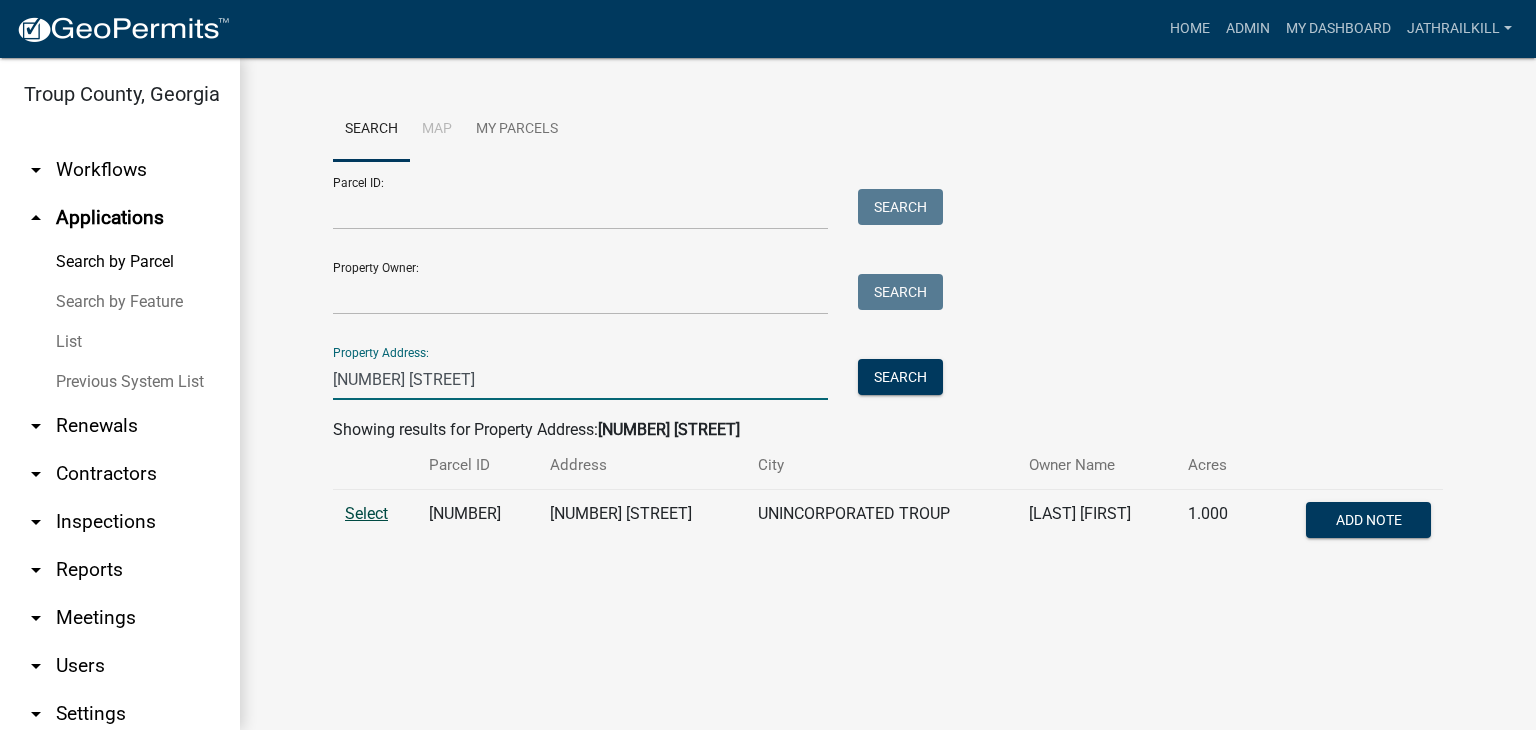 drag, startPoint x: 348, startPoint y: 524, endPoint x: 358, endPoint y: 509, distance: 18.027756 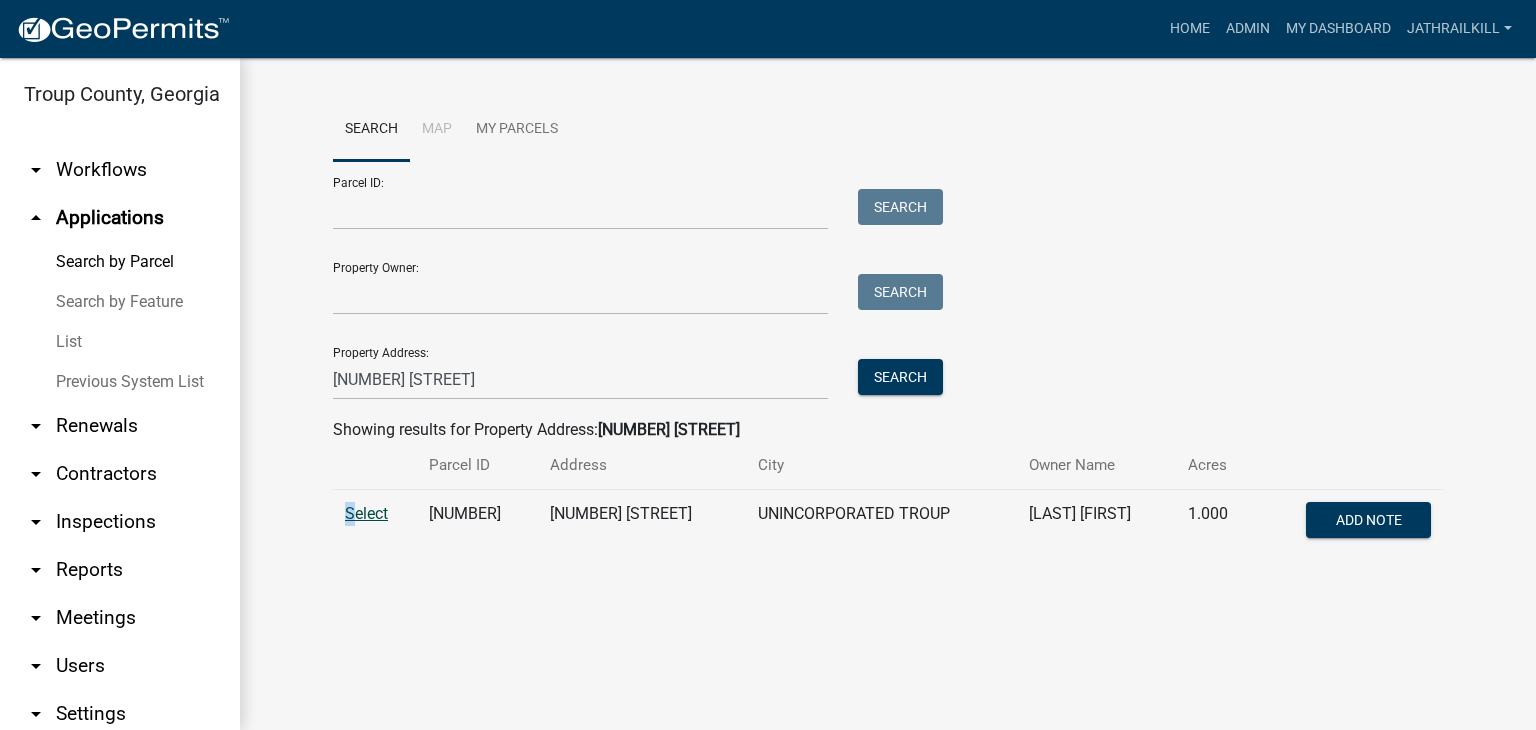 click on "Select" at bounding box center (366, 513) 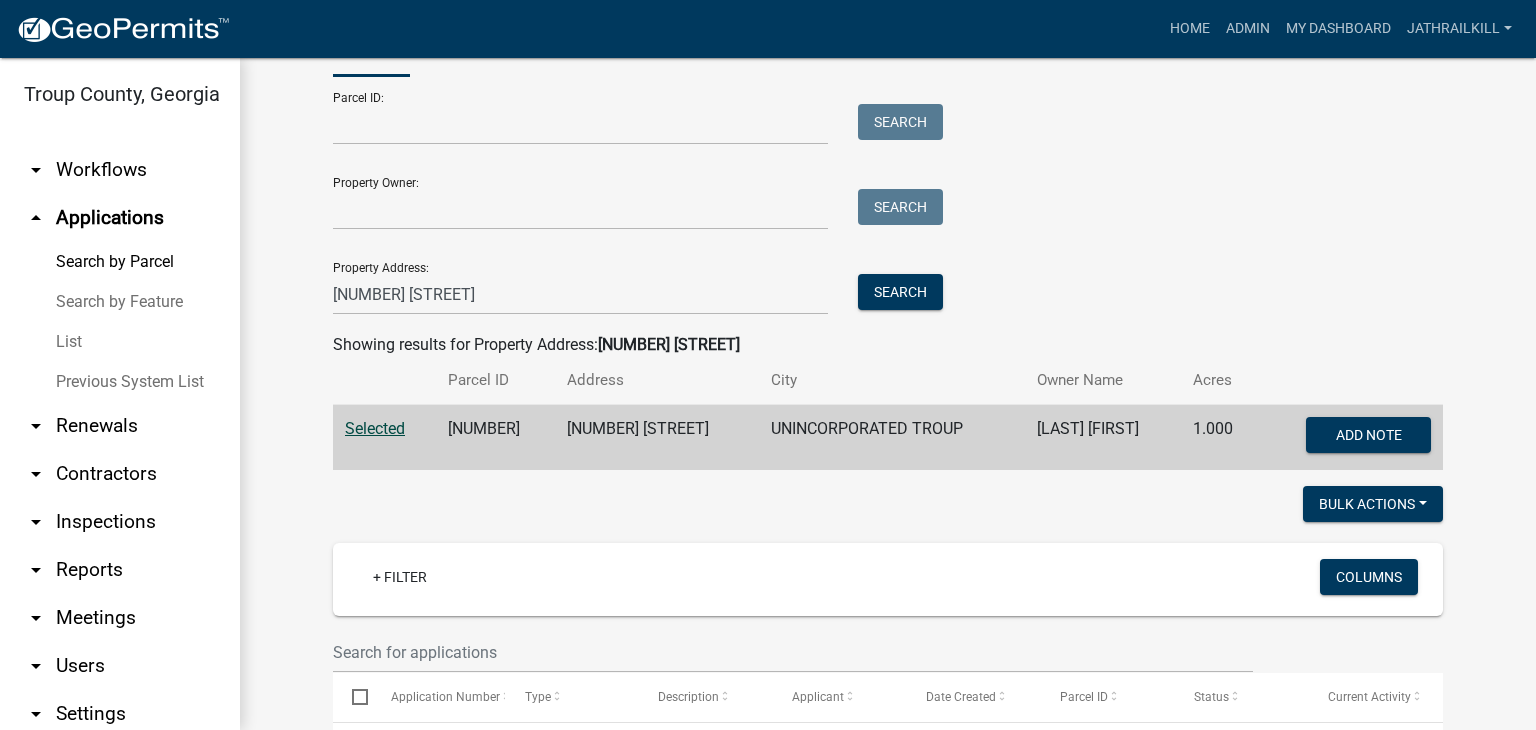 scroll, scrollTop: 0, scrollLeft: 0, axis: both 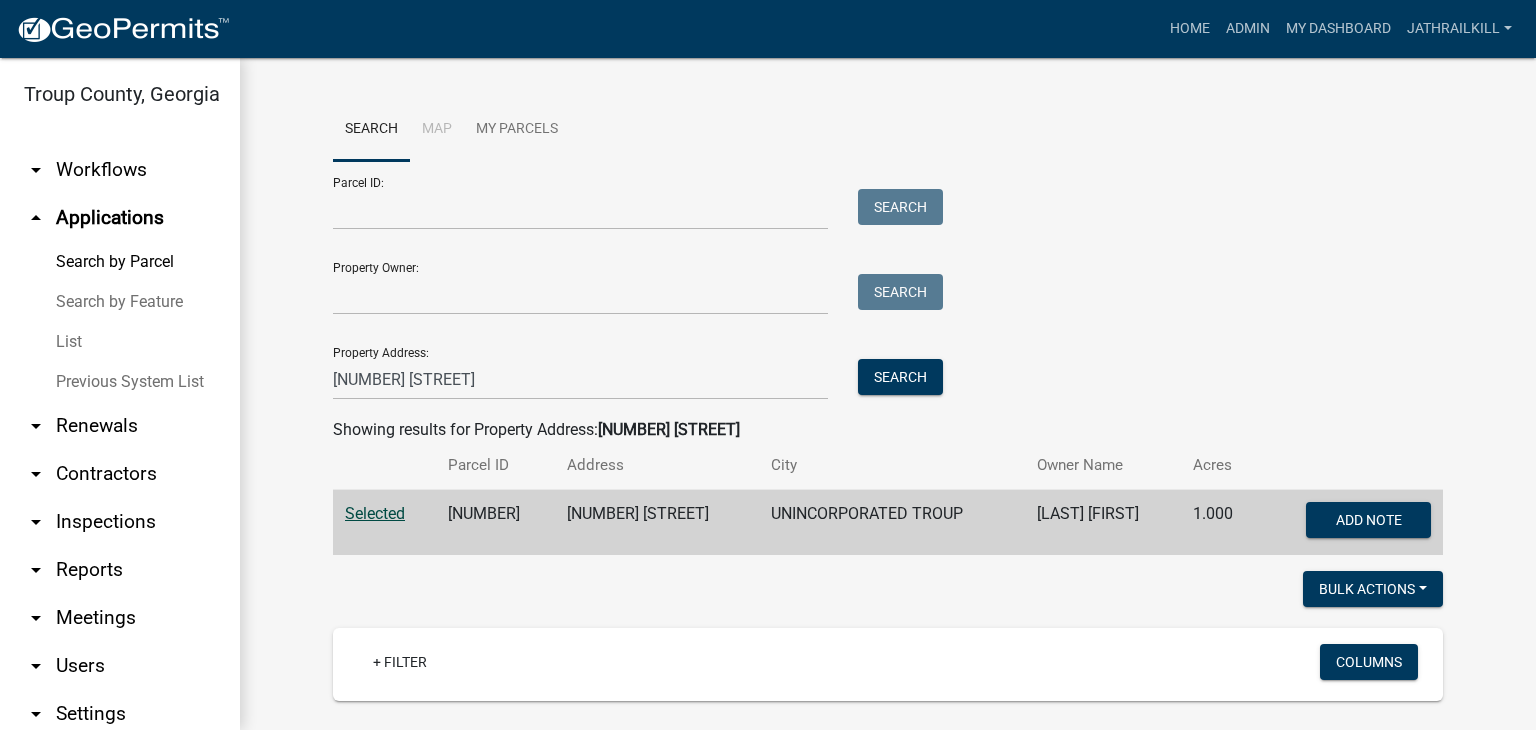 click on "arrow_drop_down   Workflows" at bounding box center (120, 170) 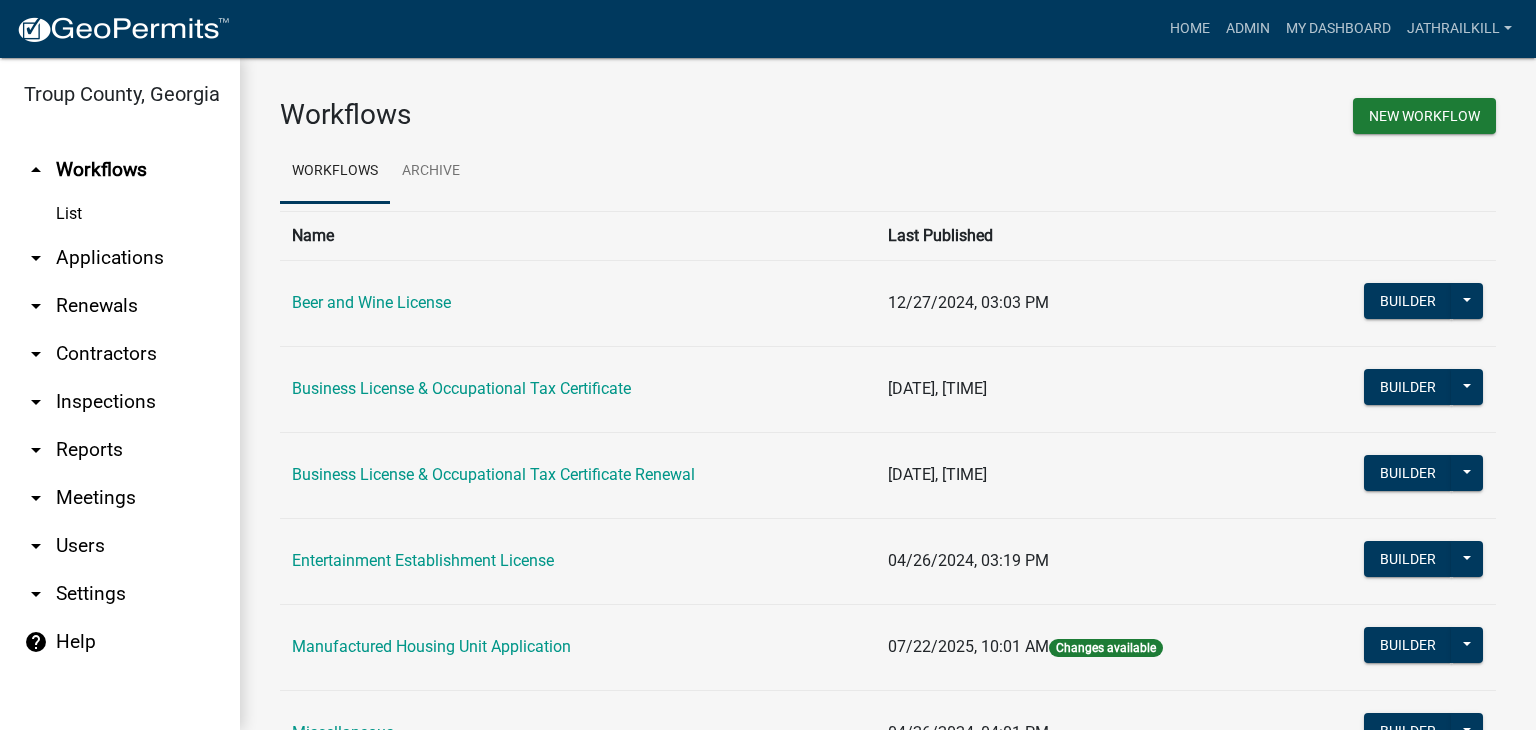 scroll, scrollTop: 200, scrollLeft: 0, axis: vertical 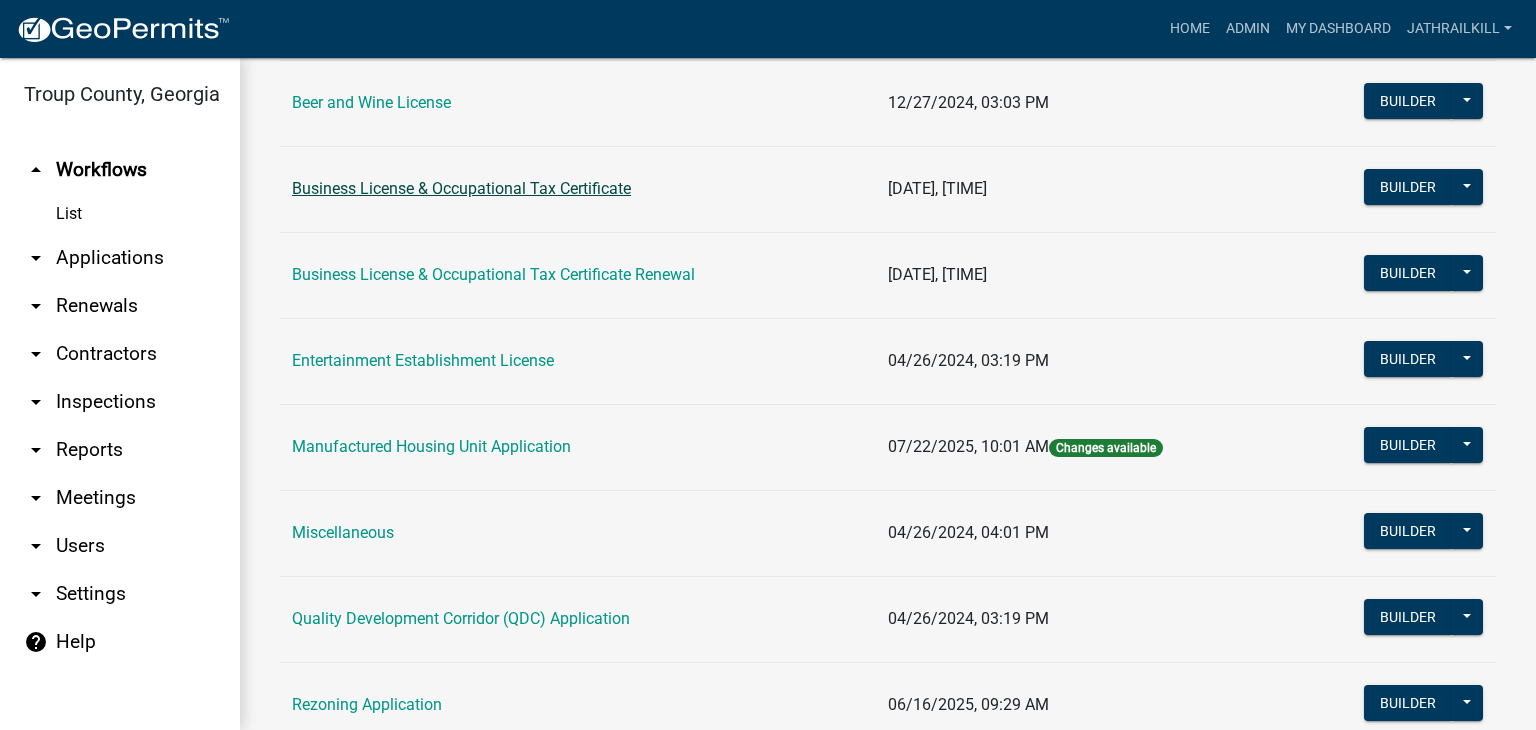 click on "Business License & Occupational Tax Certificate" at bounding box center [461, 188] 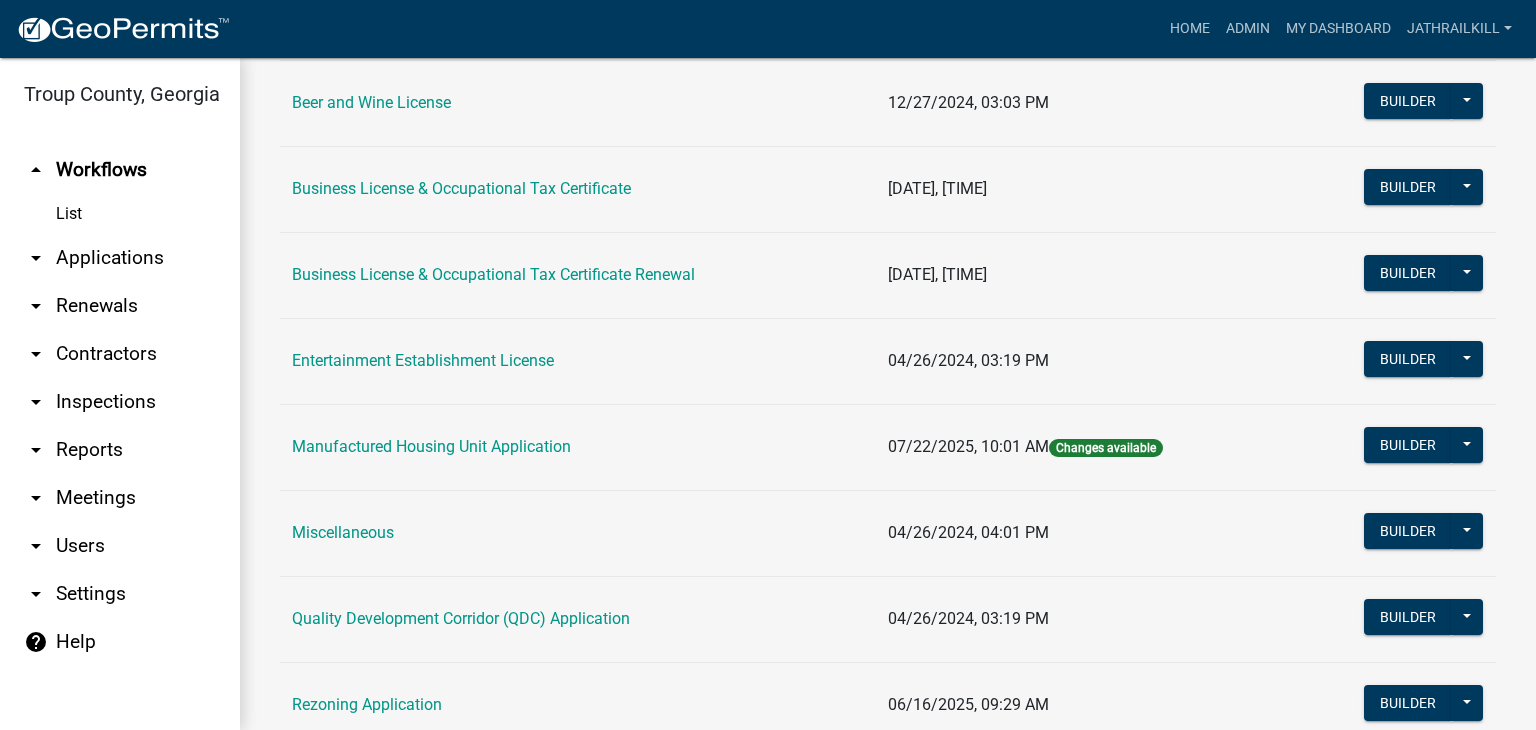scroll, scrollTop: 0, scrollLeft: 0, axis: both 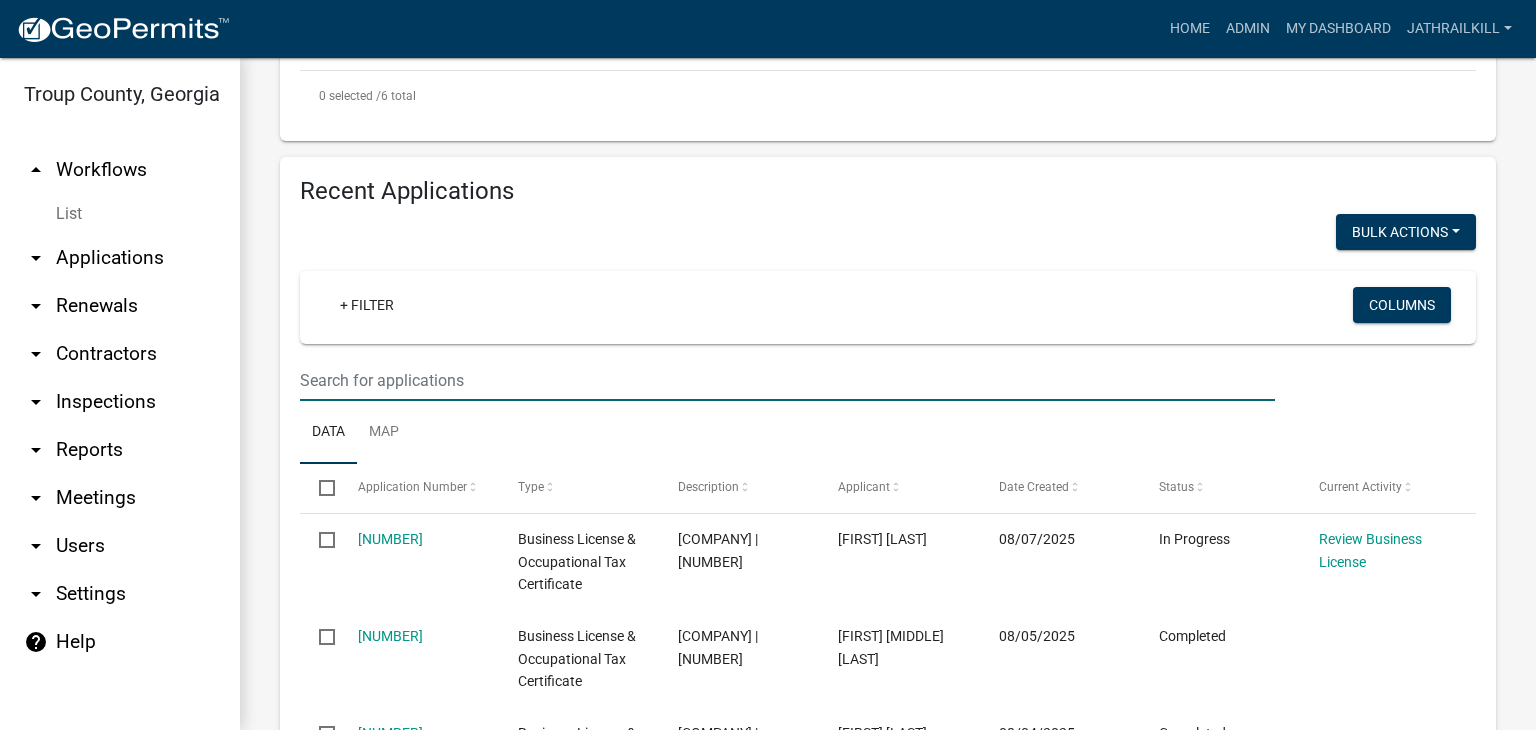 click at bounding box center (787, -675) 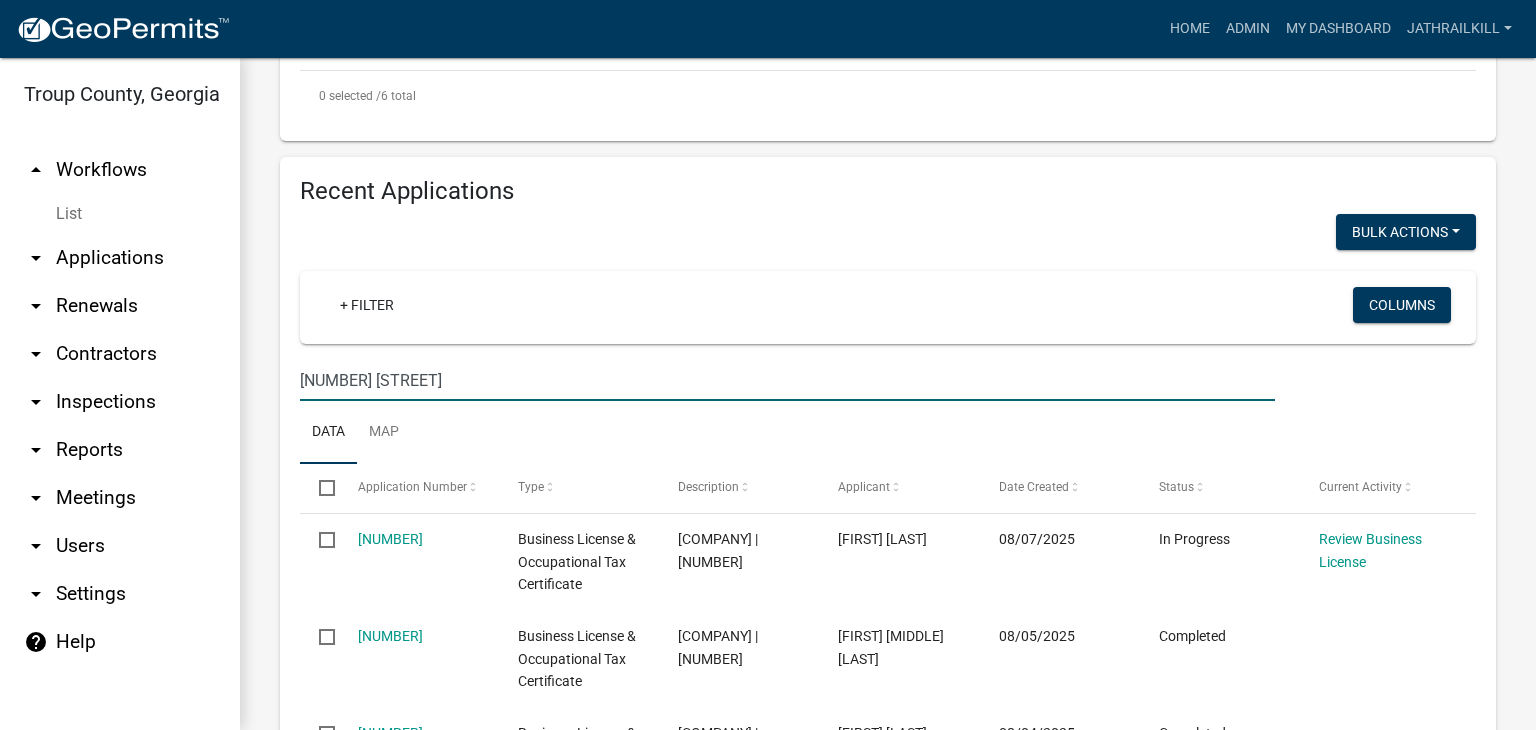 type on "119 oakmont" 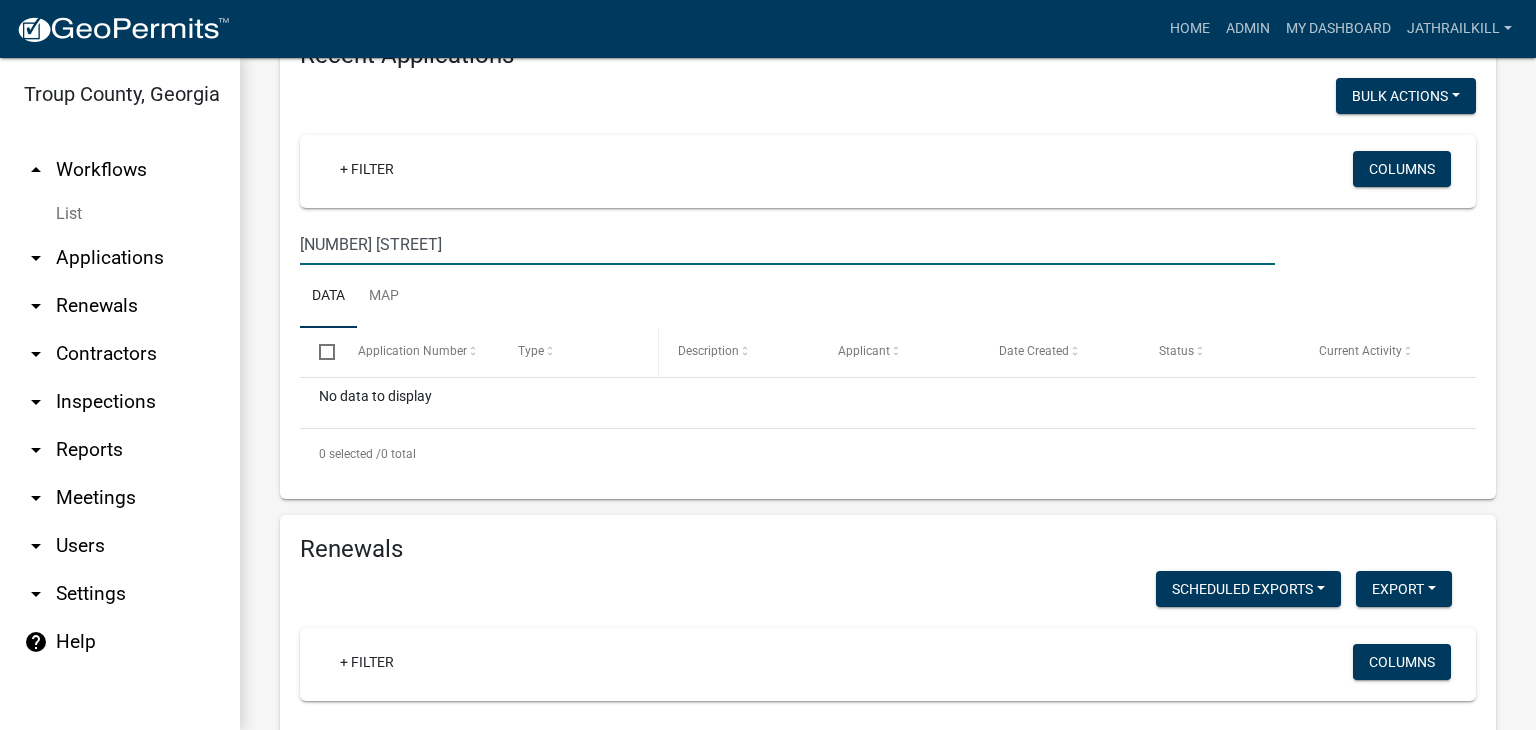 scroll, scrollTop: 1325, scrollLeft: 0, axis: vertical 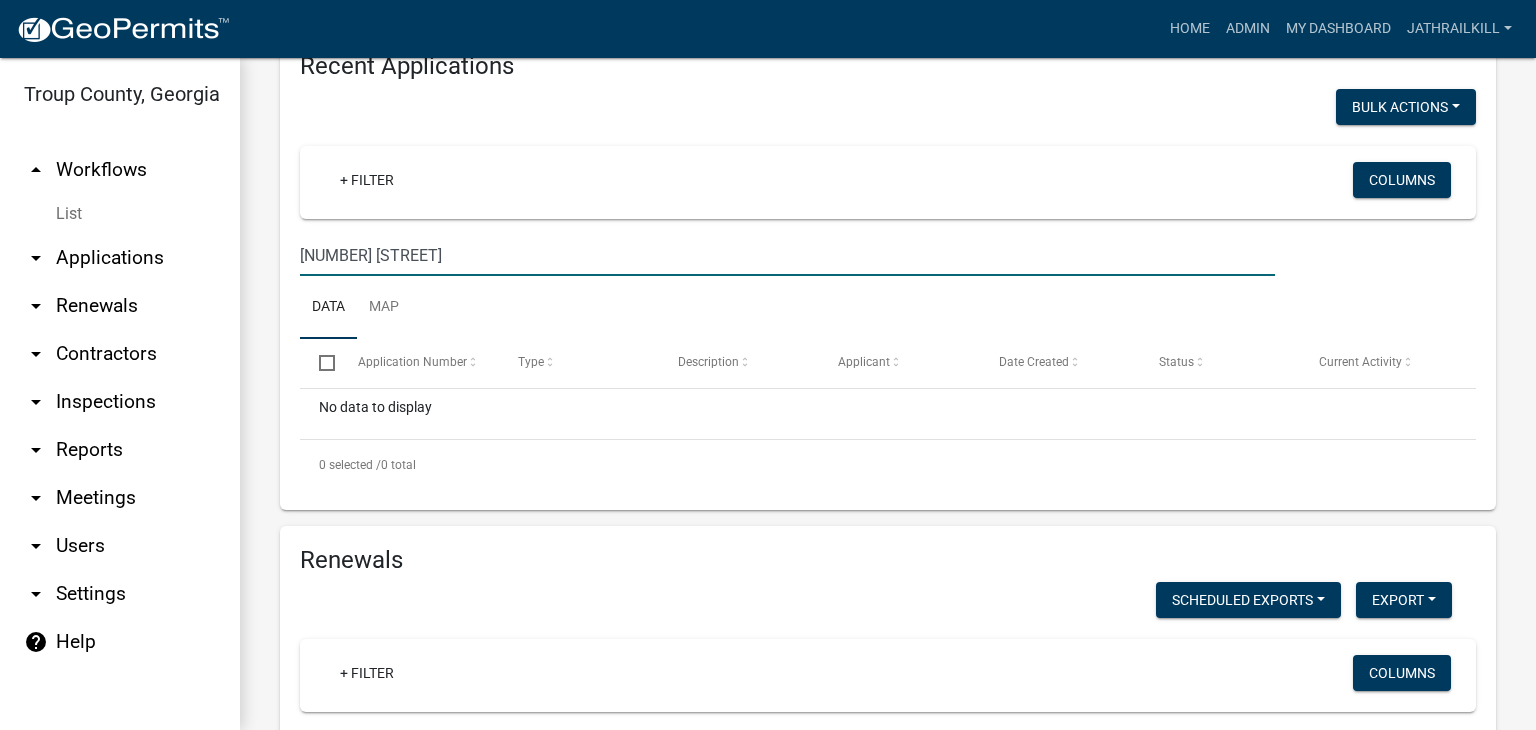 click on "119 oakmont" at bounding box center [787, 255] 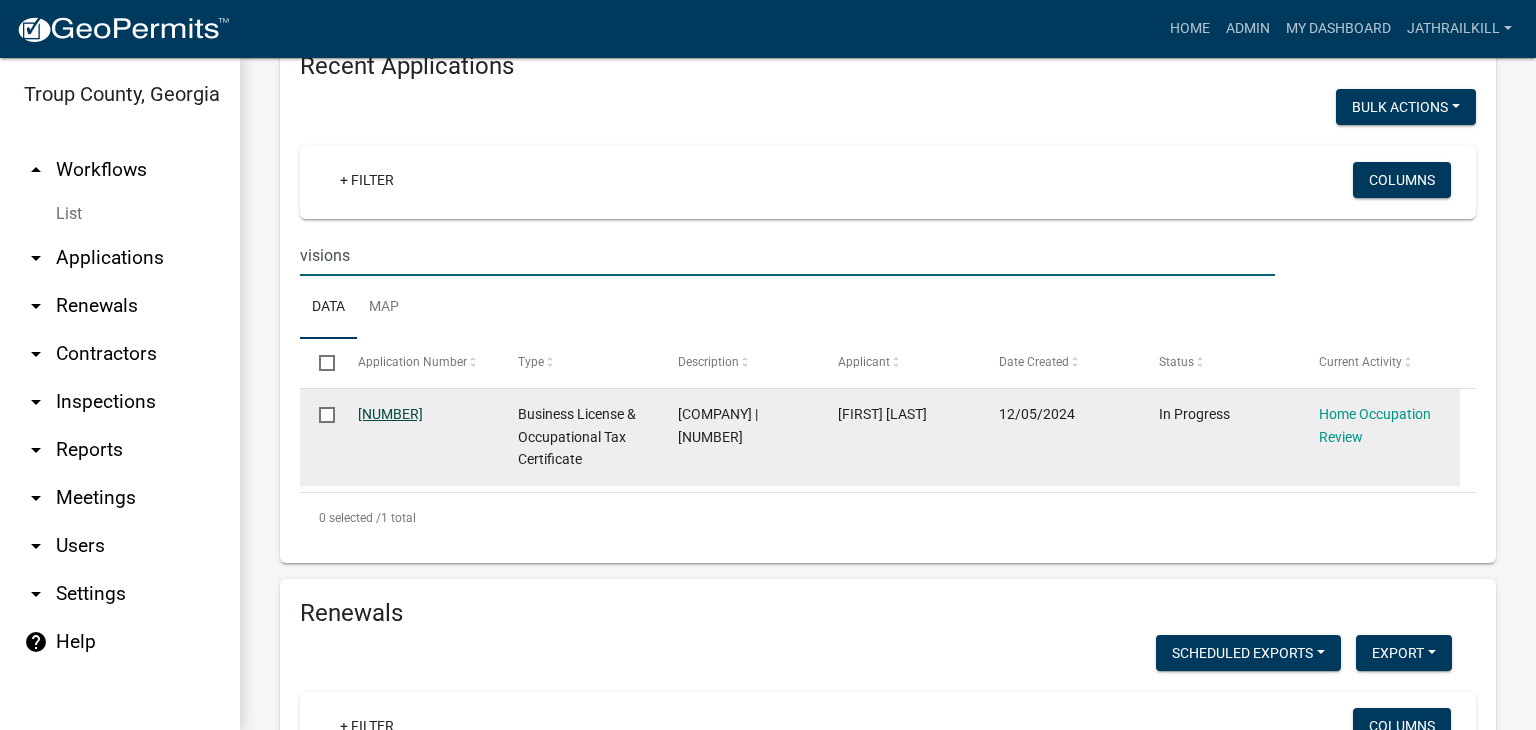 type on "visions" 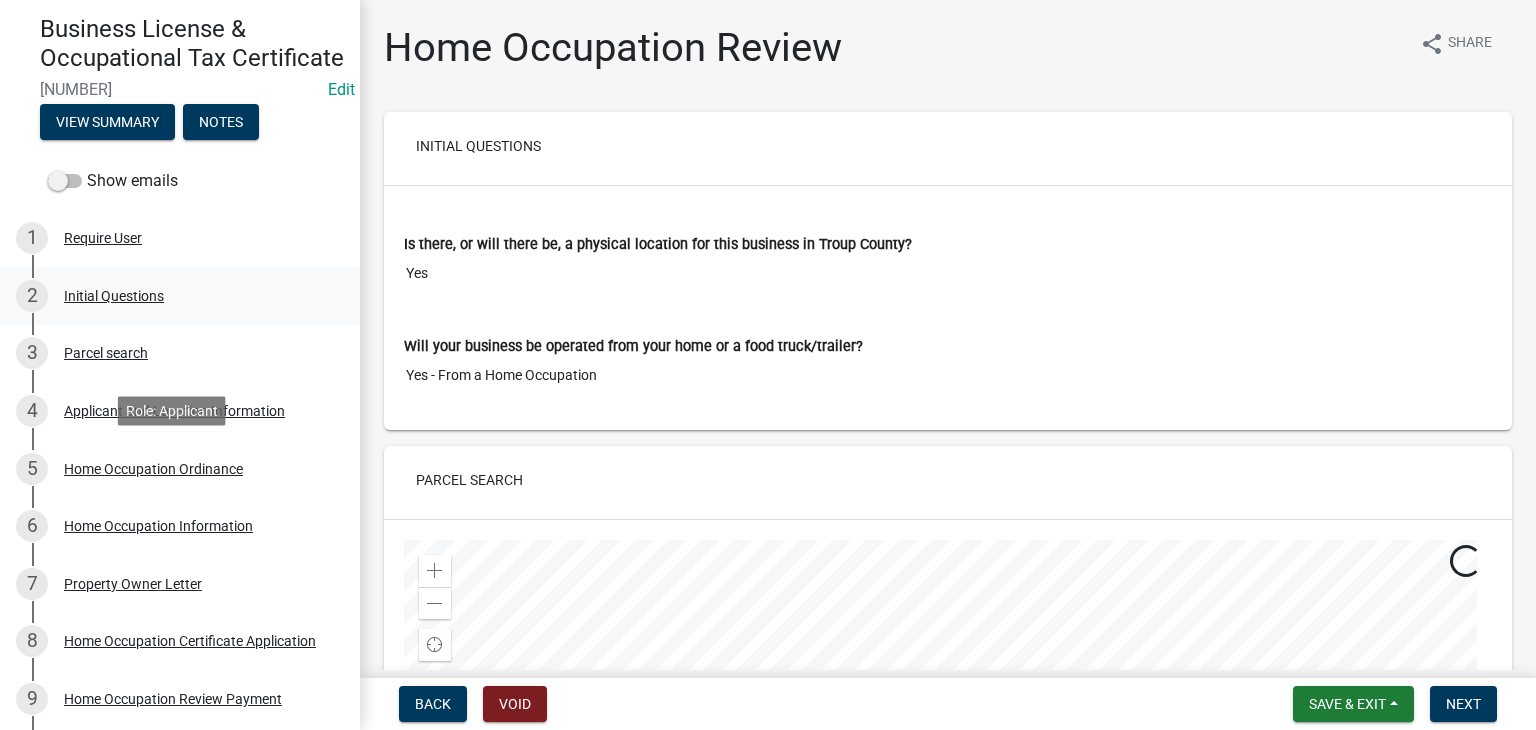 scroll, scrollTop: 0, scrollLeft: 0, axis: both 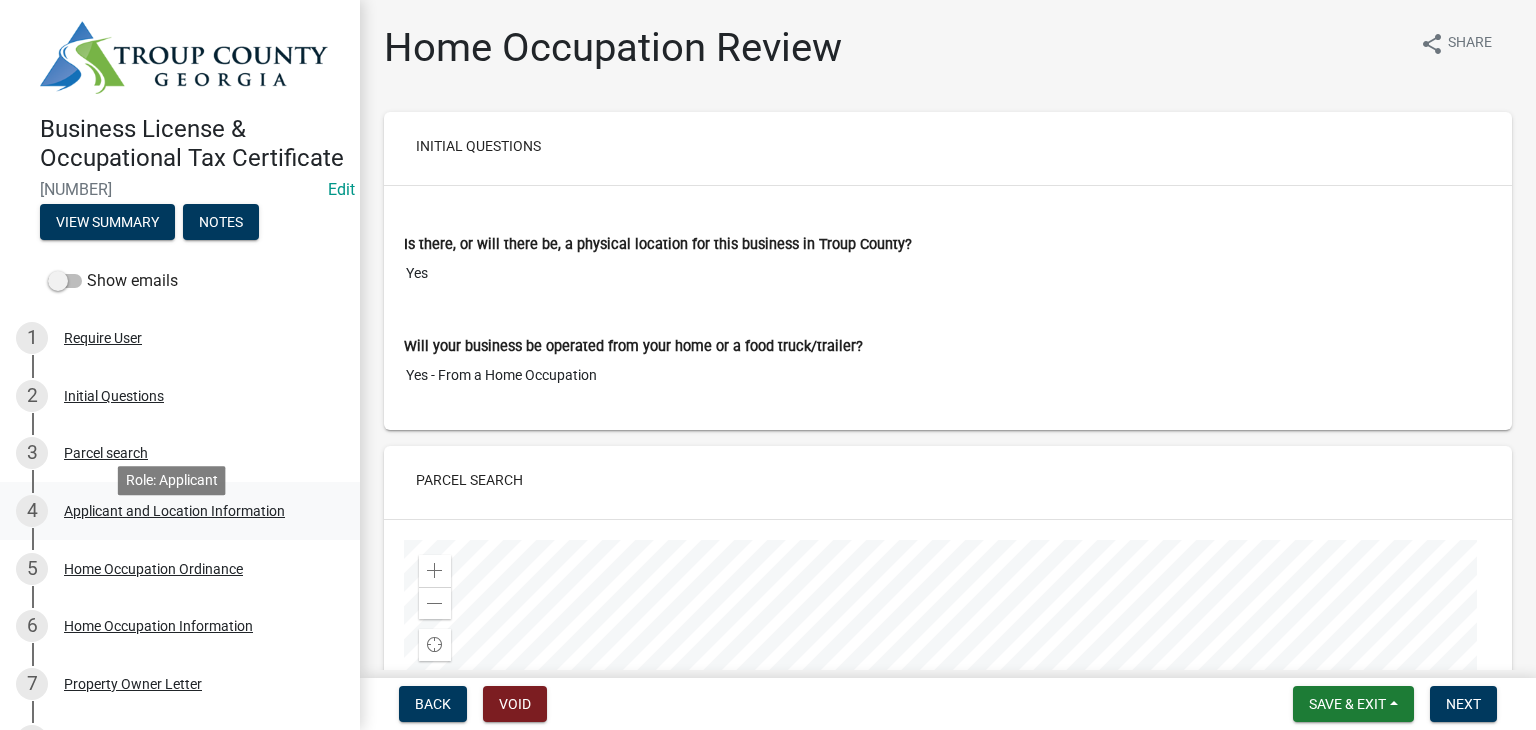 click on "Applicant and Location Information" at bounding box center (174, 511) 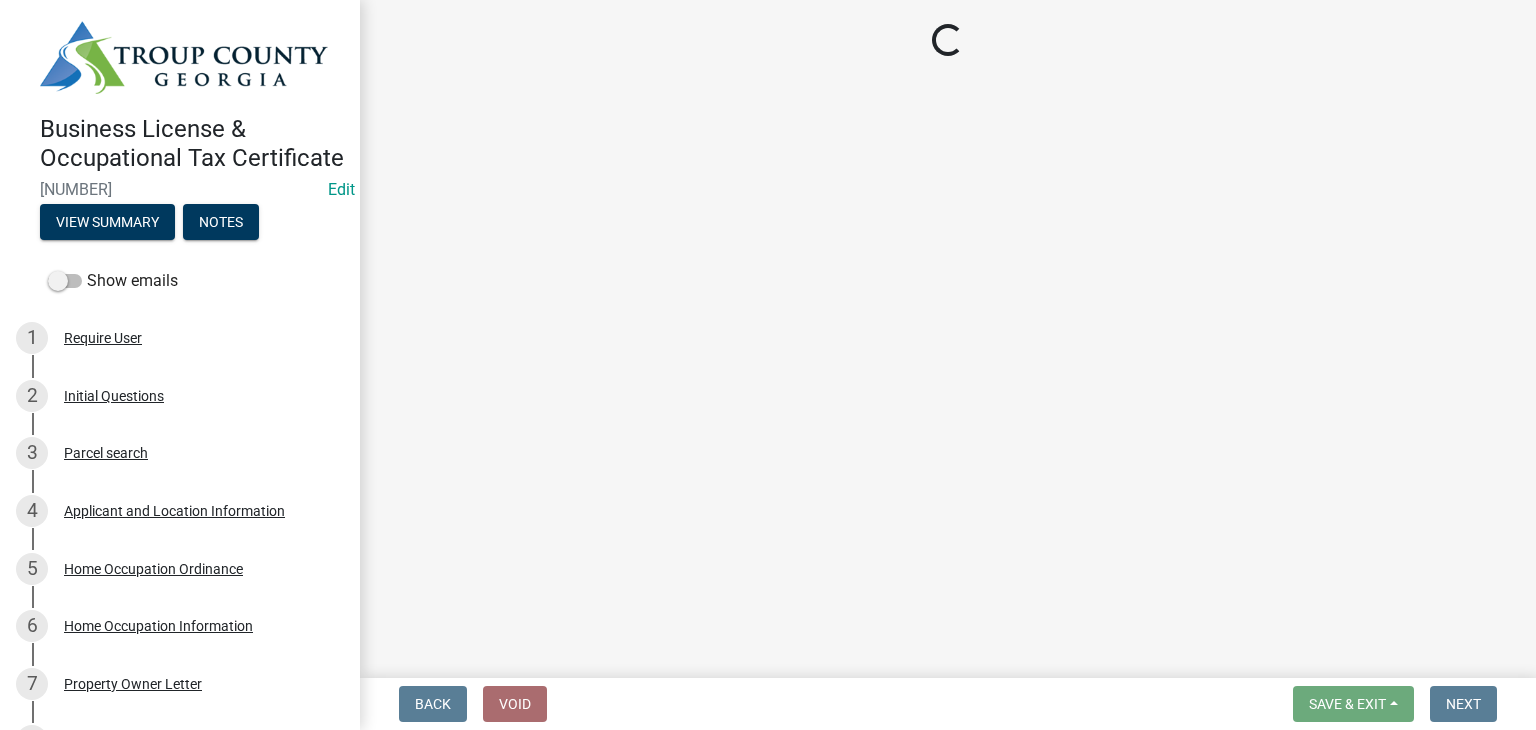 select on "GA" 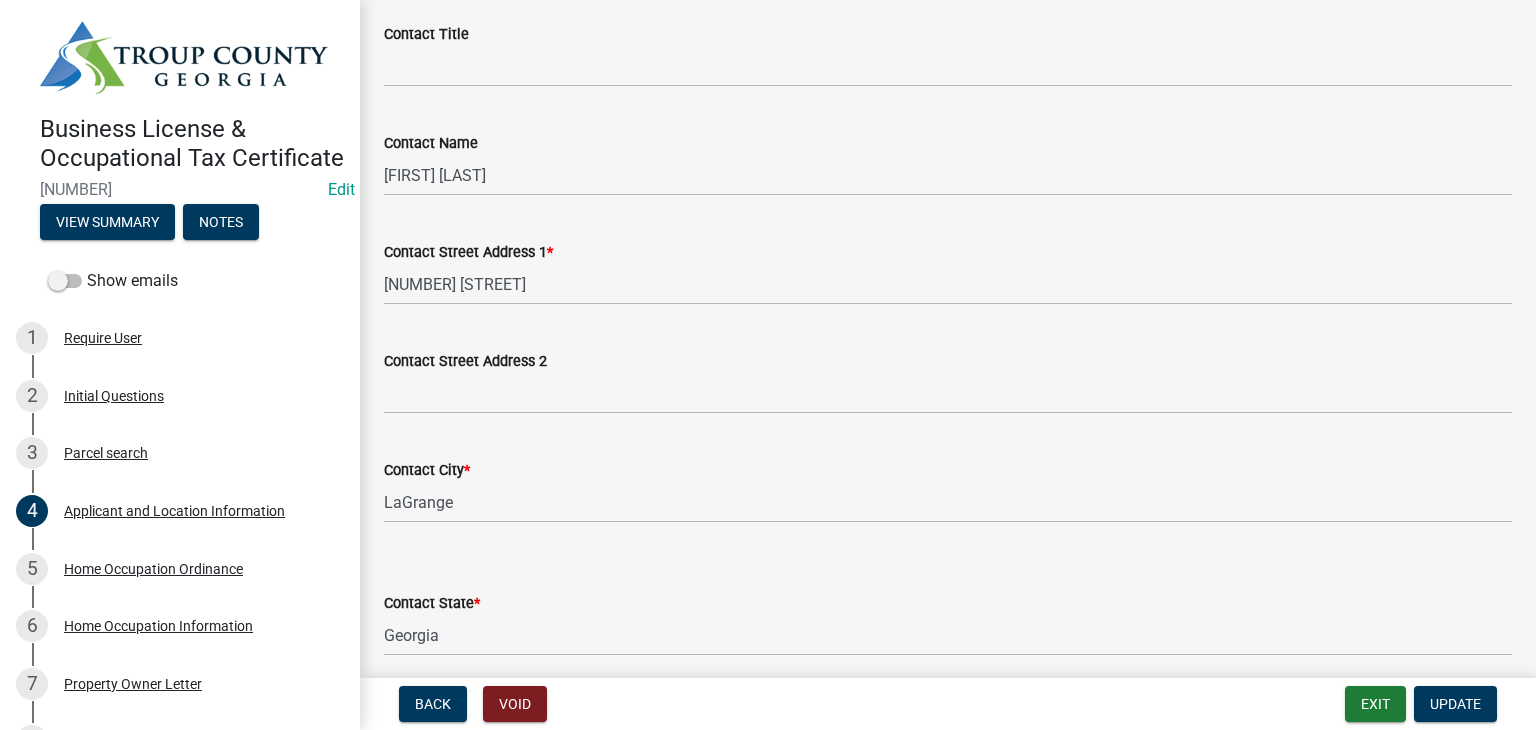 scroll, scrollTop: 200, scrollLeft: 0, axis: vertical 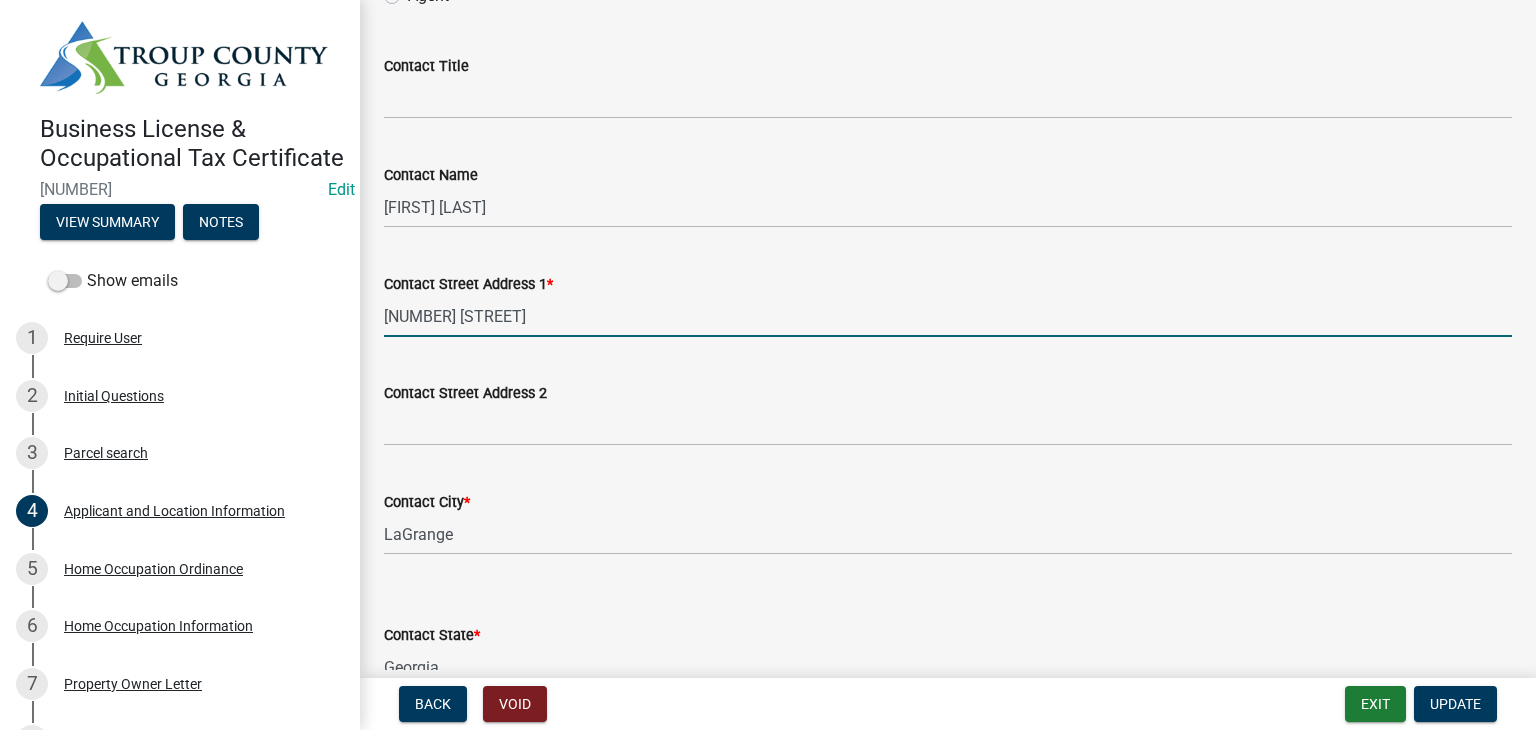 click on "109 Hamilton Lake View Court" at bounding box center [948, 316] 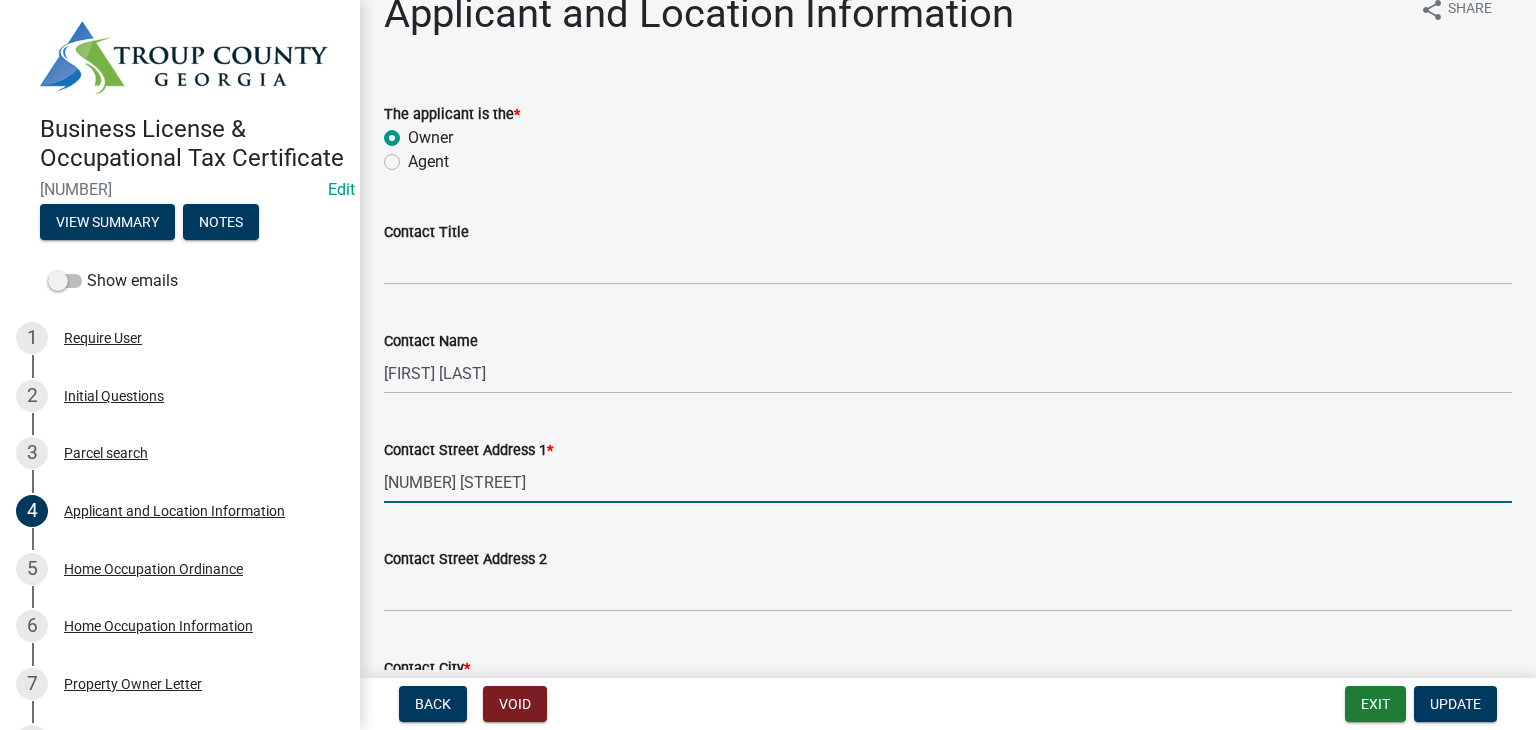 scroll, scrollTop: 0, scrollLeft: 0, axis: both 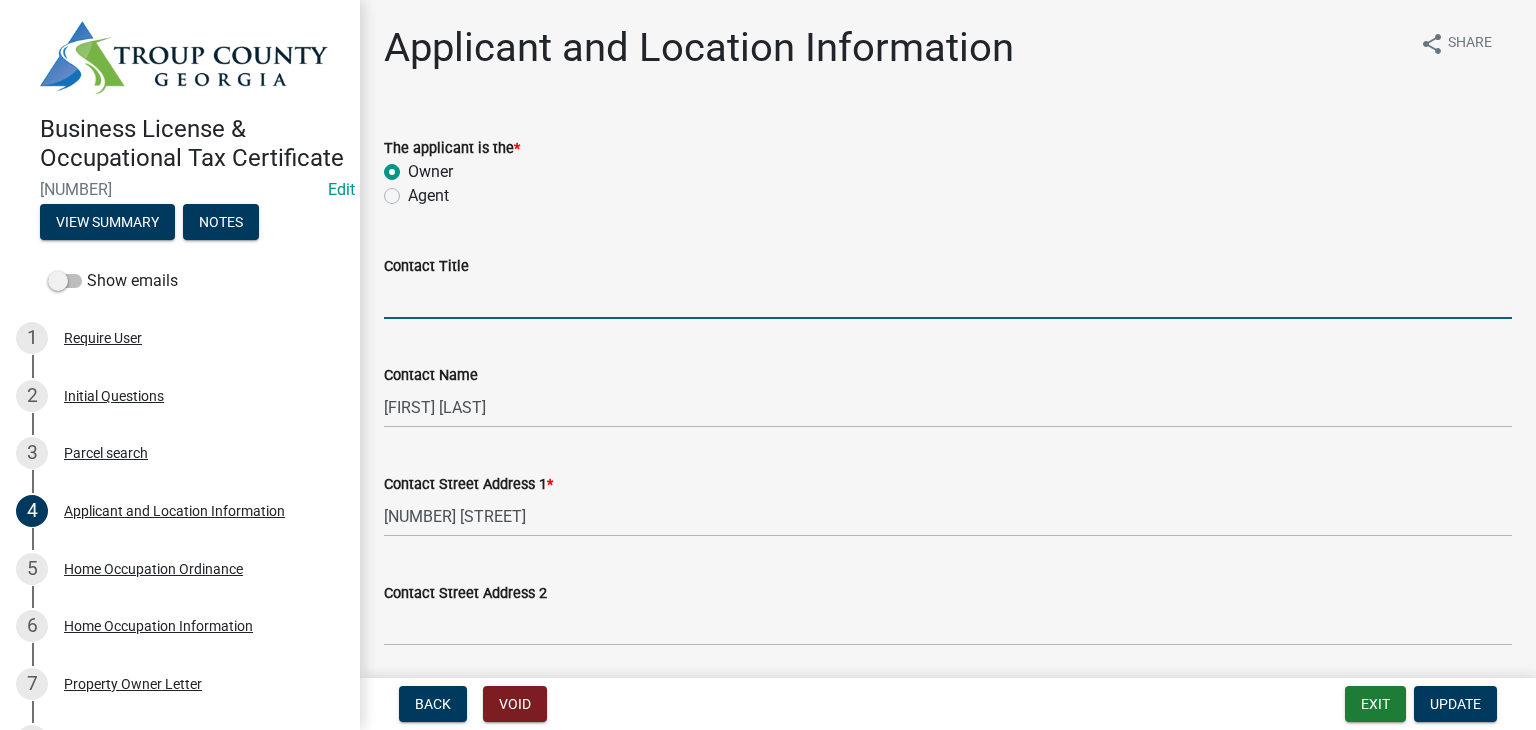 click on "Contact Title" at bounding box center (948, 298) 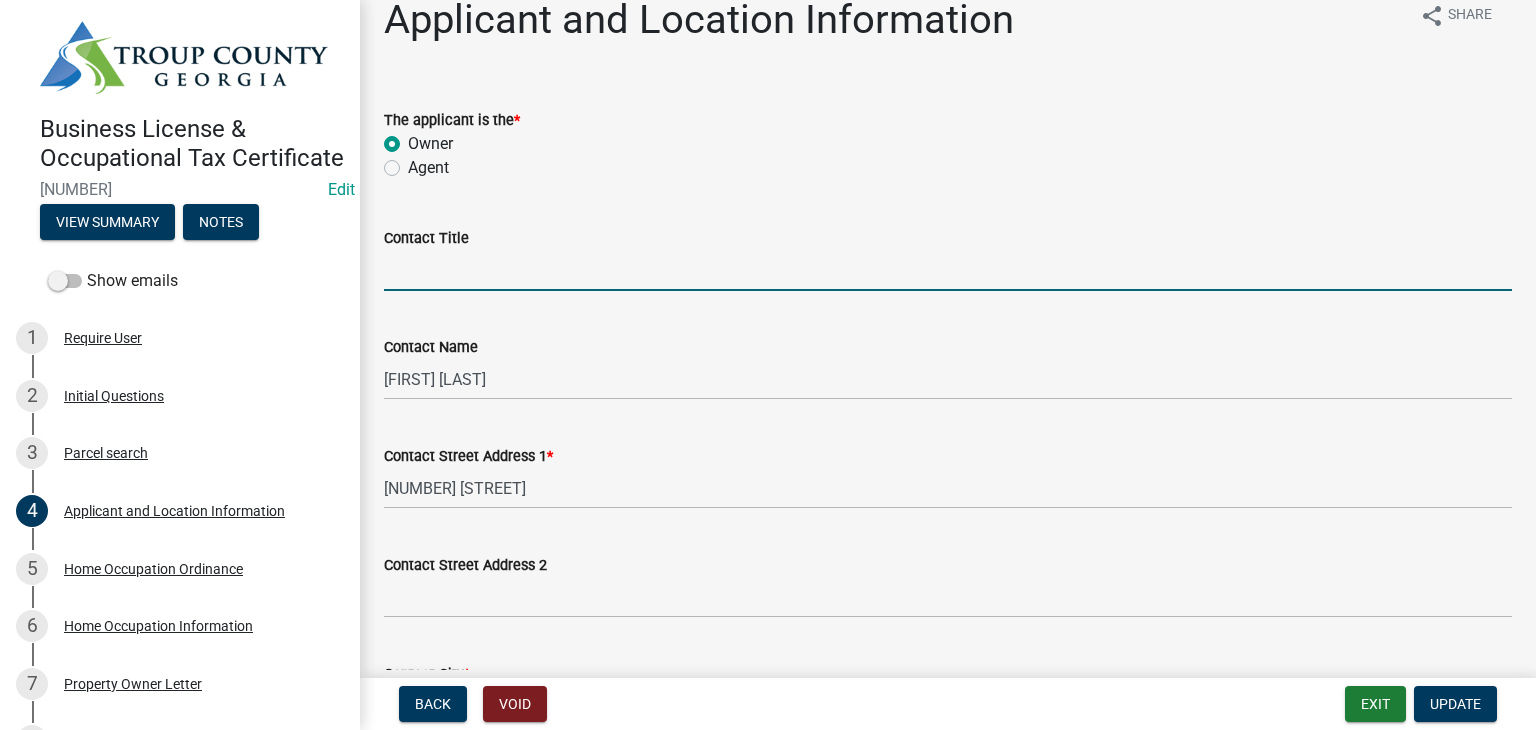 scroll, scrollTop: 0, scrollLeft: 0, axis: both 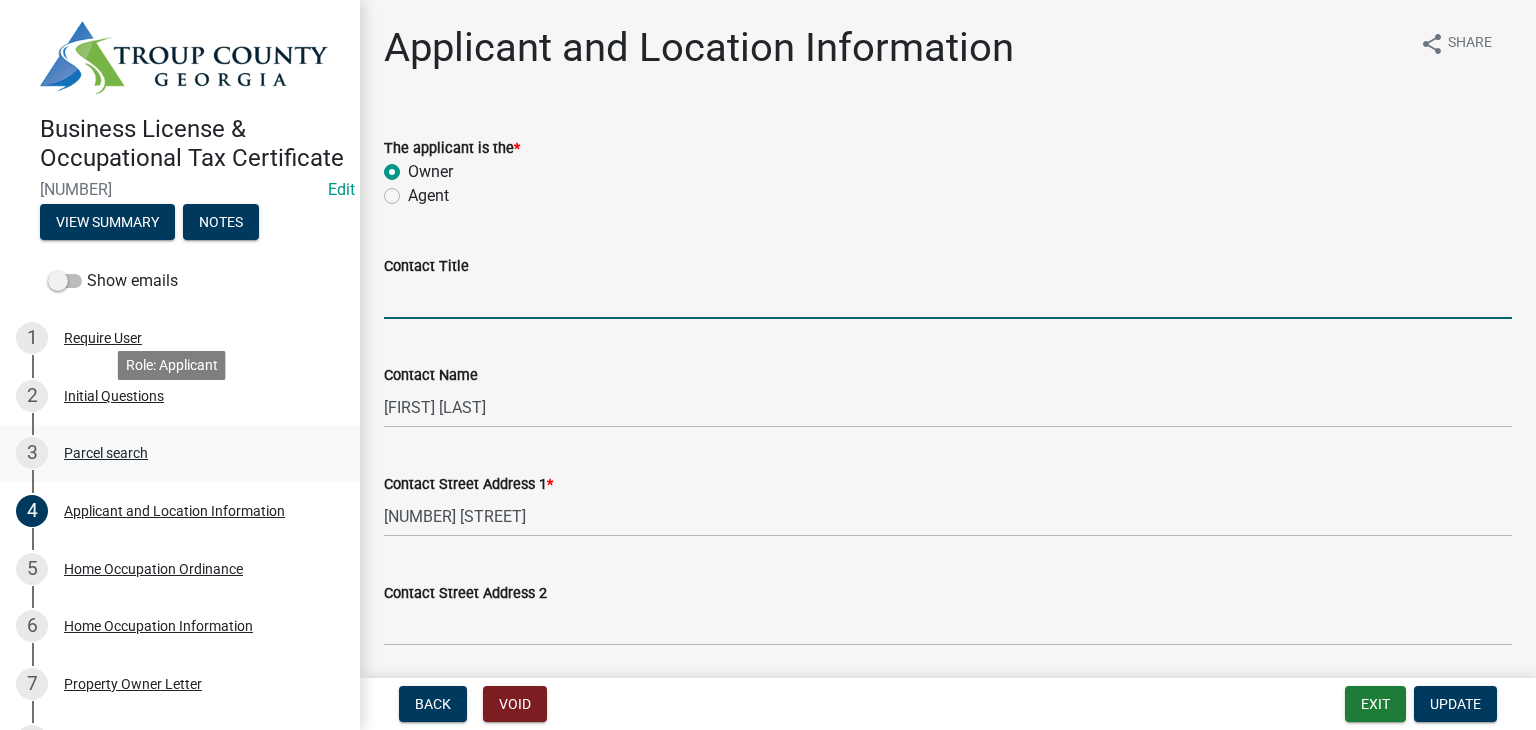 click on "3     Parcel search" at bounding box center [172, 453] 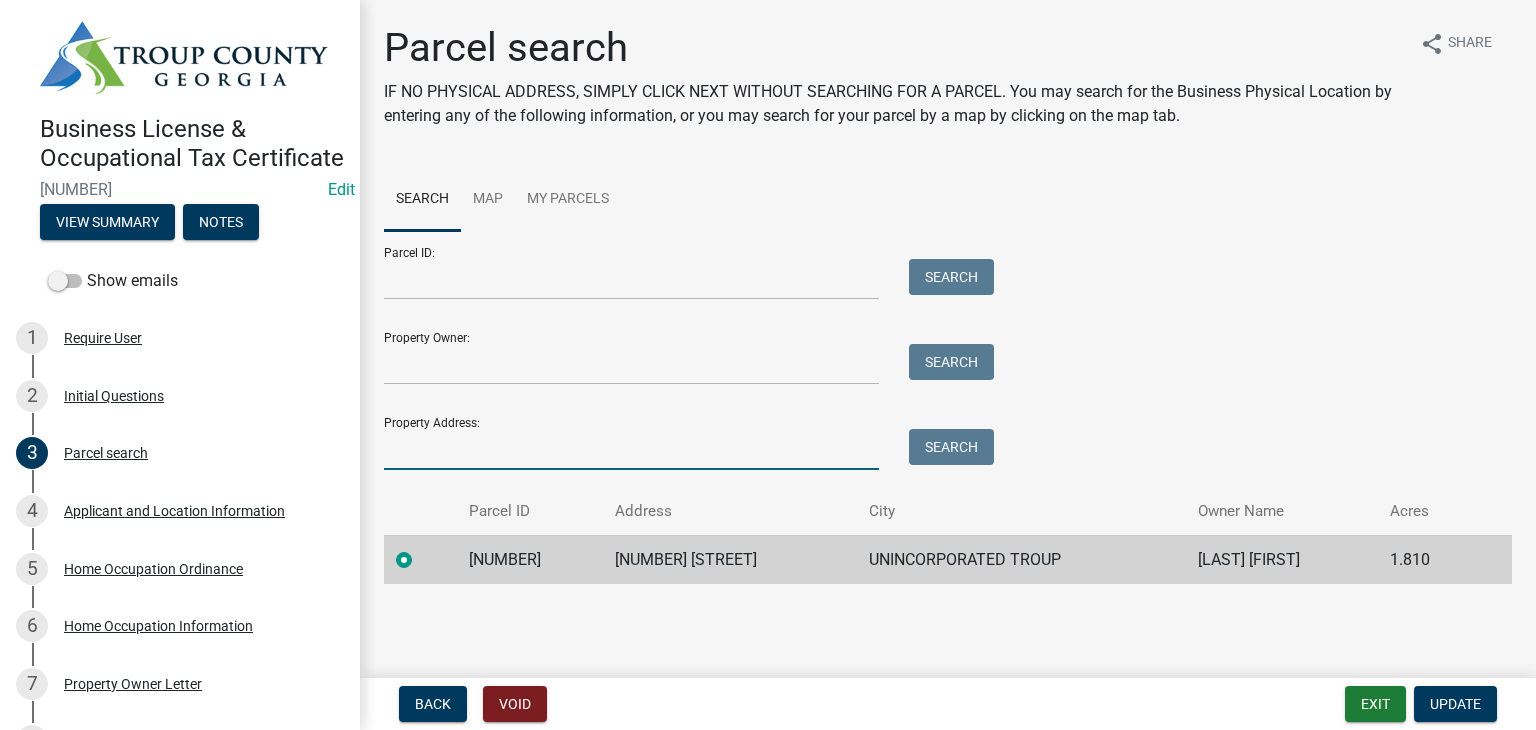 click on "Property Address:" at bounding box center (631, 449) 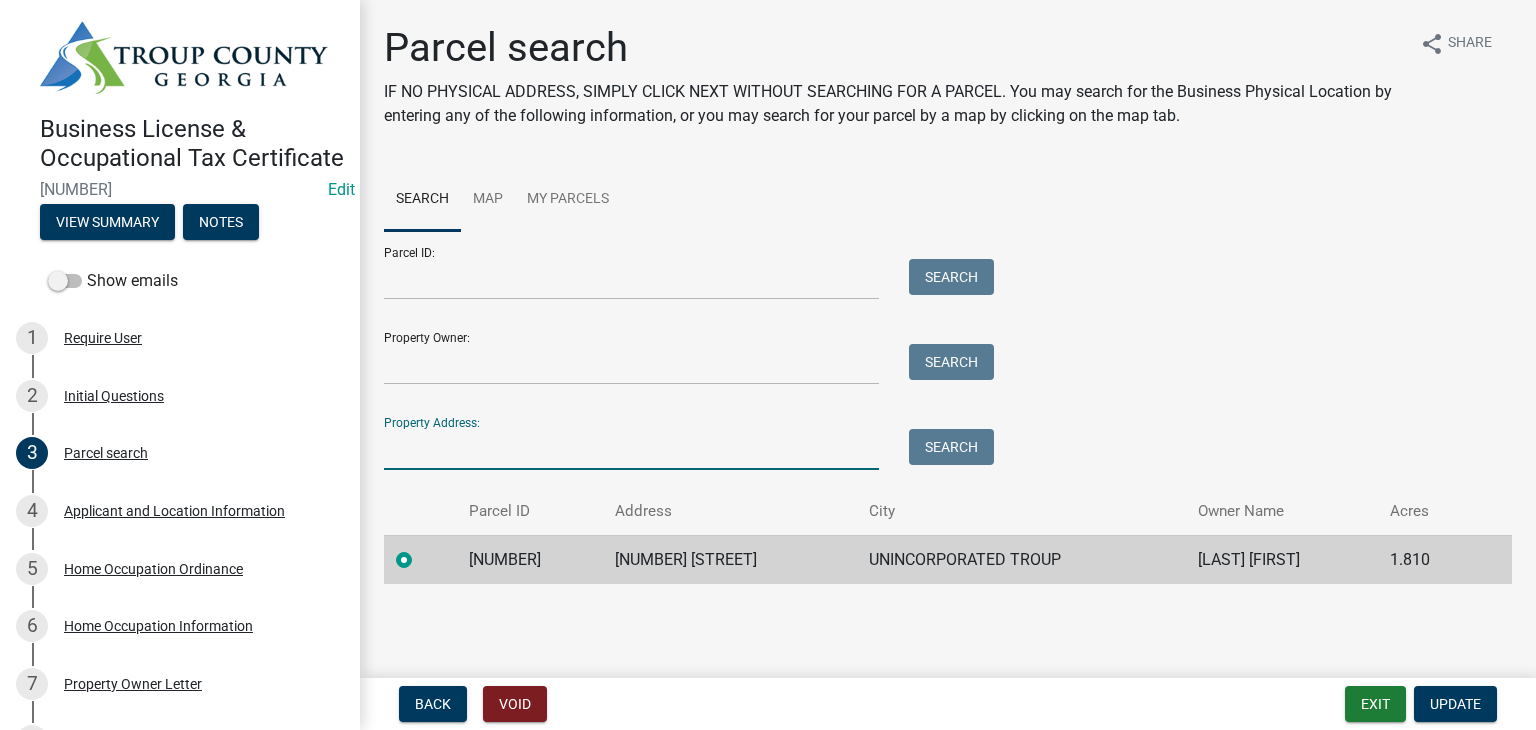 drag, startPoint x: 427, startPoint y: 531, endPoint x: 416, endPoint y: 553, distance: 24.596748 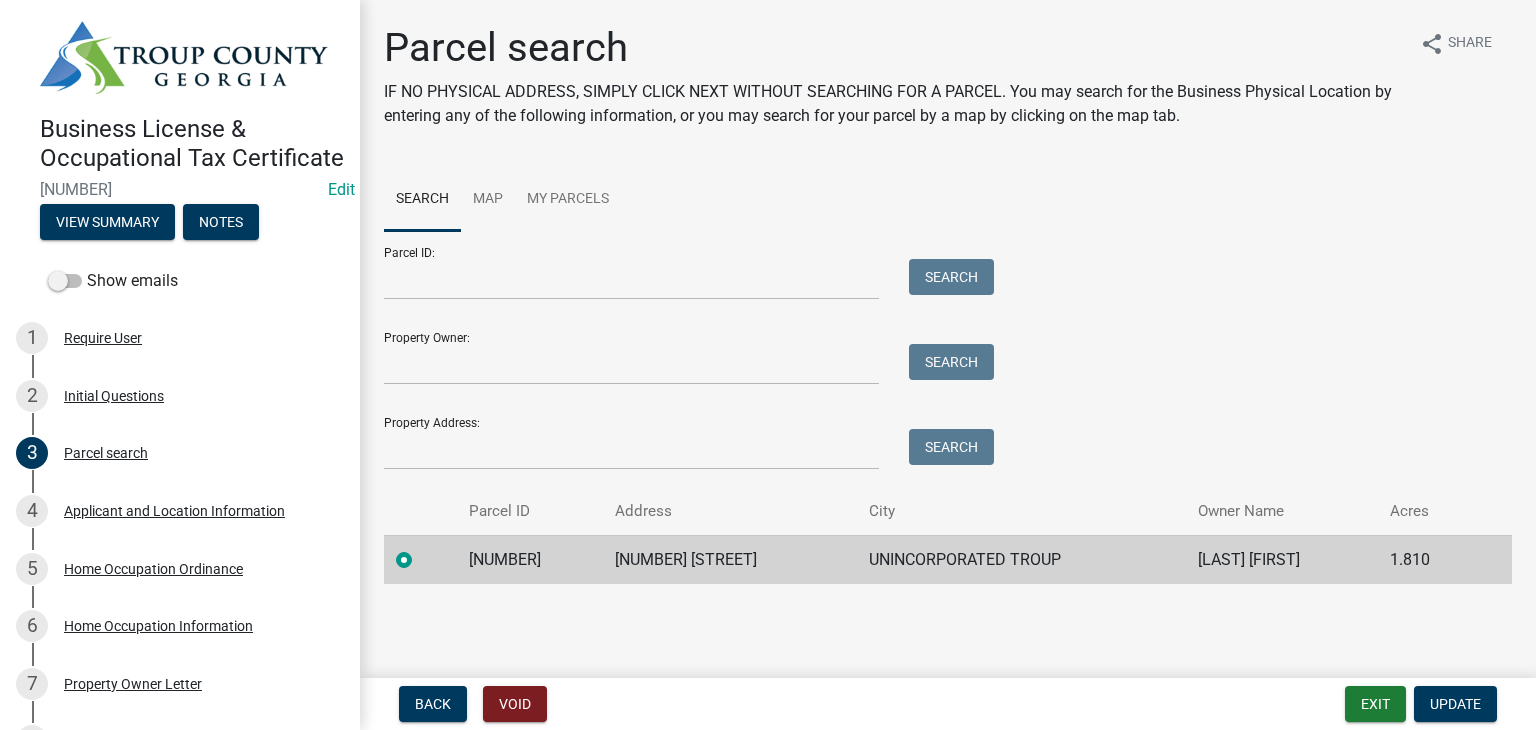 click 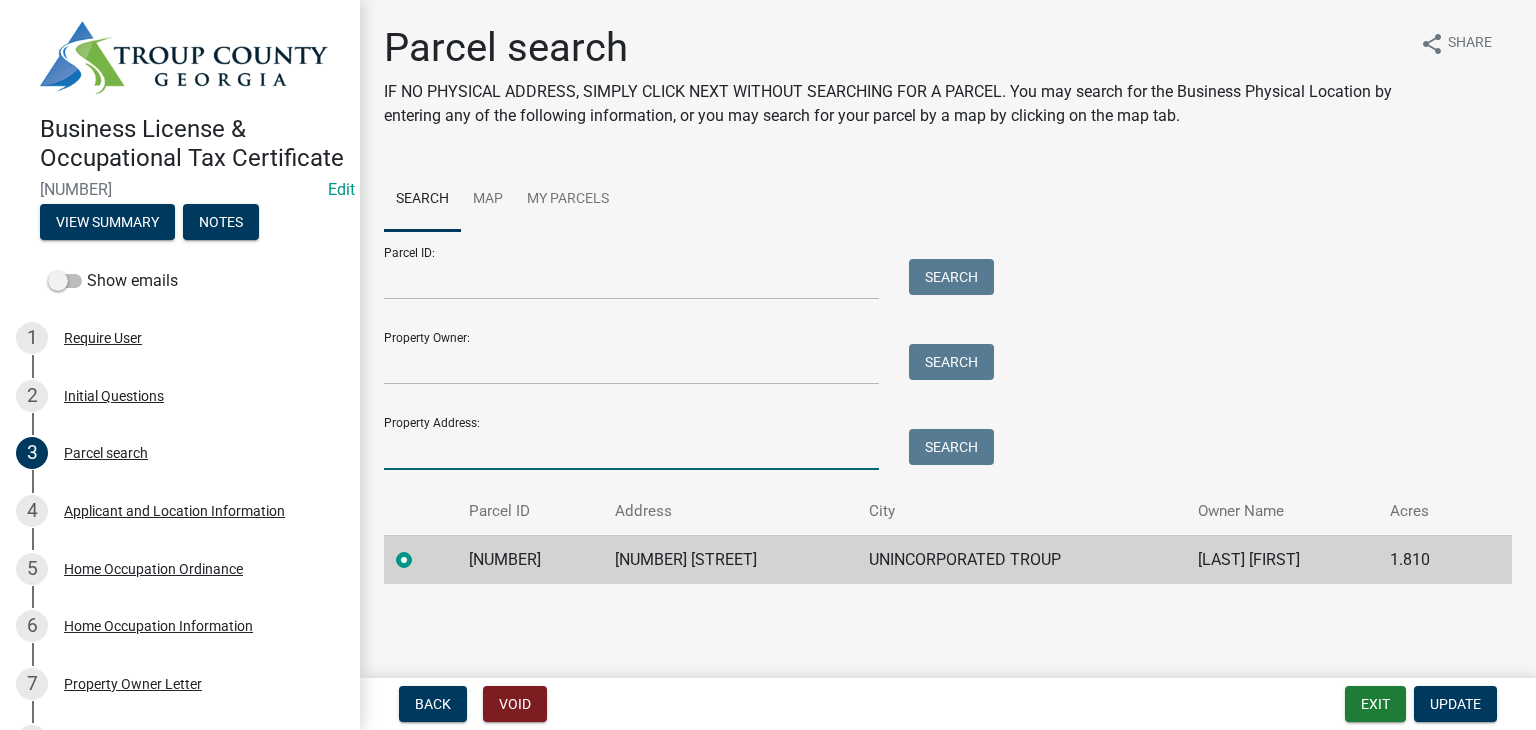 click on "Property Address:" at bounding box center [631, 449] 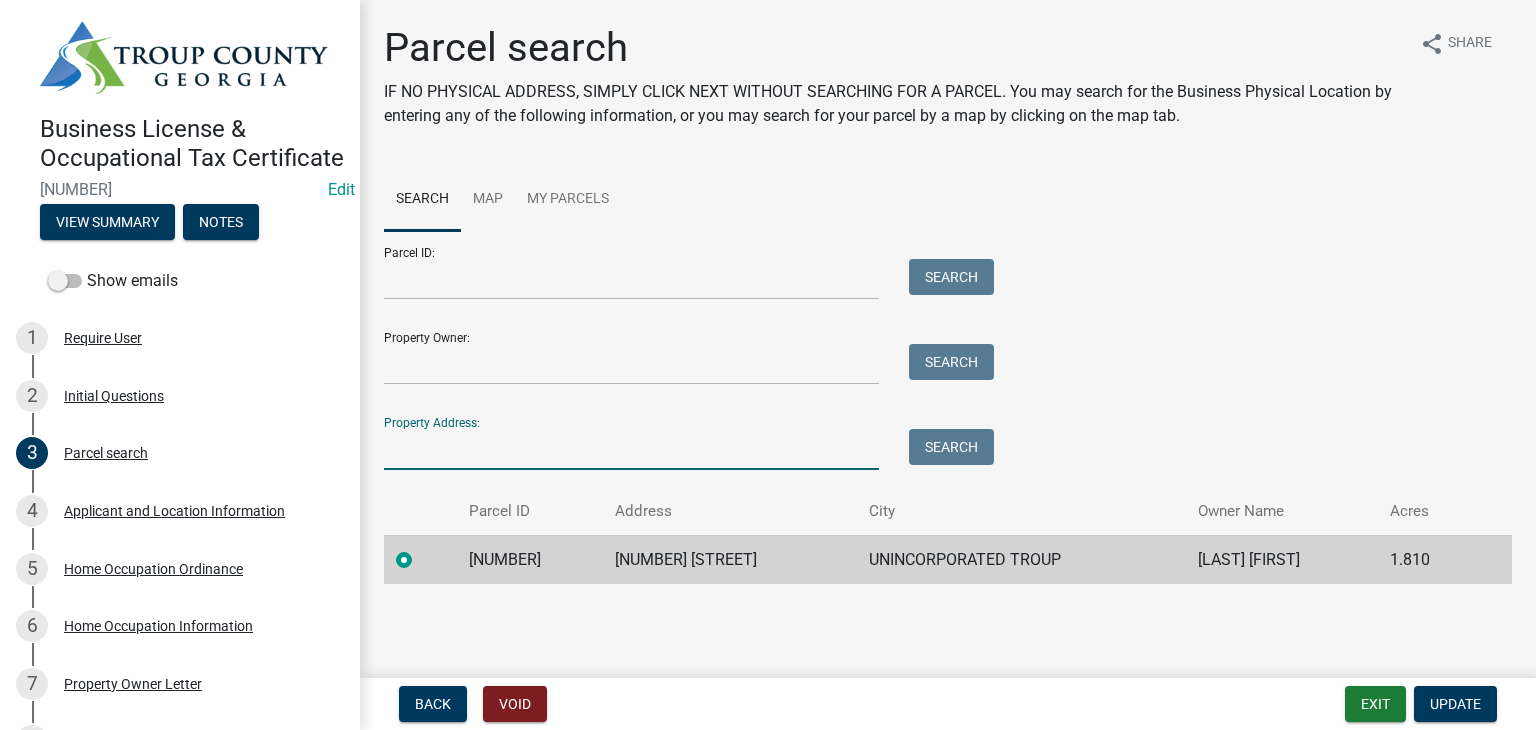 drag, startPoint x: 1081, startPoint y: 389, endPoint x: 1093, endPoint y: 472, distance: 83.86298 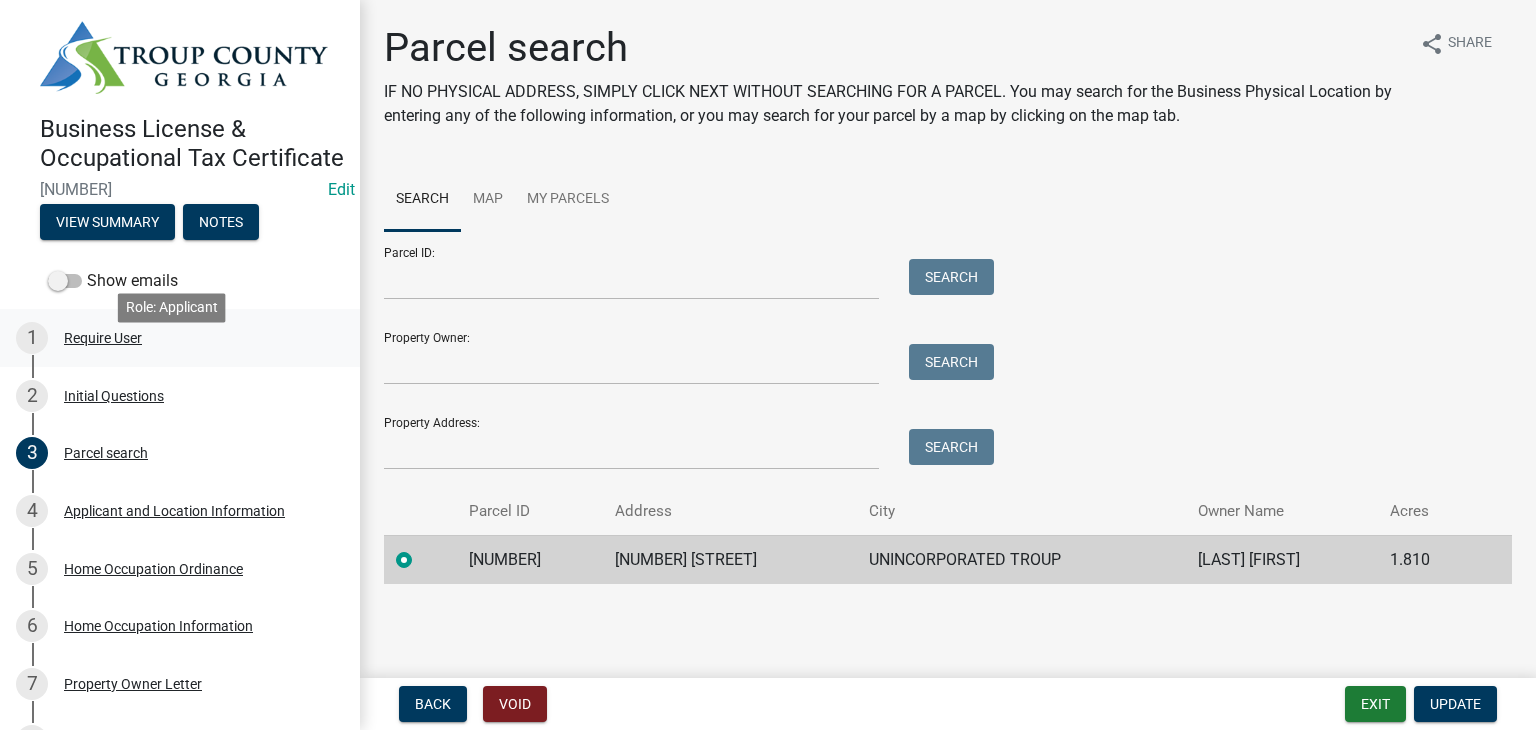 click on "1     Require User" at bounding box center [172, 338] 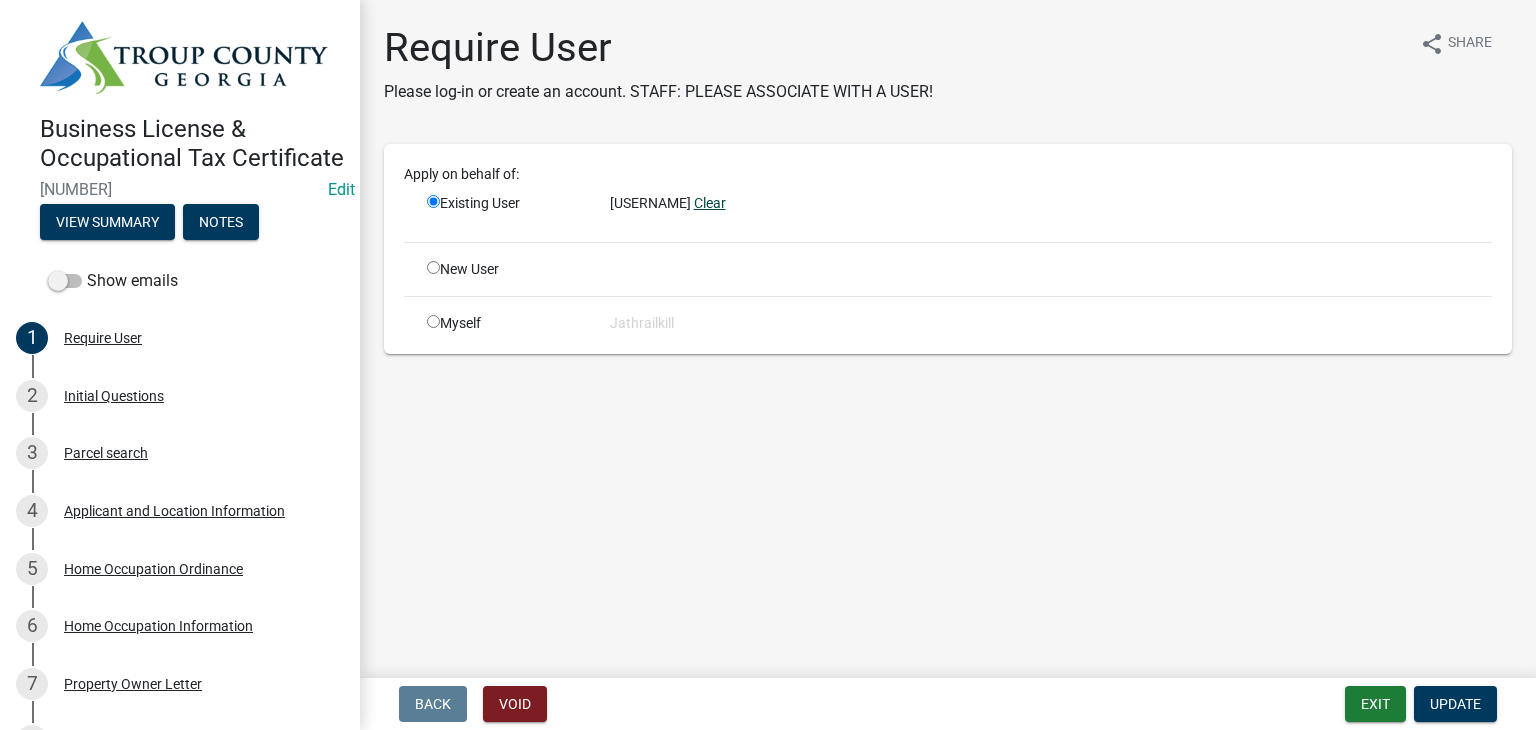 click on "Clear" 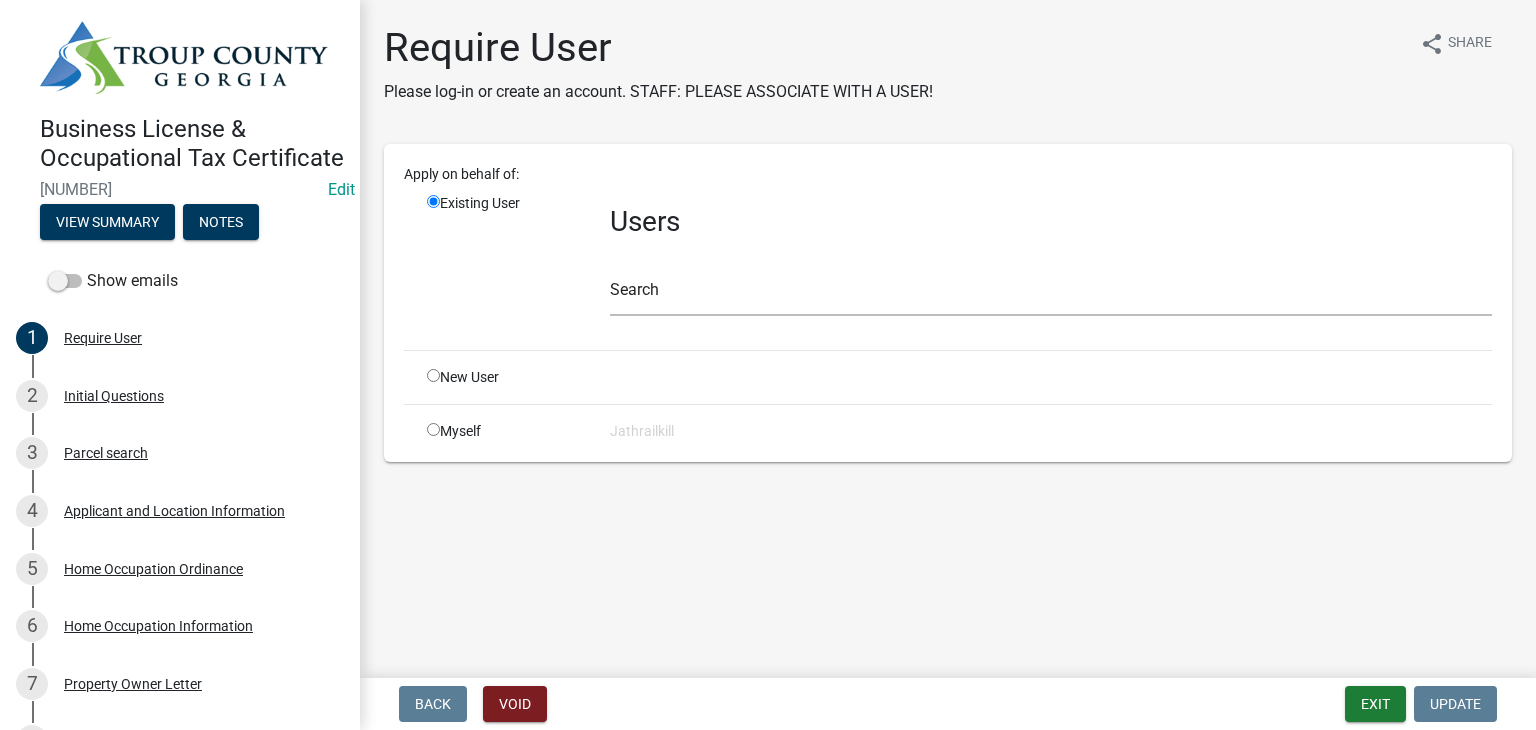 click on "Apply on behalf of:   Existing User  Users Search  New User   Myself   Jathrailkill" 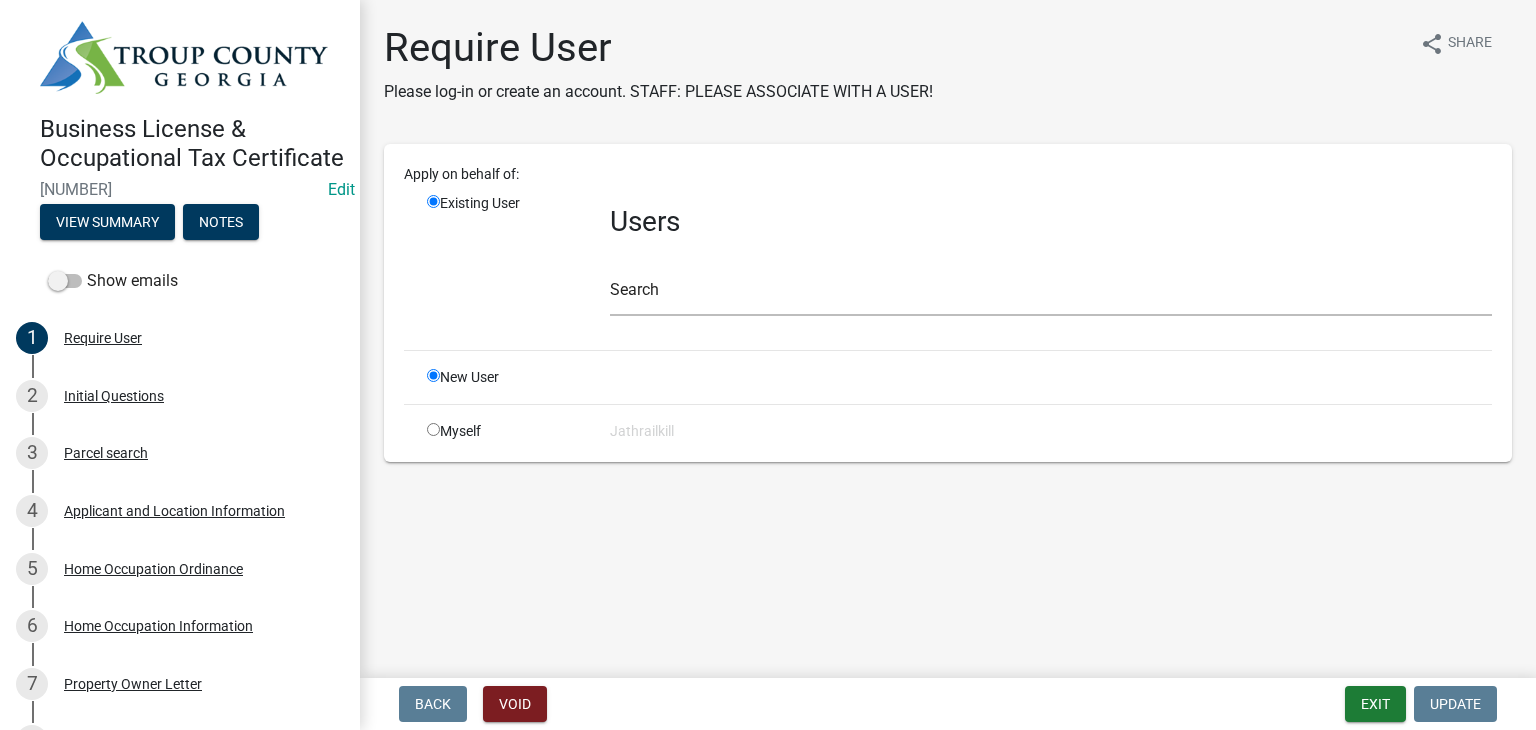 radio on "false" 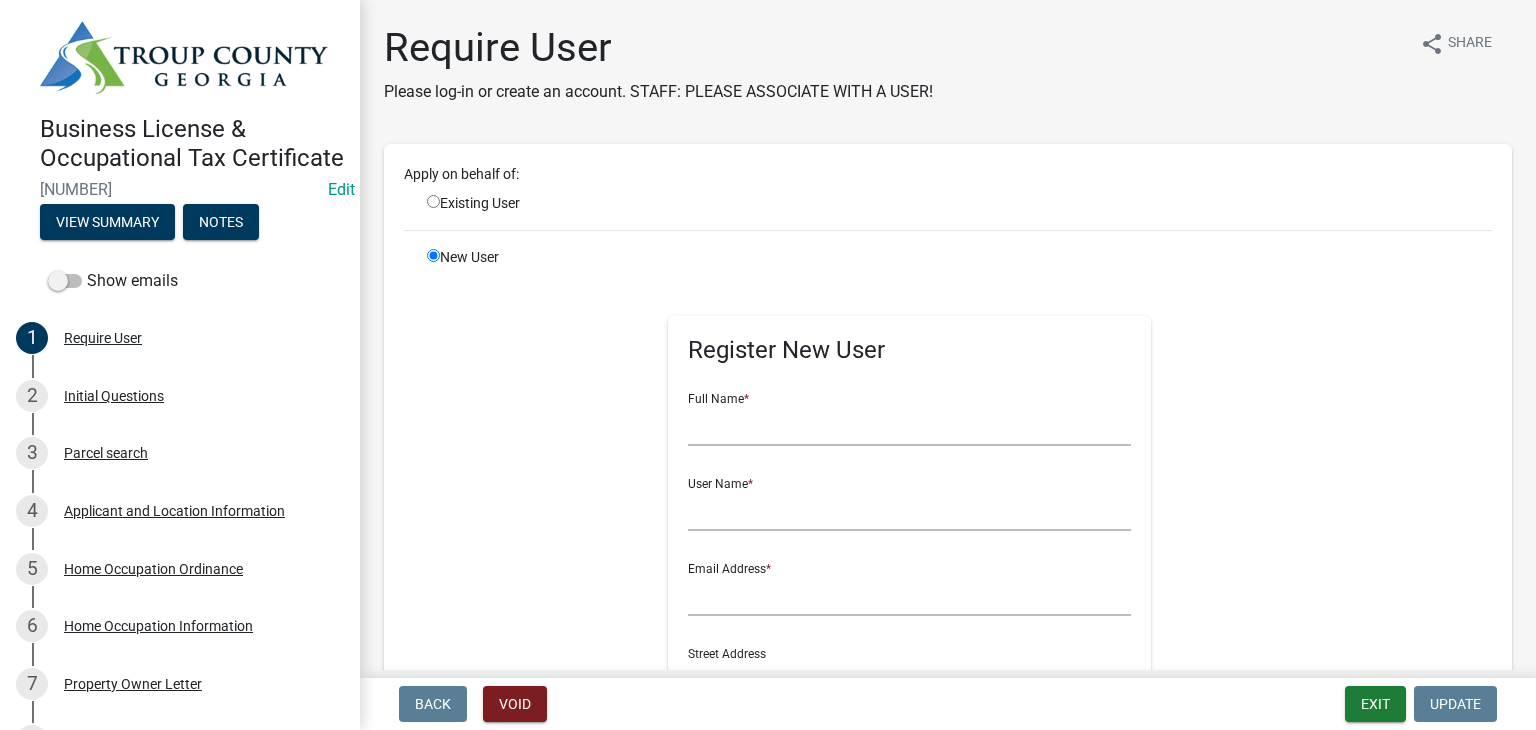 click on "Full Name  *" 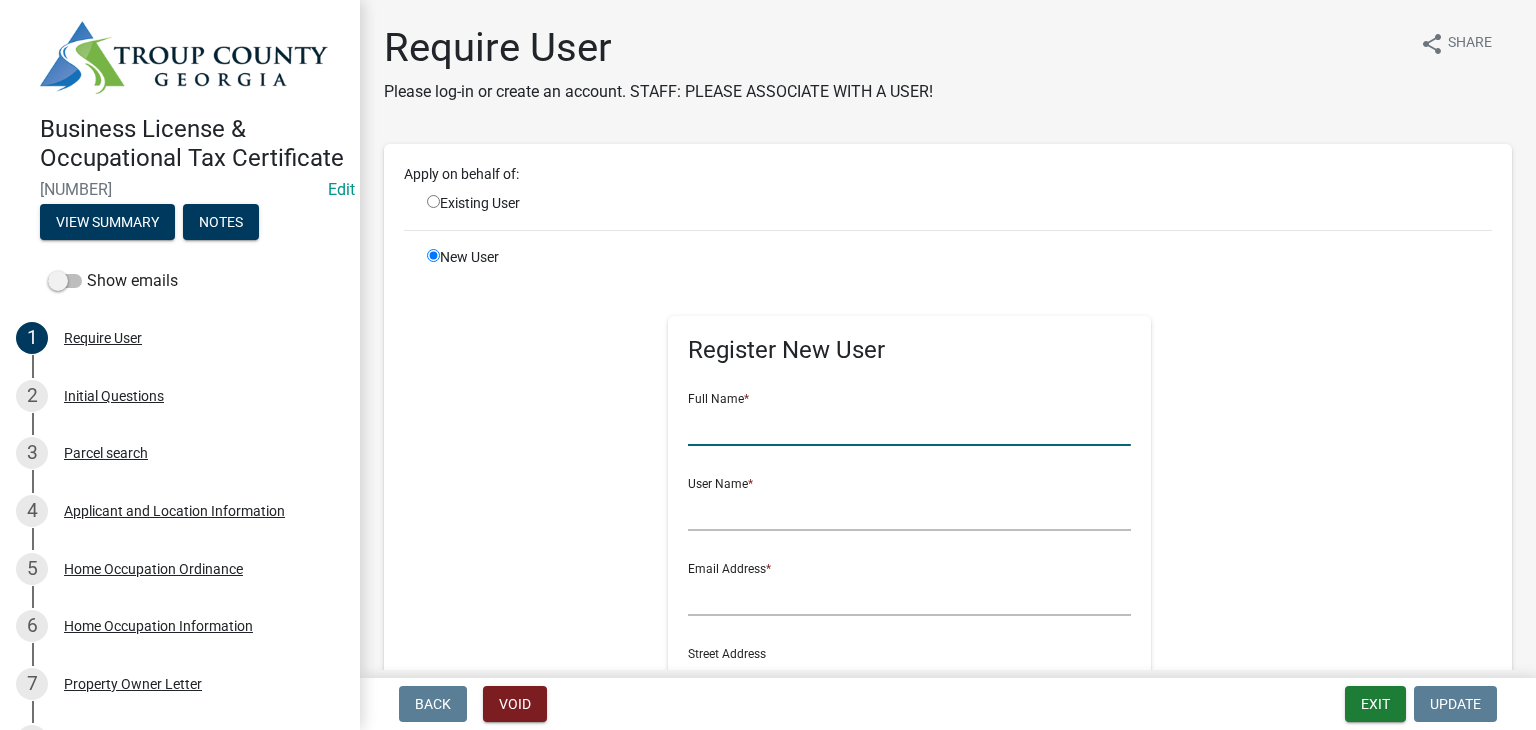 click 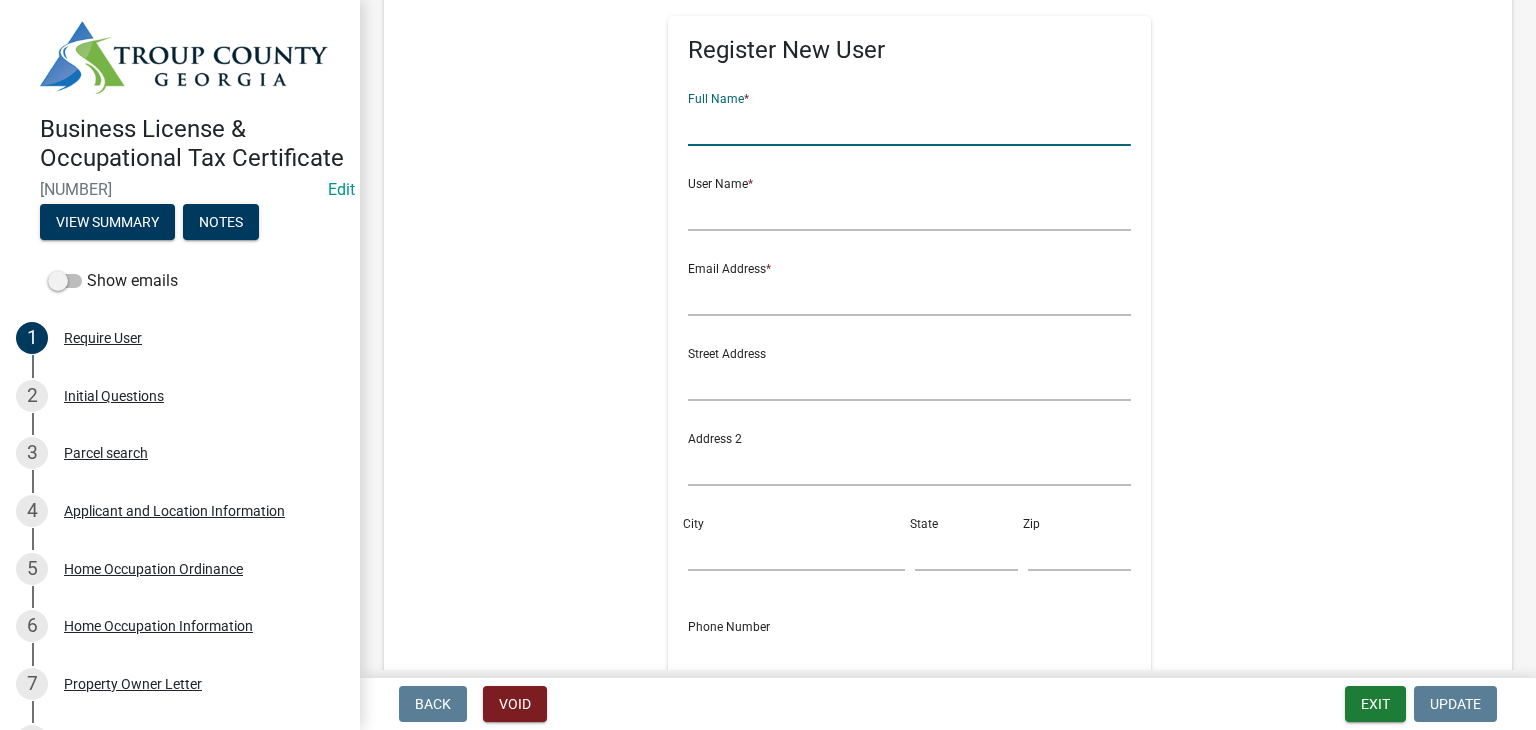 scroll, scrollTop: 200, scrollLeft: 0, axis: vertical 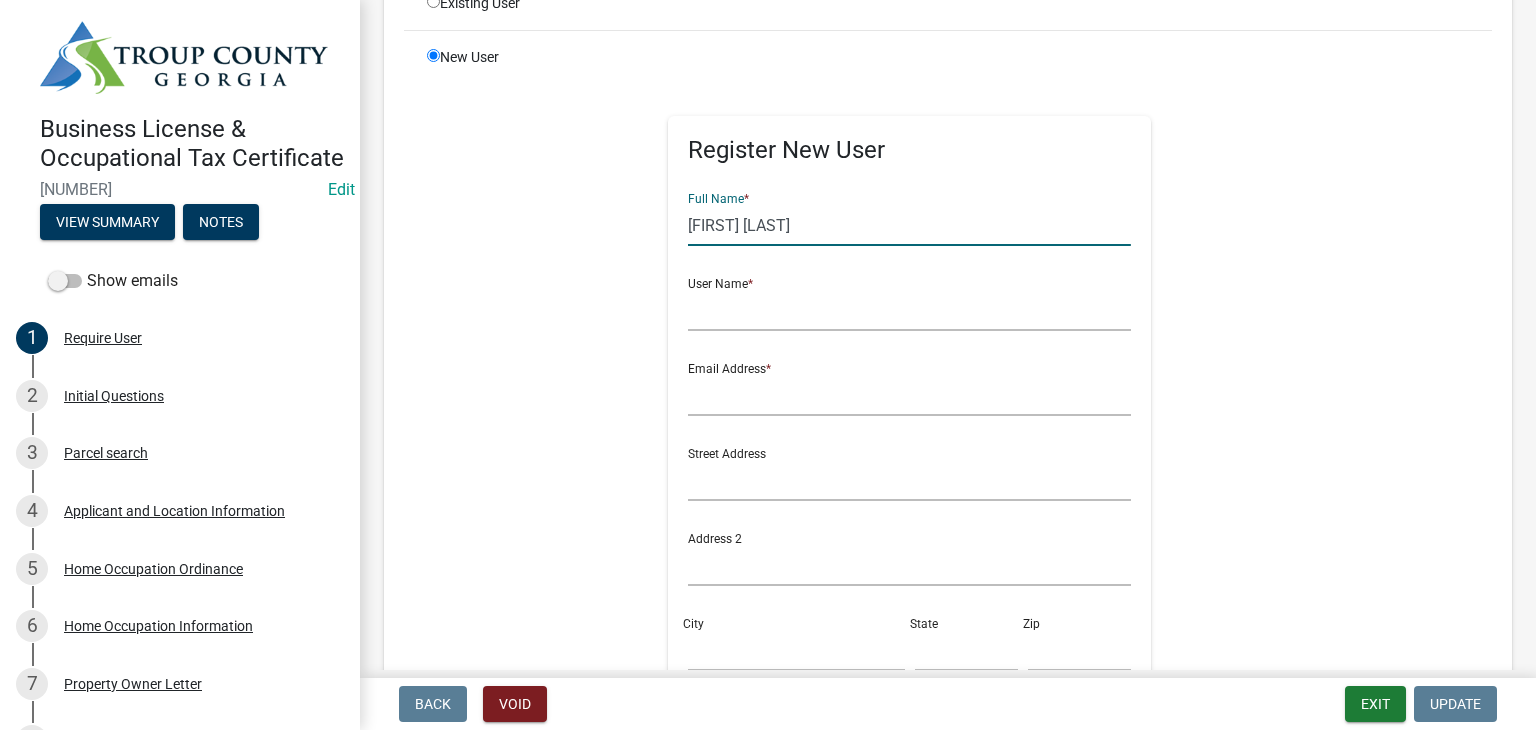 type on "Altequea Jones" 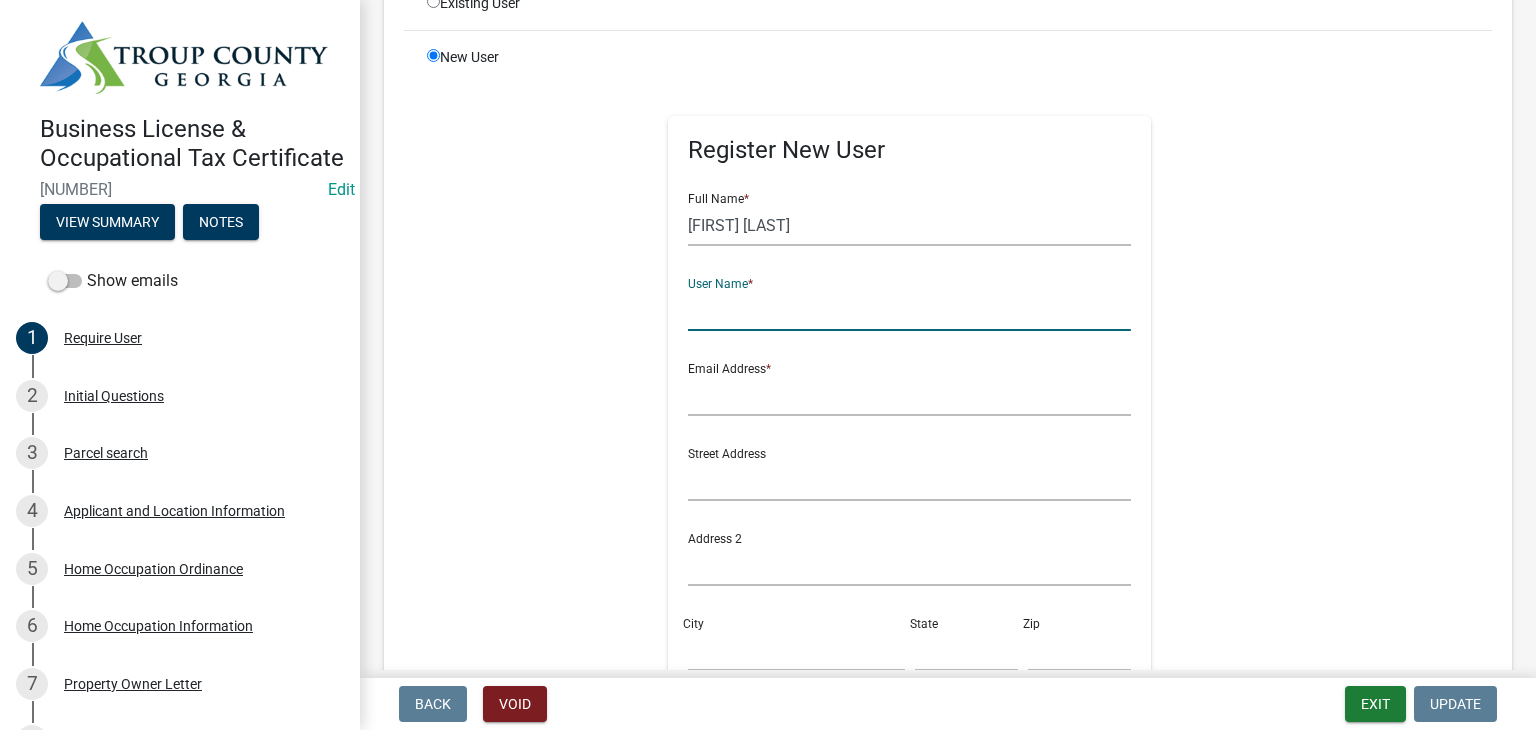drag, startPoint x: 738, startPoint y: 313, endPoint x: 828, endPoint y: 321, distance: 90.35486 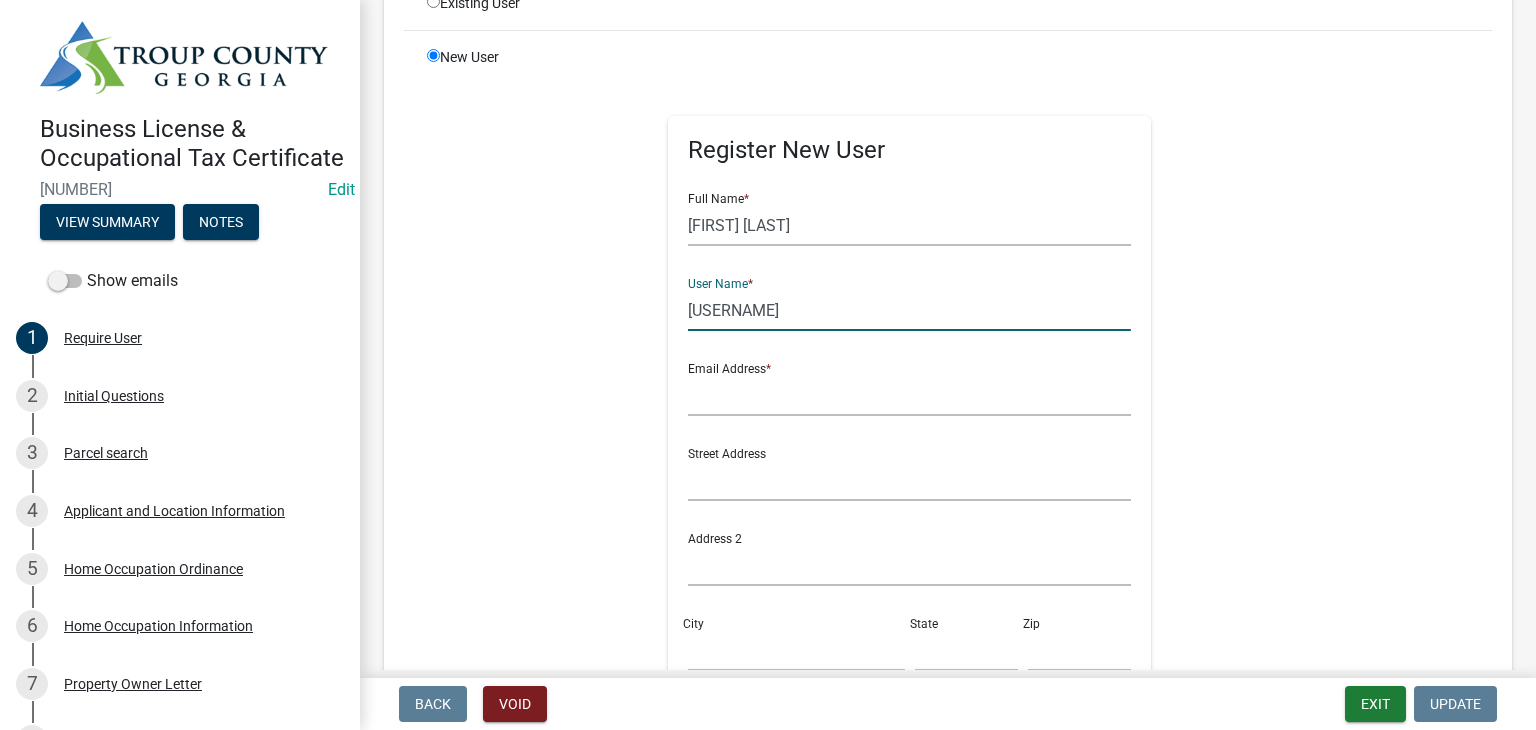 type on "ajones119" 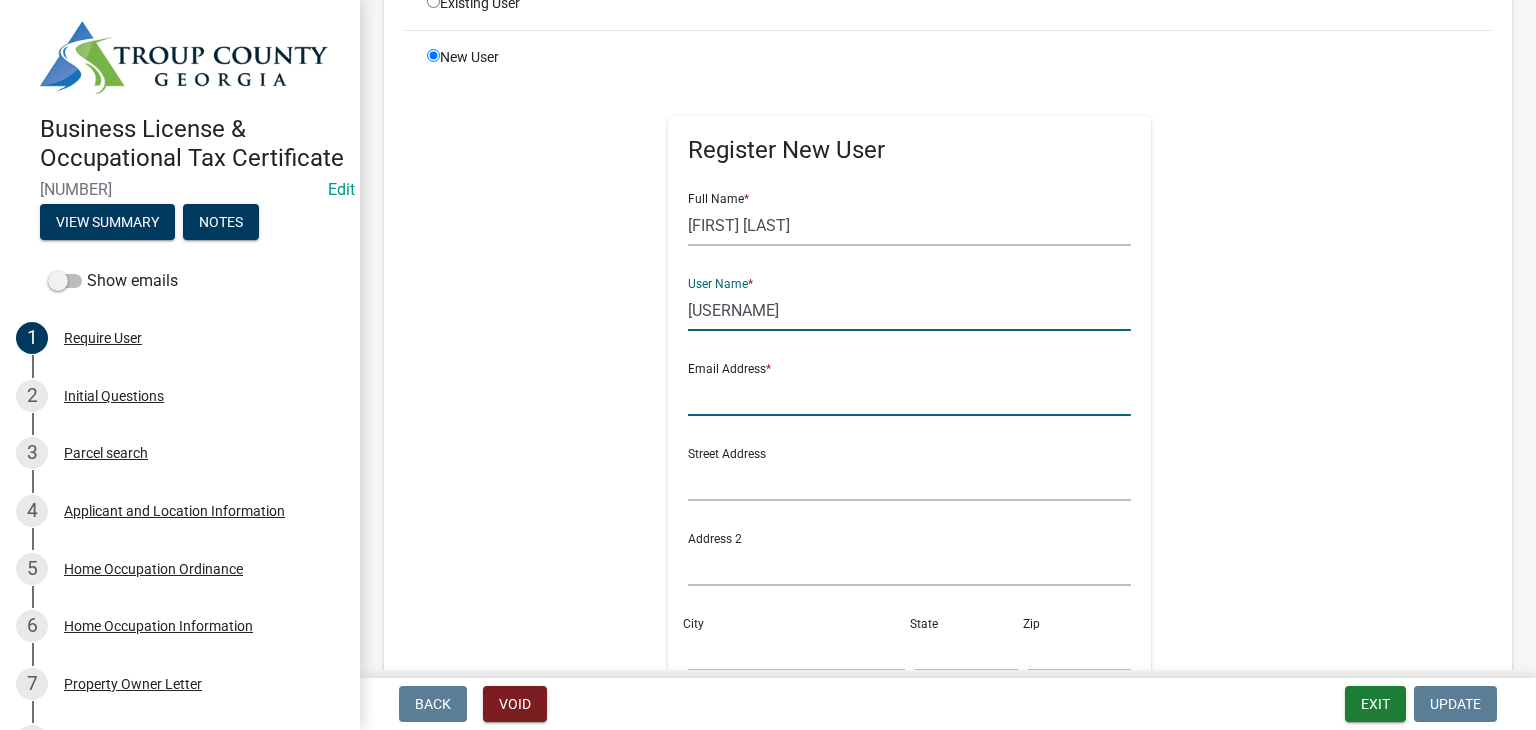 click 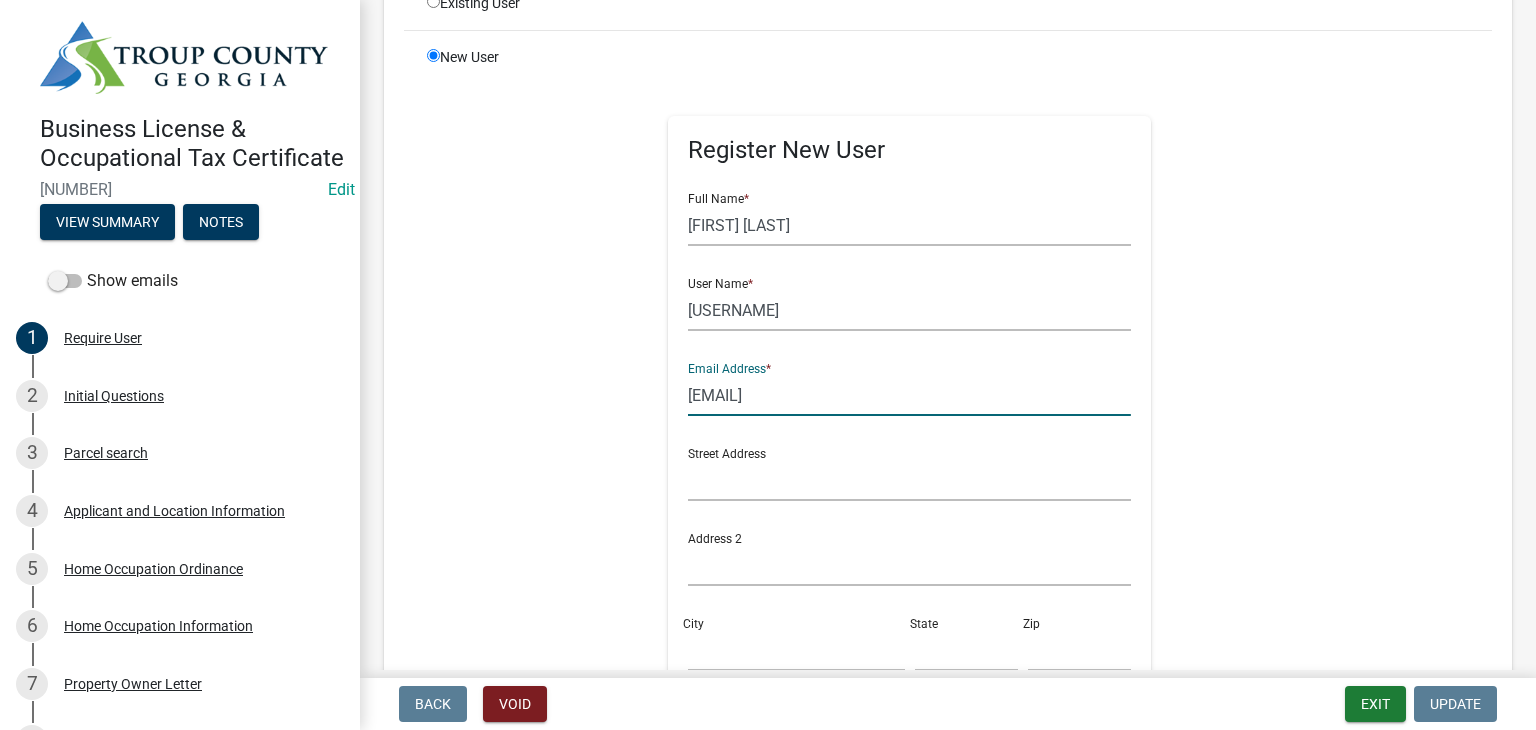 type on "bigcountry50@gmail.com" 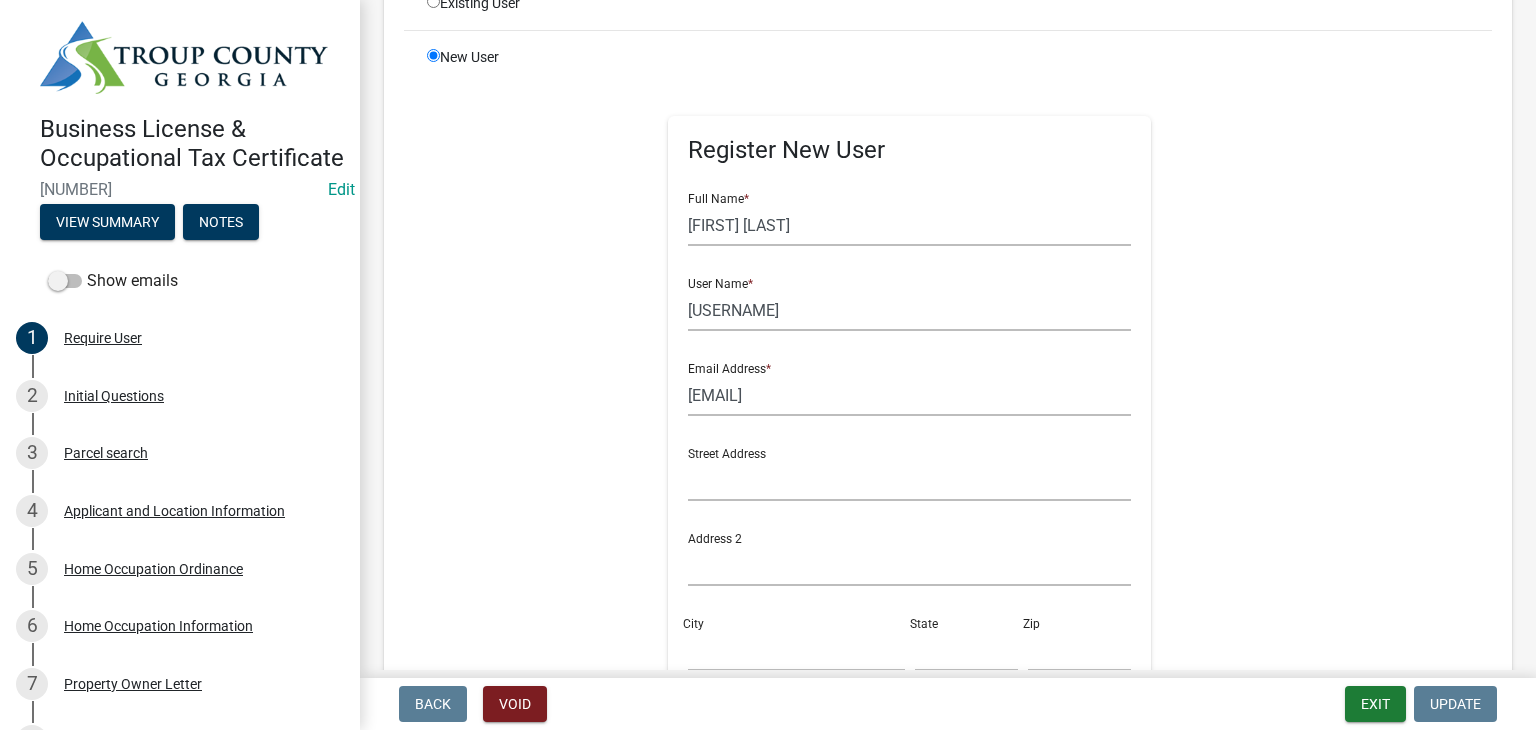 click on "Street Address" 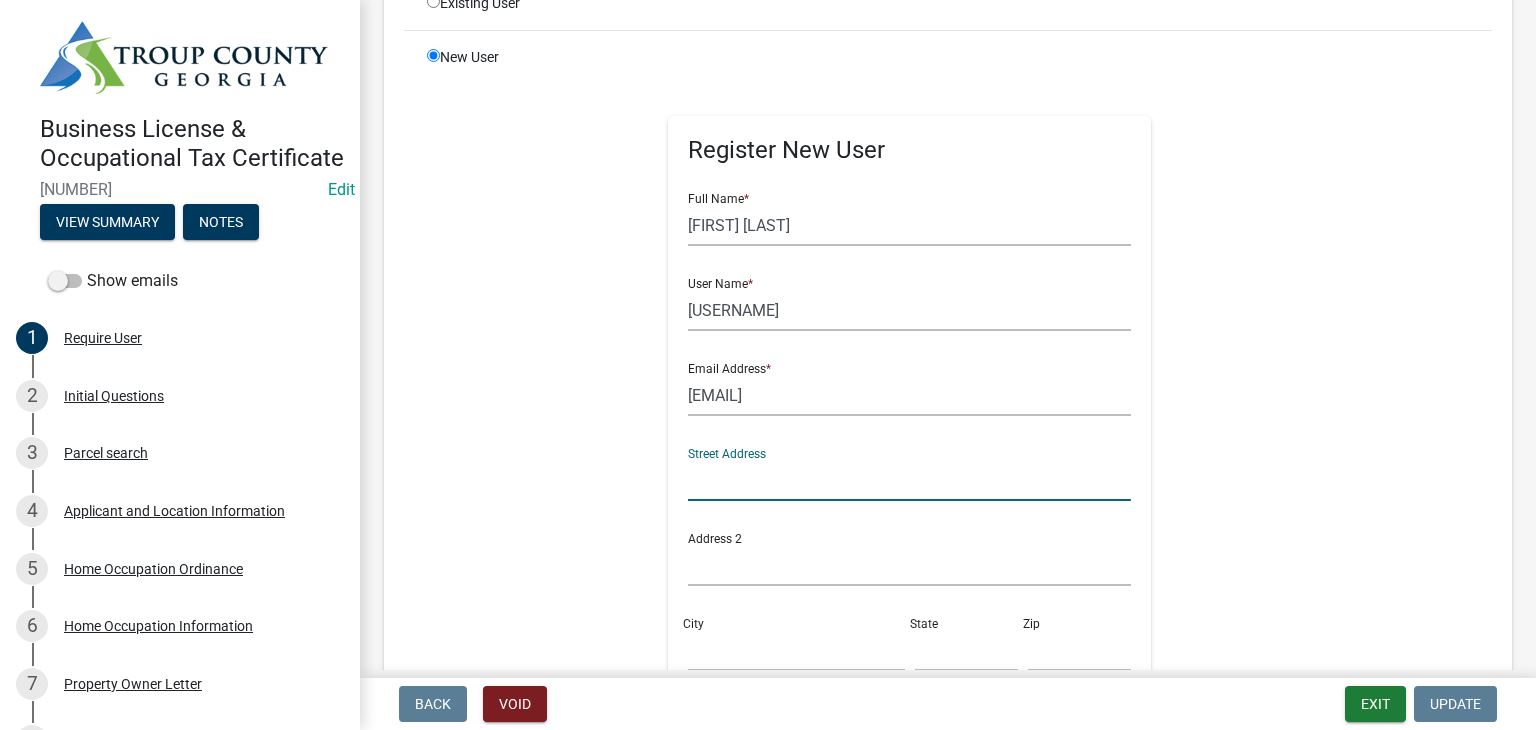 click 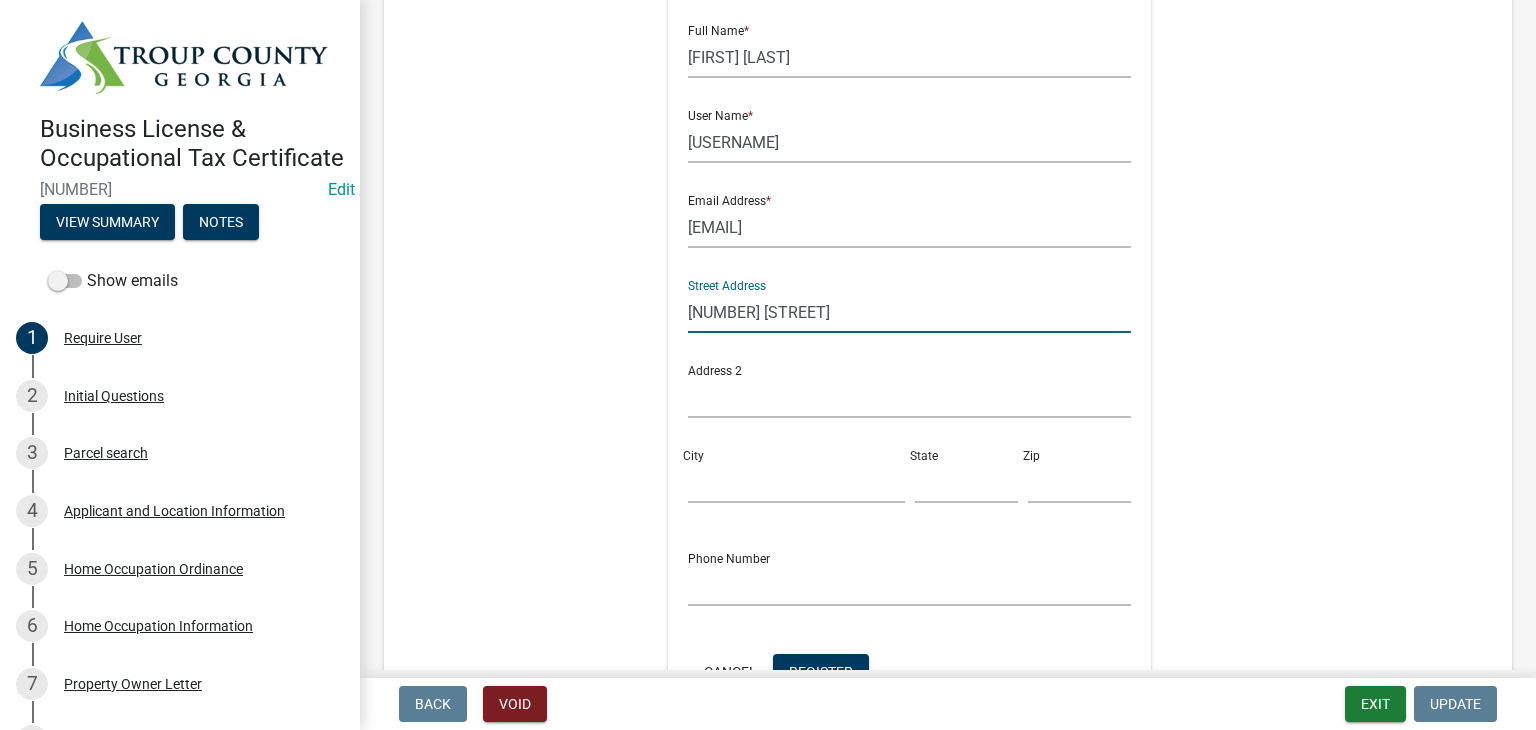 scroll, scrollTop: 500, scrollLeft: 0, axis: vertical 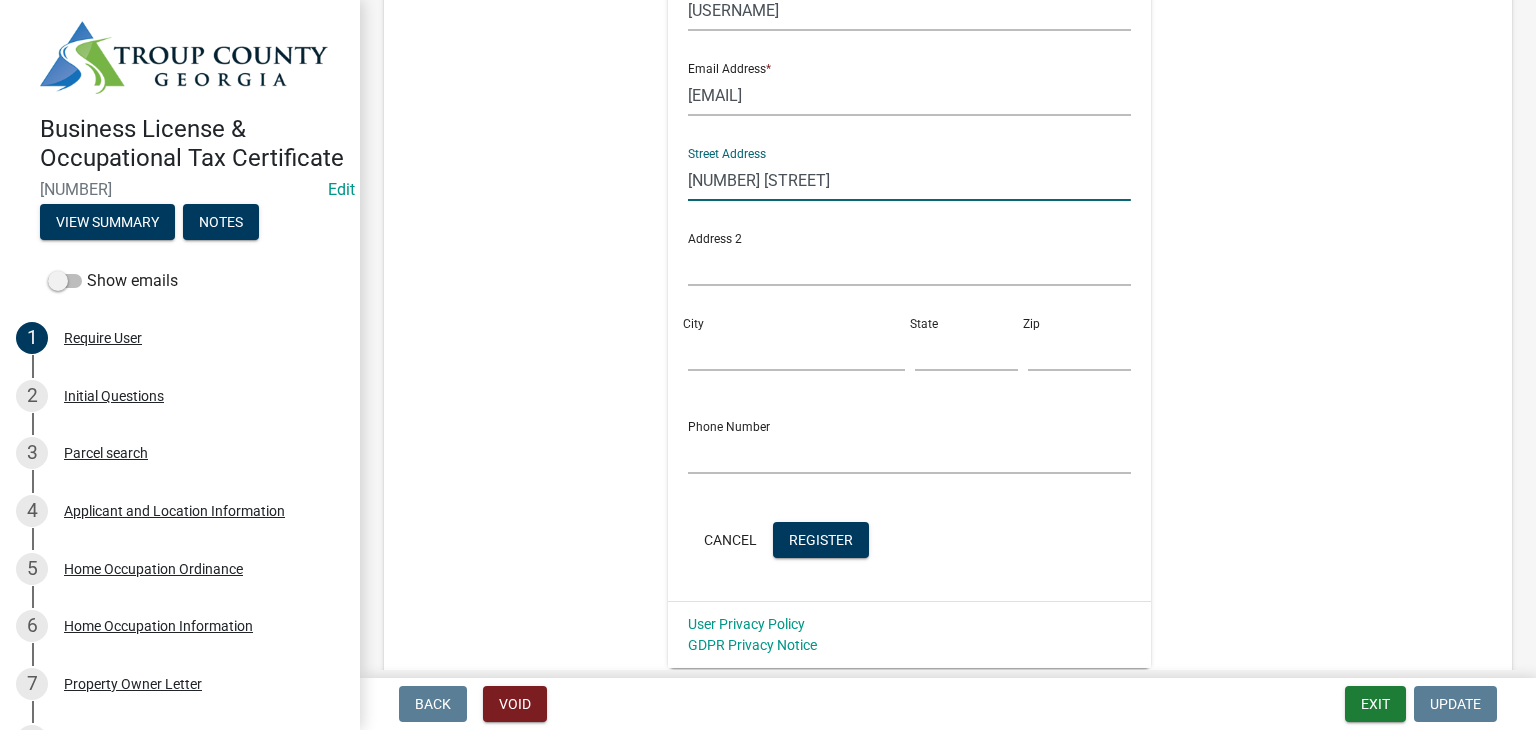 type on "119 Oakmont Dr" 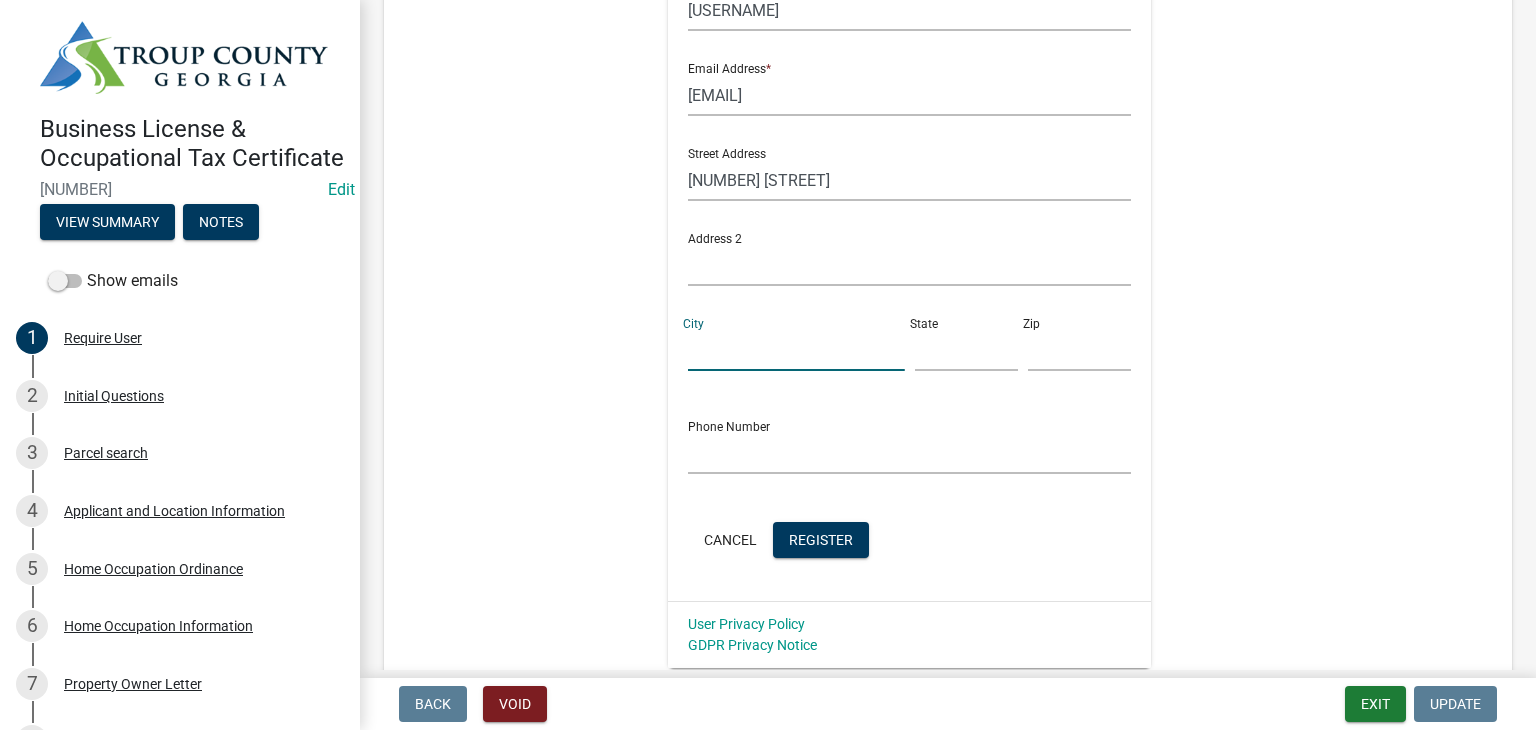 click on "City" at bounding box center [796, 350] 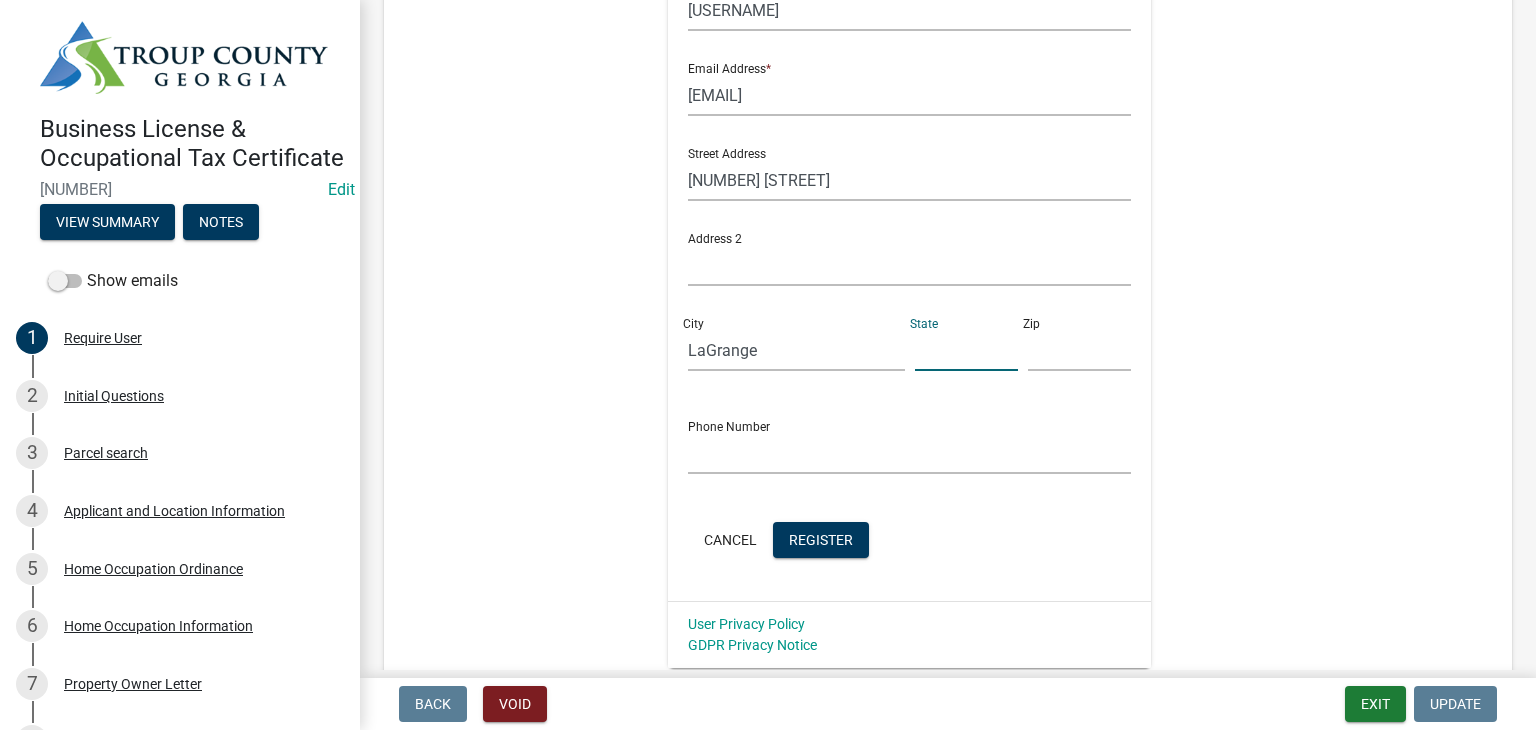 click 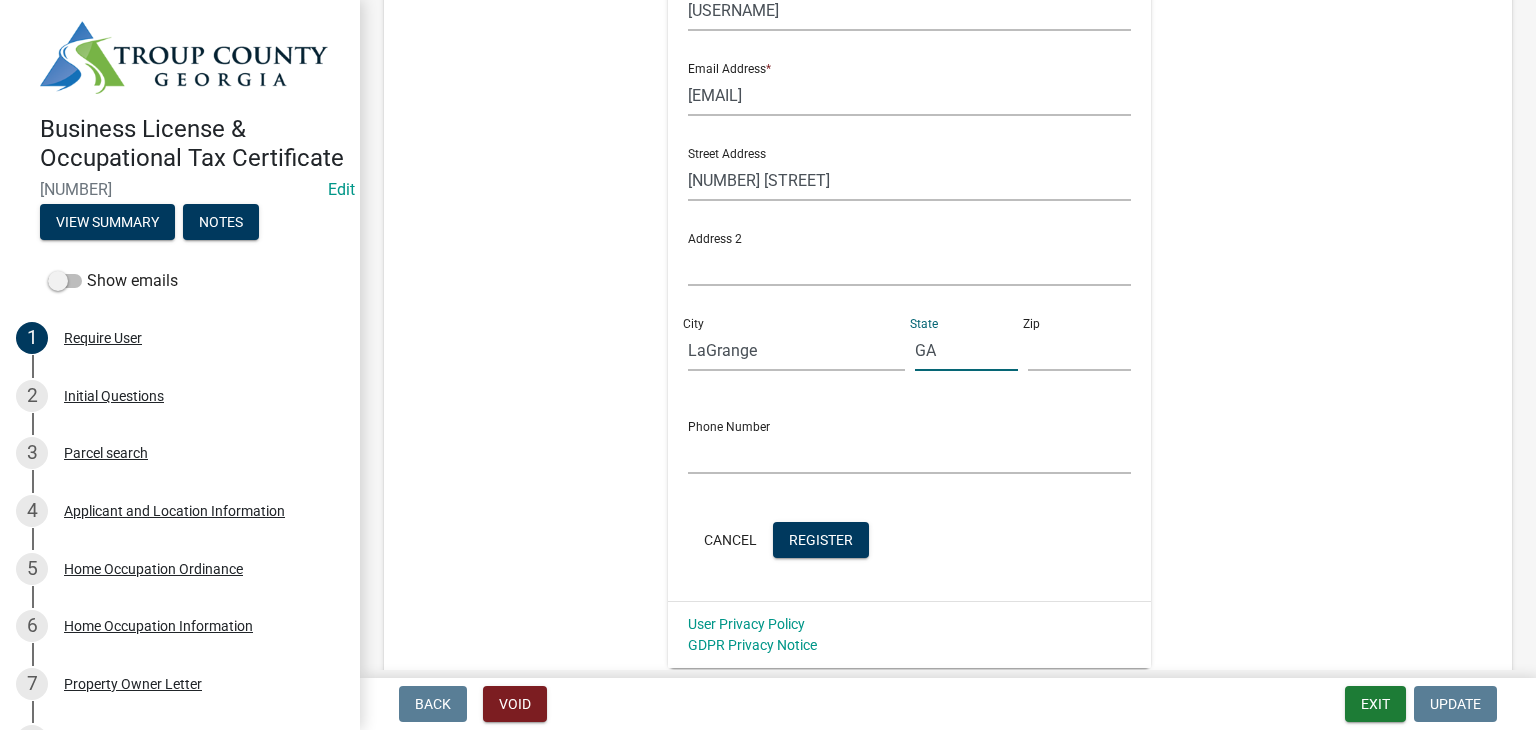 click on "Street Address  119 Oakmont Dr Address 2 City  LaGrange State  GA Zip" 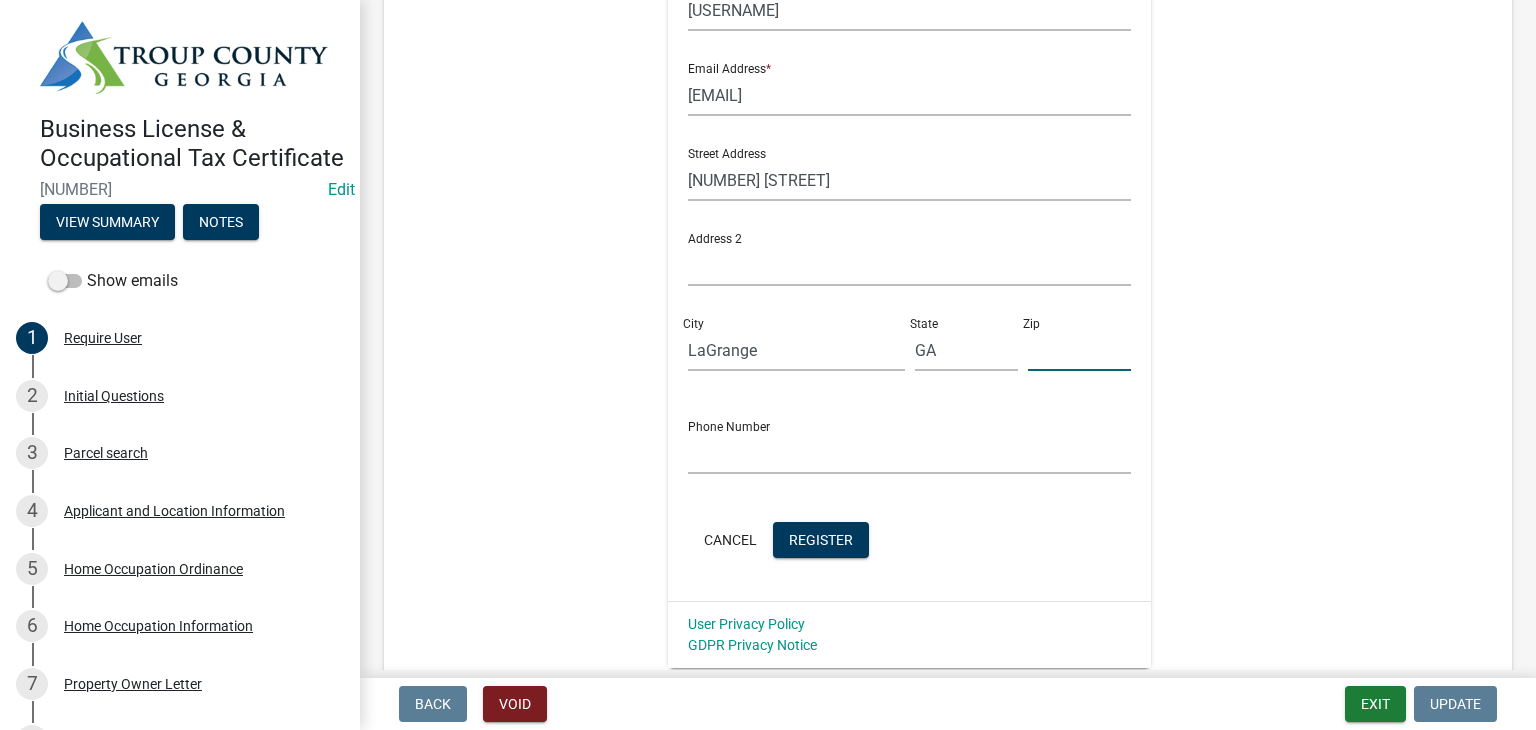click 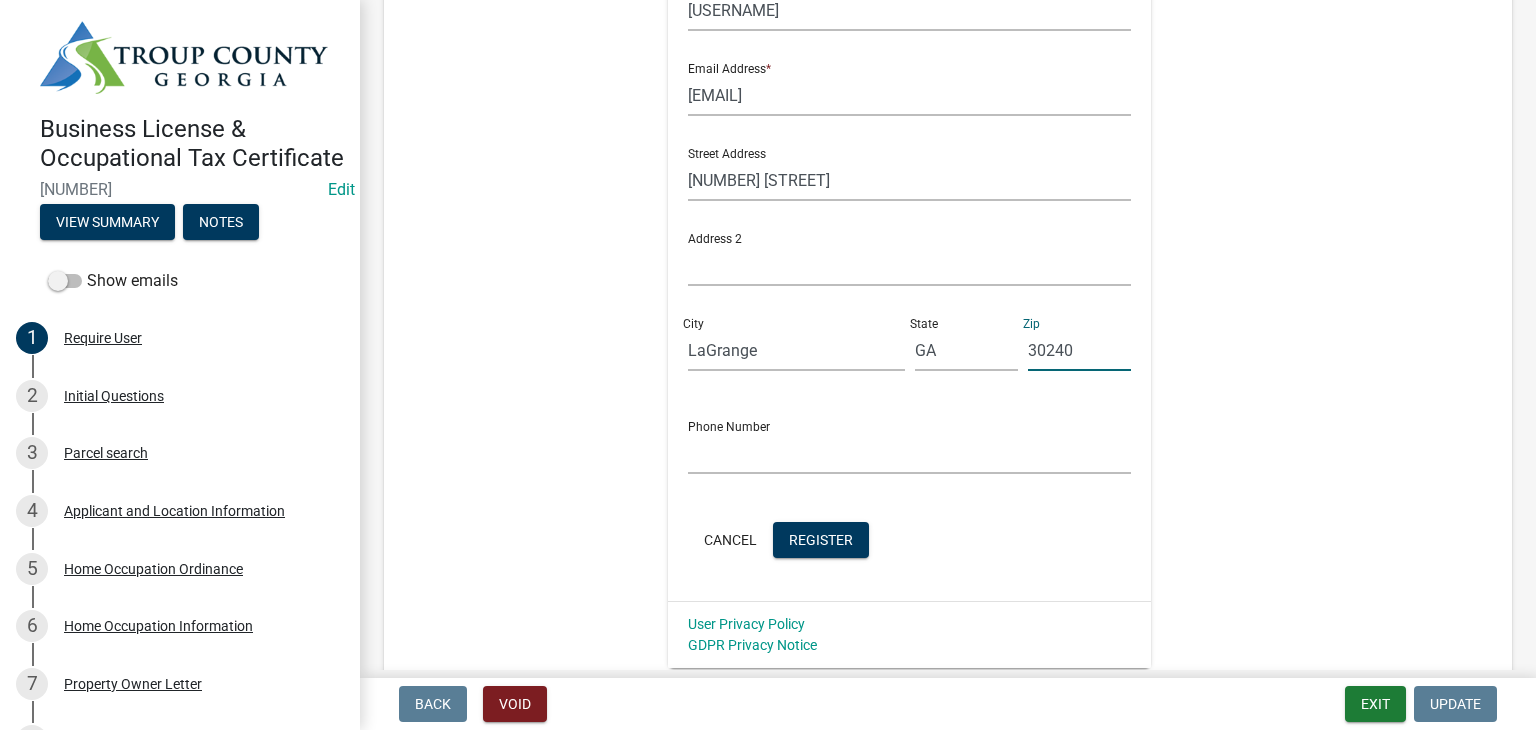 type on "30240" 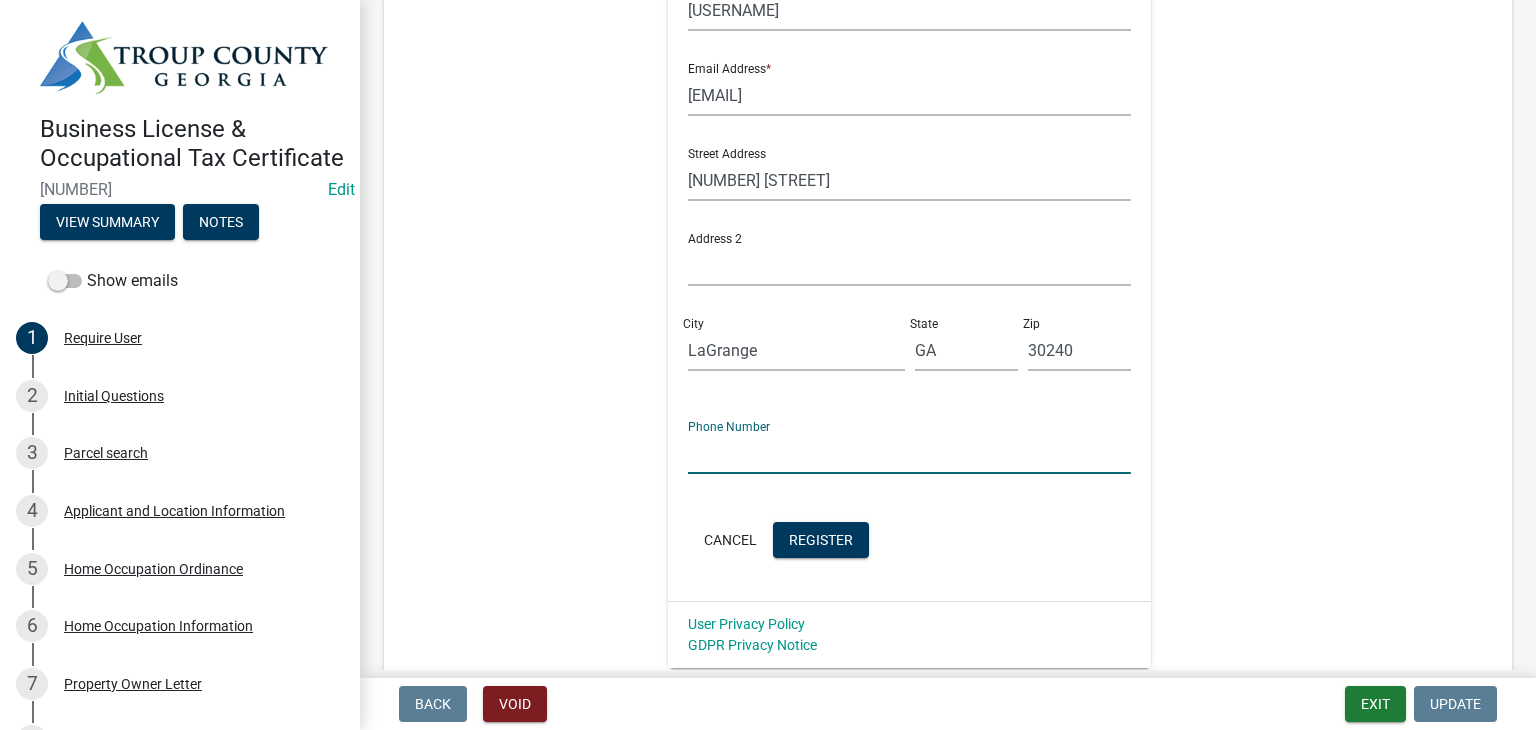 click 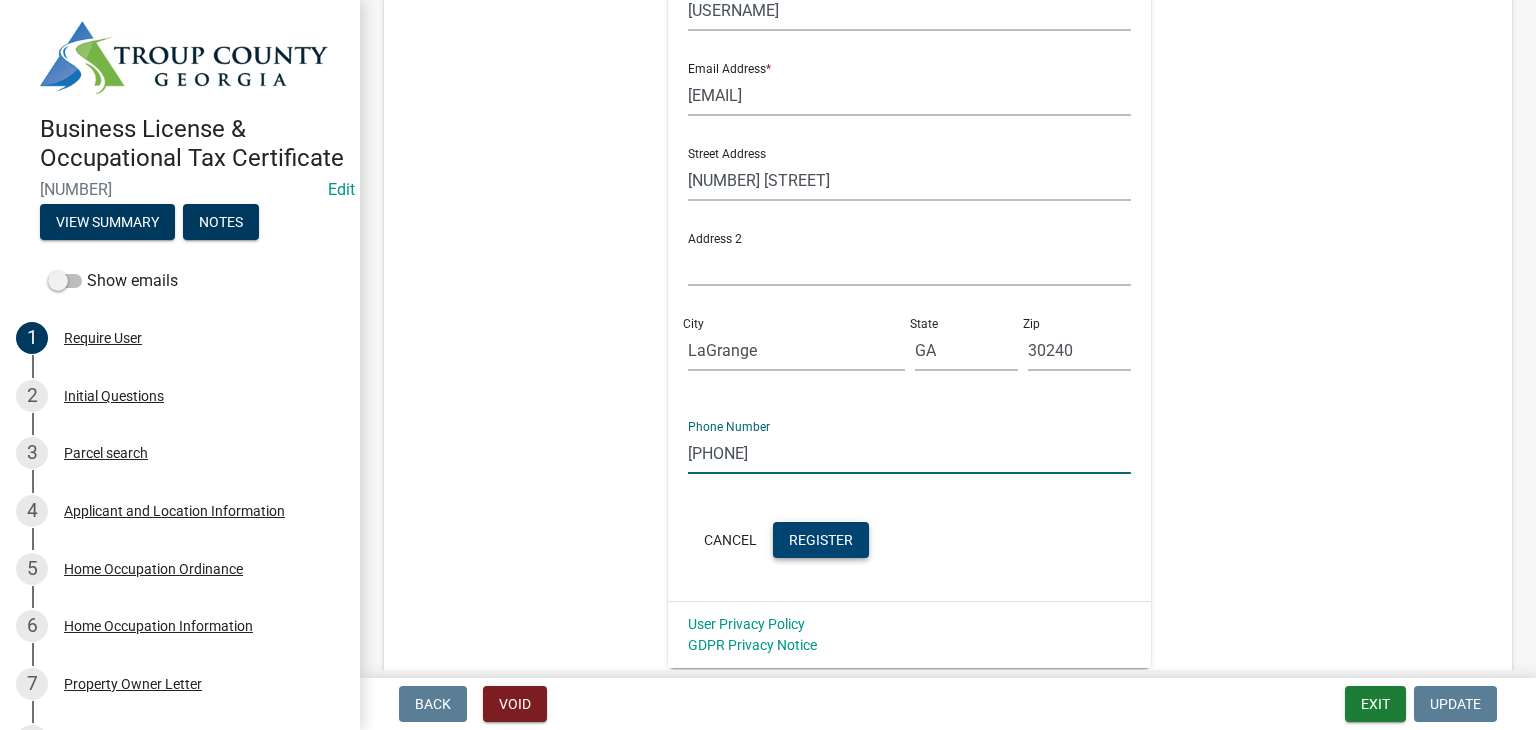 type on "706-416-7273" 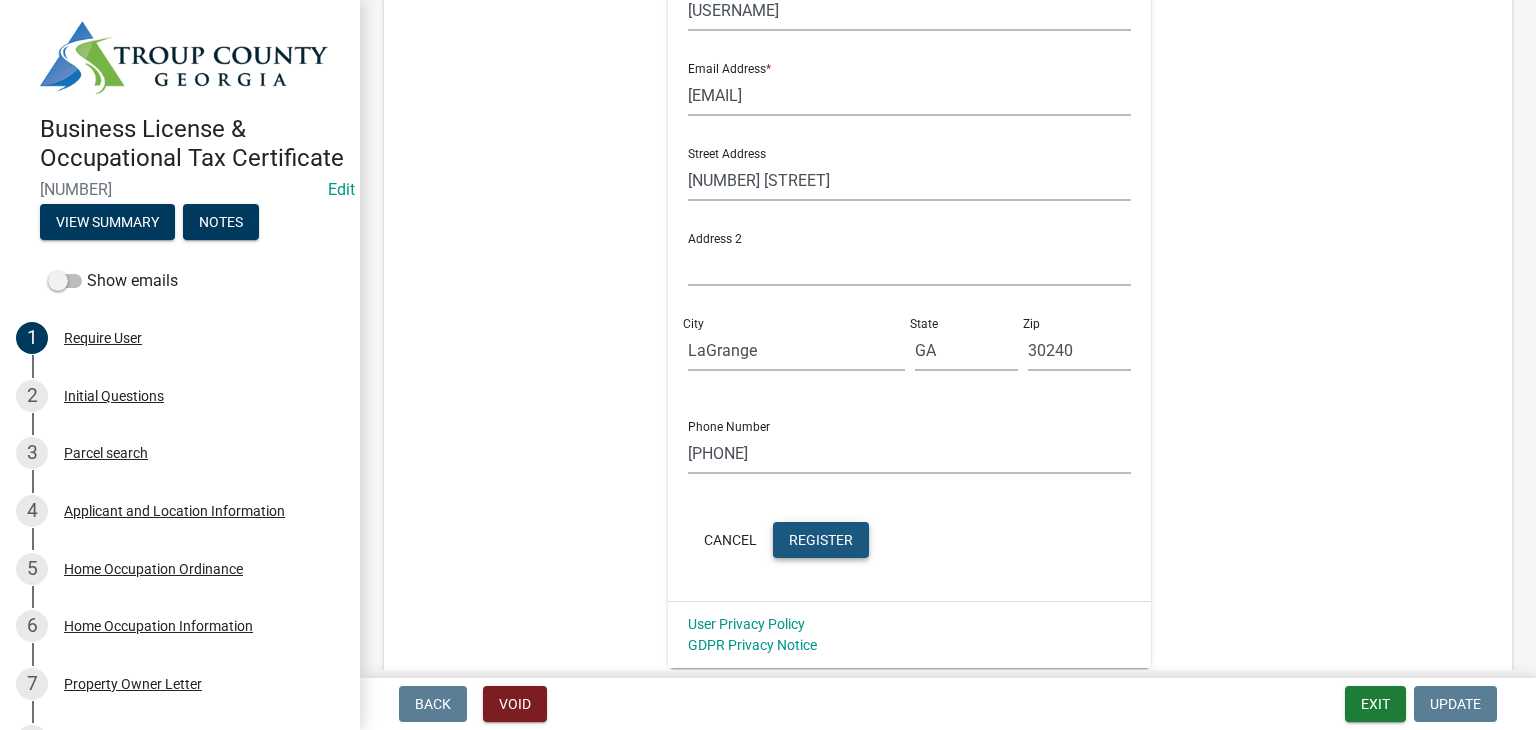 click on "Register" 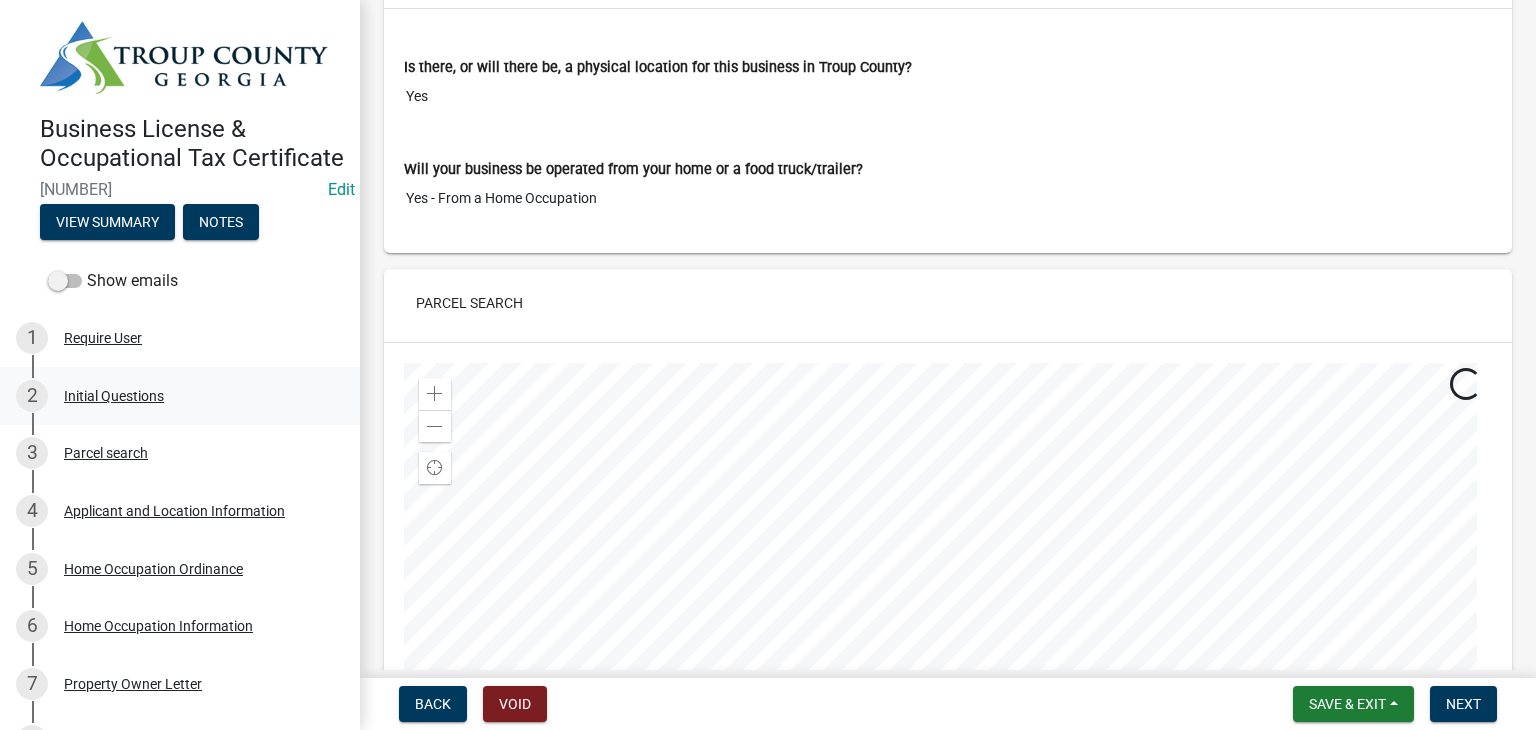 scroll, scrollTop: 200, scrollLeft: 0, axis: vertical 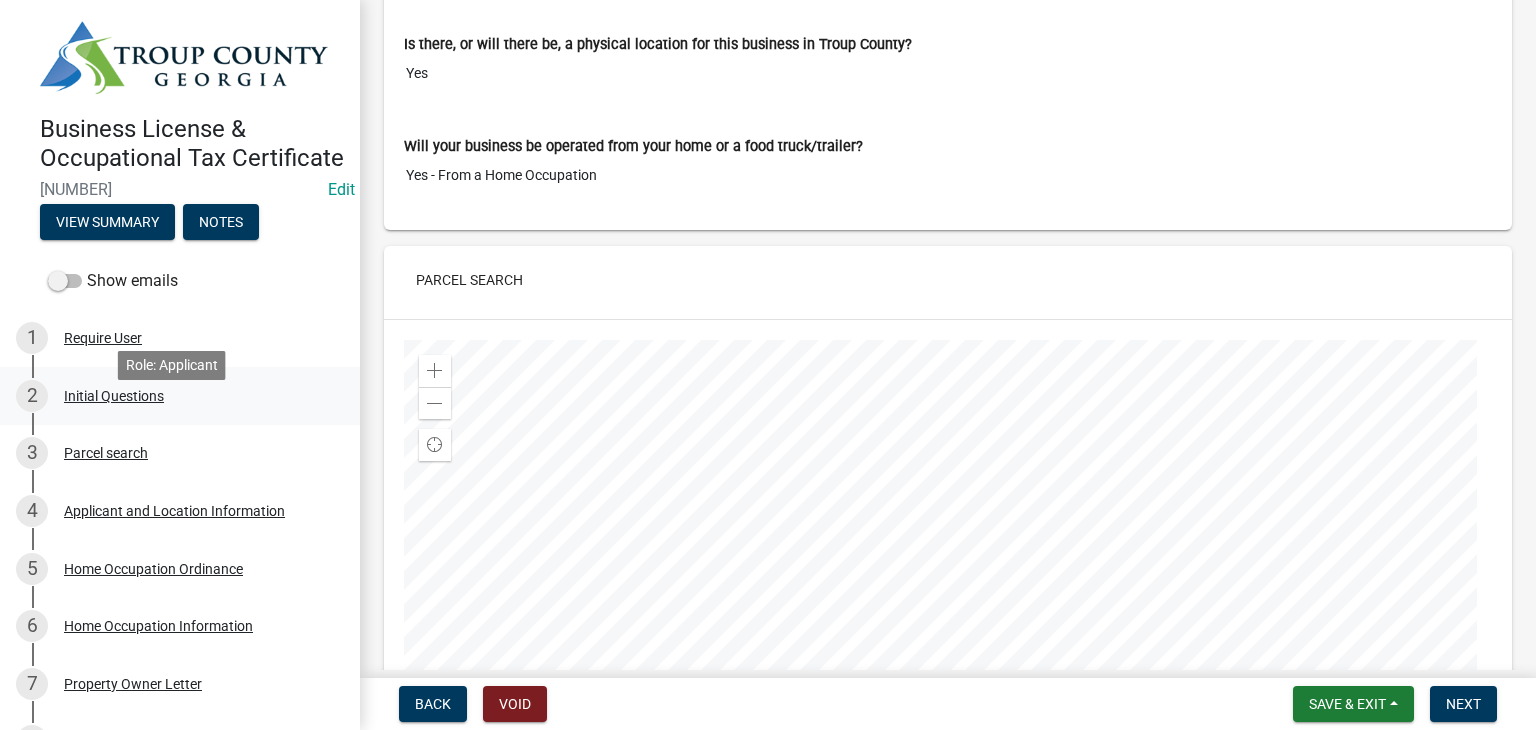 click on "2     Initial Questions" at bounding box center [172, 396] 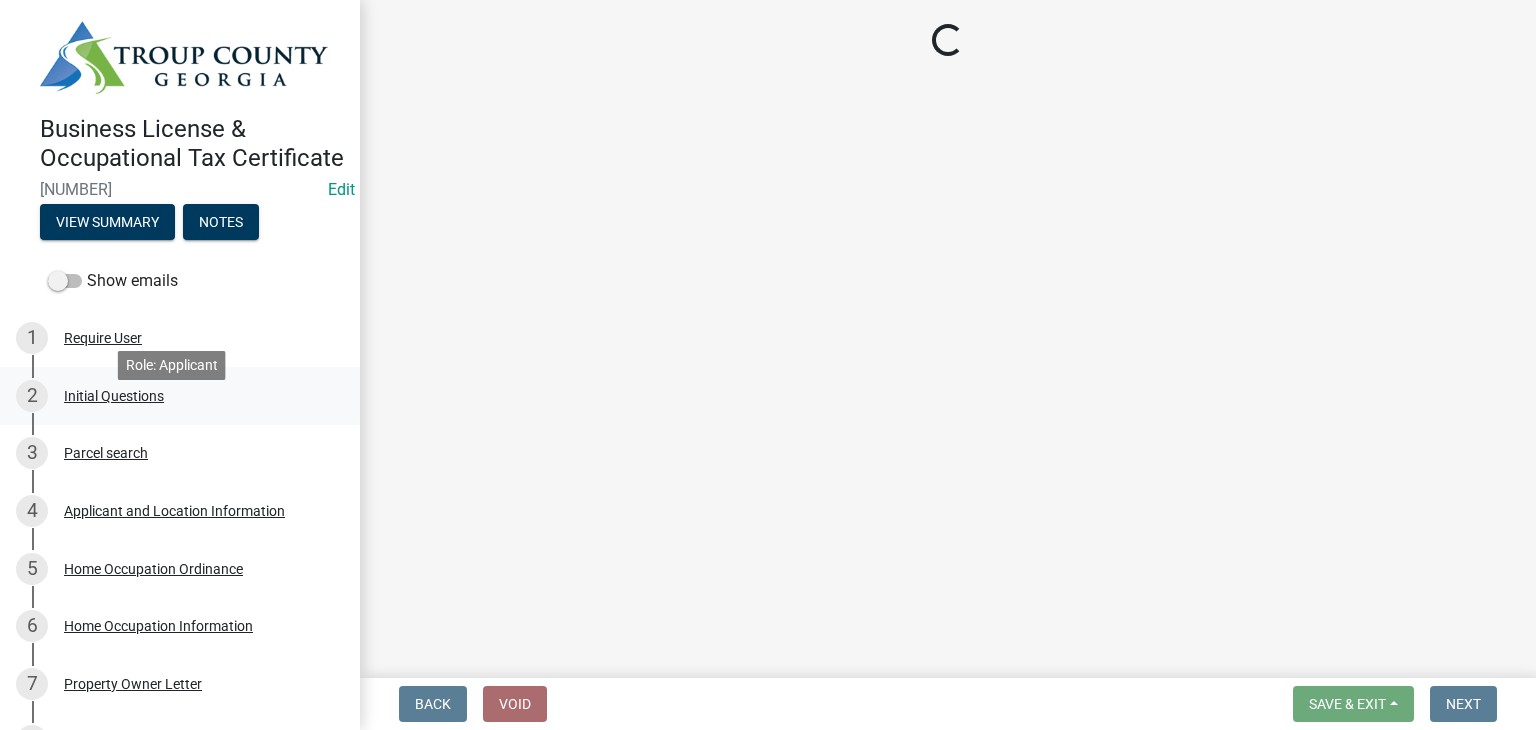 scroll, scrollTop: 0, scrollLeft: 0, axis: both 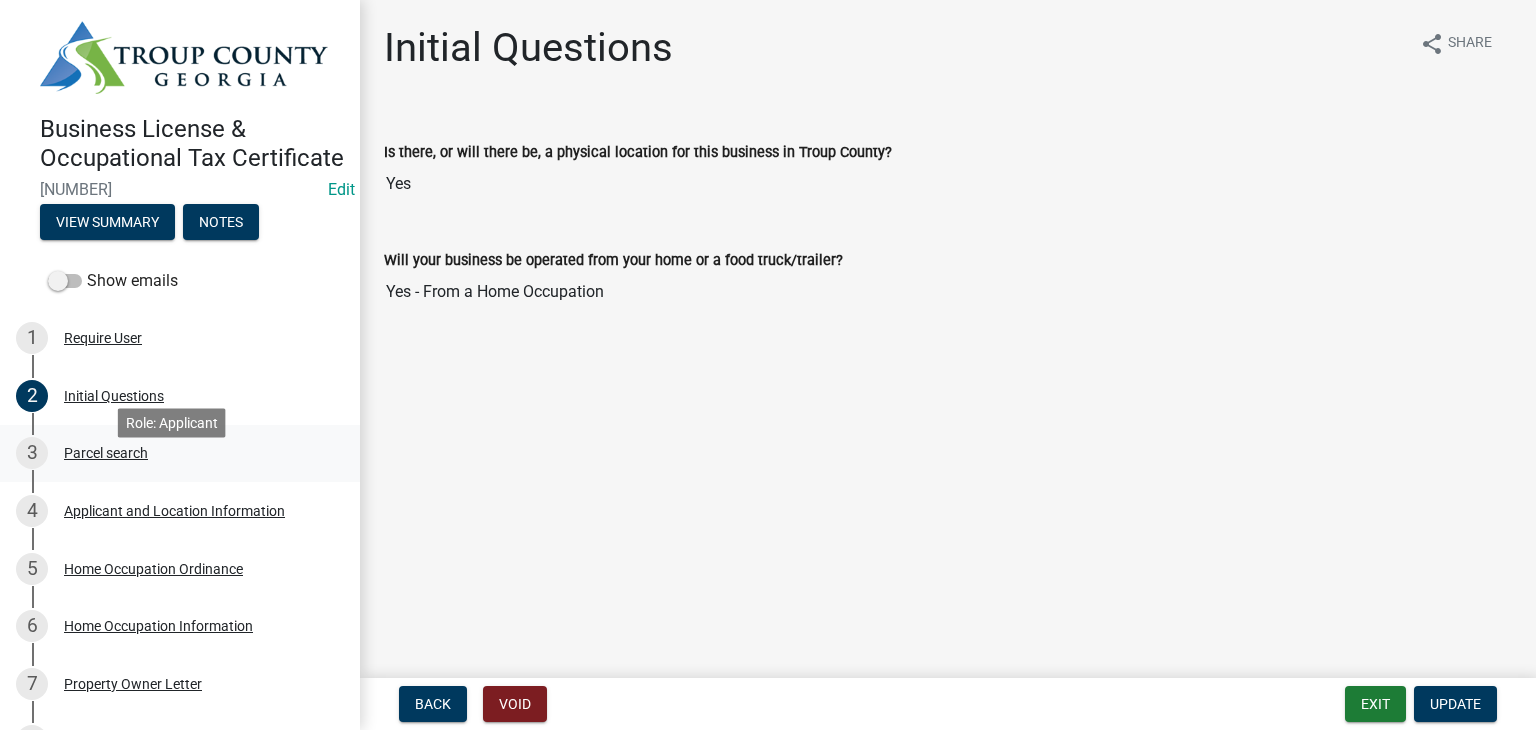 click on "3     Parcel search" at bounding box center (172, 453) 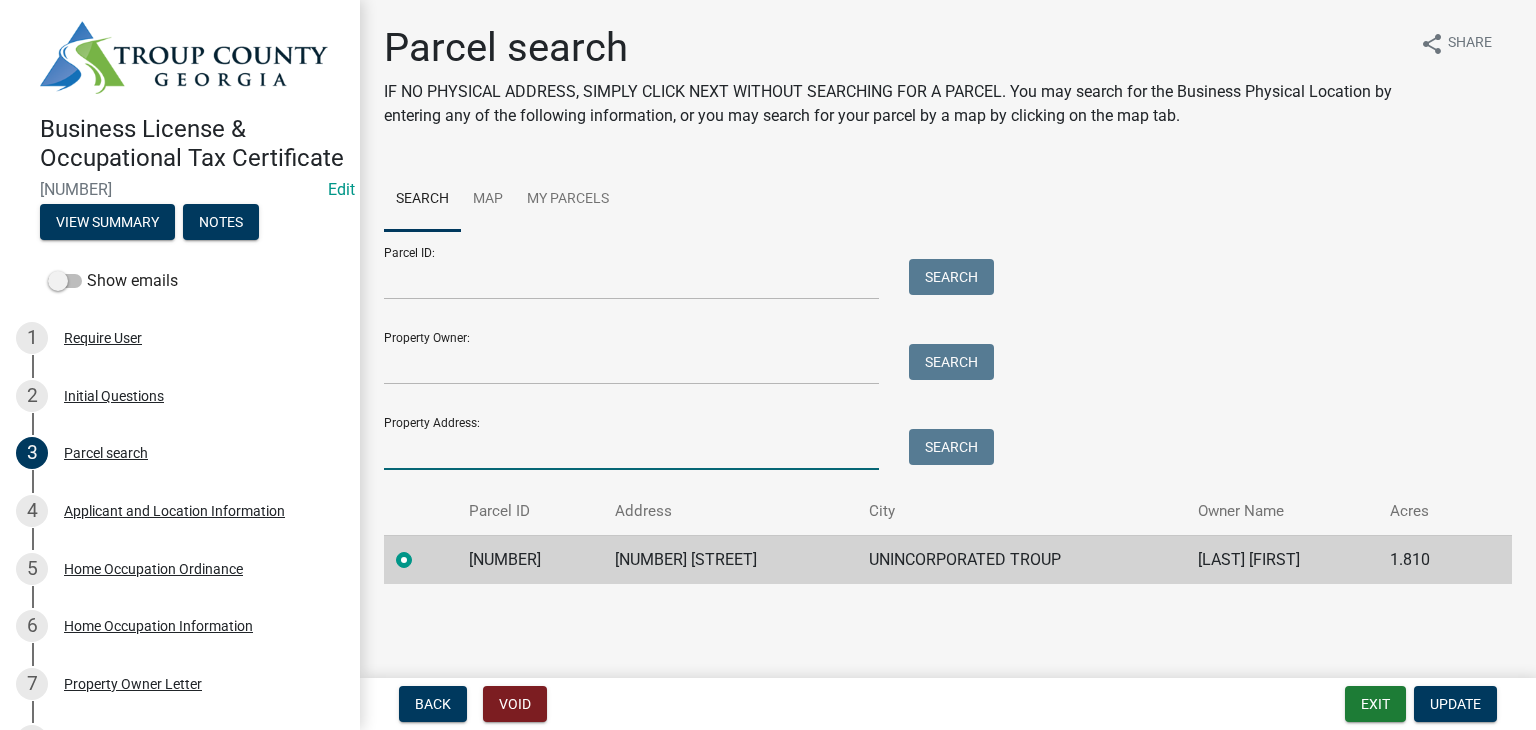 click on "Property Address:" at bounding box center (631, 449) 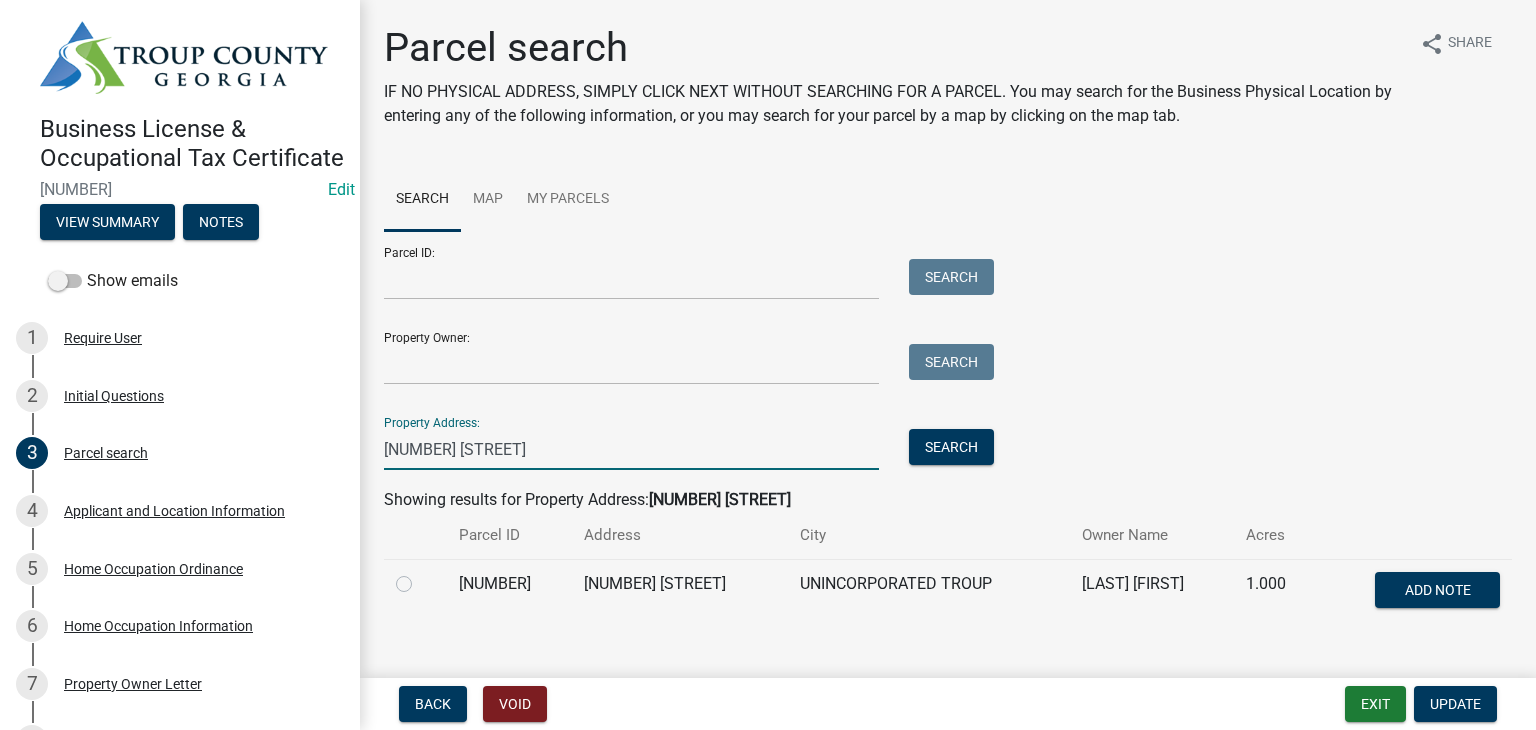 type on "119 Oakmont" 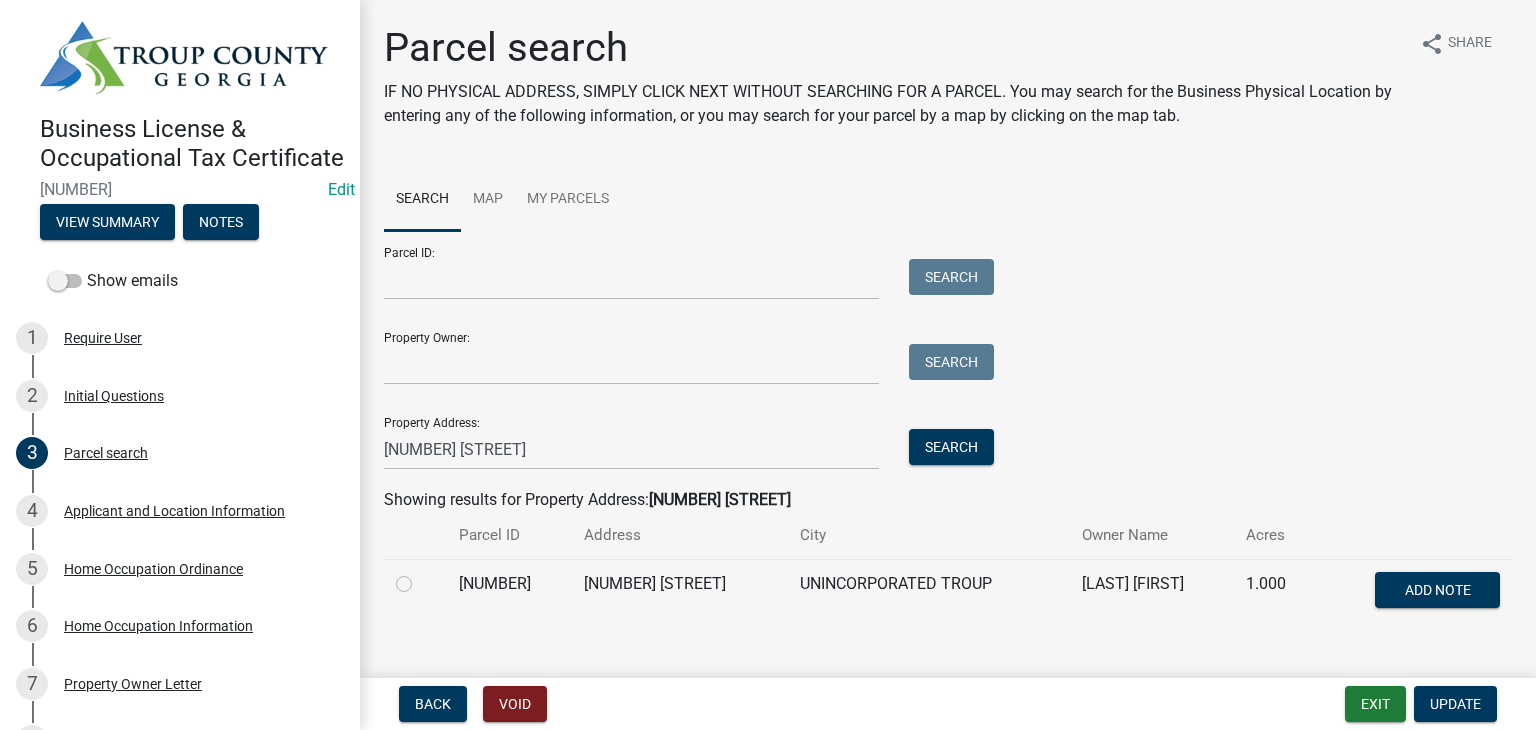 click 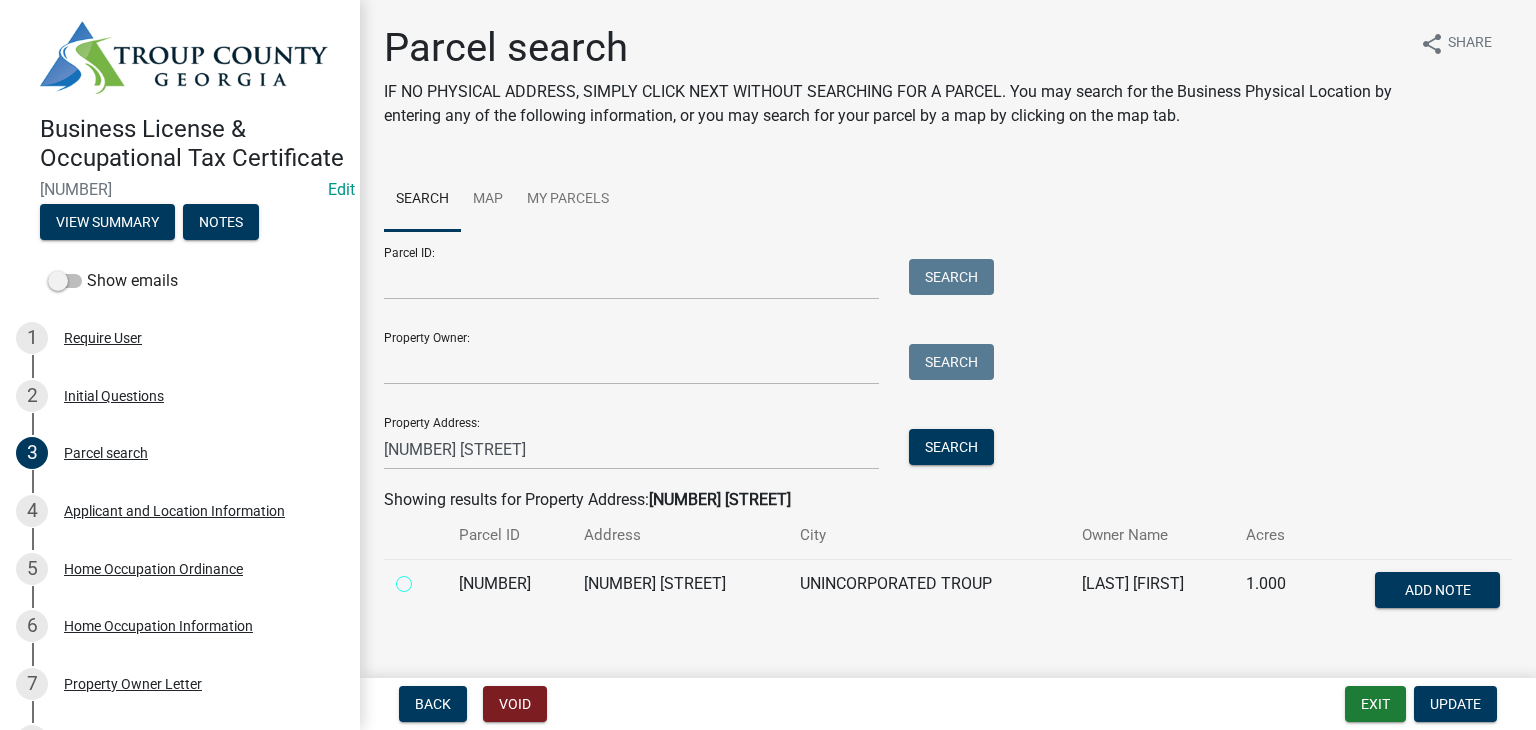 click at bounding box center (426, 578) 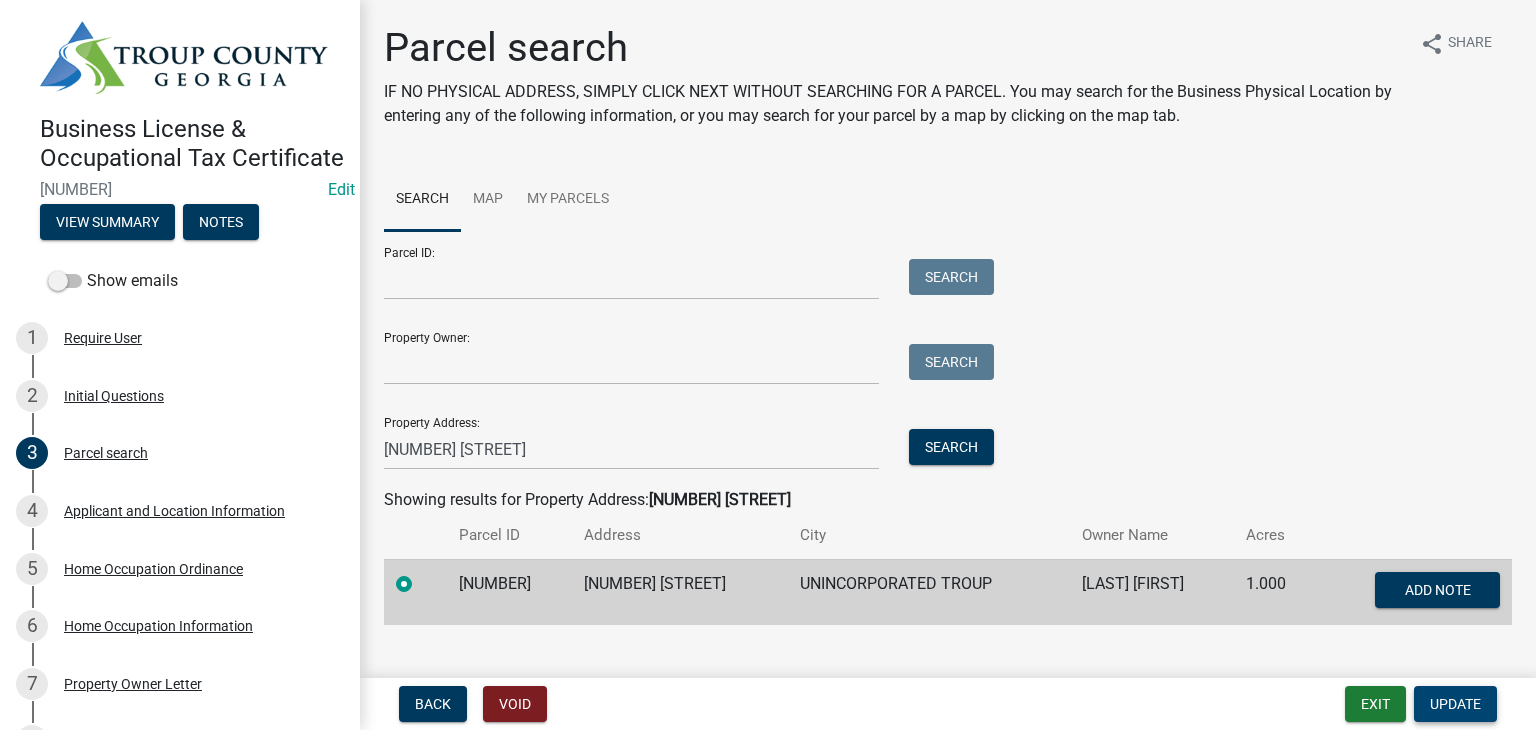 click on "Update" at bounding box center [1455, 704] 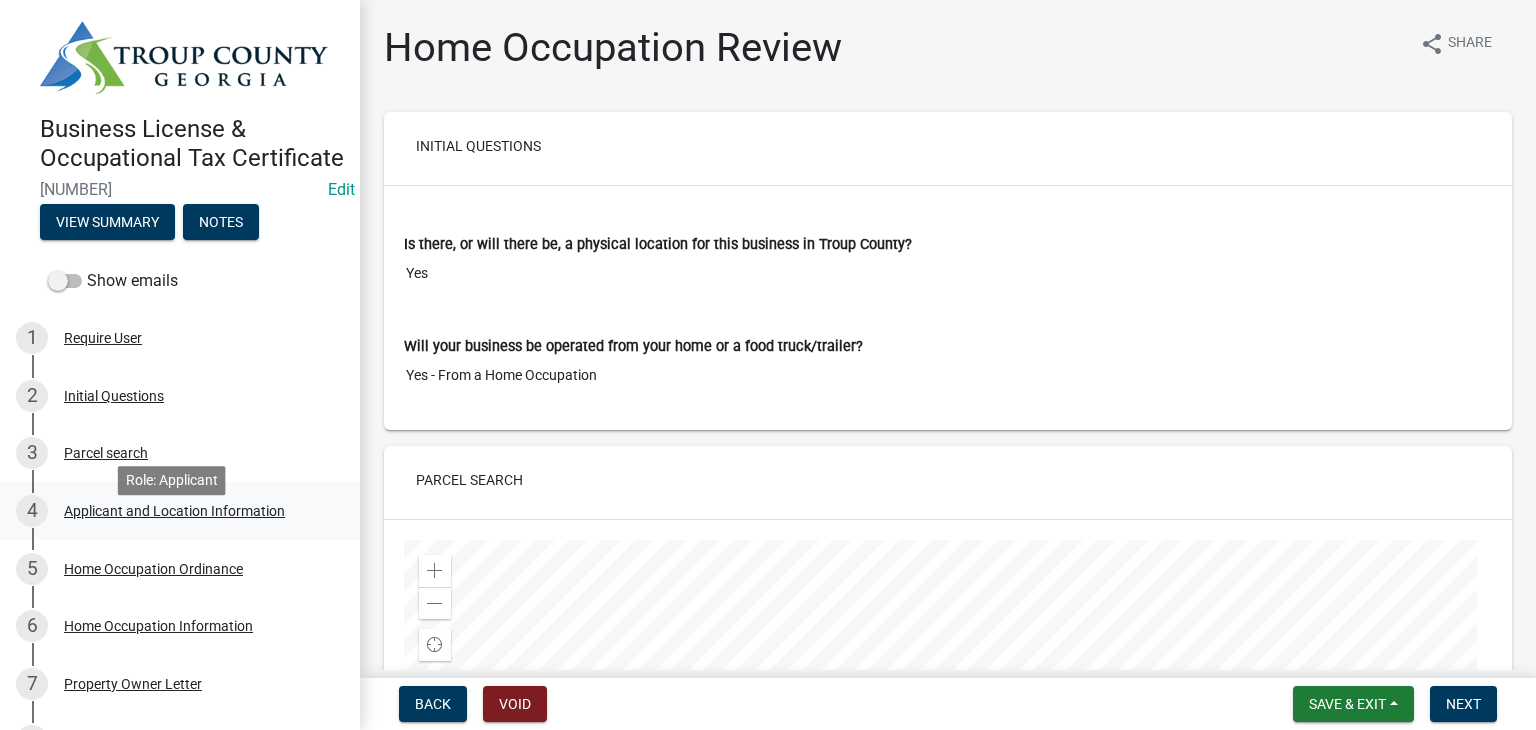 click on "Applicant and Location Information" at bounding box center [174, 511] 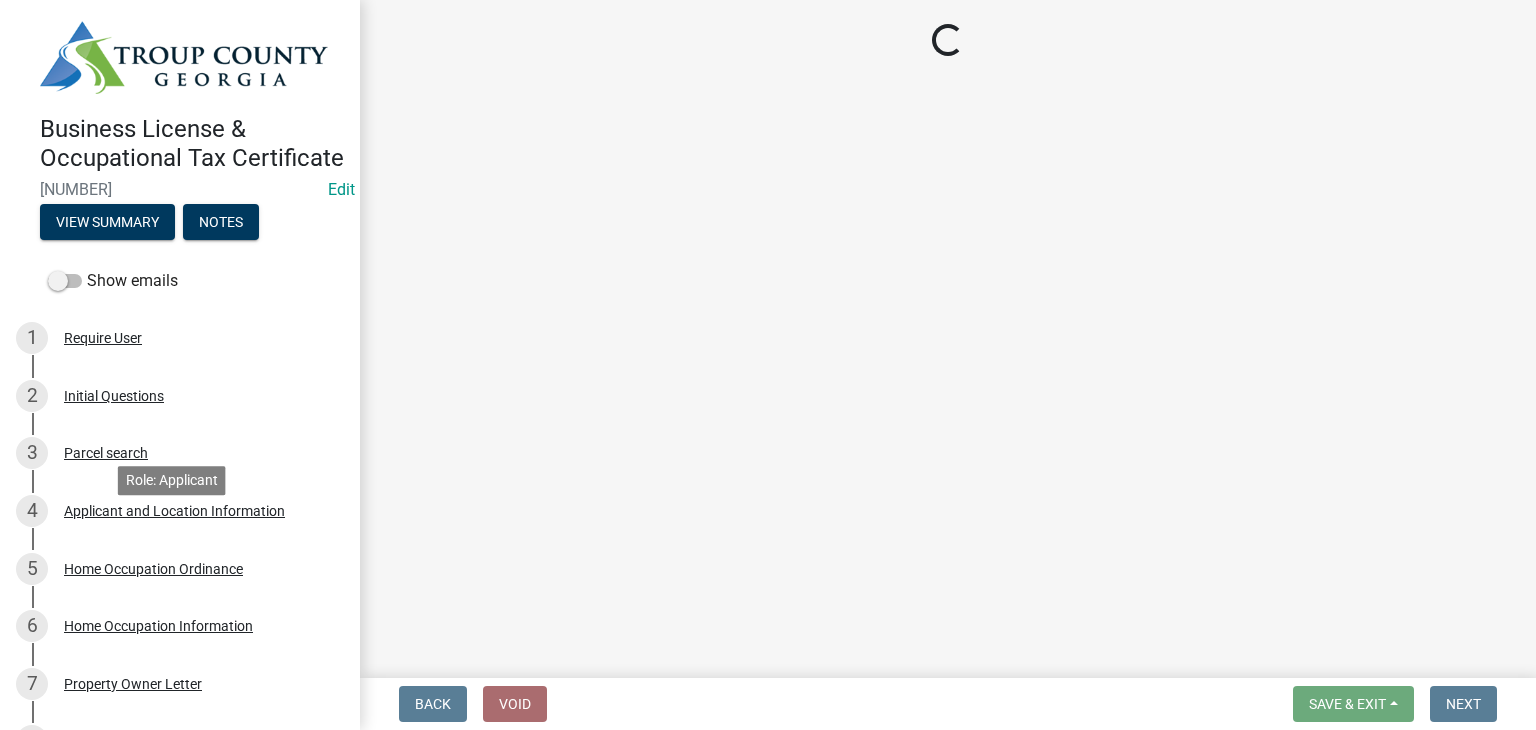 select on "GA" 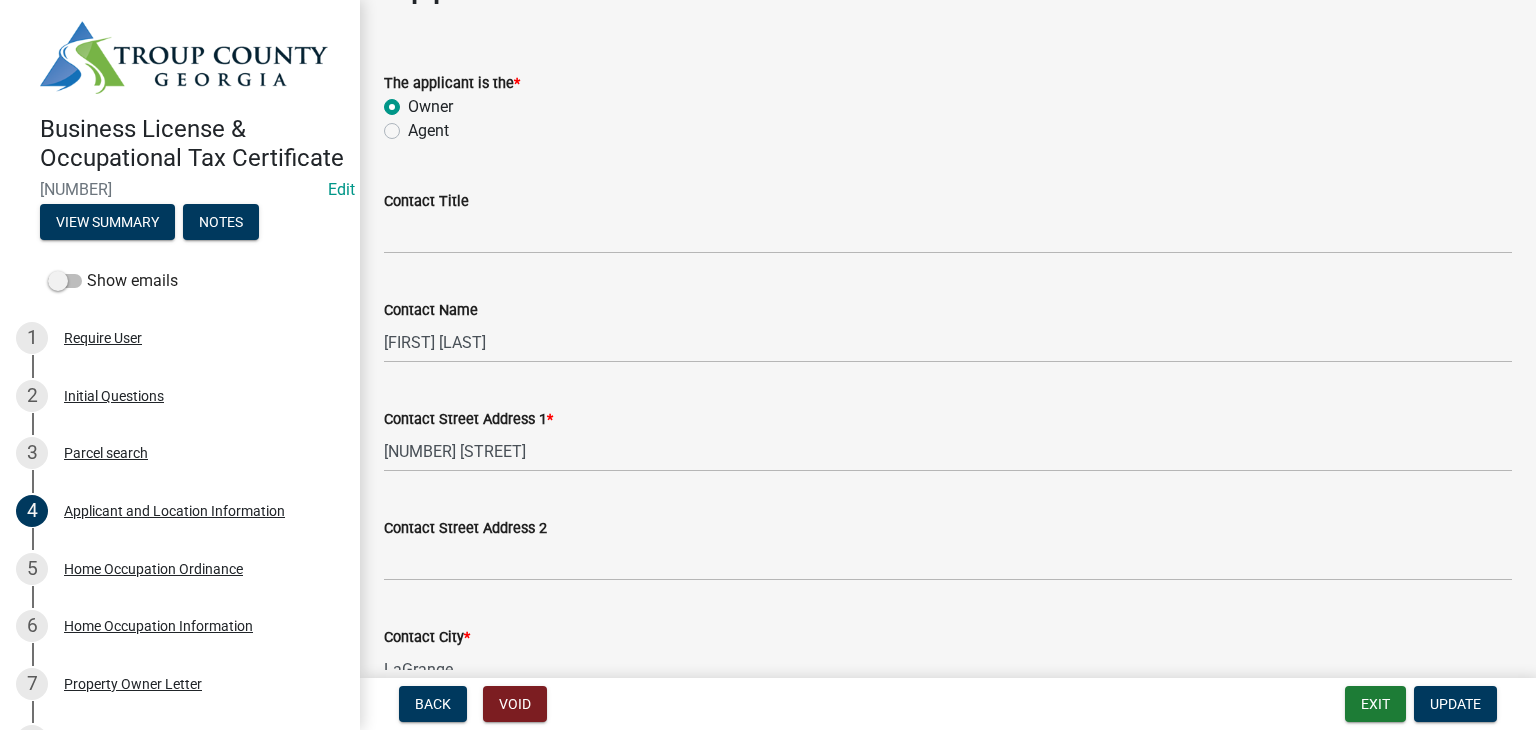 scroll, scrollTop: 100, scrollLeft: 0, axis: vertical 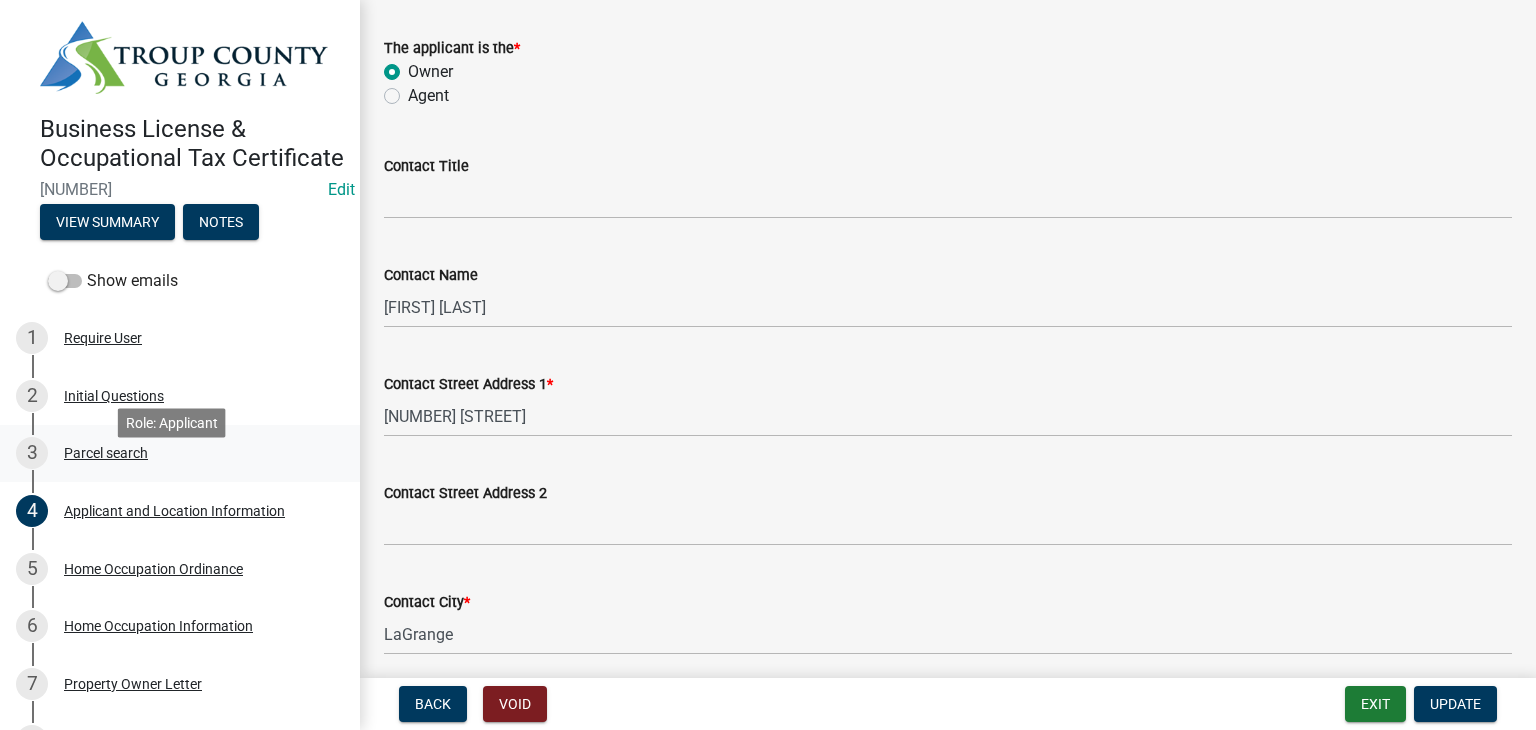 click on "3     Parcel search" at bounding box center [180, 454] 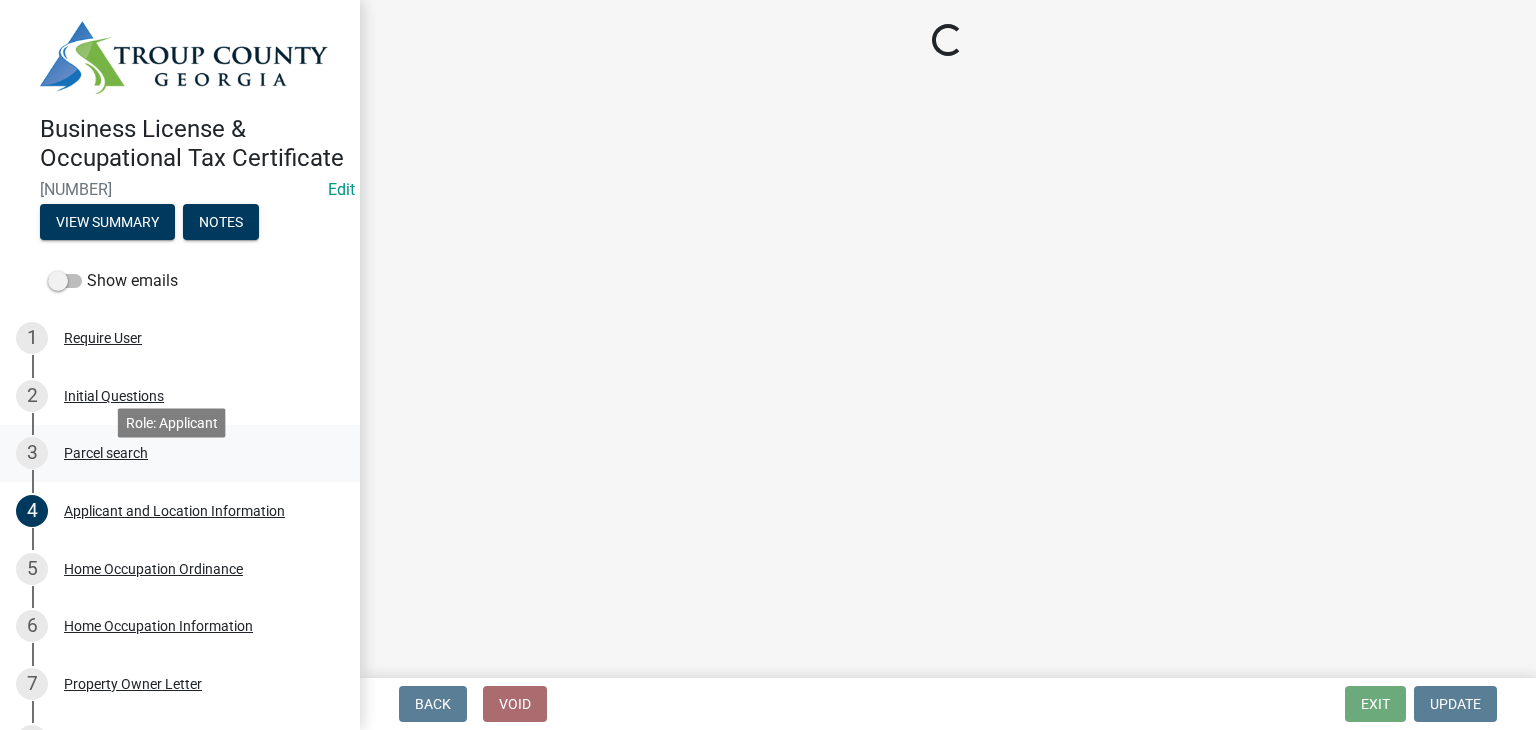 scroll, scrollTop: 0, scrollLeft: 0, axis: both 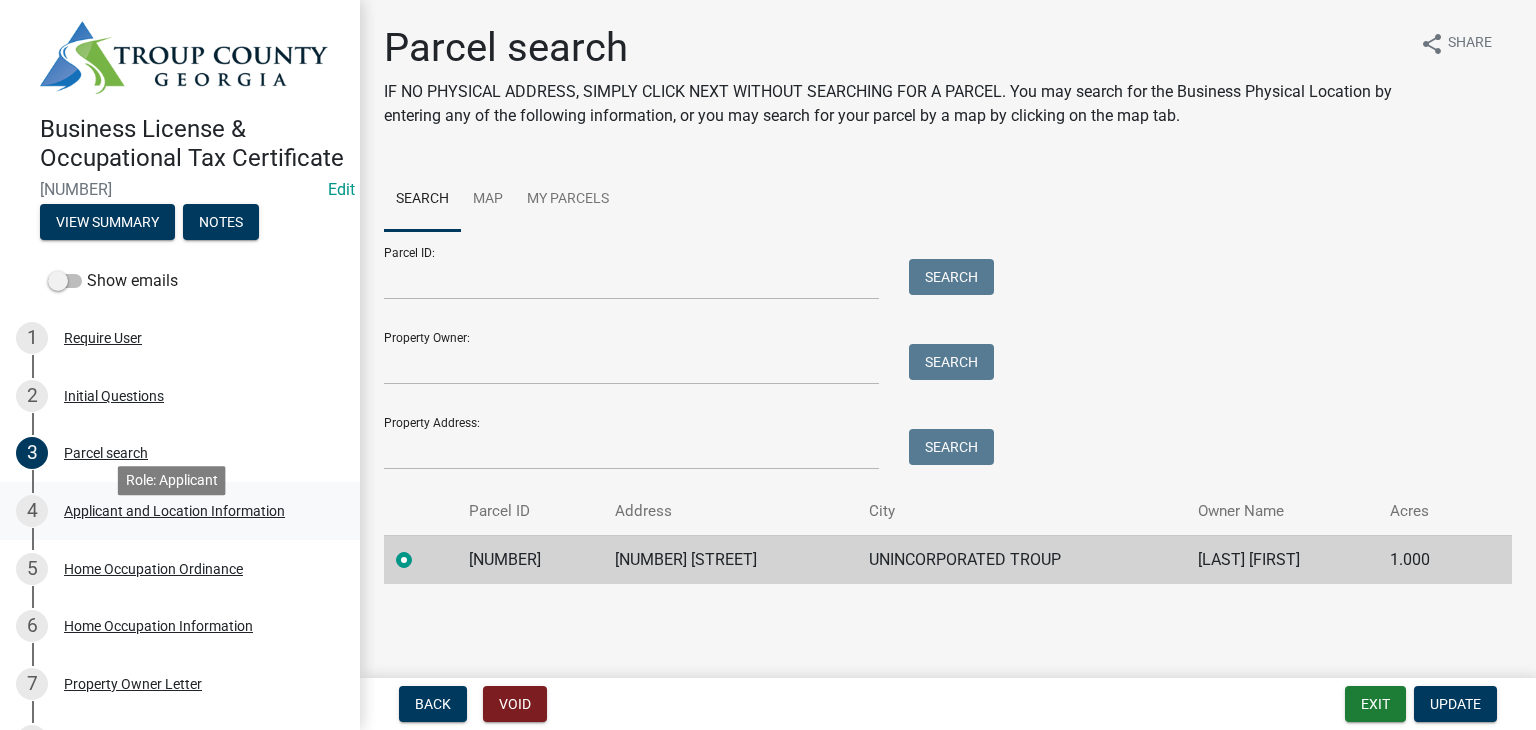 click on "4     Applicant and Location Information" at bounding box center [172, 511] 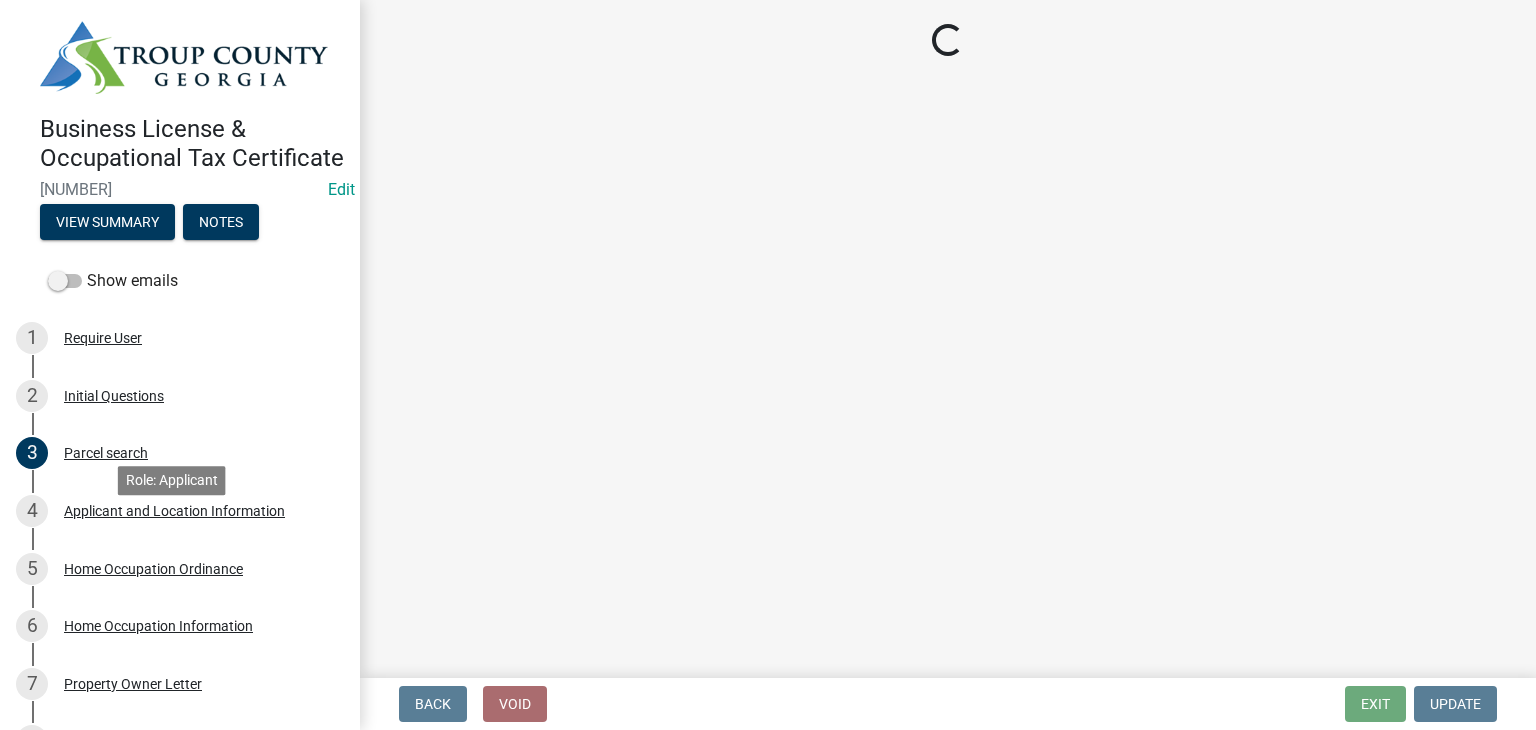 select on "GA" 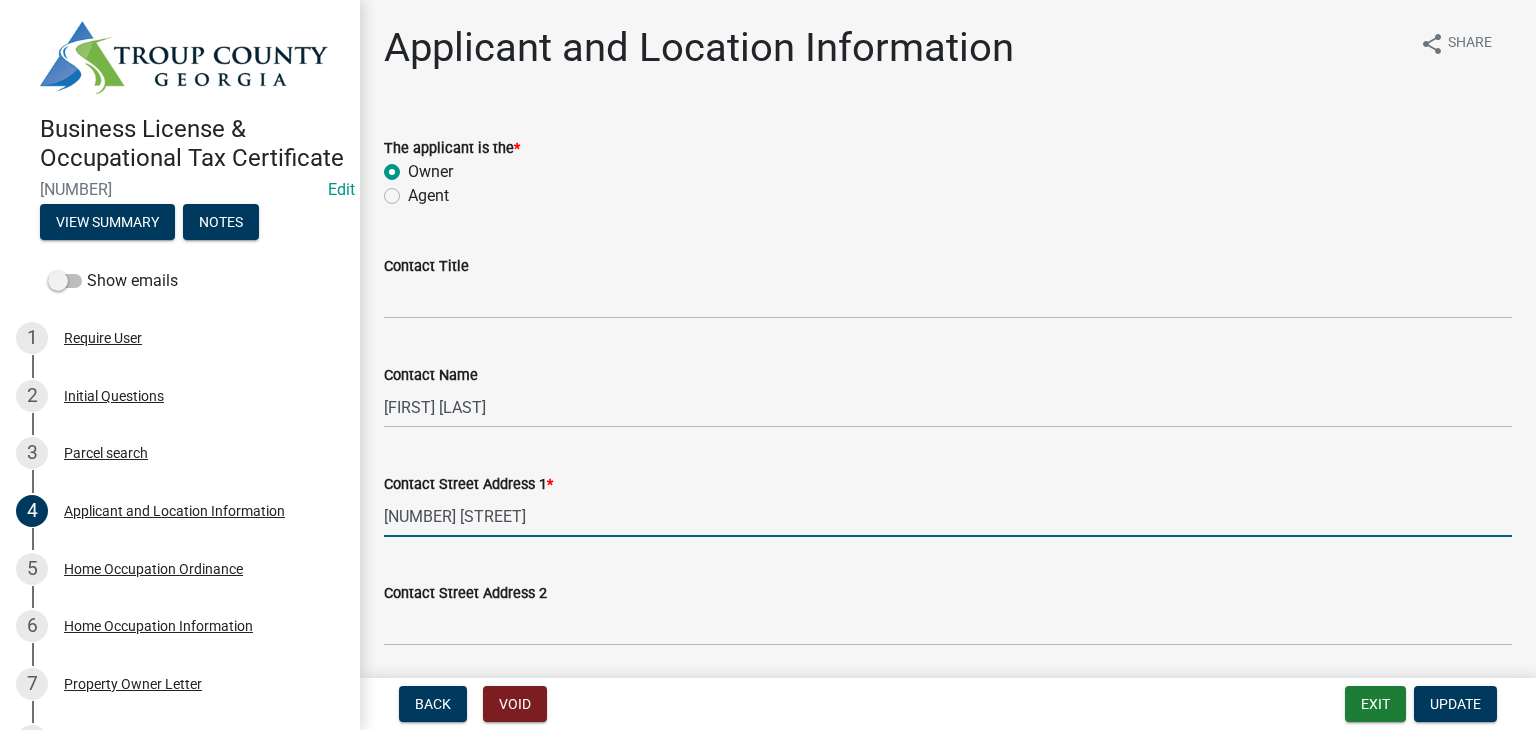 click on "109 Hamilton Lake View Court" at bounding box center [948, 516] 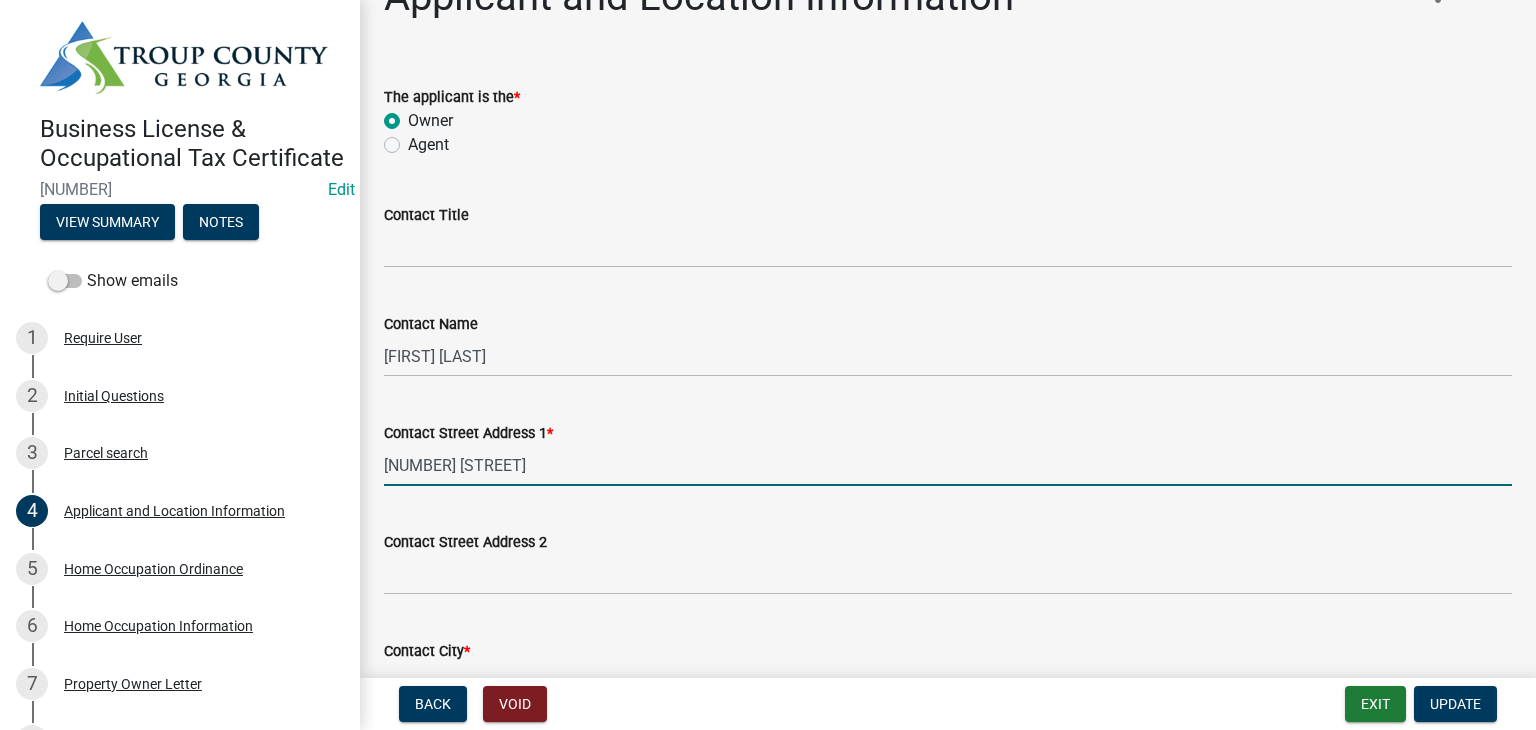 scroll, scrollTop: 100, scrollLeft: 0, axis: vertical 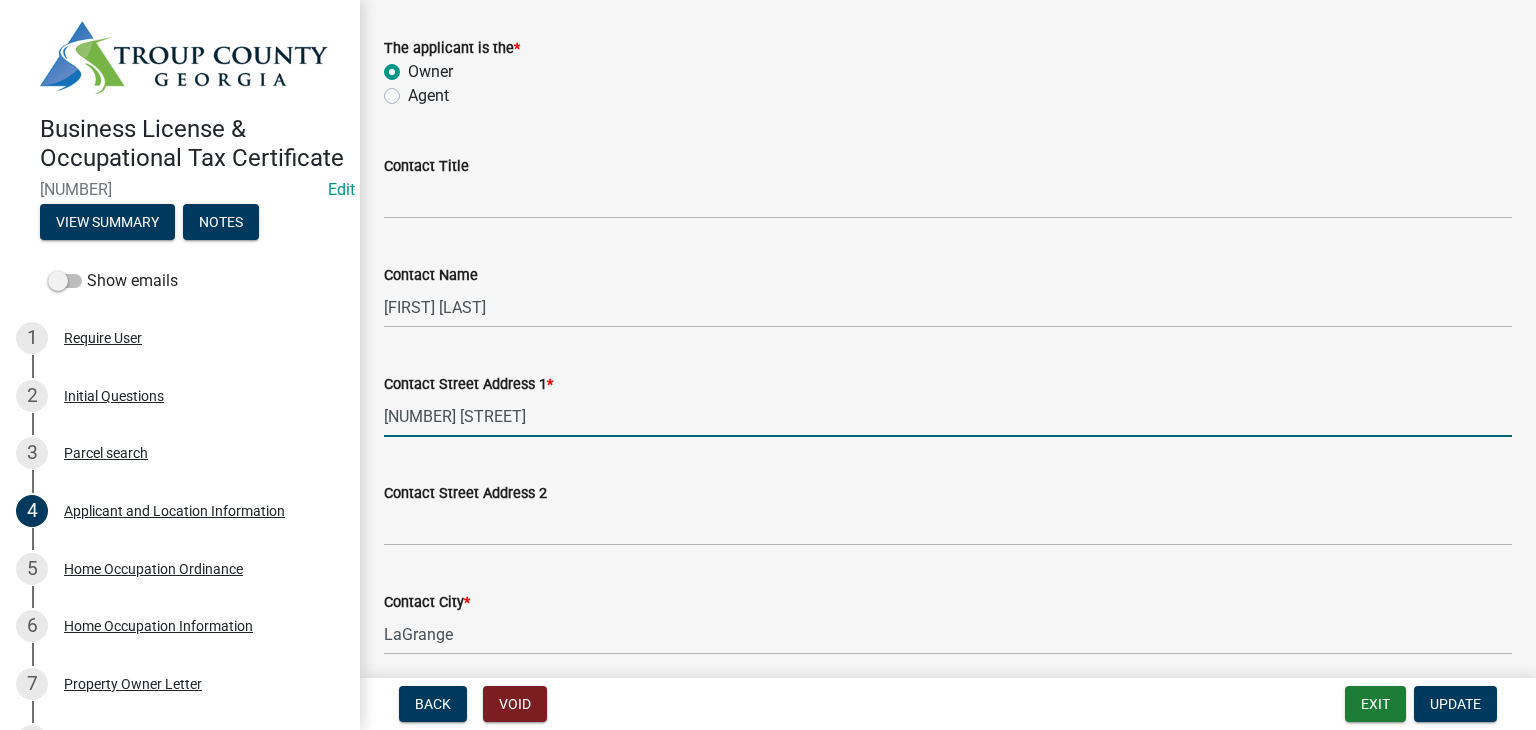 type on "119 Oakmont Dr" 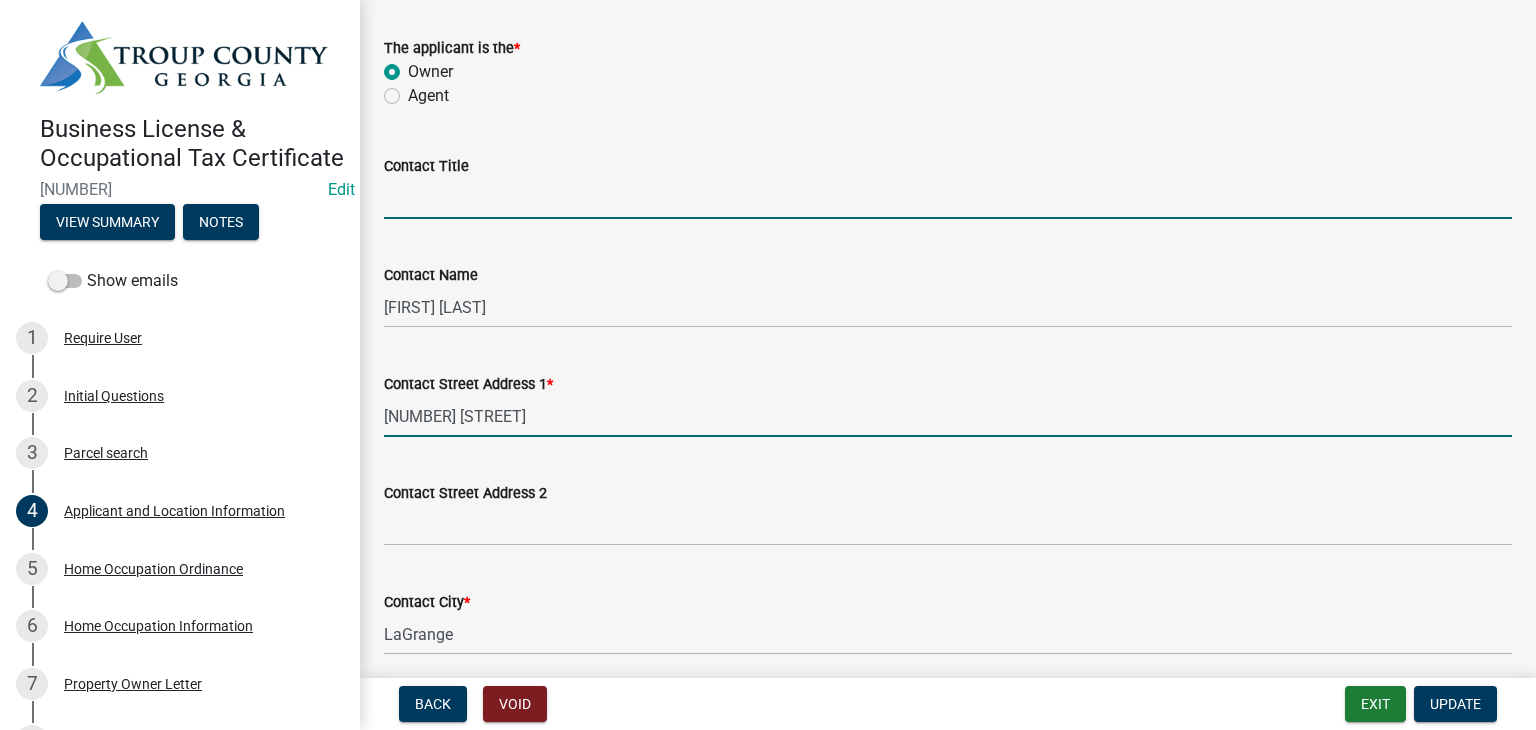 click on "Contact Title" at bounding box center [948, 198] 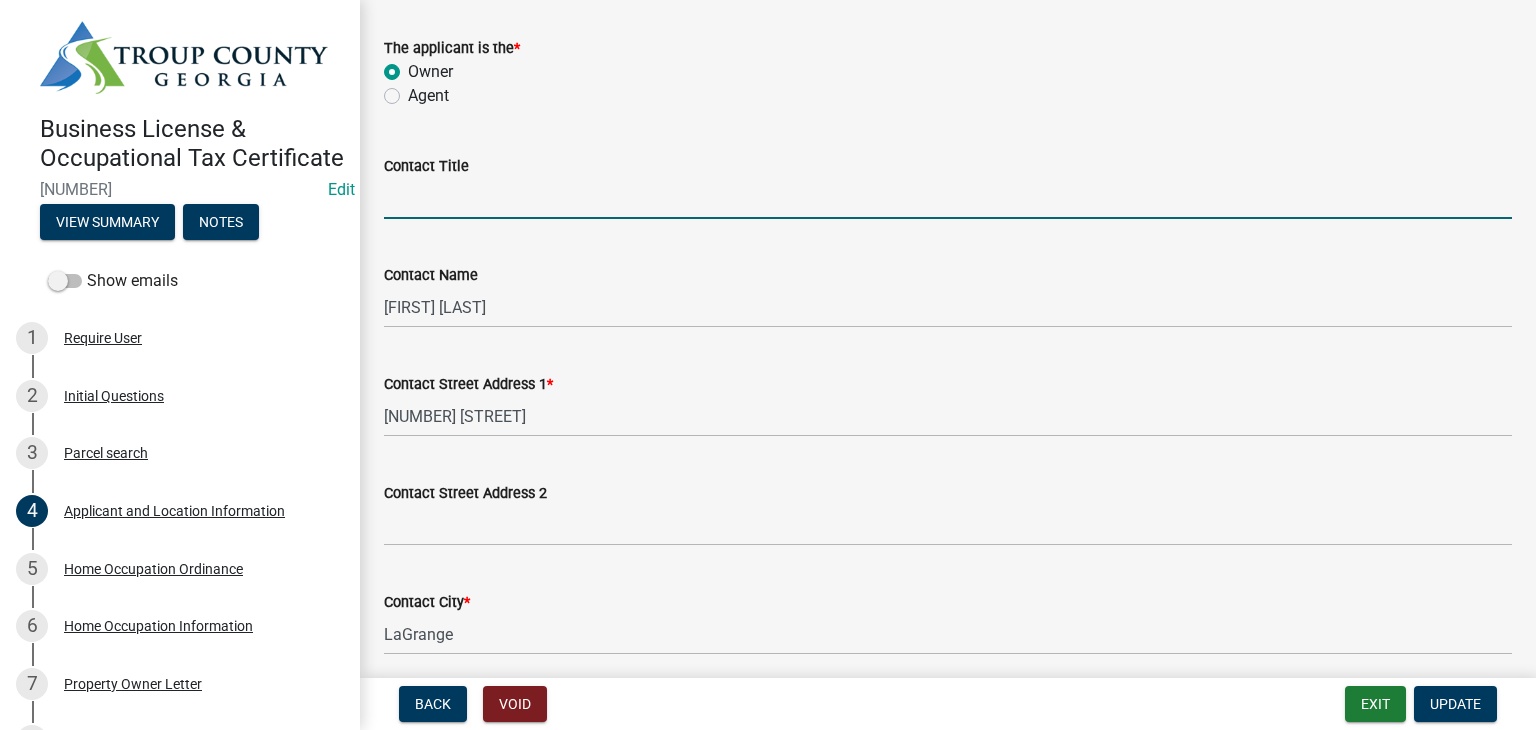 type on "Business Owner" 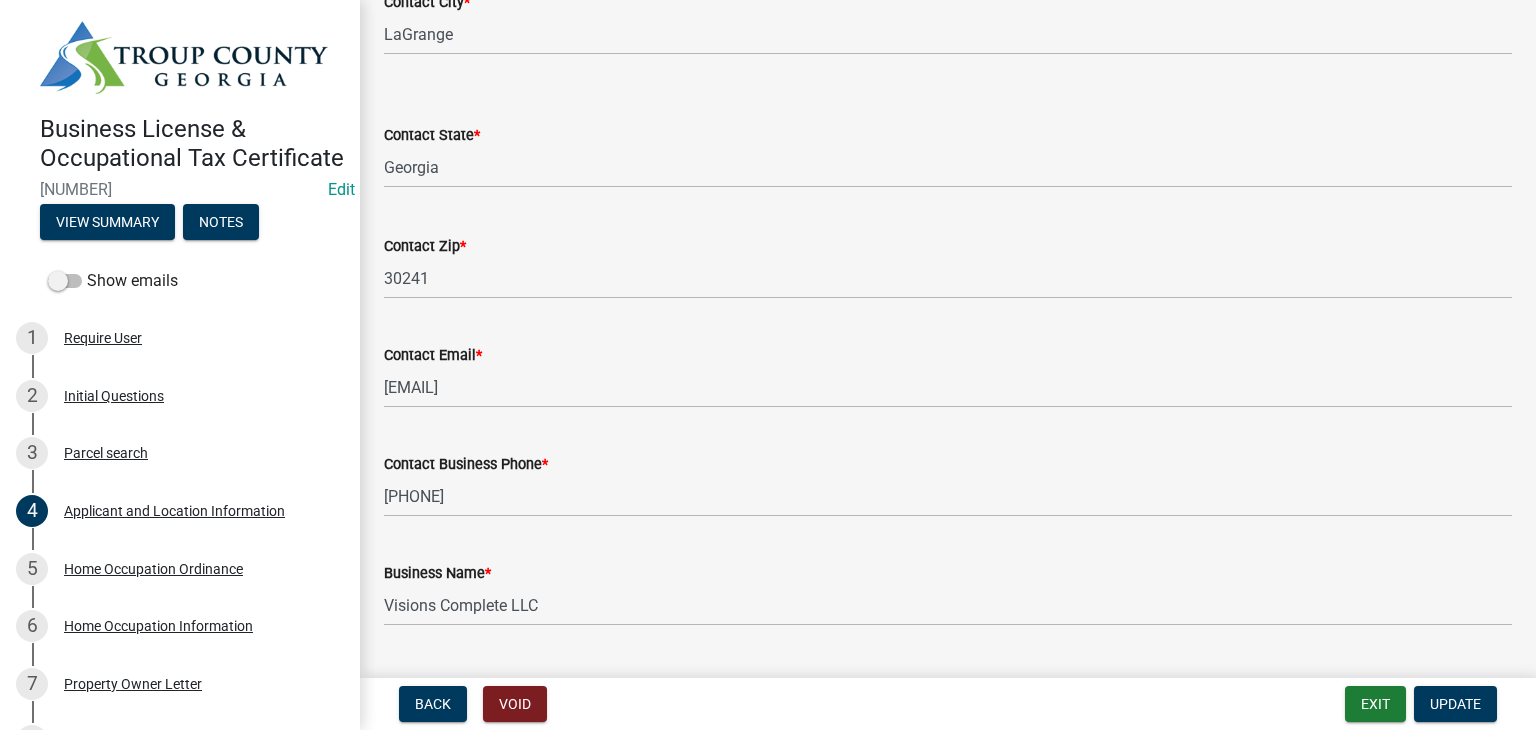 scroll, scrollTop: 800, scrollLeft: 0, axis: vertical 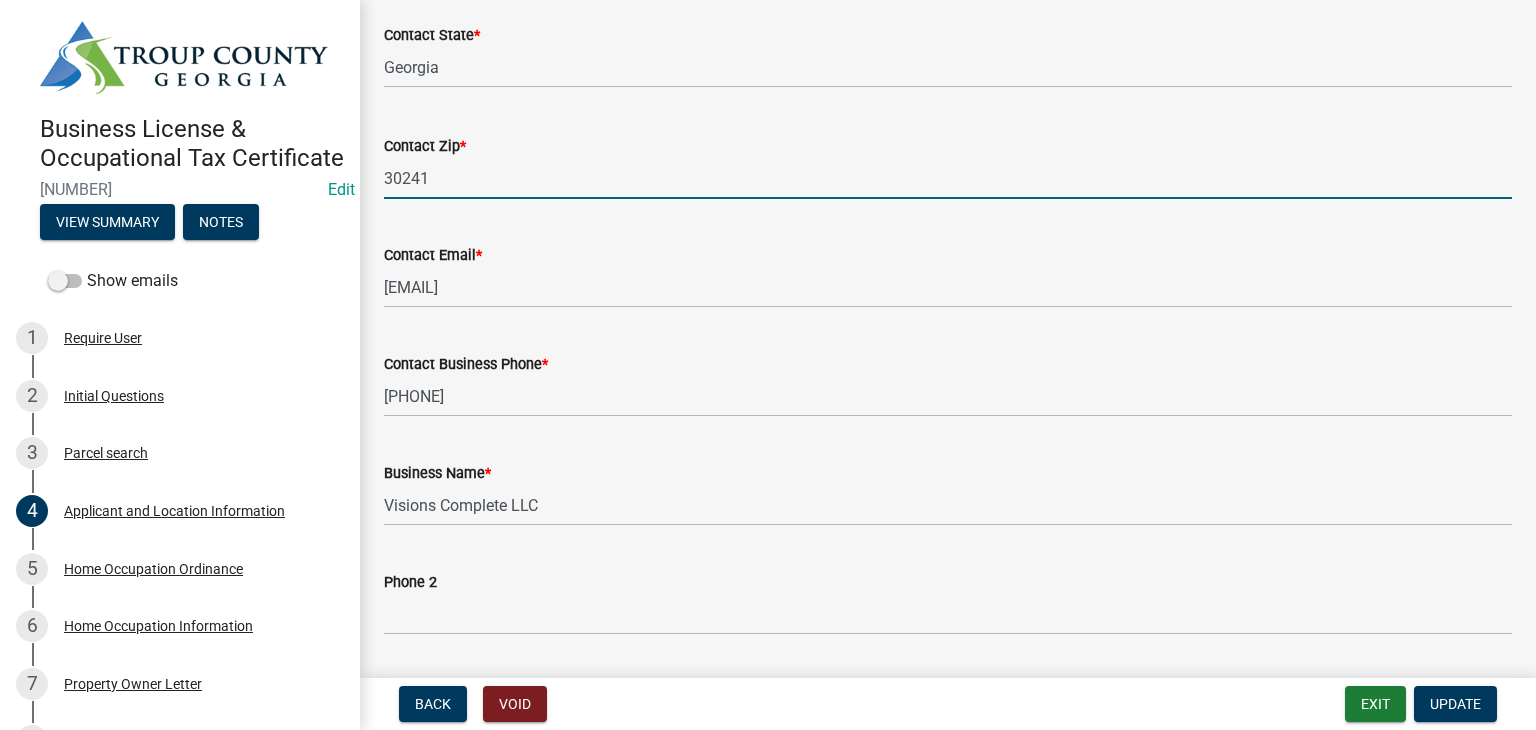 click on "30241" at bounding box center (948, 178) 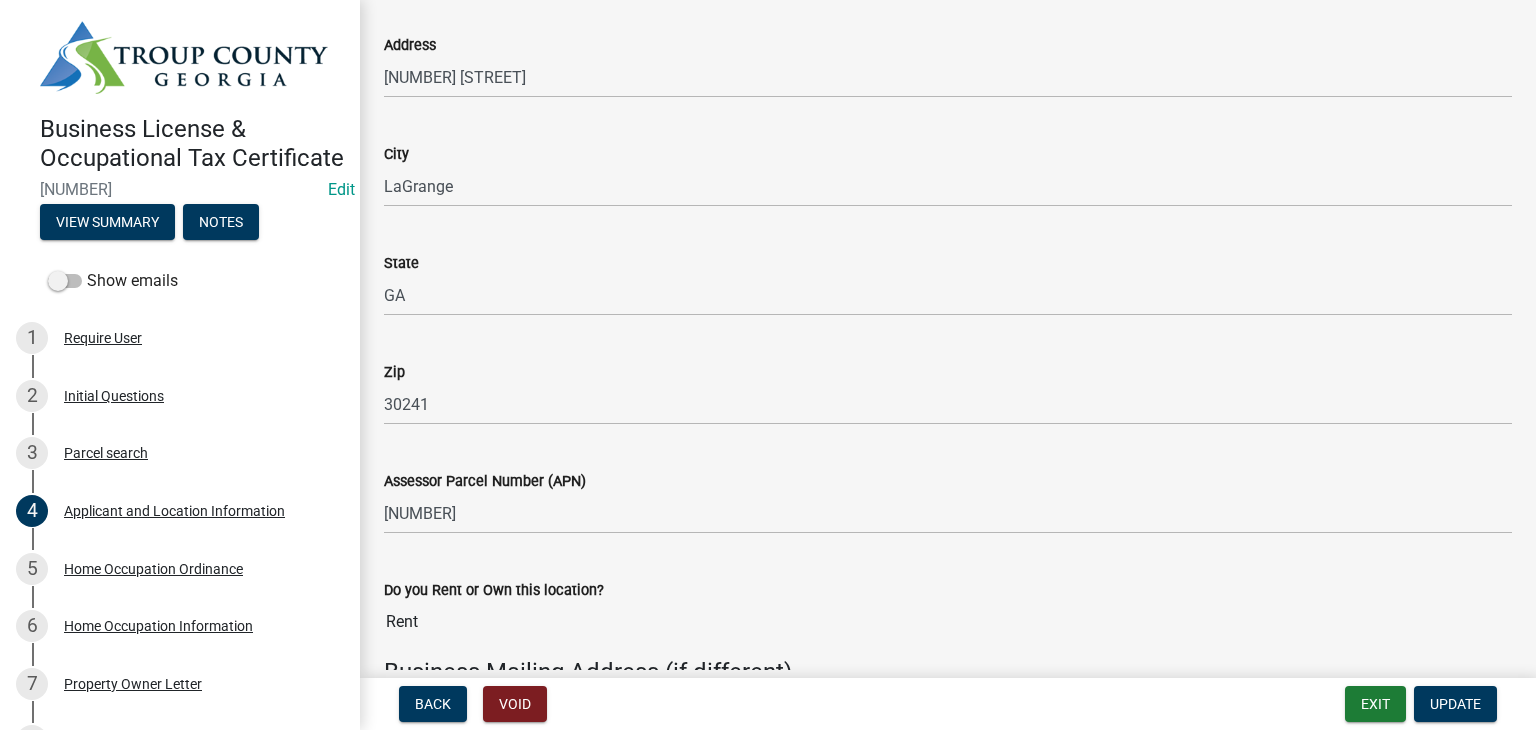 scroll, scrollTop: 1500, scrollLeft: 0, axis: vertical 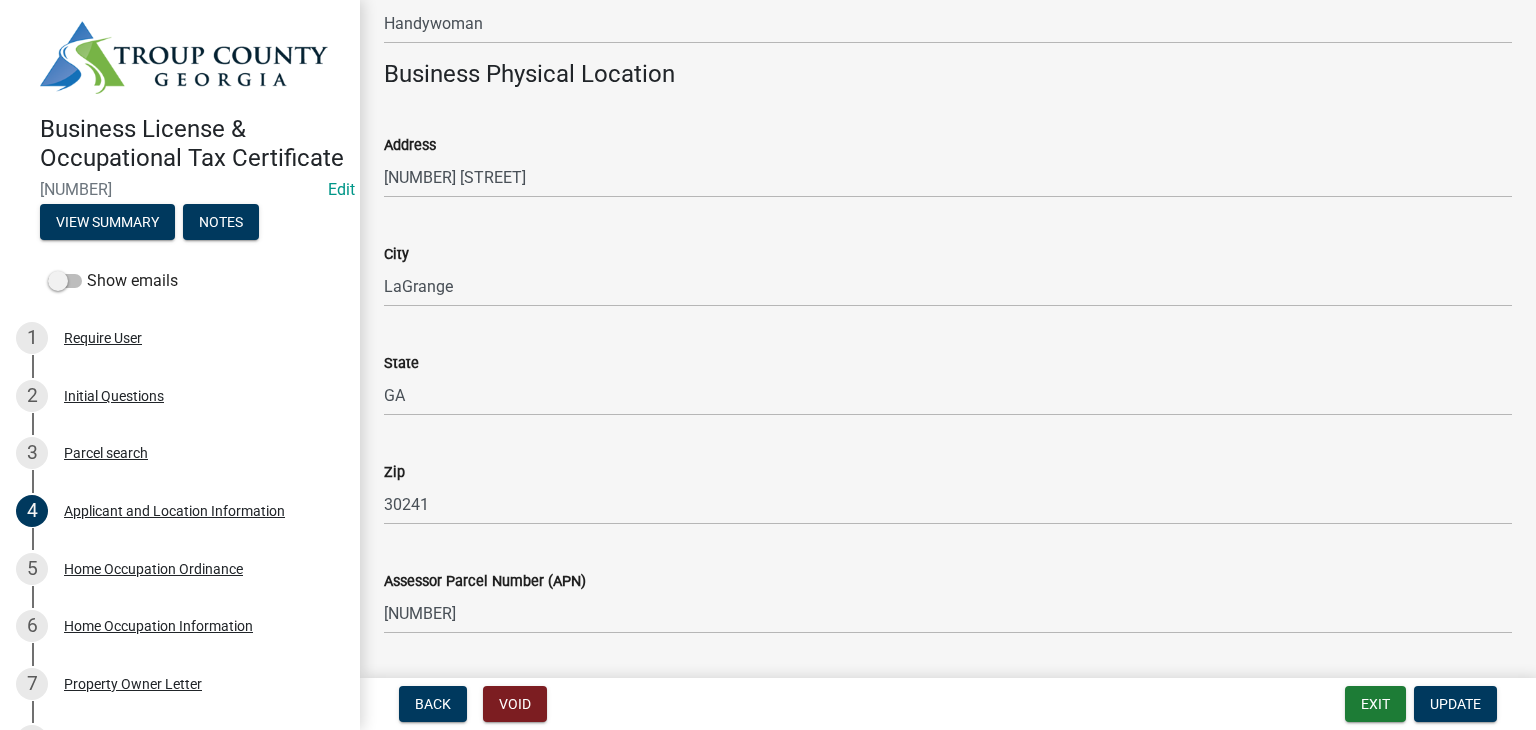 type on "30240" 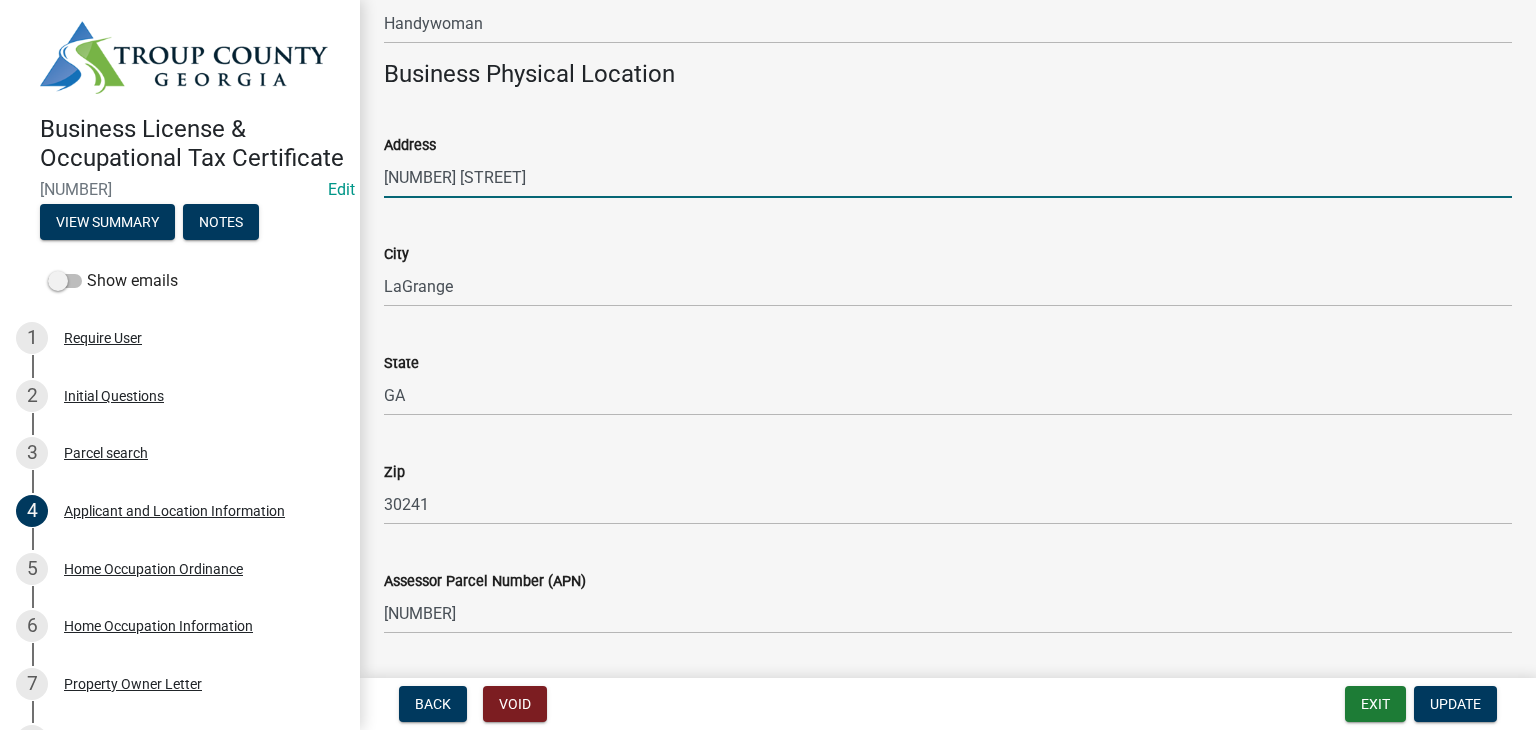 click on "109 HAMILTON LAKE VIEW CT" at bounding box center [948, 177] 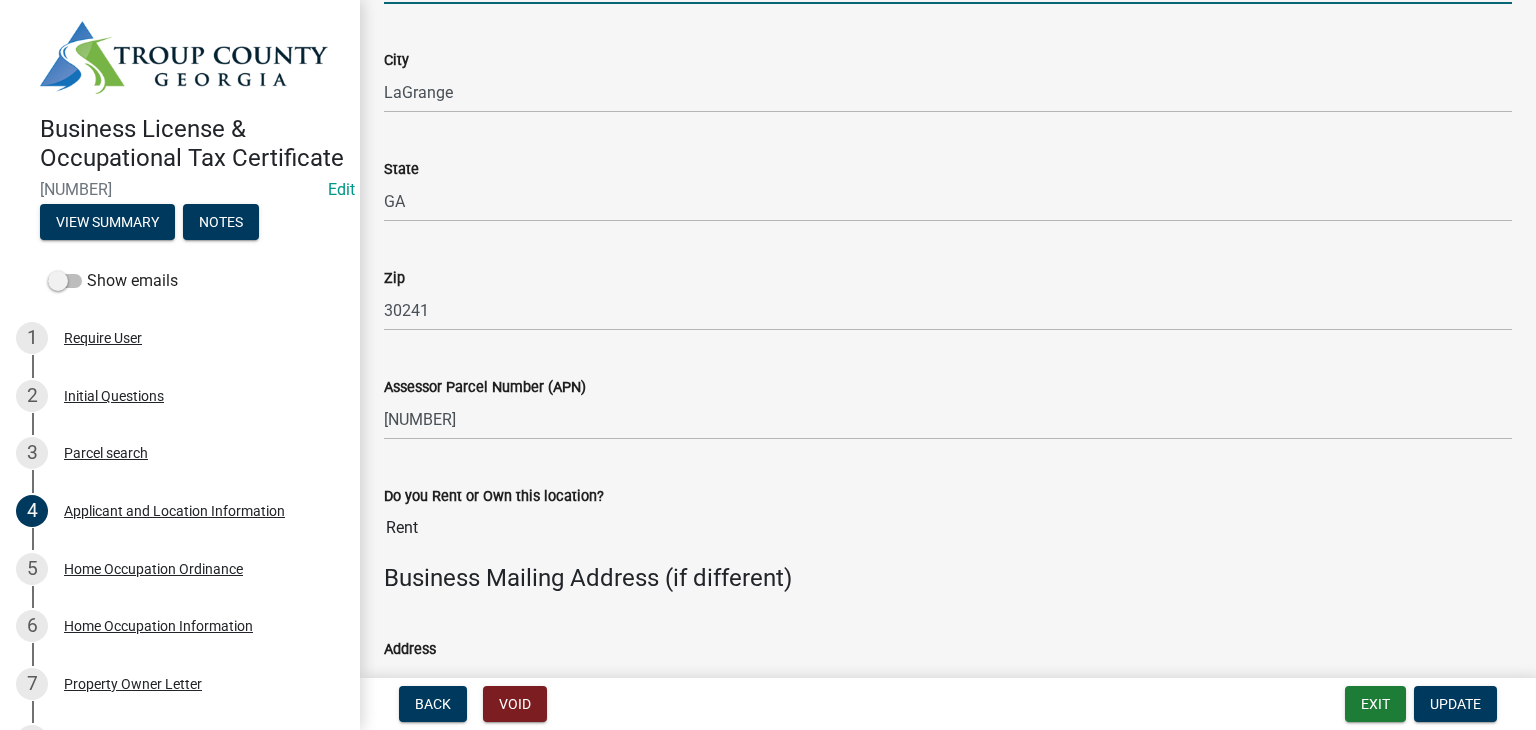 scroll, scrollTop: 1800, scrollLeft: 0, axis: vertical 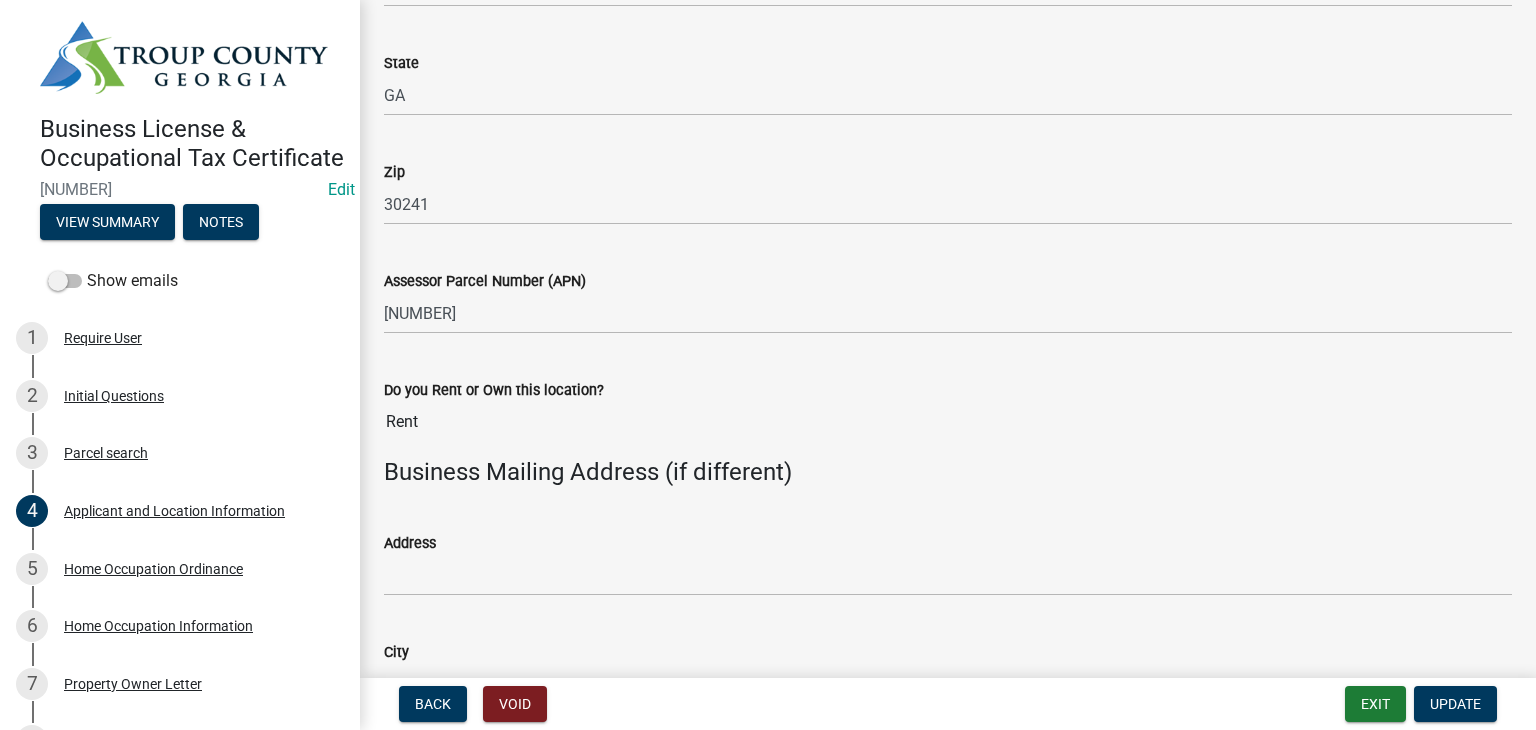 type on "119 Oakmont Dr" 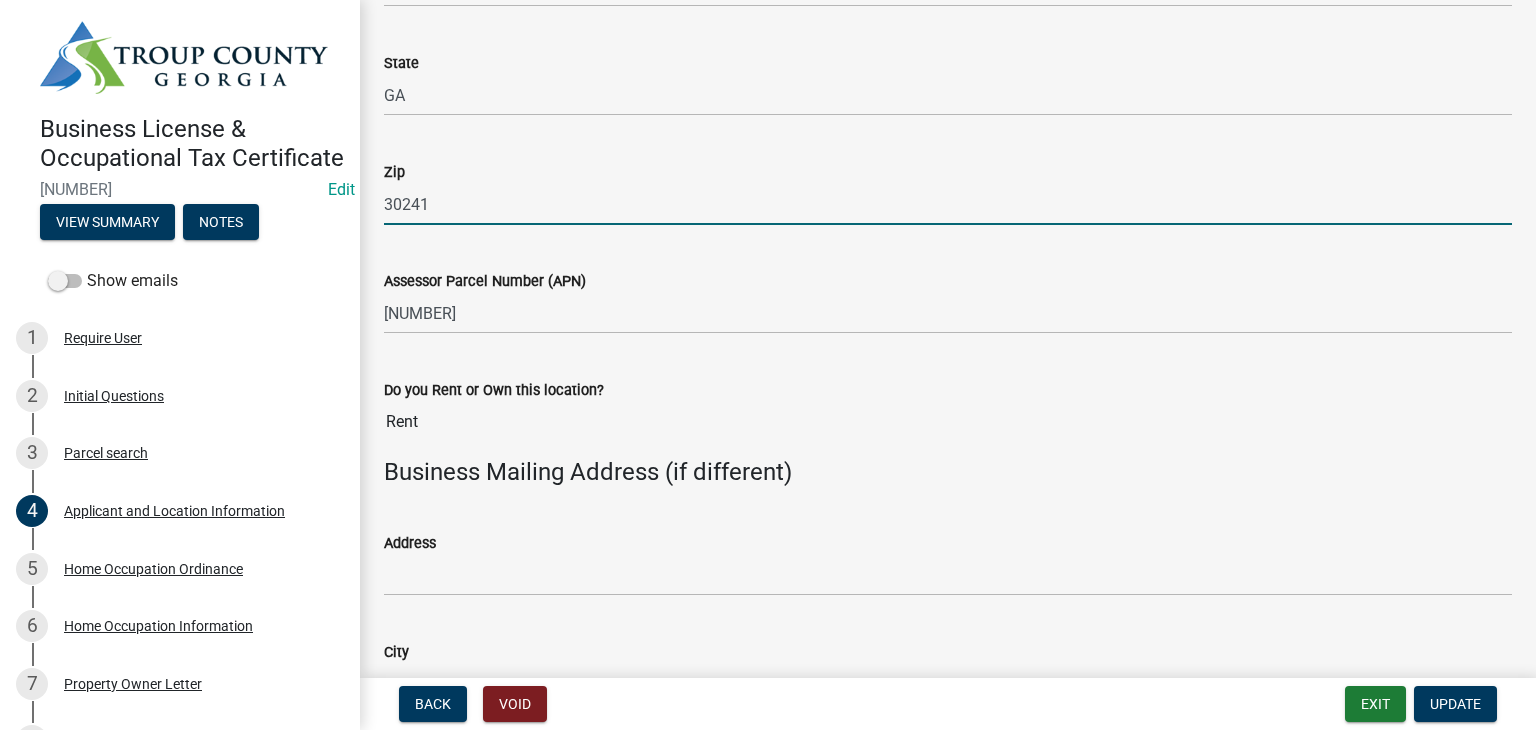 click on "30241" at bounding box center (948, 204) 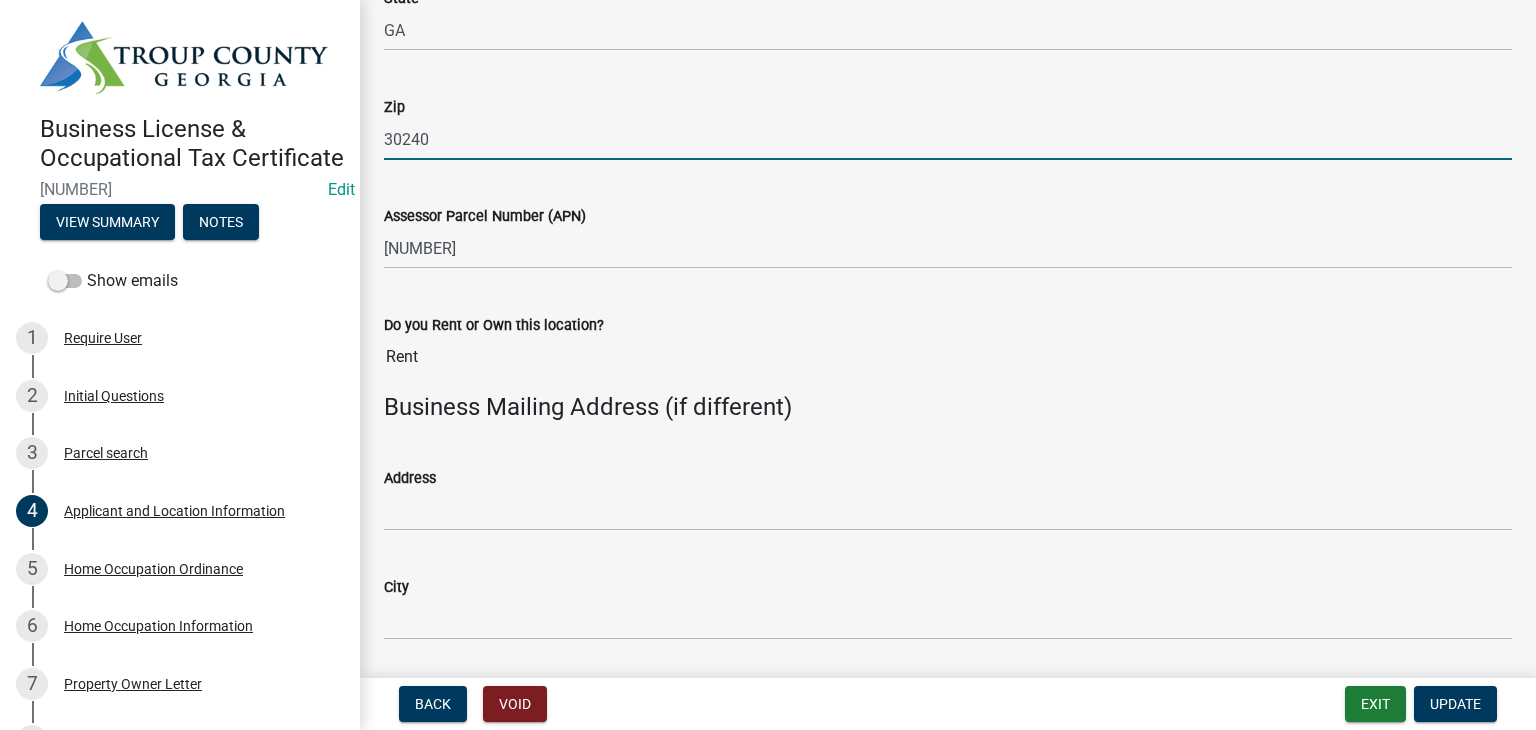scroll, scrollTop: 1900, scrollLeft: 0, axis: vertical 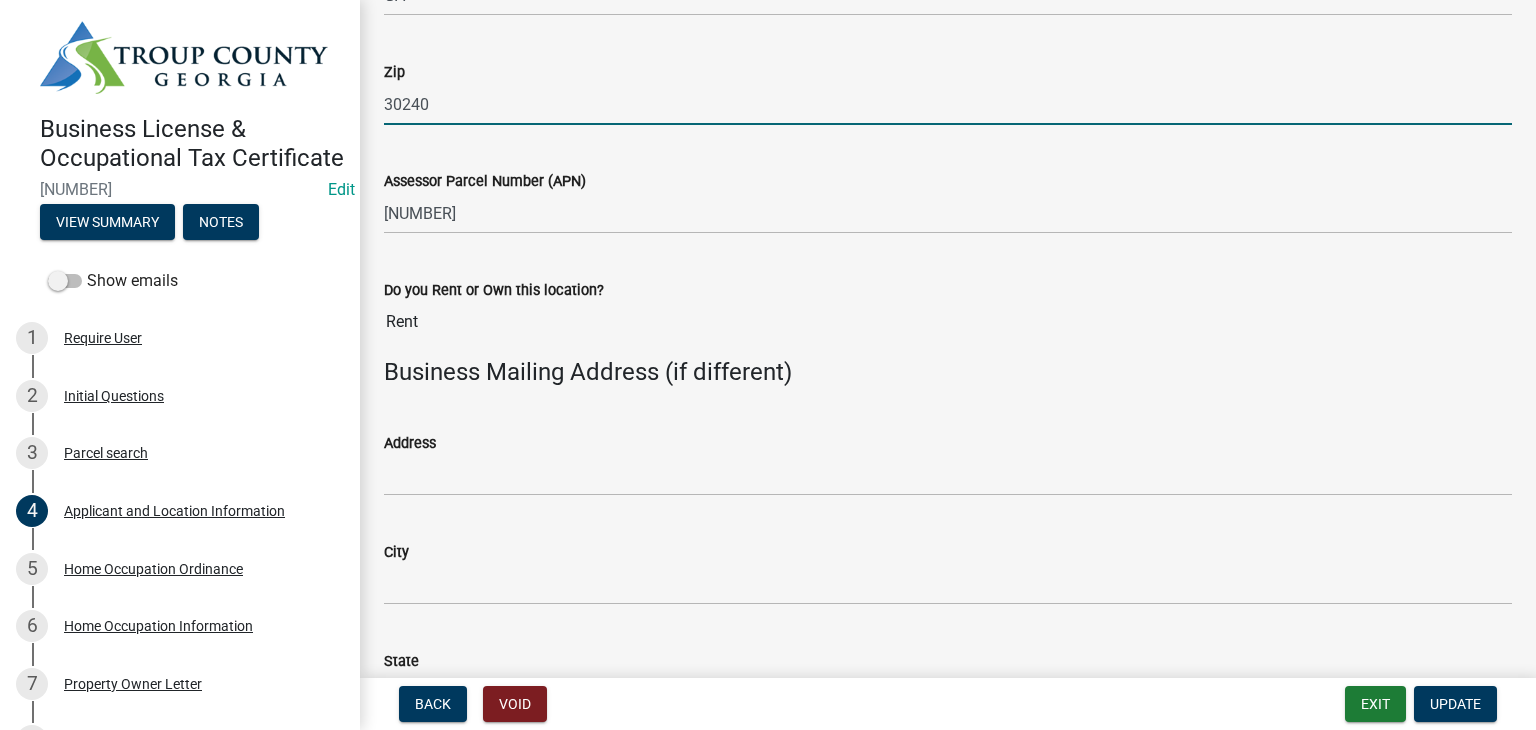 type on "30240" 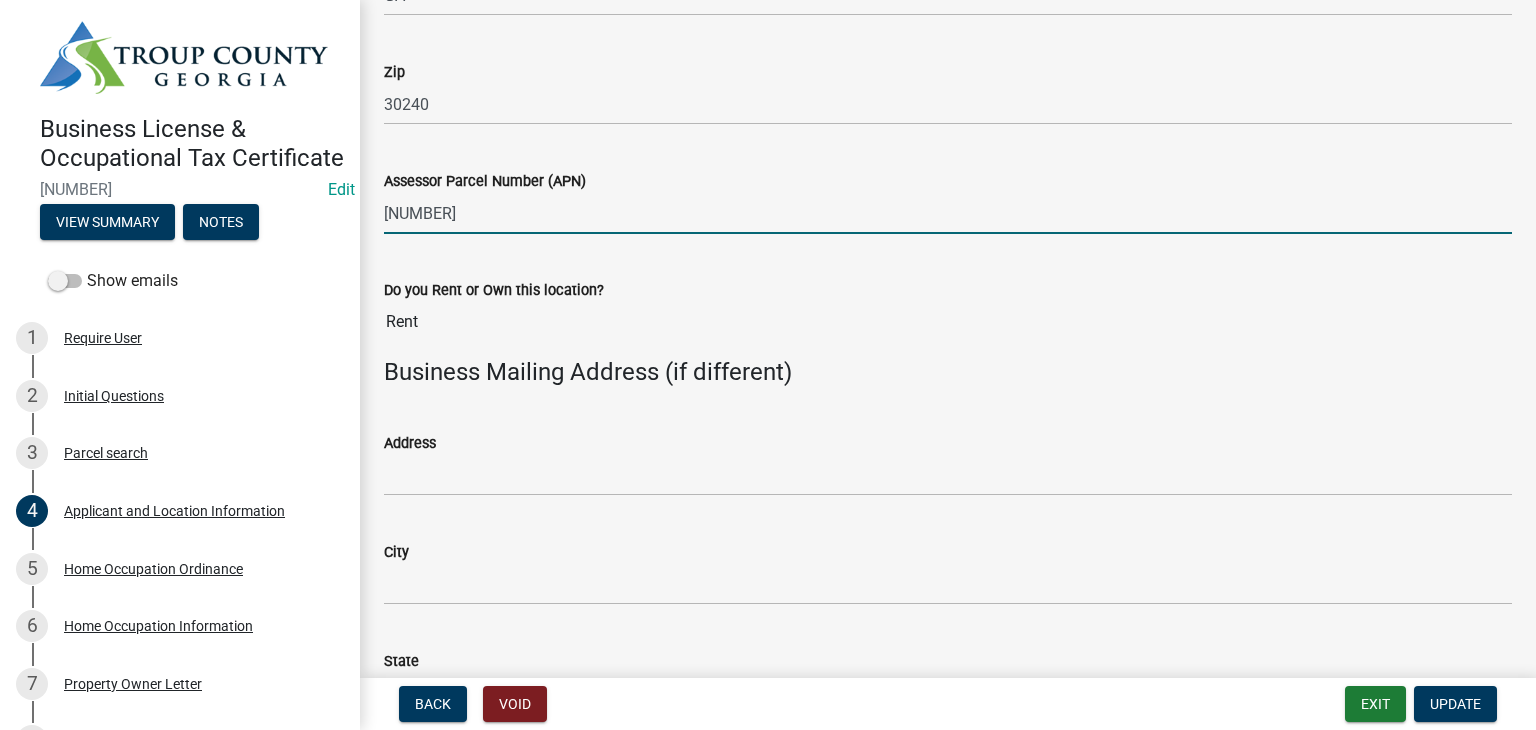 click on "0621D000118" at bounding box center (948, 213) 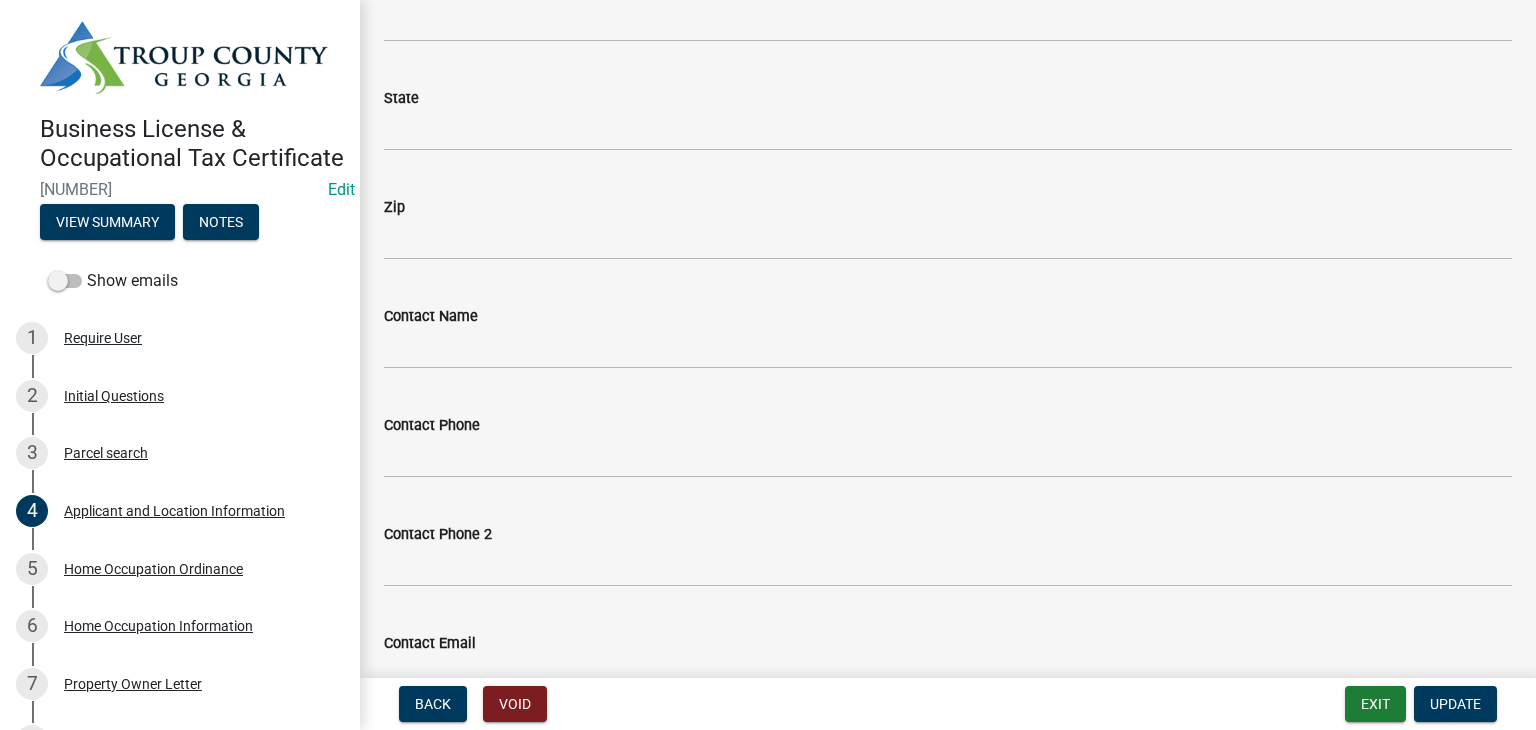 scroll, scrollTop: 2582, scrollLeft: 0, axis: vertical 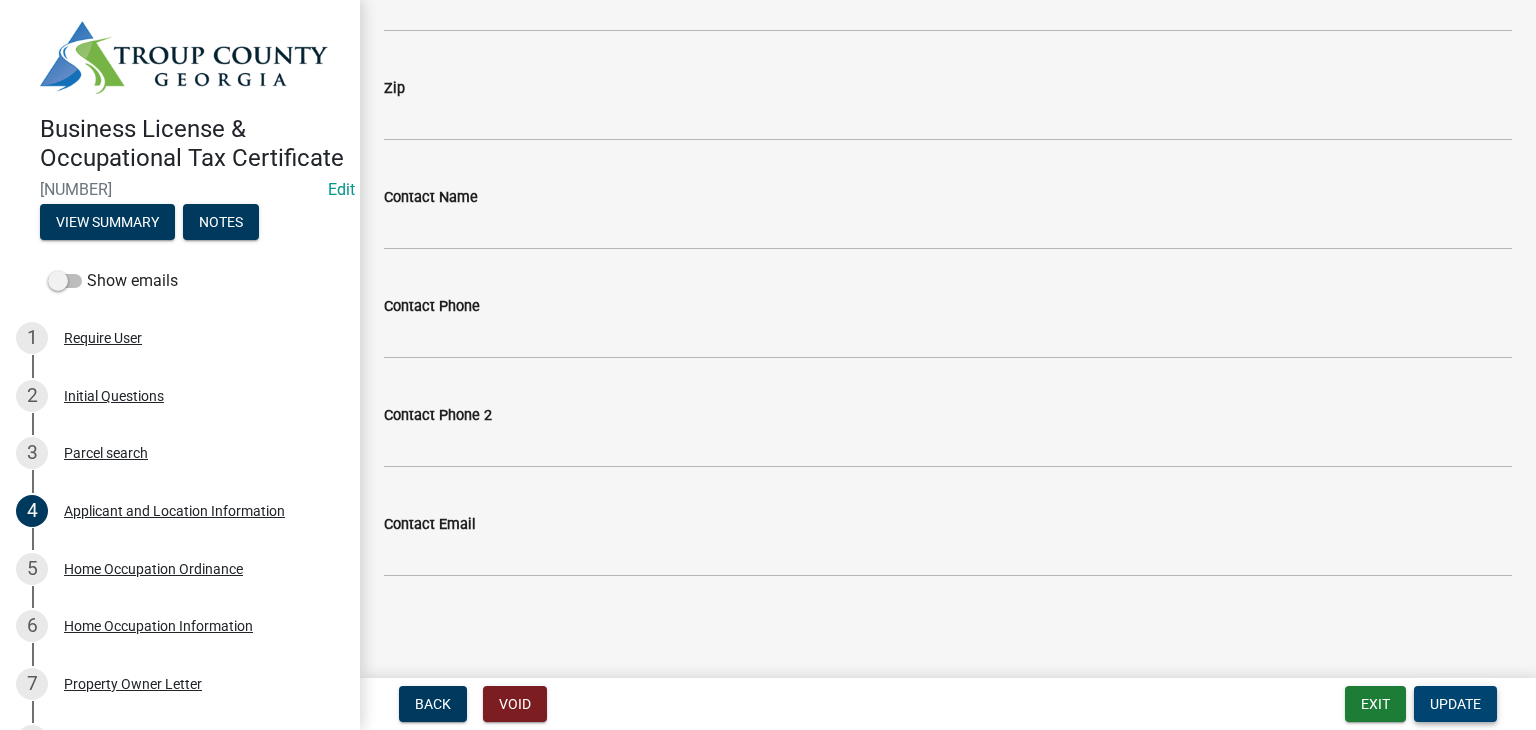 click on "Update" at bounding box center [1455, 704] 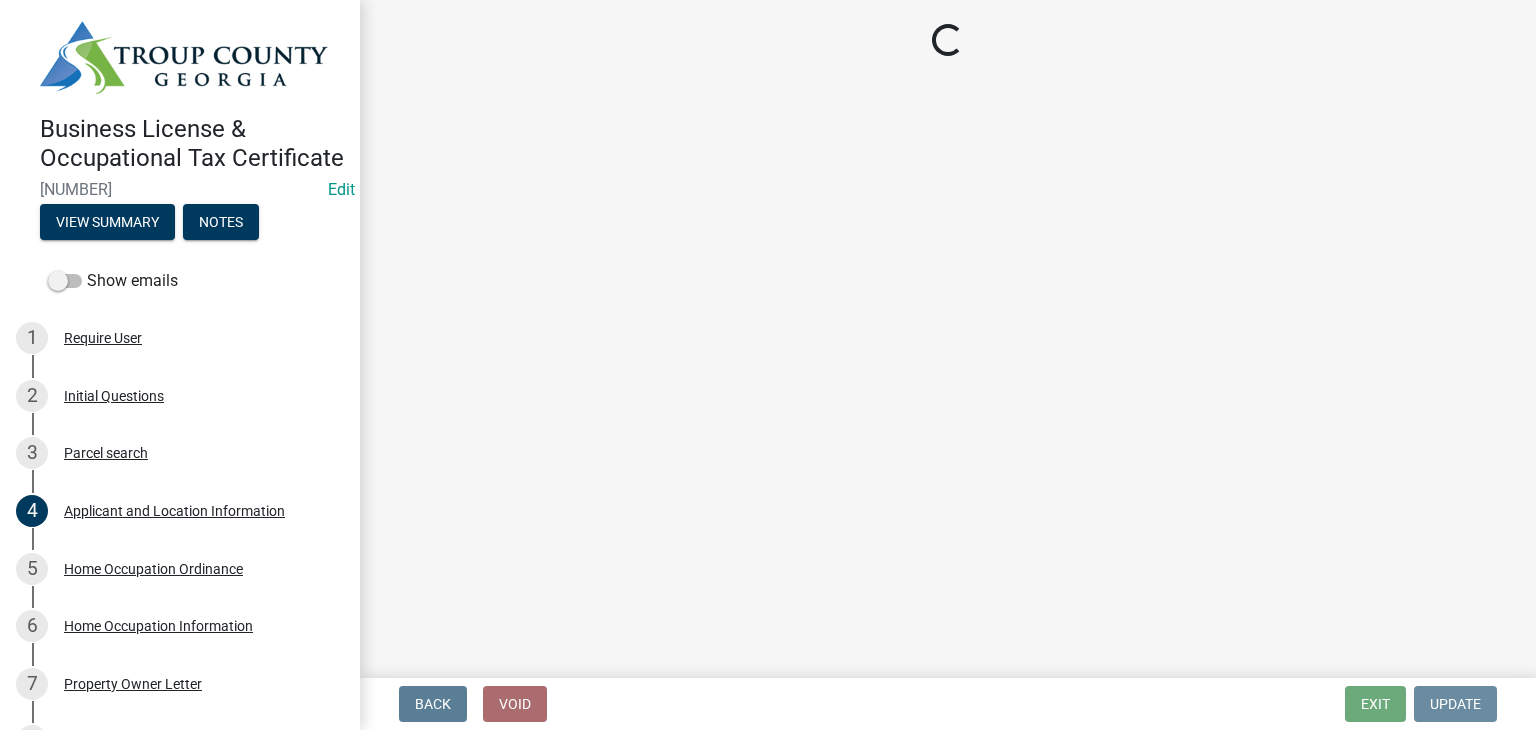 scroll, scrollTop: 0, scrollLeft: 0, axis: both 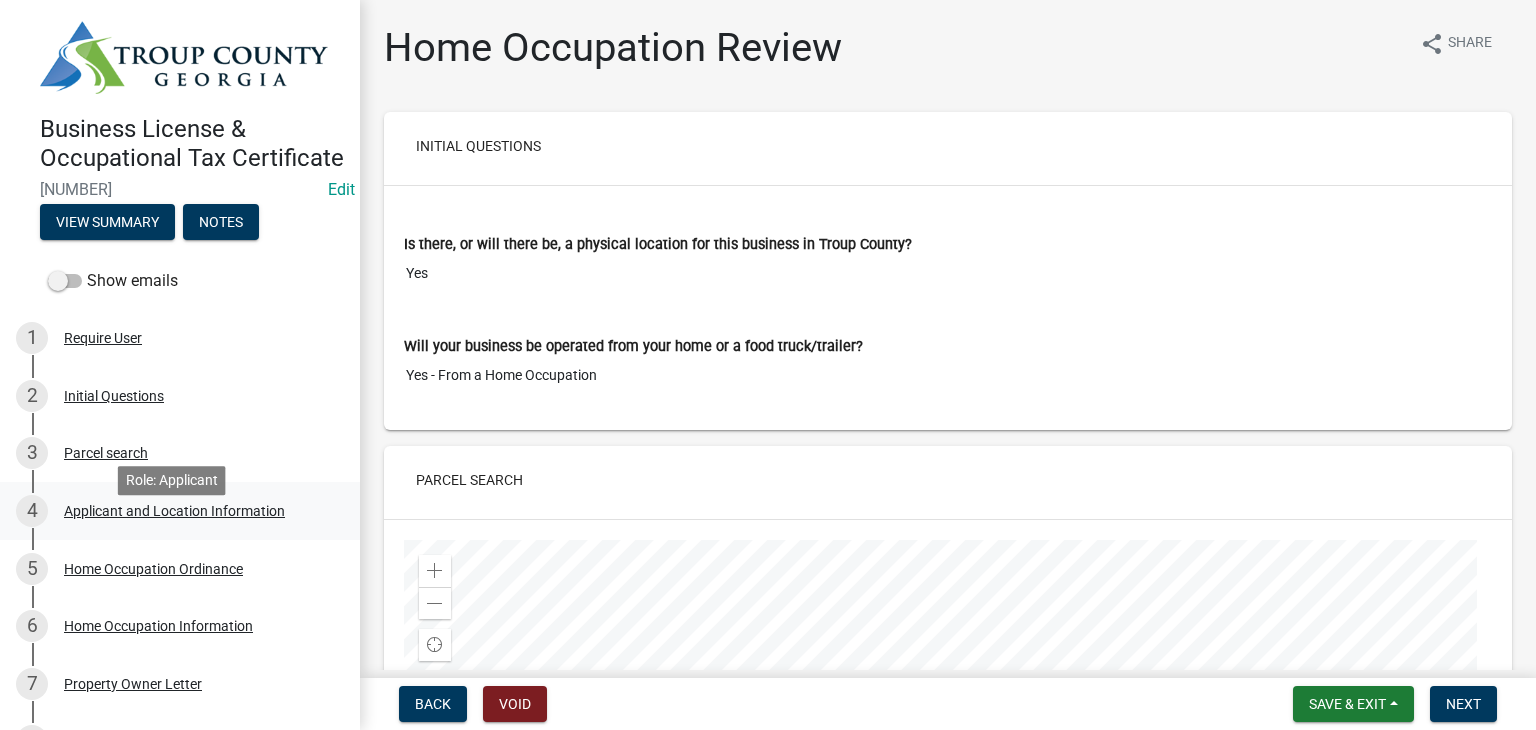click on "4     Applicant and Location Information" at bounding box center (172, 511) 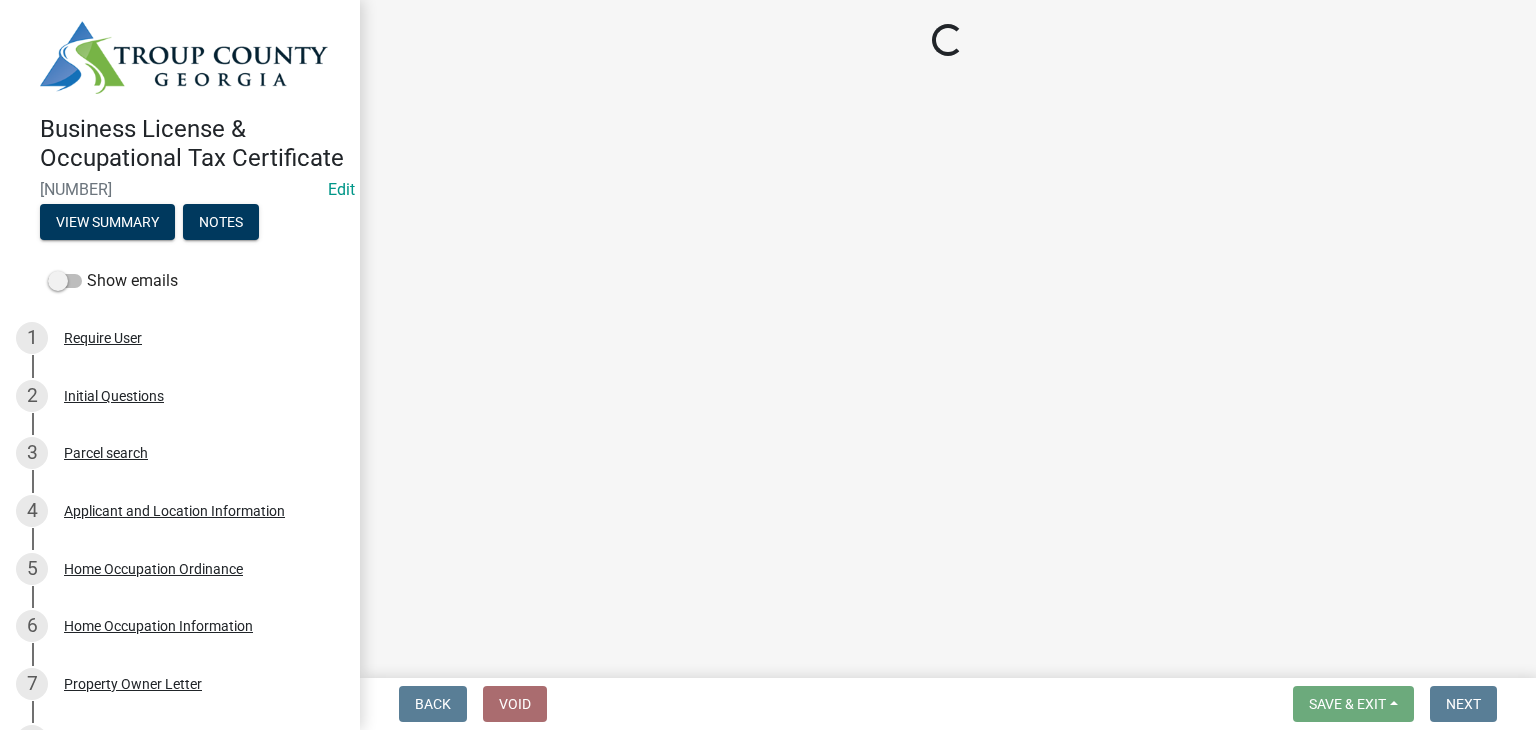 select on "GA" 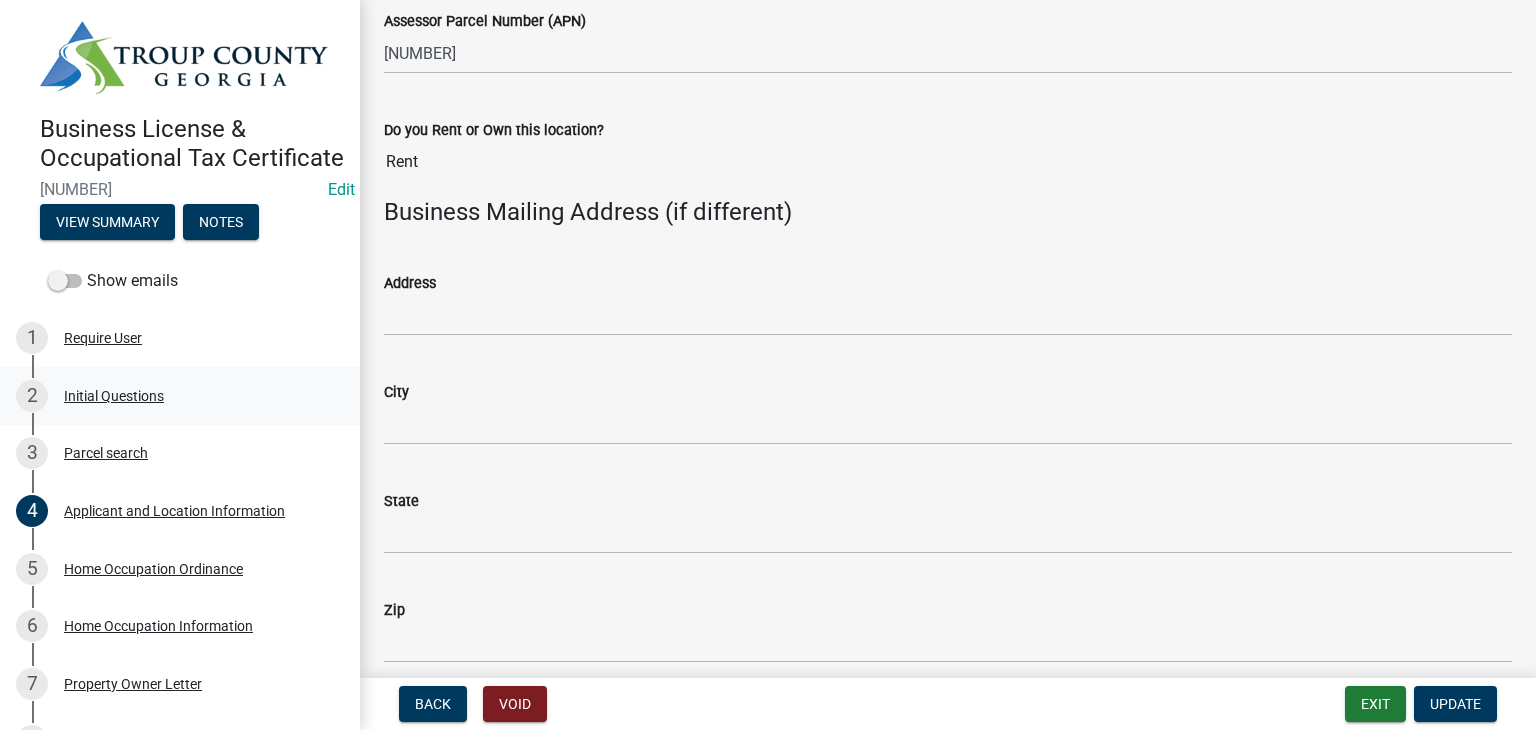 scroll, scrollTop: 2100, scrollLeft: 0, axis: vertical 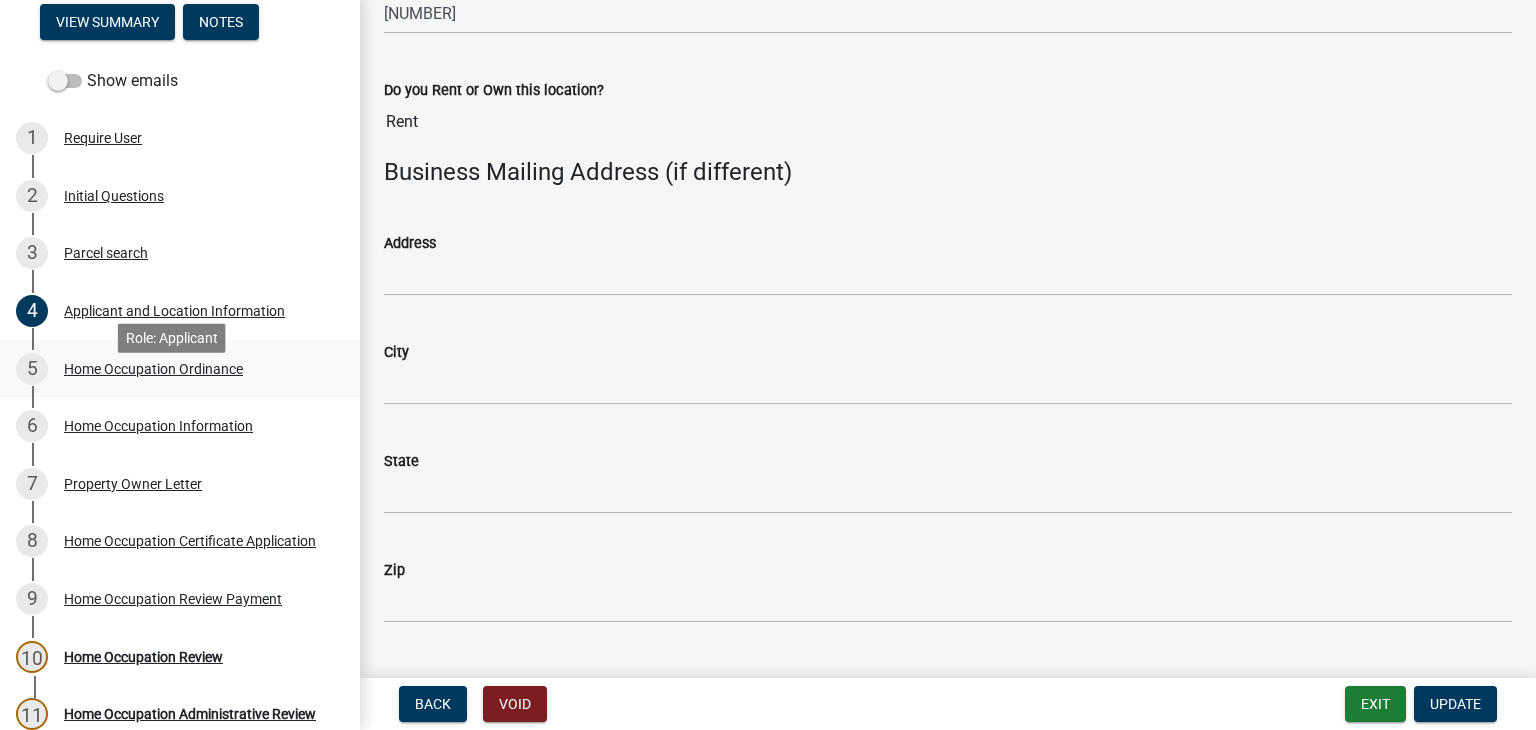 click on "Home Occupation Ordinance" at bounding box center (153, 369) 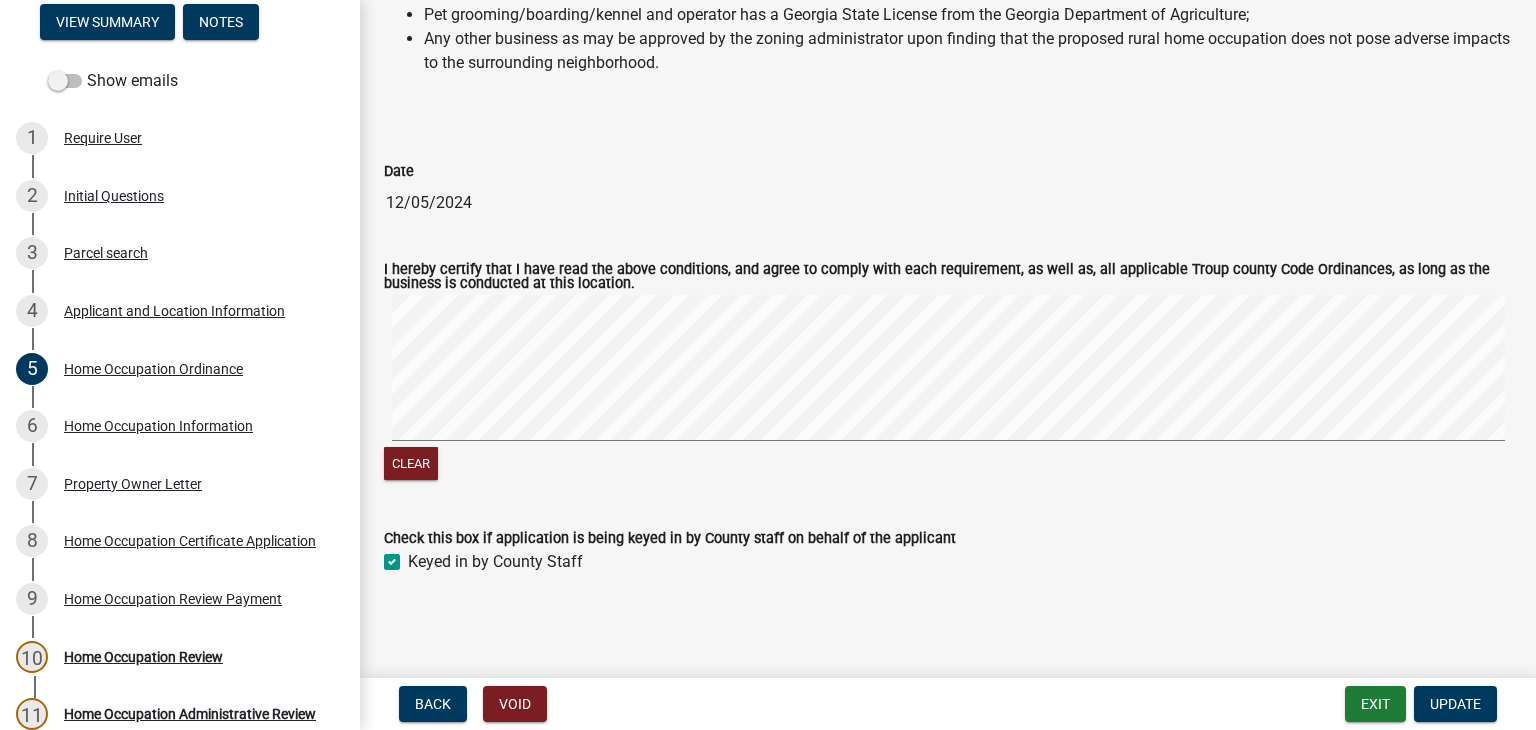 scroll, scrollTop: 3359, scrollLeft: 0, axis: vertical 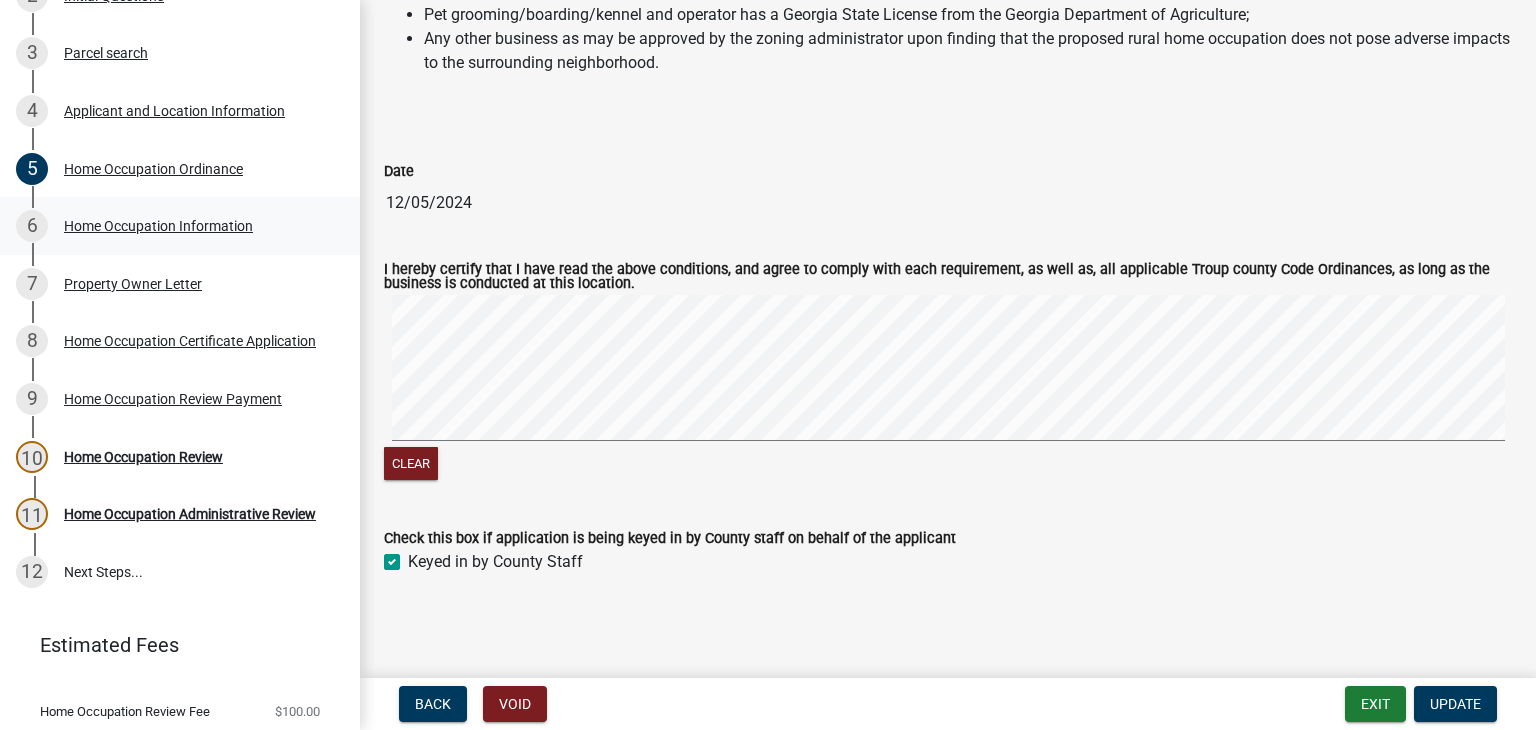 click on "Home Occupation Information" at bounding box center (158, 226) 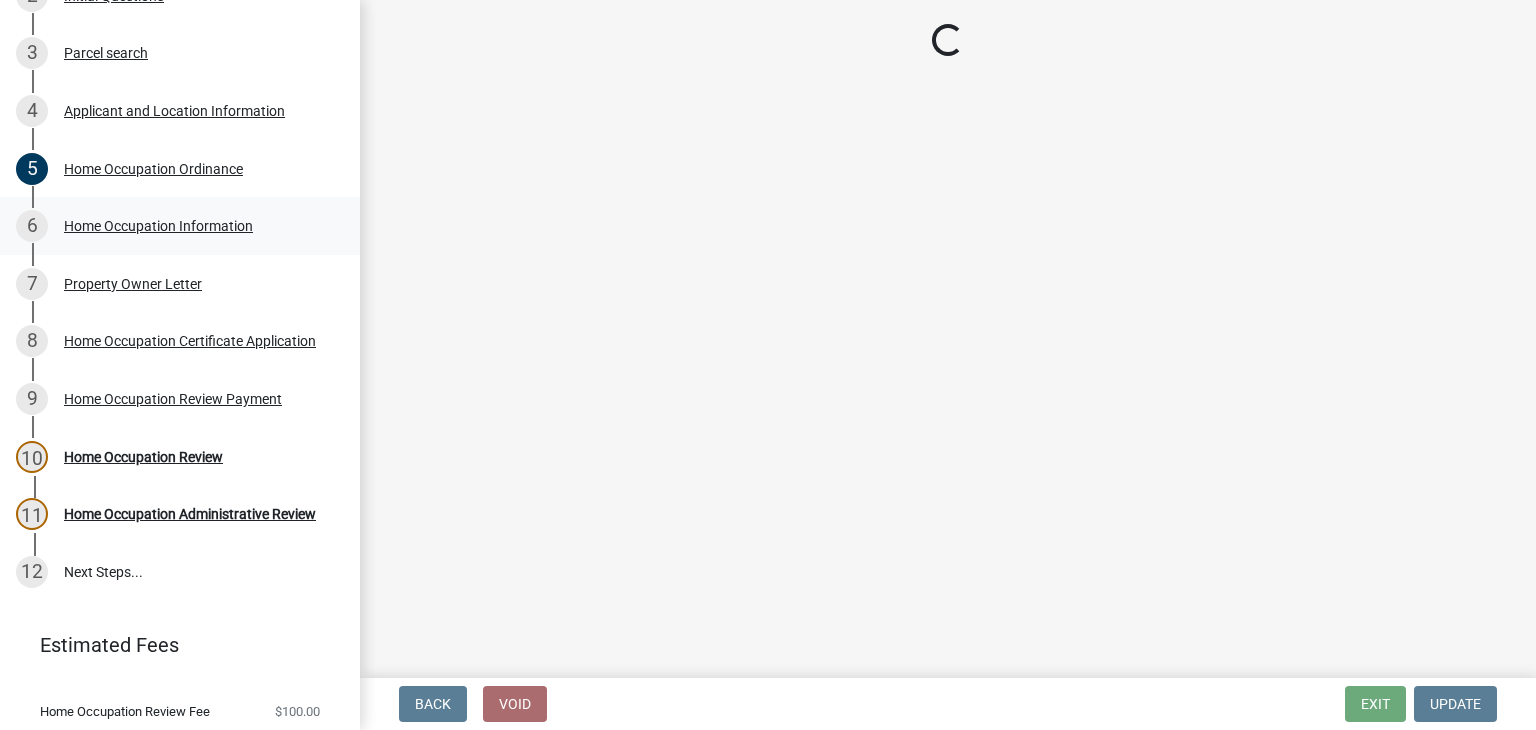 select on "c07f1ab6-e644-42a0-b83b-a148f73bcc0e" 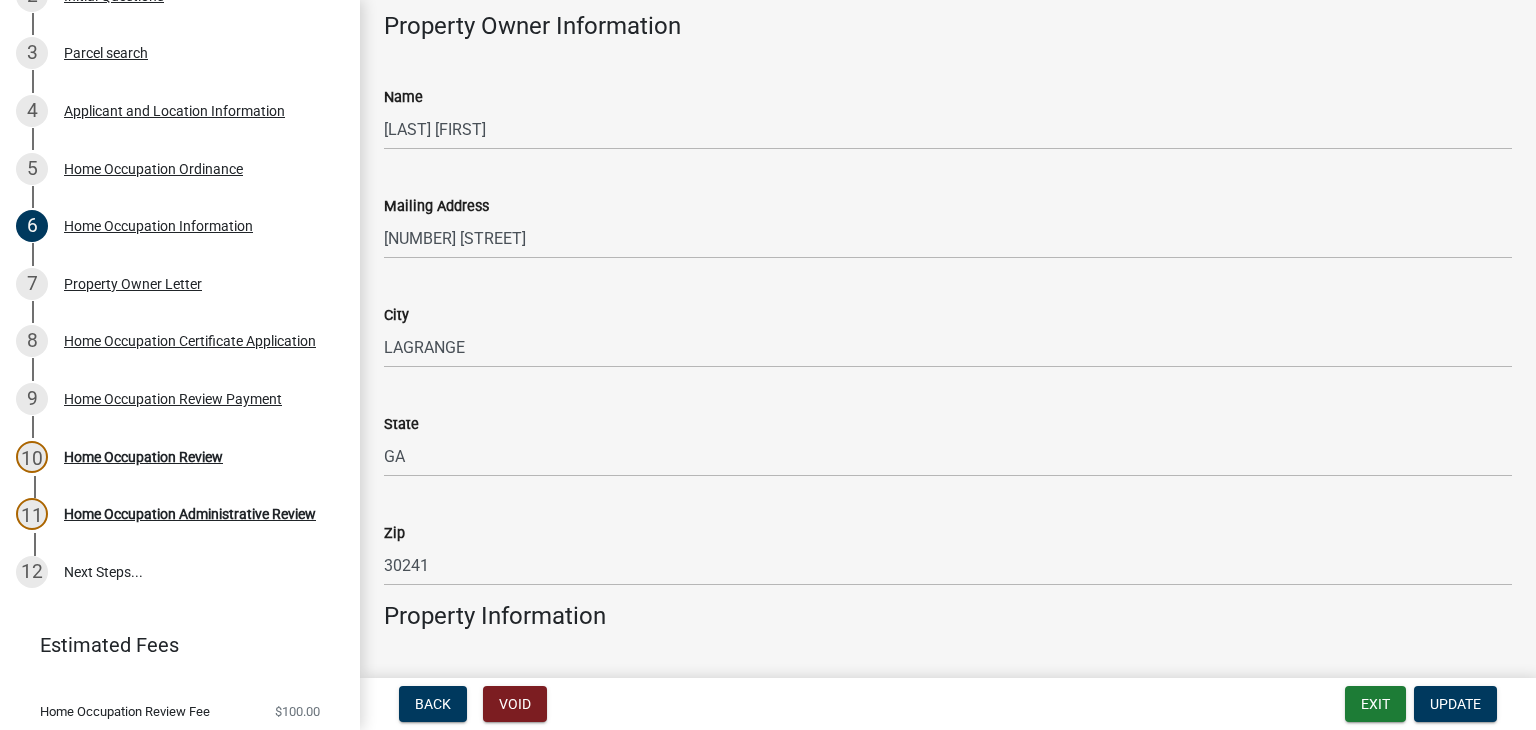 scroll, scrollTop: 0, scrollLeft: 0, axis: both 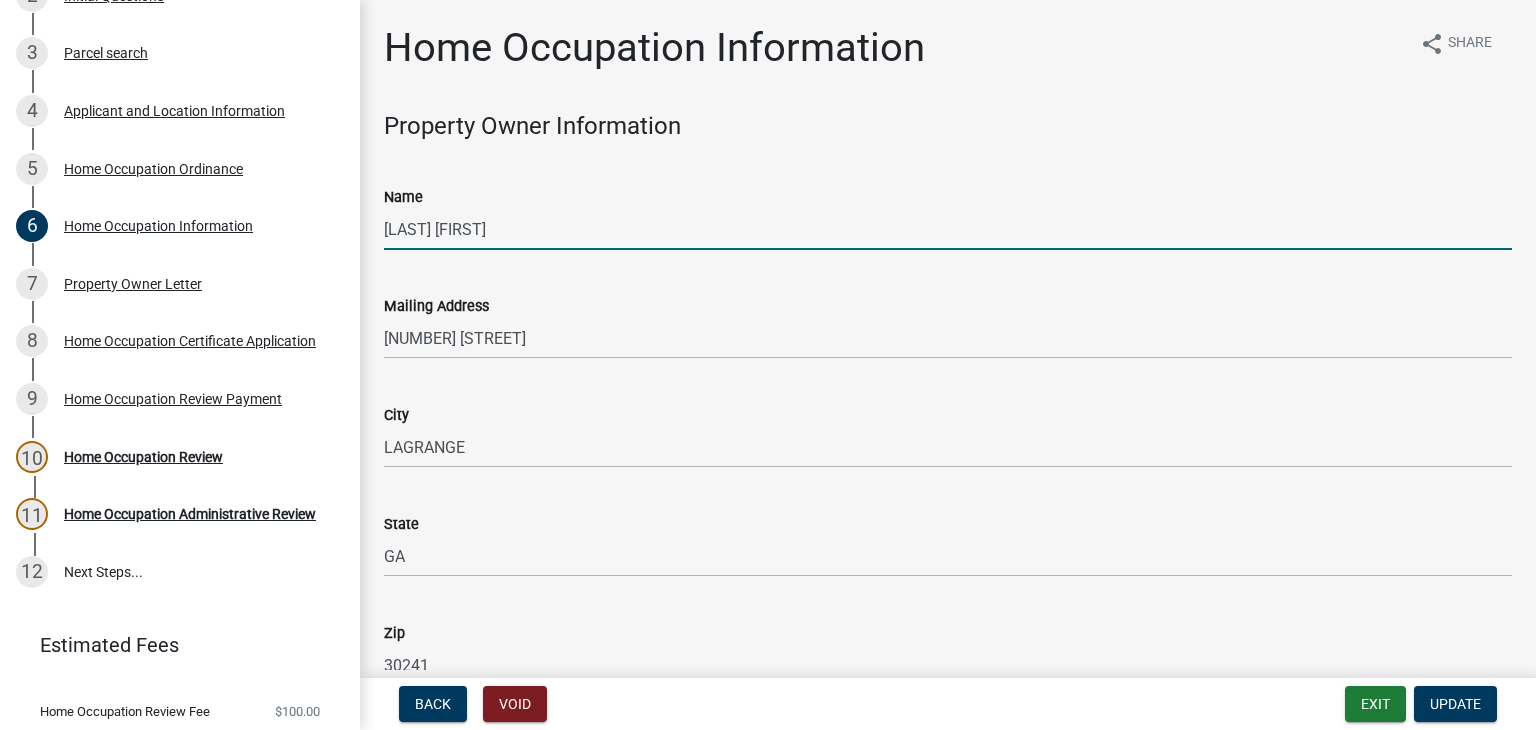 click on "JONES TRAMON L" at bounding box center (948, 229) 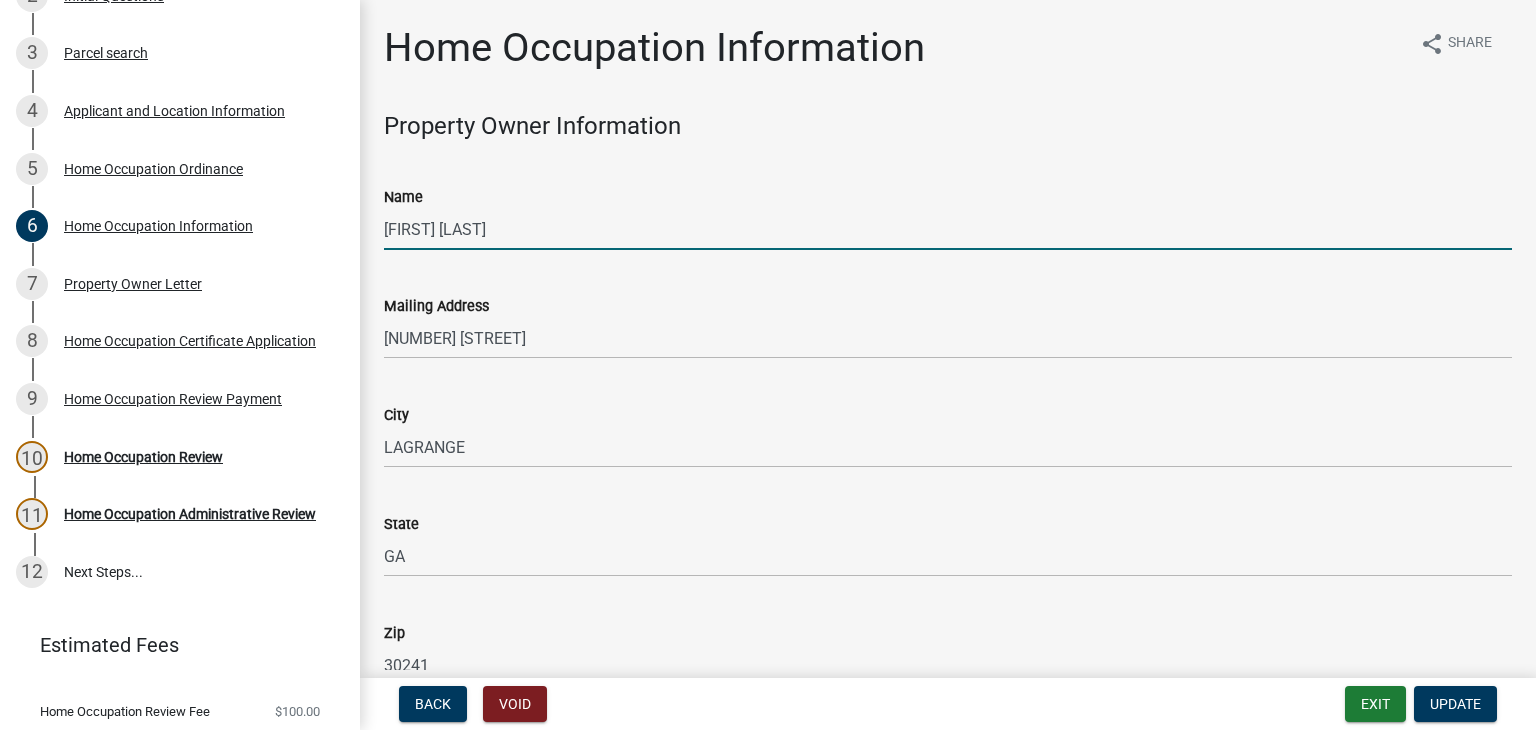 type on "Viola Rowland" 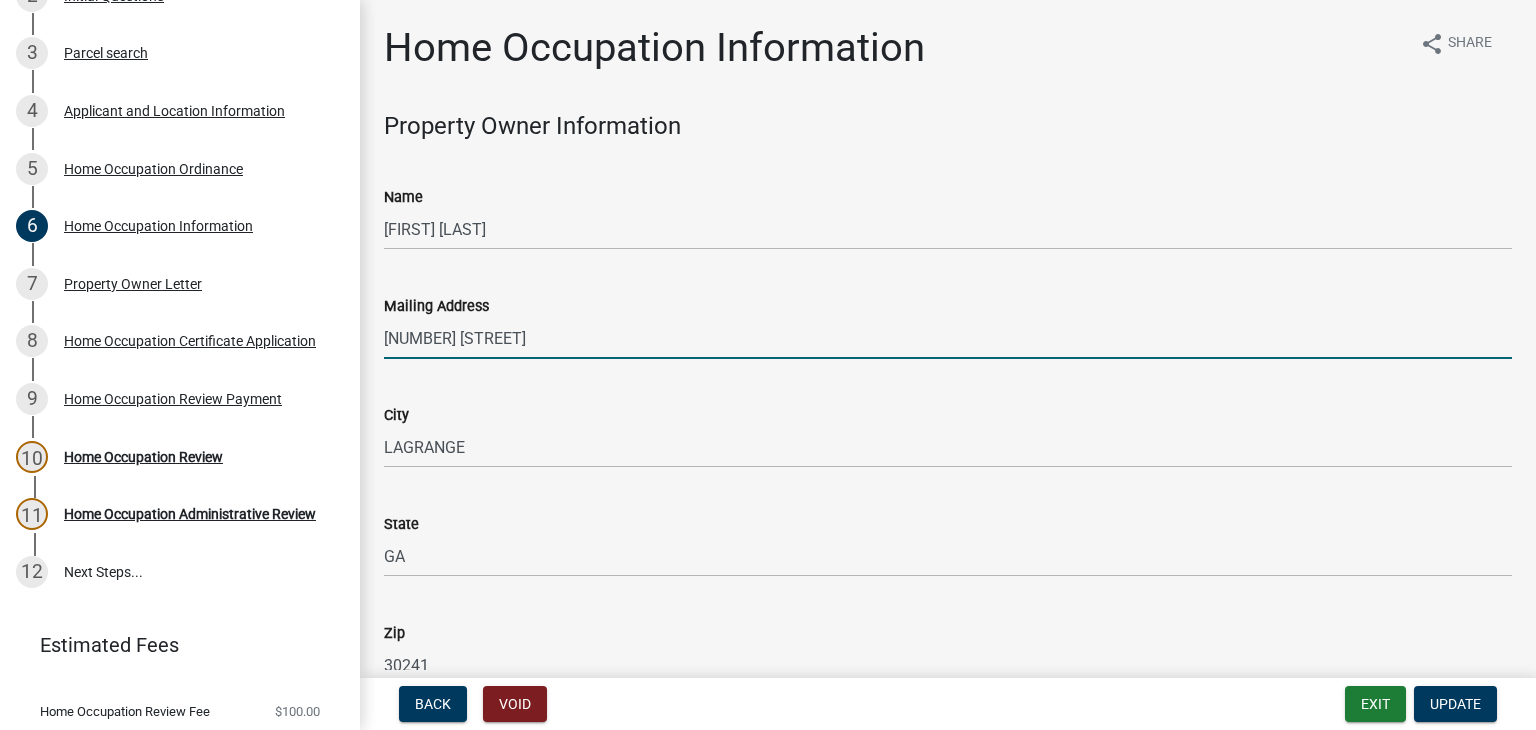 click on "109 Hamilton Lake View Court" at bounding box center [948, 338] 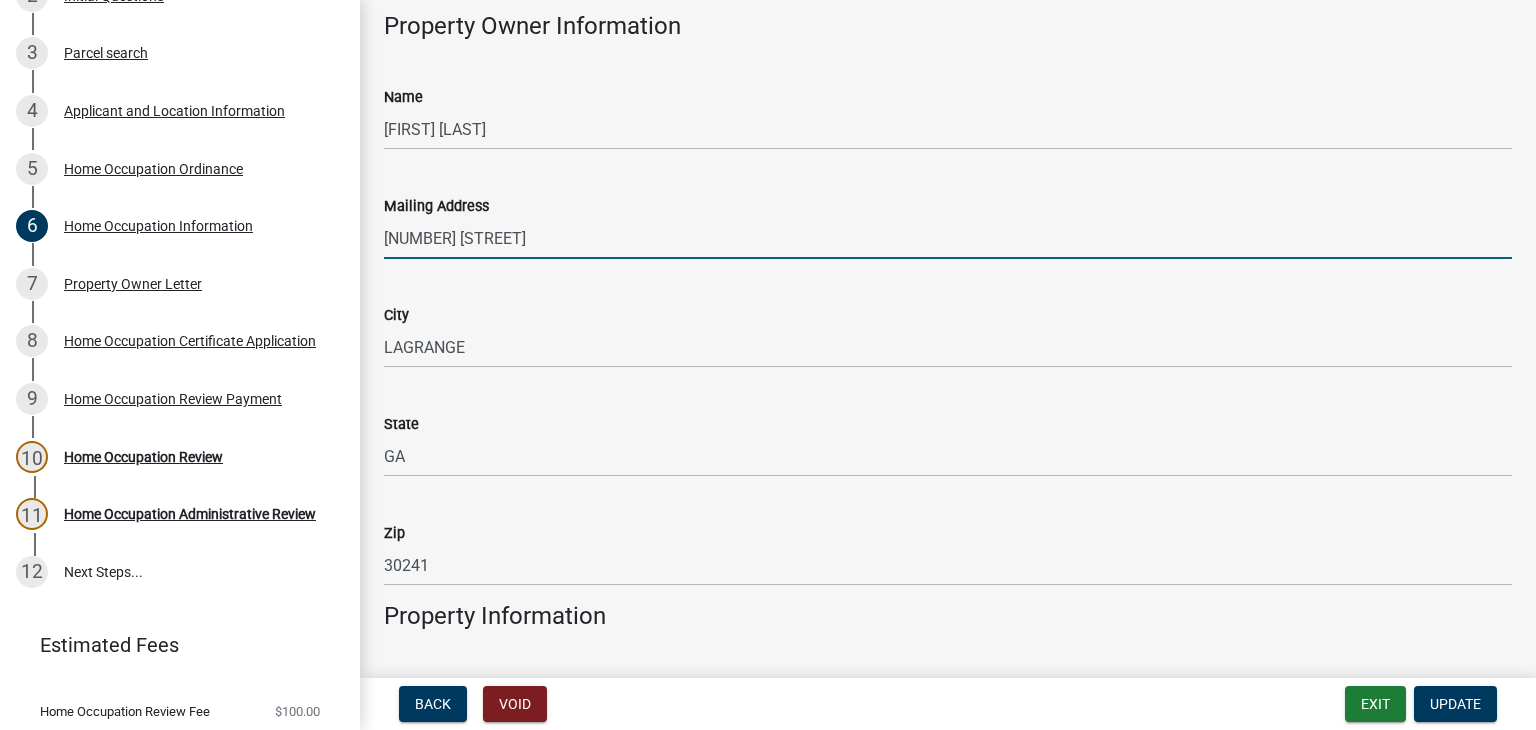 scroll, scrollTop: 200, scrollLeft: 0, axis: vertical 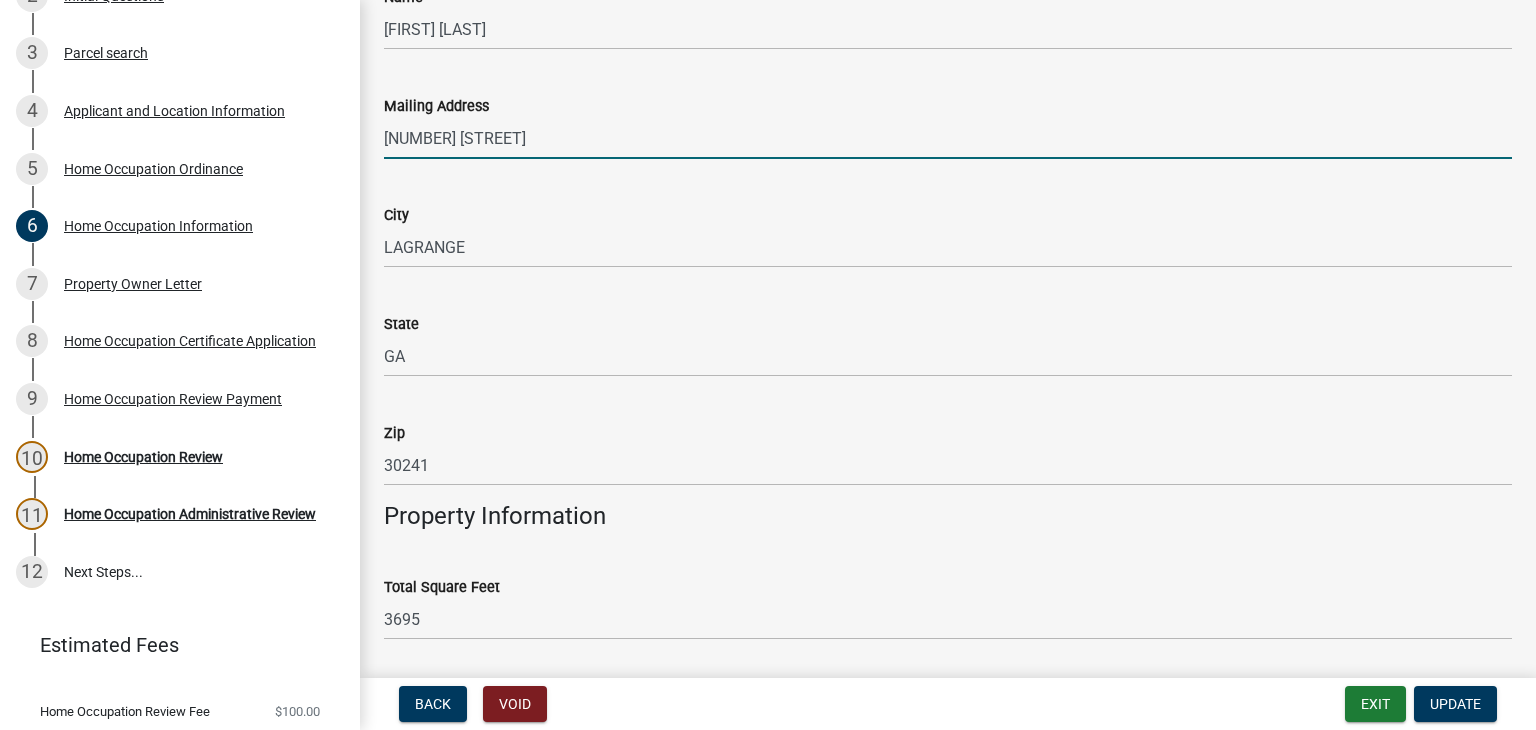 type on "119 Oakmont Dr" 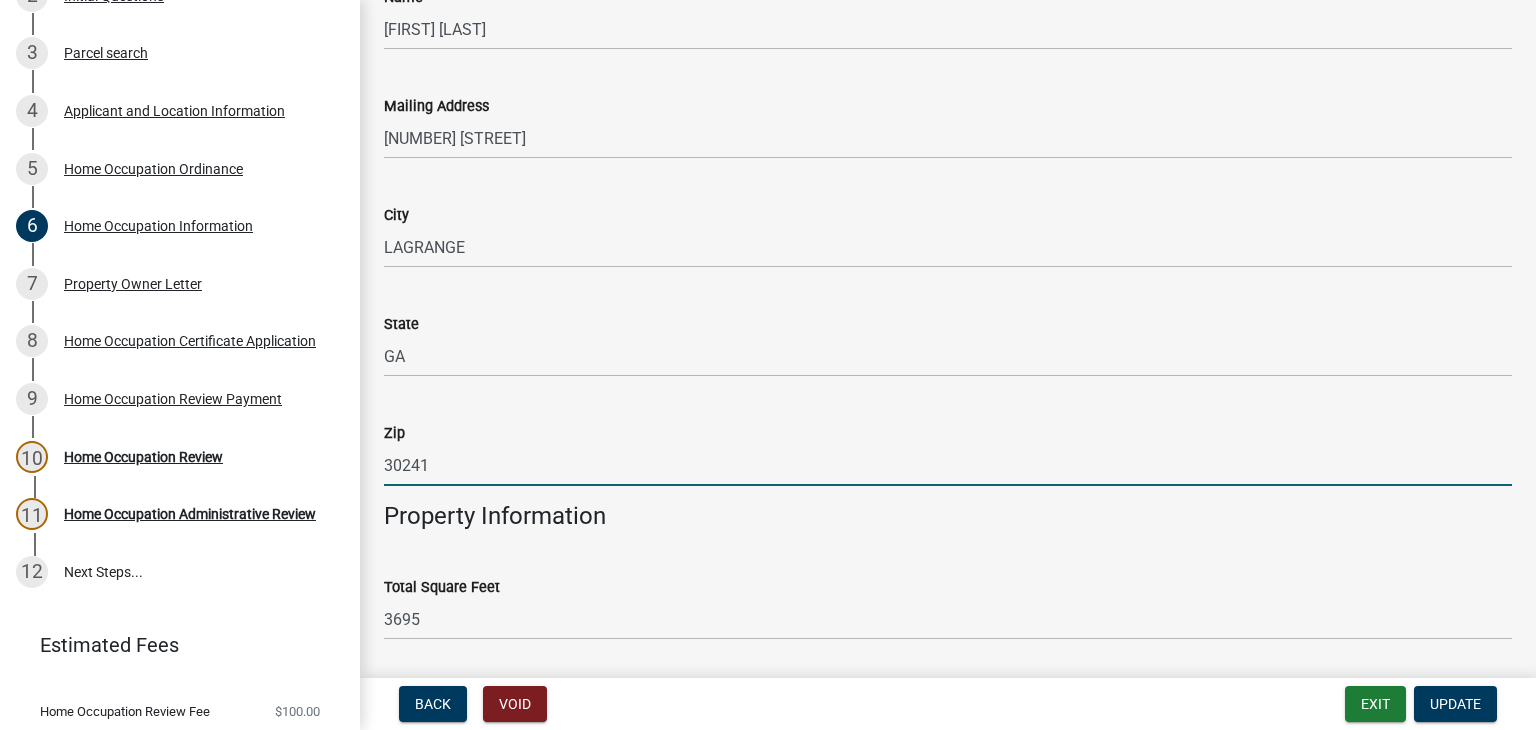 click on "30241" at bounding box center [948, 465] 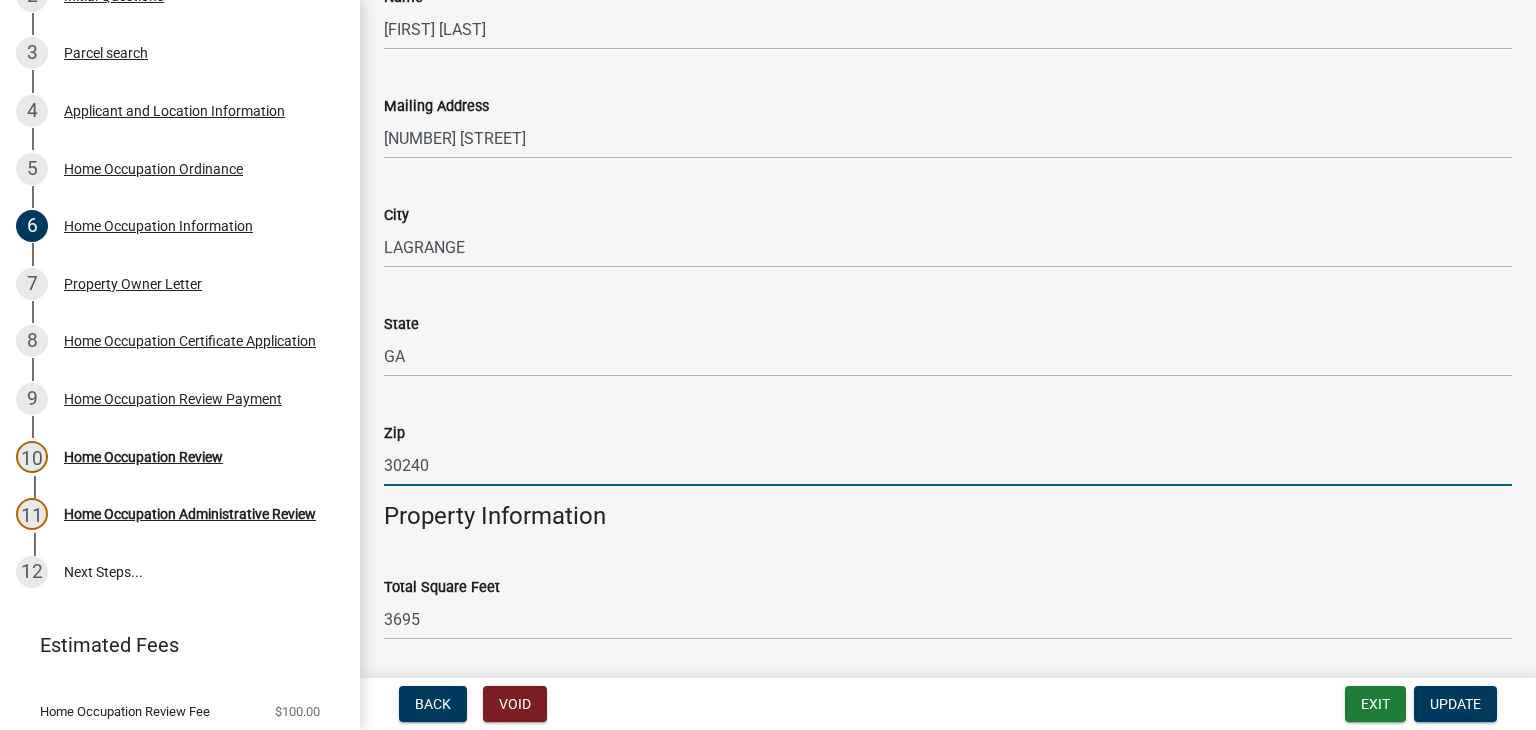 type on "30240" 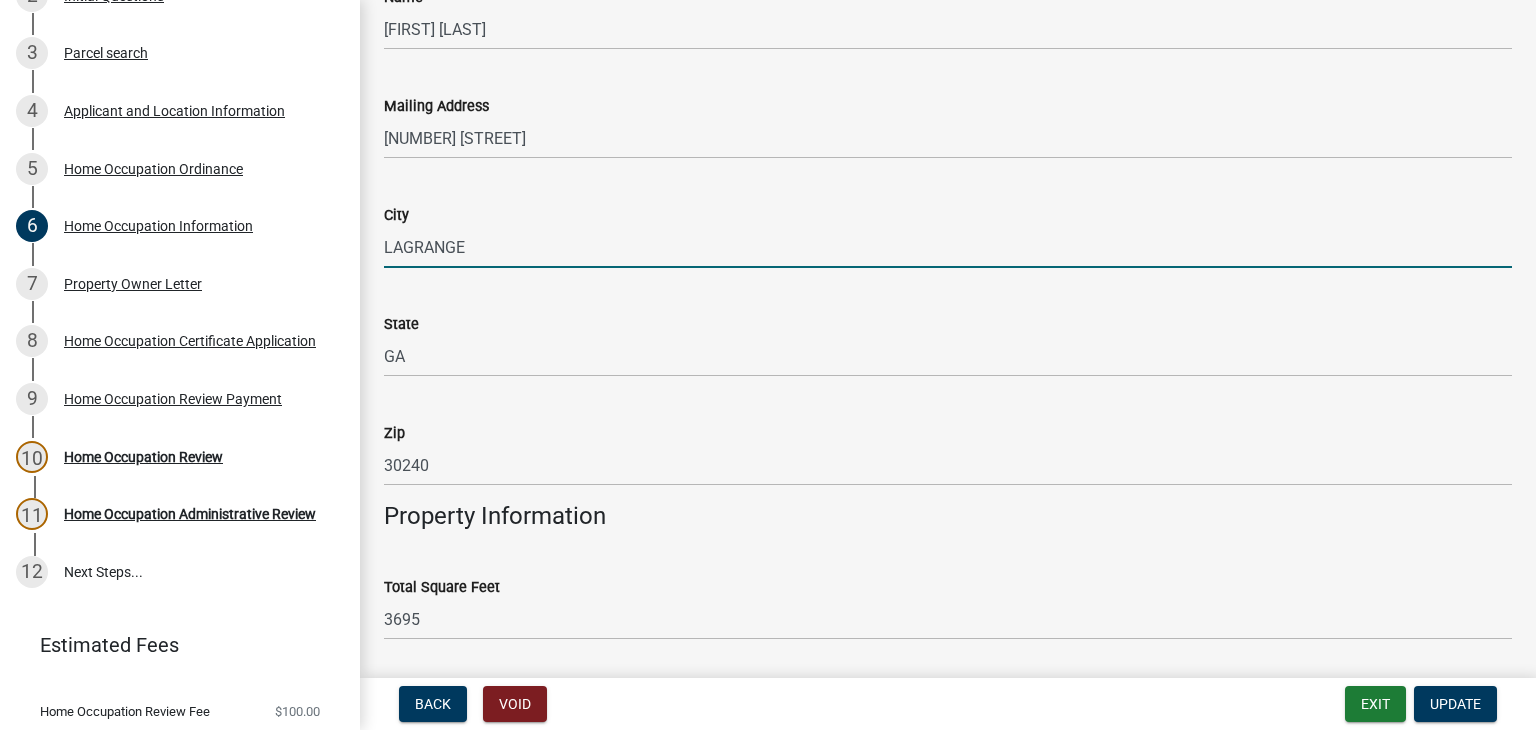click on "LAGRANGE" at bounding box center [948, 247] 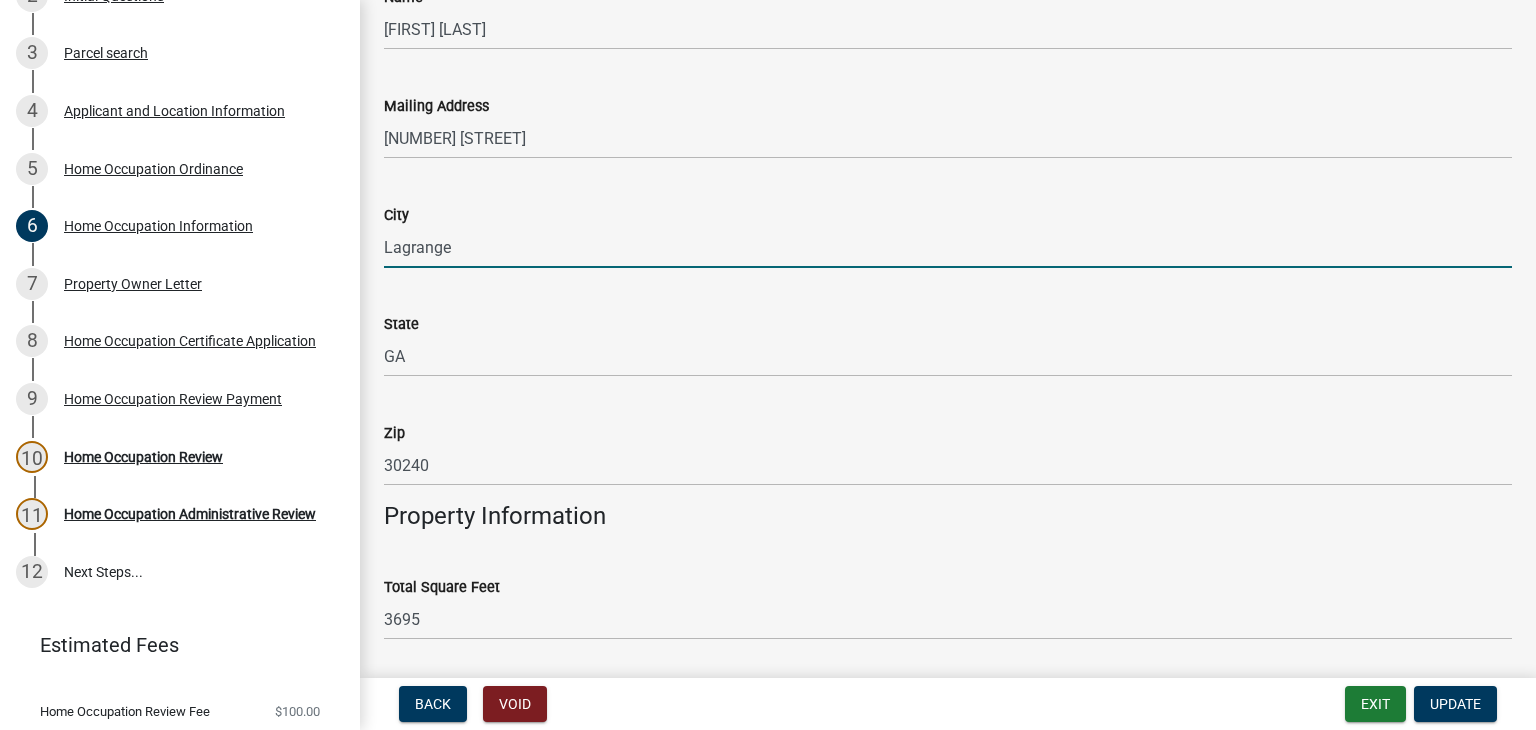 click on "Lagrange" at bounding box center [948, 247] 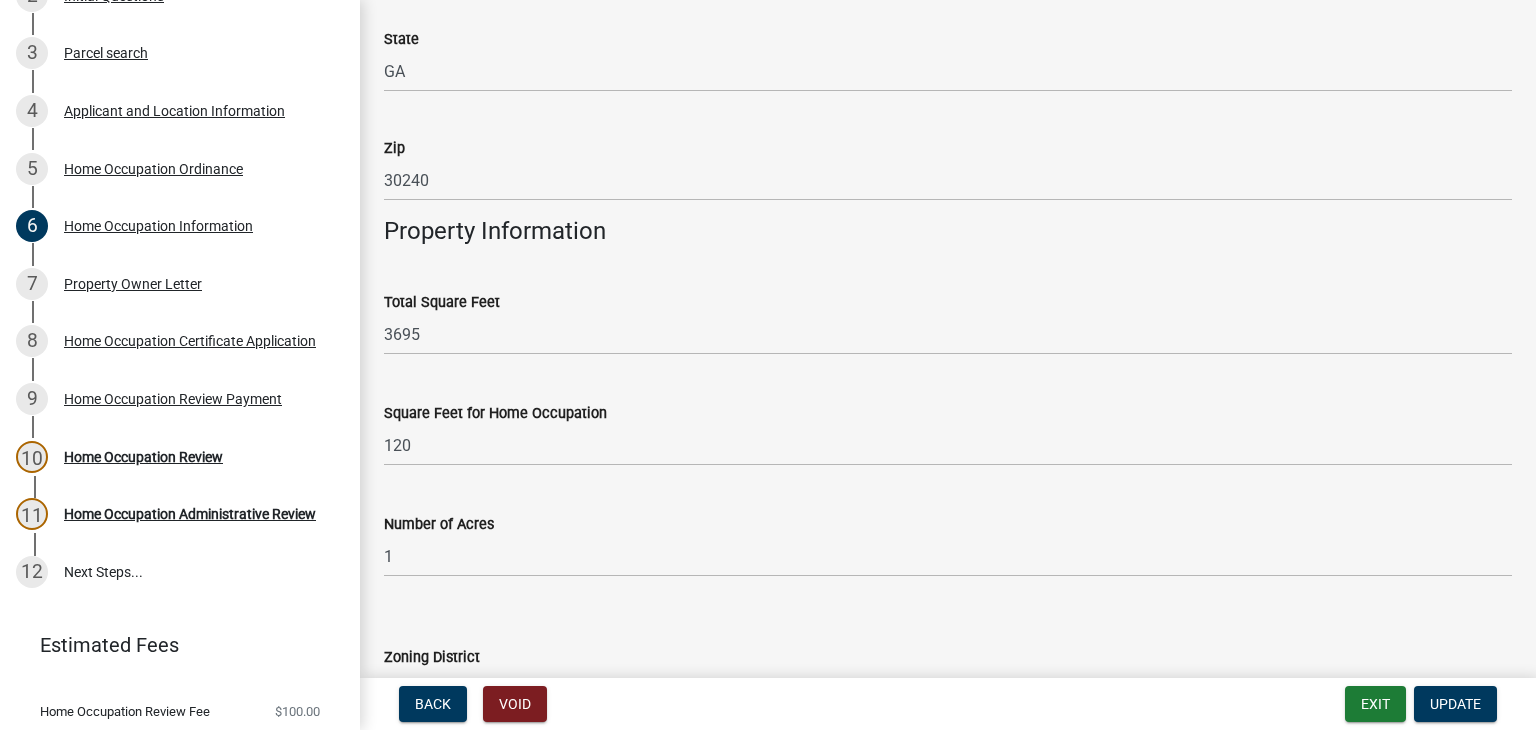 scroll, scrollTop: 600, scrollLeft: 0, axis: vertical 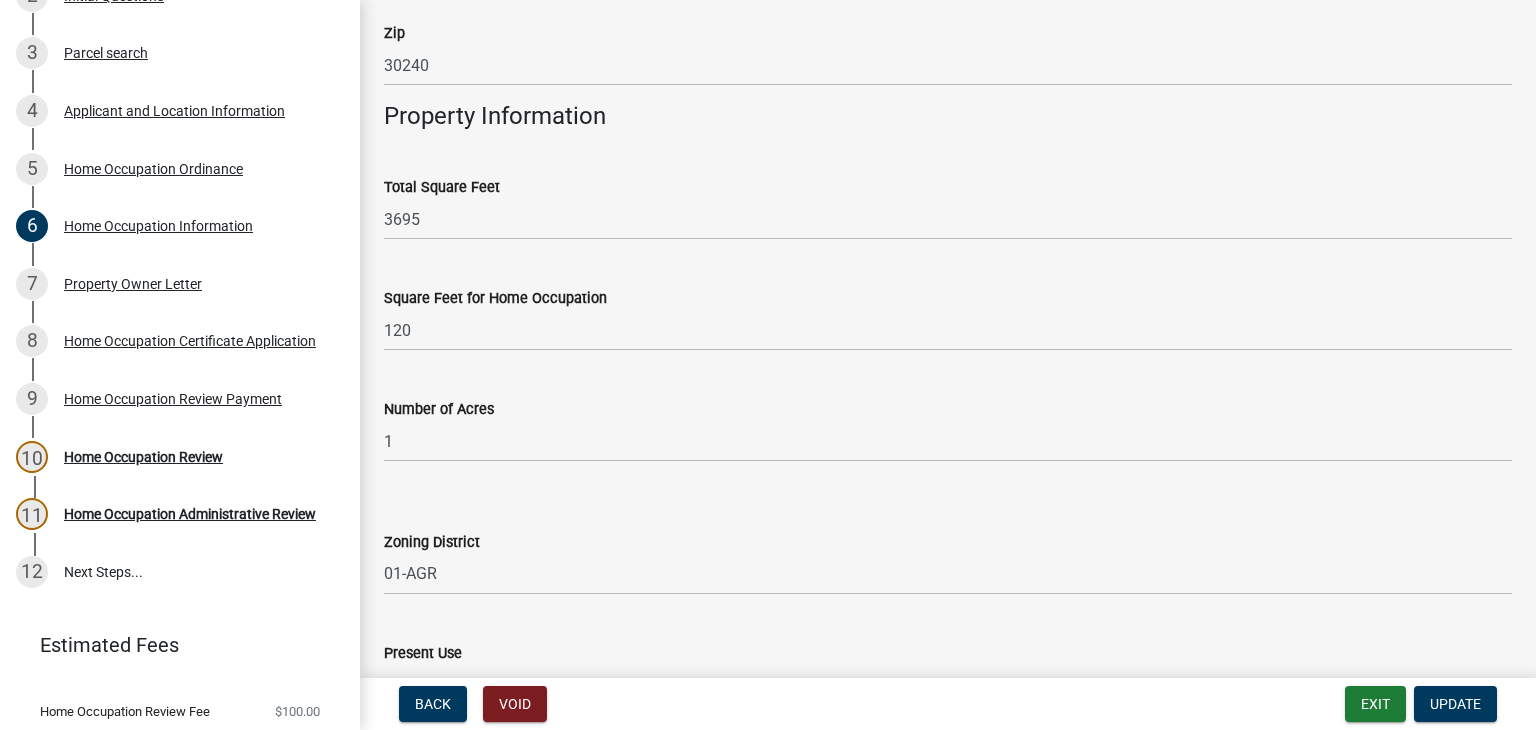 type on "LaGrange" 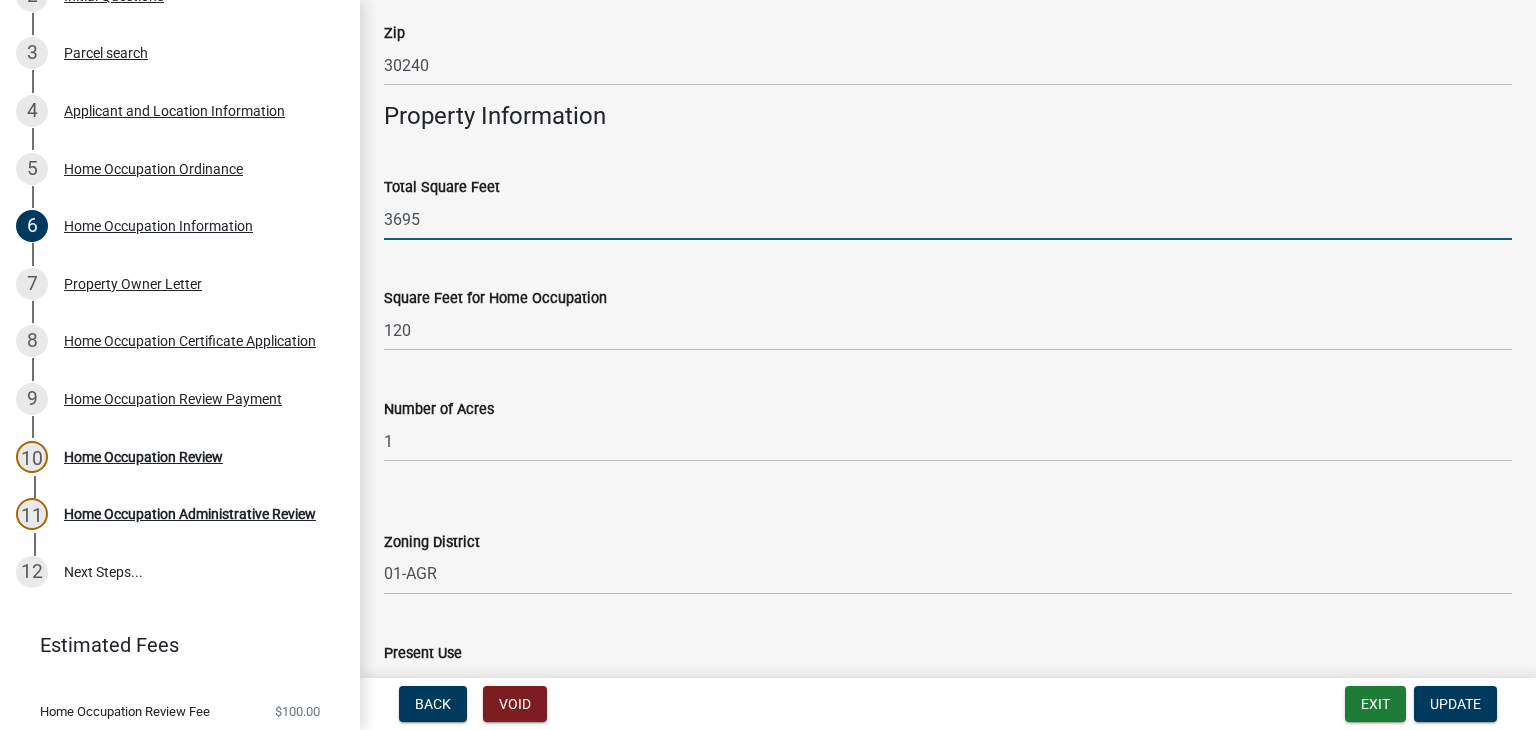 click on "3695" 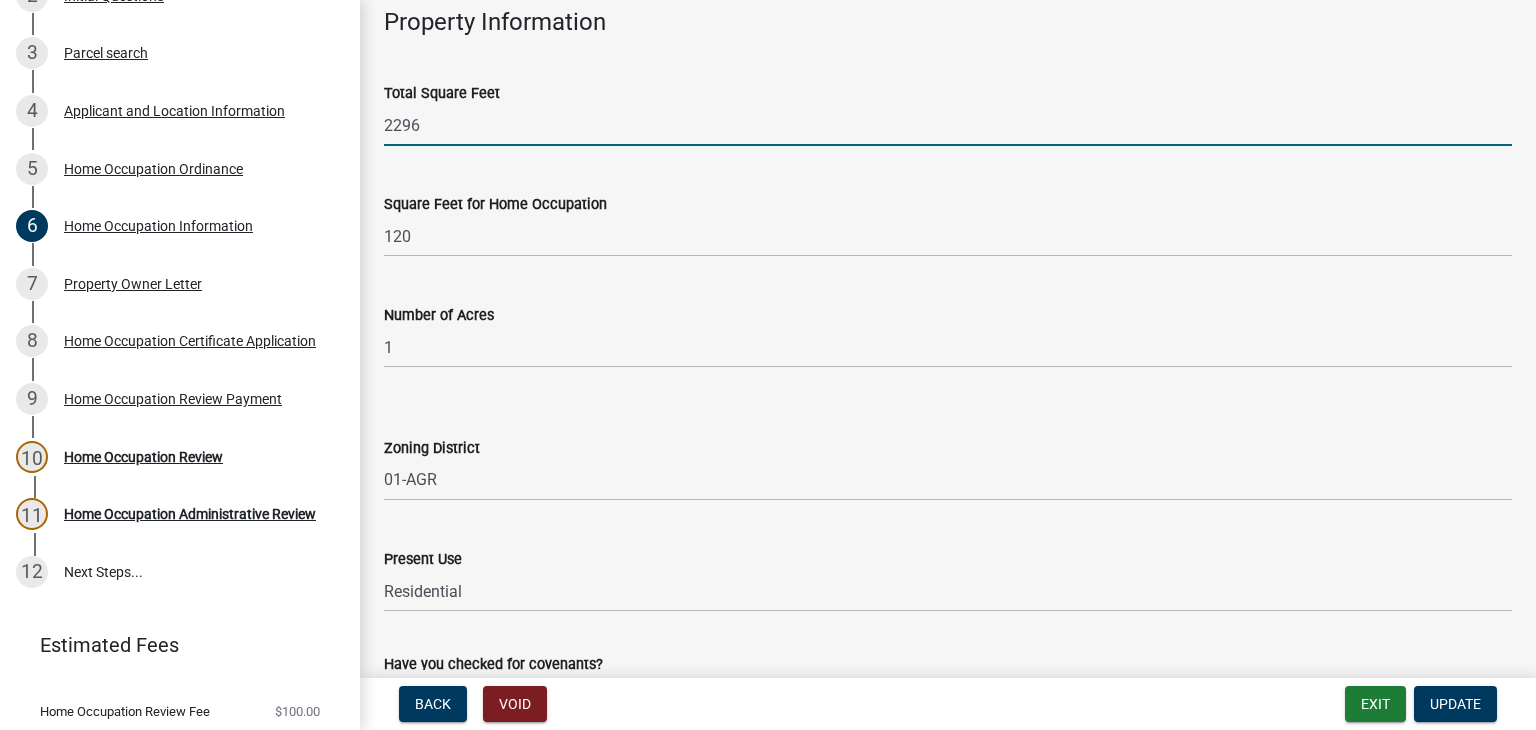 scroll, scrollTop: 800, scrollLeft: 0, axis: vertical 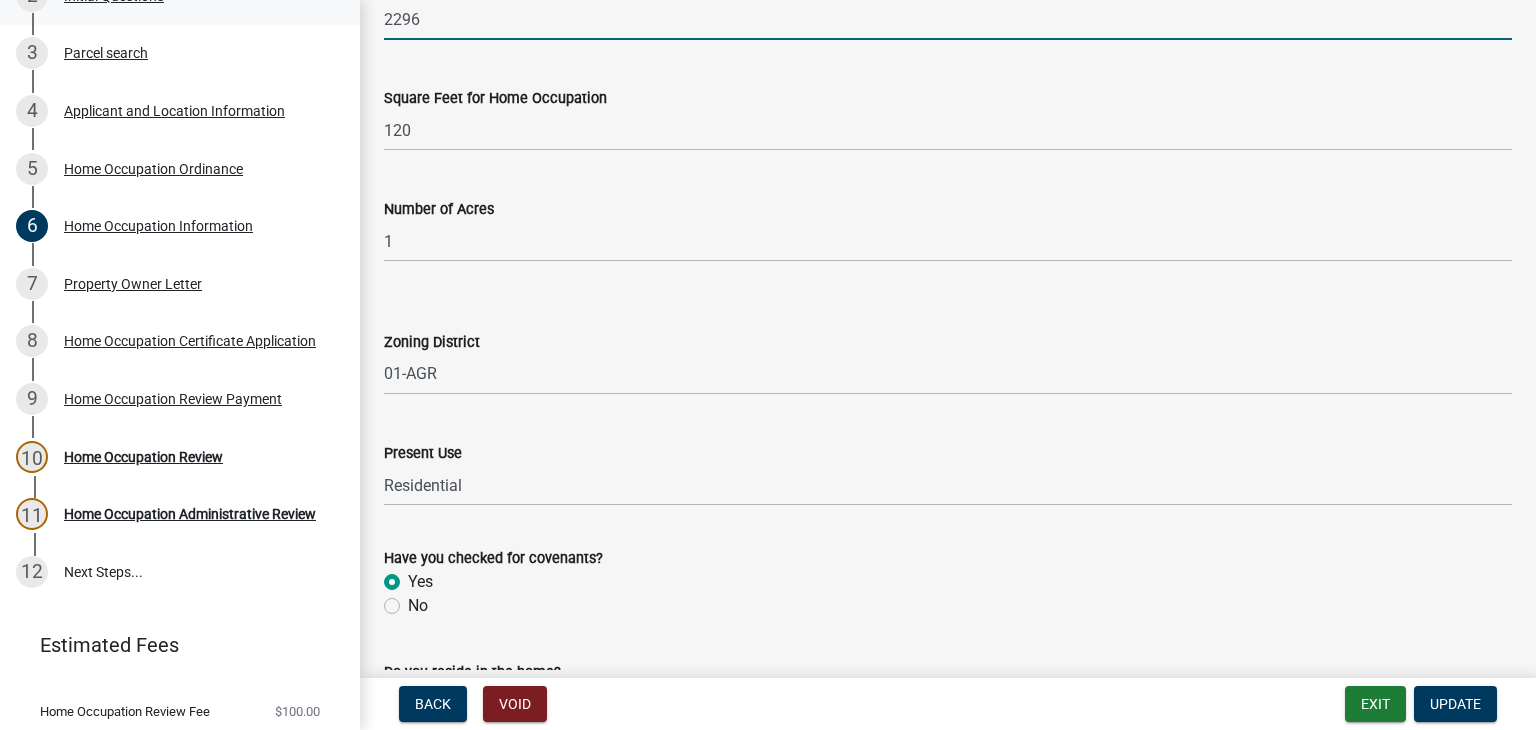 type on "2296" 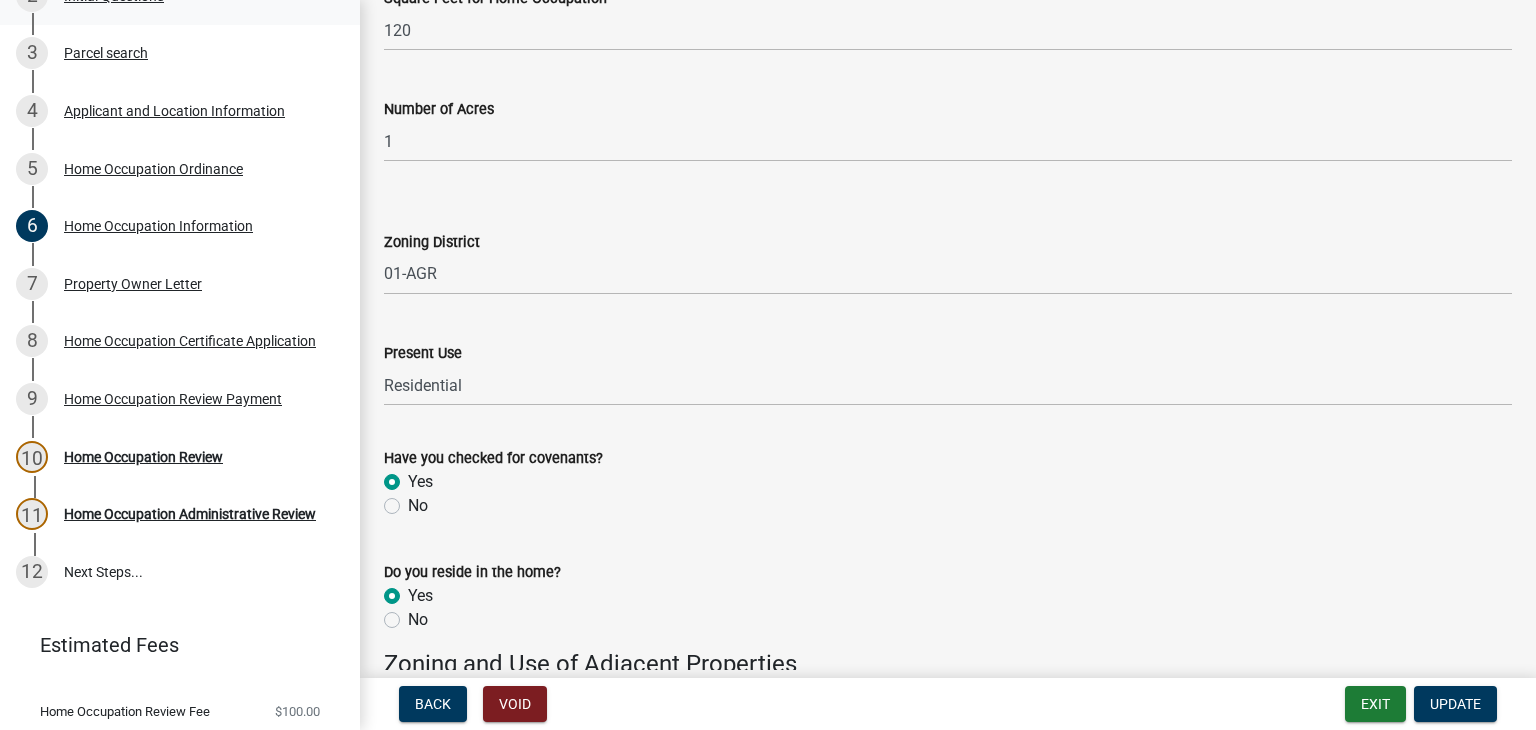 scroll, scrollTop: 800, scrollLeft: 0, axis: vertical 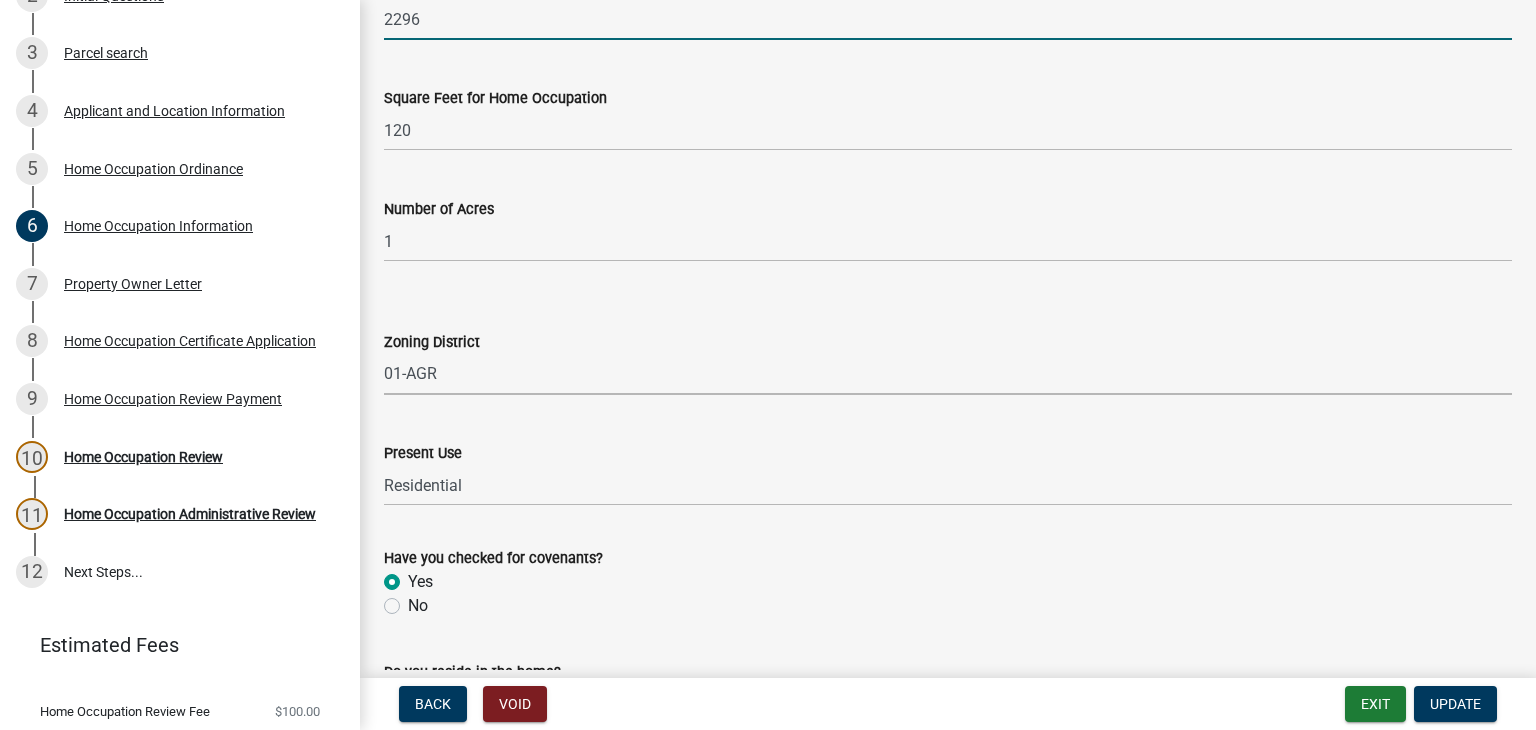 click on "Select Item...   01-AG   01-AGR   01-CRVP   01-GC   01-GI   01-LC   01-LR   01-LRR   01-MFR   01-MHP   01-NHC   01-PUD   01-RR   01-SFMD   01-SPLIT   01-SPLIT (se   01-Unavailab   01-USD   16-30-1   16-C-1   16-C-2   16-C-3   16-C3/R44   16-G-I   16-GI   16-GI/C3   16-GI/R44   16-H-I   16-HDR-LU   16-MPH-1   16-MXD   16-MXD-North   16-OIR-1   16-PUD   16-R-1   16-R-2   16-R-2M   16-R-3   16-R-44   16-R-5. A-10   16-R-5. A-12   16-R-5. A-15   16-R-5. A-16   16-R-5. A-80   16-R3   16-R44   16-RR   16-SFMD   17-CBD   17-CEM   17-CGN   17-I-1   17-MXD-1   17-R-1   17-R-1A   17-R-2   17-R/P   17-RR   17-SPLIT   18   18-C   18-CR   18-I   18-LI   18-P   18-R1   18-R2   18-R3" at bounding box center [948, 374] 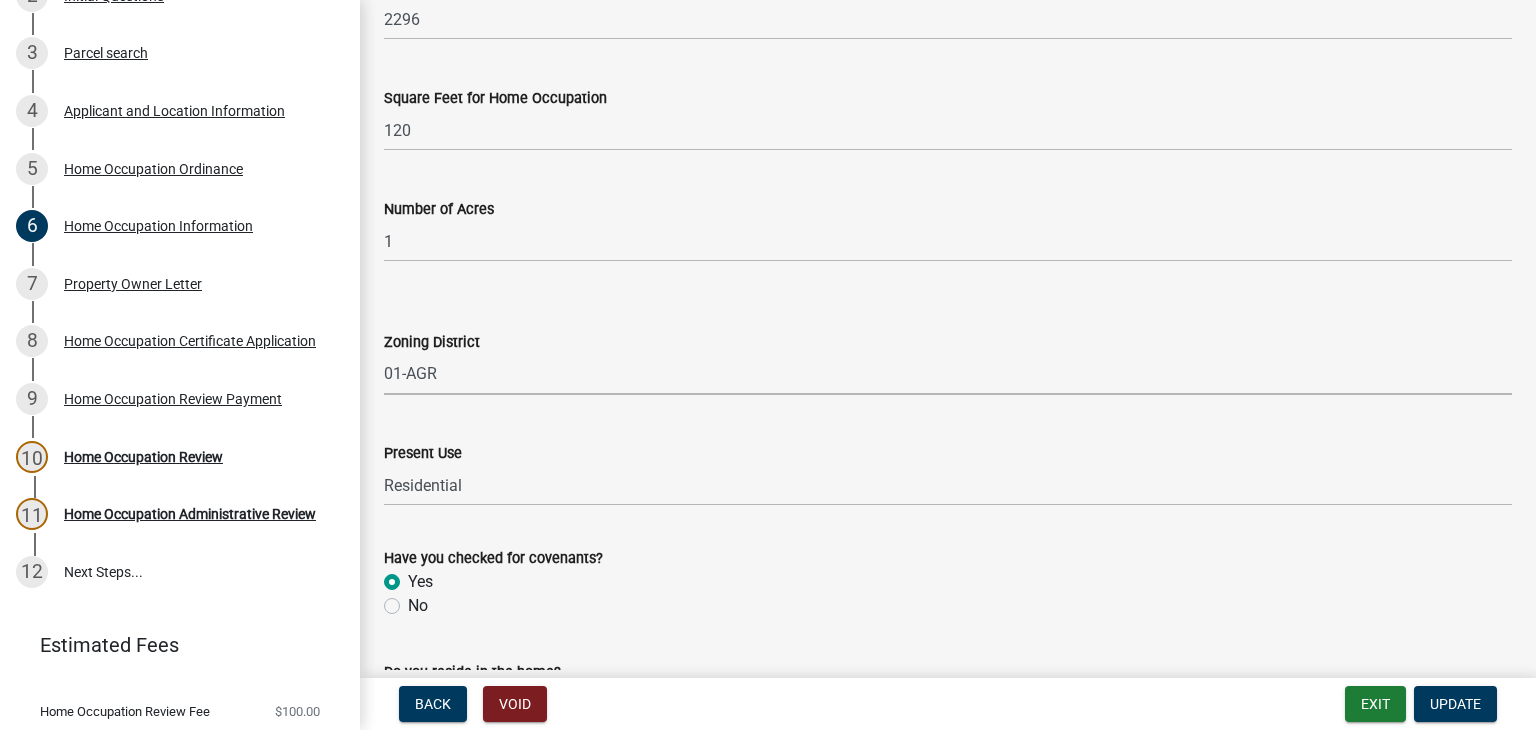 click on "Select Item...   01-AG   01-AGR   01-CRVP   01-GC   01-GI   01-LC   01-LR   01-LRR   01-MFR   01-MHP   01-NHC   01-PUD   01-RR   01-SFMD   01-SPLIT   01-SPLIT (se   01-Unavailab   01-USD   16-30-1   16-C-1   16-C-2   16-C-3   16-C3/R44   16-G-I   16-GI   16-GI/C3   16-GI/R44   16-H-I   16-HDR-LU   16-MPH-1   16-MXD   16-MXD-North   16-OIR-1   16-PUD   16-R-1   16-R-2   16-R-2M   16-R-3   16-R-44   16-R-5. A-10   16-R-5. A-12   16-R-5. A-15   16-R-5. A-16   16-R-5. A-80   16-R3   16-R44   16-RR   16-SFMD   17-CBD   17-CEM   17-CGN   17-I-1   17-MXD-1   17-R-1   17-R-1A   17-R-2   17-R/P   17-RR   17-SPLIT   18   18-C   18-CR   18-I   18-LI   18-P   18-R1   18-R2   18-R3" at bounding box center (948, 374) 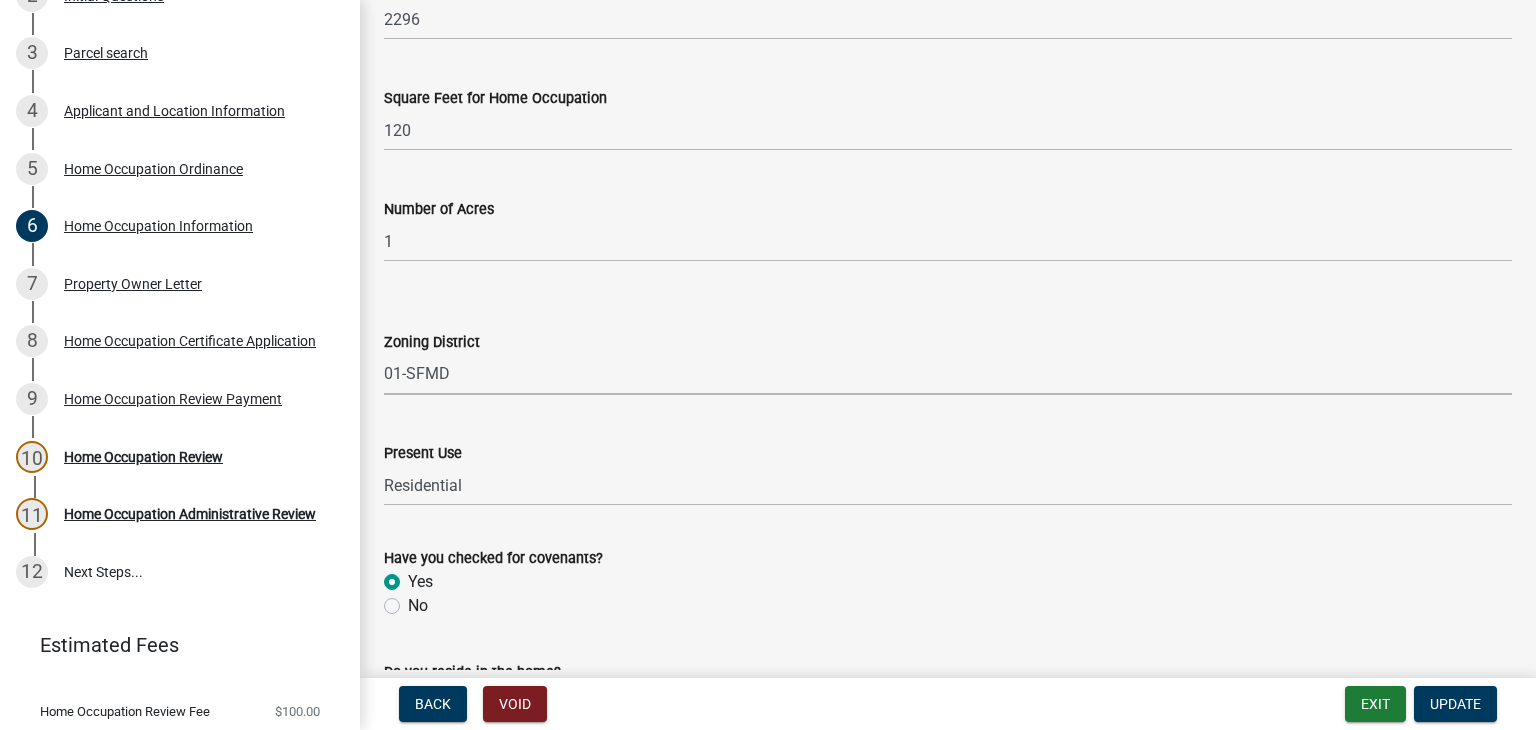 click on "Select Item...   01-AG   01-AGR   01-CRVP   01-GC   01-GI   01-LC   01-LR   01-LRR   01-MFR   01-MHP   01-NHC   01-PUD   01-RR   01-SFMD   01-SPLIT   01-SPLIT (se   01-Unavailab   01-USD   16-30-1   16-C-1   16-C-2   16-C-3   16-C3/R44   16-G-I   16-GI   16-GI/C3   16-GI/R44   16-H-I   16-HDR-LU   16-MPH-1   16-MXD   16-MXD-North   16-OIR-1   16-PUD   16-R-1   16-R-2   16-R-2M   16-R-3   16-R-44   16-R-5. A-10   16-R-5. A-12   16-R-5. A-15   16-R-5. A-16   16-R-5. A-80   16-R3   16-R44   16-RR   16-SFMD   17-CBD   17-CEM   17-CGN   17-I-1   17-MXD-1   17-R-1   17-R-1A   17-R-2   17-R/P   17-RR   17-SPLIT   18   18-C   18-CR   18-I   18-LI   18-P   18-R1   18-R2   18-R3" at bounding box center (948, 374) 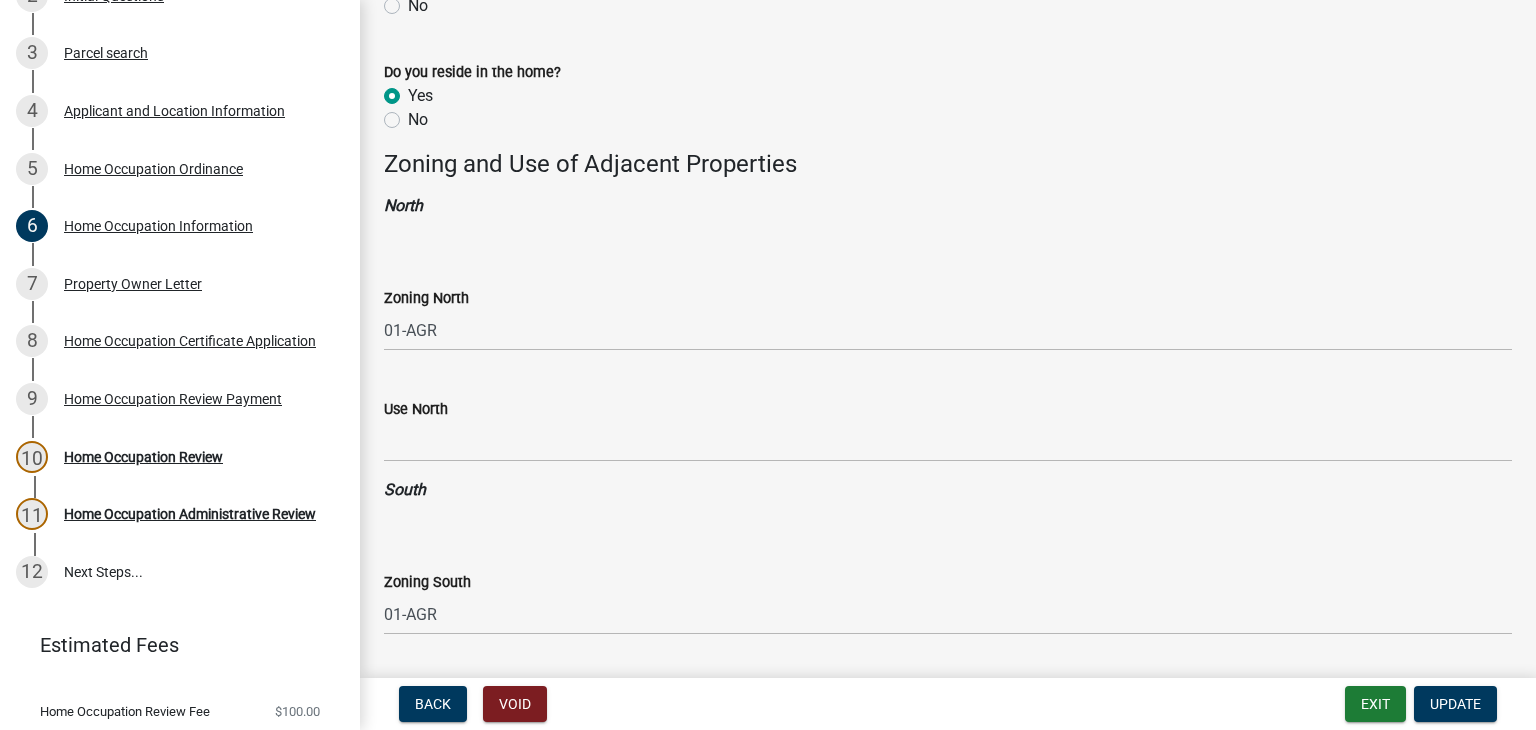 scroll, scrollTop: 1500, scrollLeft: 0, axis: vertical 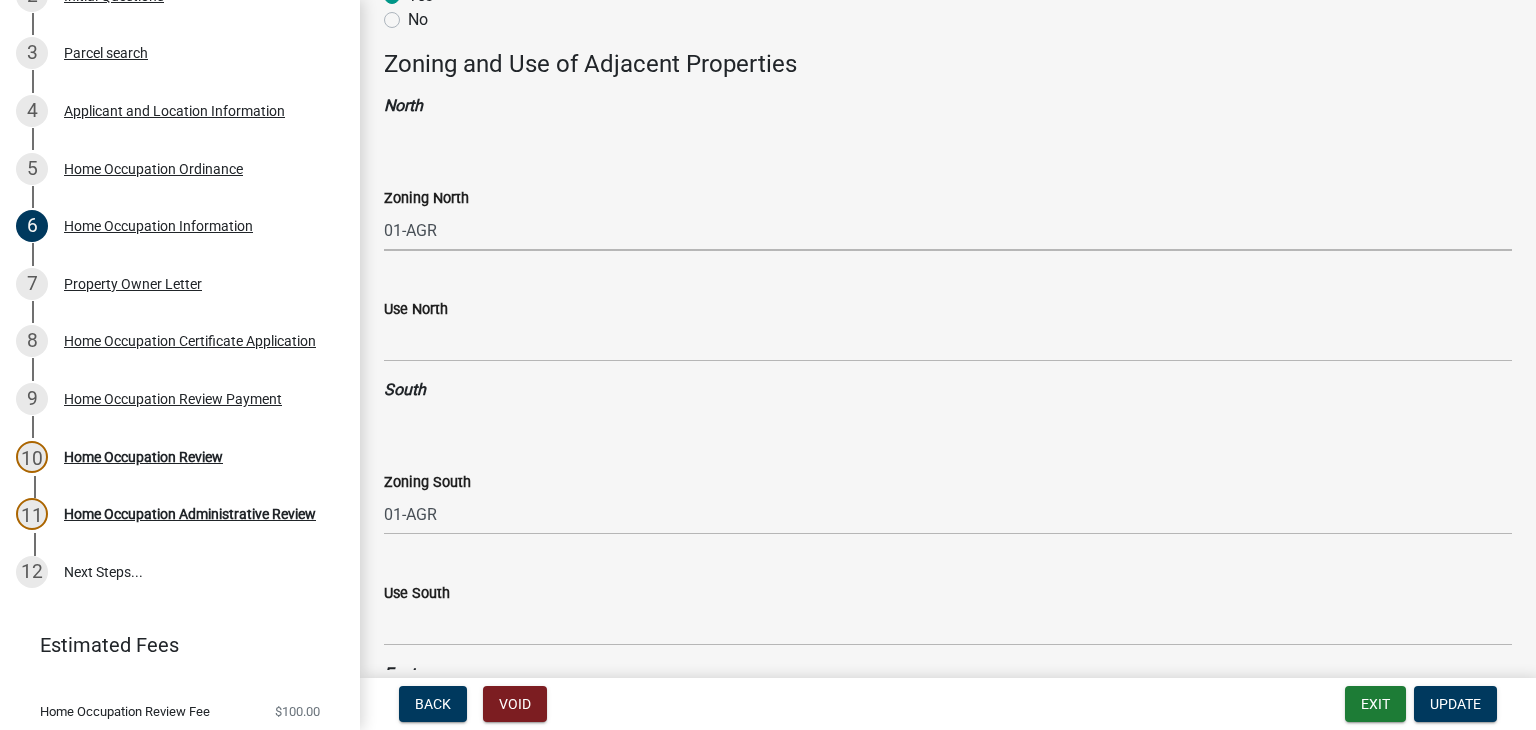 click on "Select Item...   01-AG   01-AGR   01-CRVP   01-GC   01-GI   01-LC   01-LR   01-LRR   01-MFR   01-MHP   01-NHC   01-PUD   01-RR   01-SFMD   01-SPLIT   01-SPLIT (se   01-Unavailab   01-USD   16-30-1   16-C-1   16-C-2   16-C-3   16-C3/R44   16-G-I   16-GI   16-GI/C3   16-GI/R44   16-H-I   16-HDR-LU   16-MPH-1   16-MXD   16-MXD-North   16-OIR-1   16-PUD   16-R-1   16-R-2   16-R-2M   16-R-3   16-R-44   16-R-5. A-10   16-R-5. A-12   16-R-5. A-15   16-R-5. A-16   16-R-5. A-80   16-R3   16-R44   16-RR   16-SFMD   17-CBD   17-CEM   17-CGN   17-I-1   17-MXD-1   17-R-1   17-R-1A   17-R-2   17-R/P   17-RR   17-SPLIT   18   18-C   18-CR   18-I   18-LI   18-P   18-R1   18-R2   18-R3" at bounding box center (948, 230) 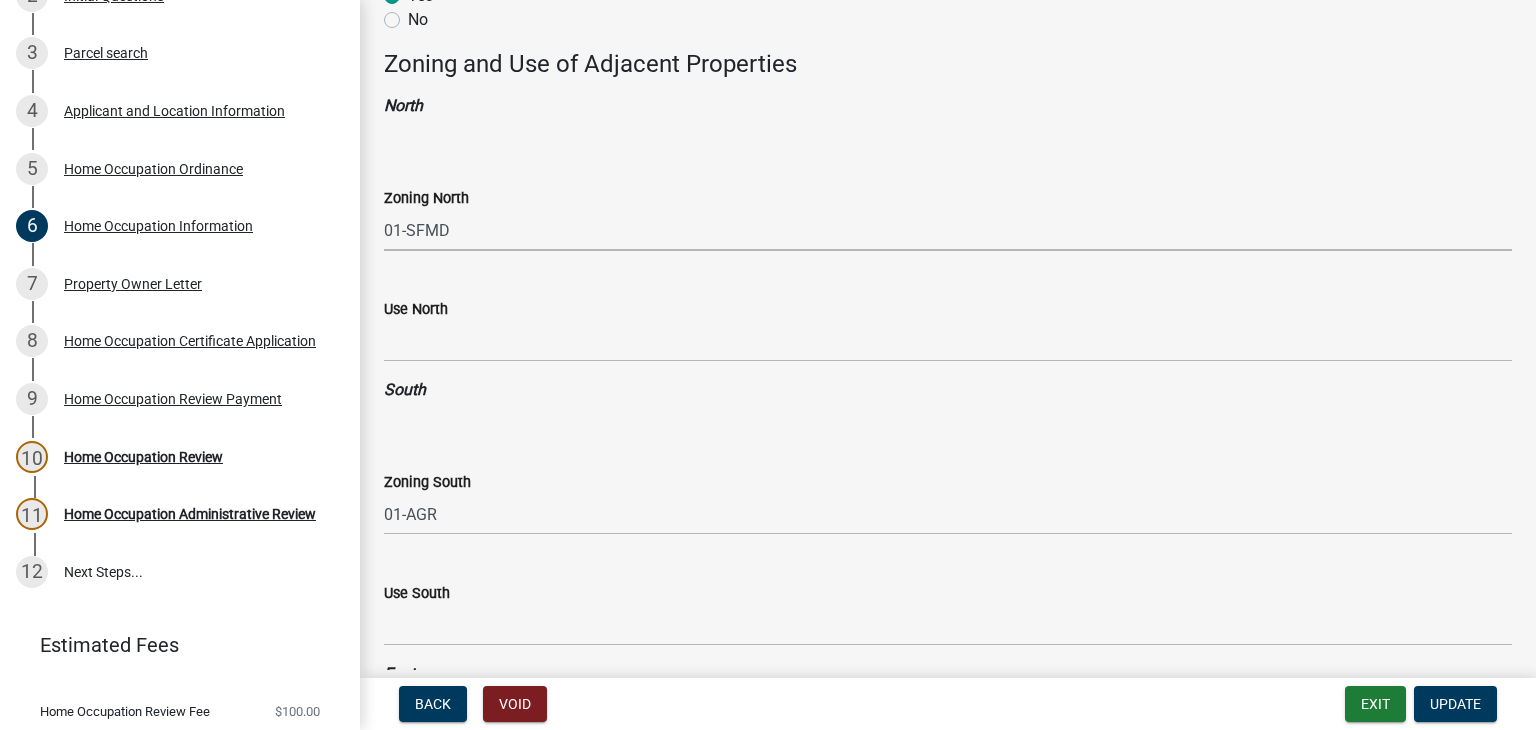 click on "Select Item...   01-AG   01-AGR   01-CRVP   01-GC   01-GI   01-LC   01-LR   01-LRR   01-MFR   01-MHP   01-NHC   01-PUD   01-RR   01-SFMD   01-SPLIT   01-SPLIT (se   01-Unavailab   01-USD   16-30-1   16-C-1   16-C-2   16-C-3   16-C3/R44   16-G-I   16-GI   16-GI/C3   16-GI/R44   16-H-I   16-HDR-LU   16-MPH-1   16-MXD   16-MXD-North   16-OIR-1   16-PUD   16-R-1   16-R-2   16-R-2M   16-R-3   16-R-44   16-R-5. A-10   16-R-5. A-12   16-R-5. A-15   16-R-5. A-16   16-R-5. A-80   16-R3   16-R44   16-RR   16-SFMD   17-CBD   17-CEM   17-CGN   17-I-1   17-MXD-1   17-R-1   17-R-1A   17-R-2   17-R/P   17-RR   17-SPLIT   18   18-C   18-CR   18-I   18-LI   18-P   18-R1   18-R2   18-R3" at bounding box center [948, 230] 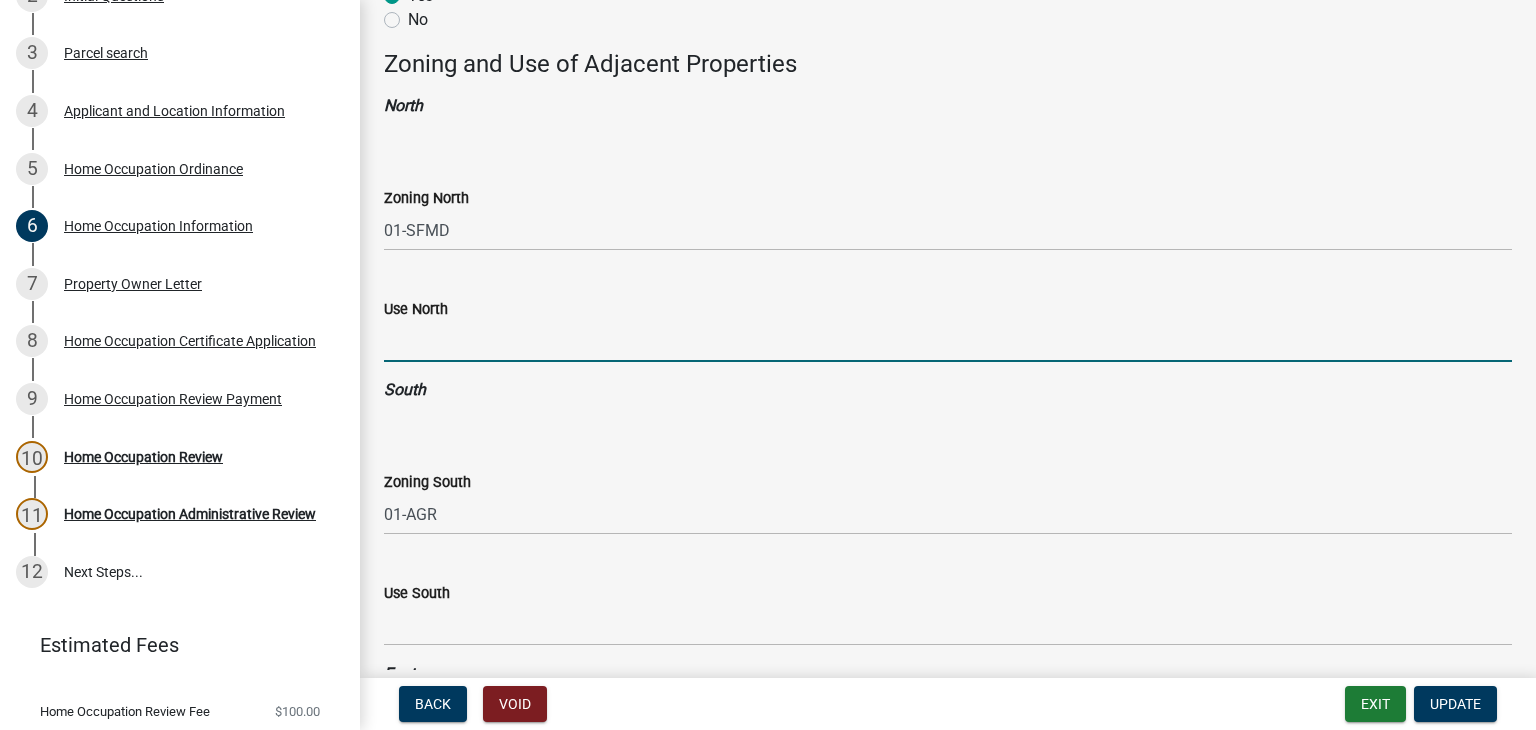 click on "Use North" at bounding box center [948, 341] 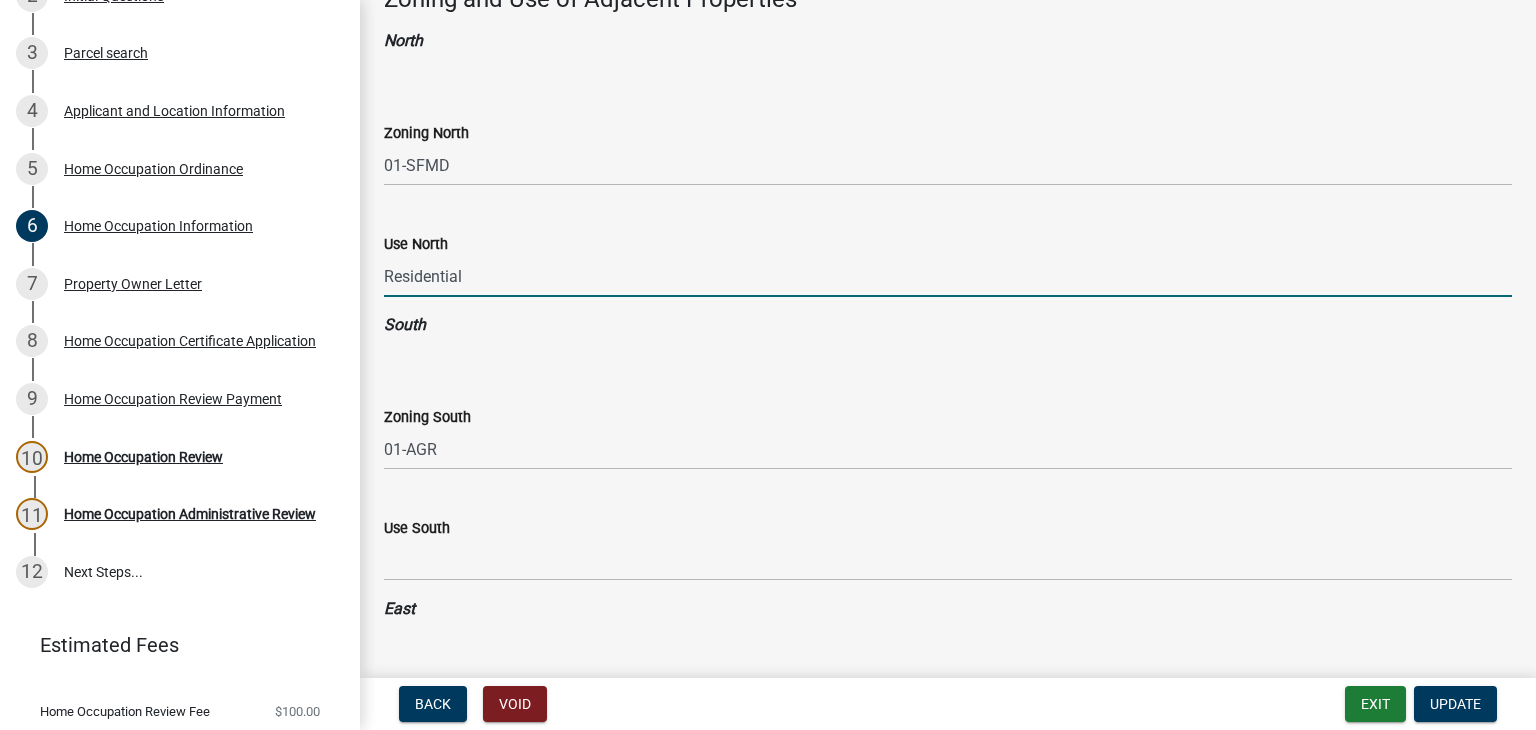 scroll, scrollTop: 1700, scrollLeft: 0, axis: vertical 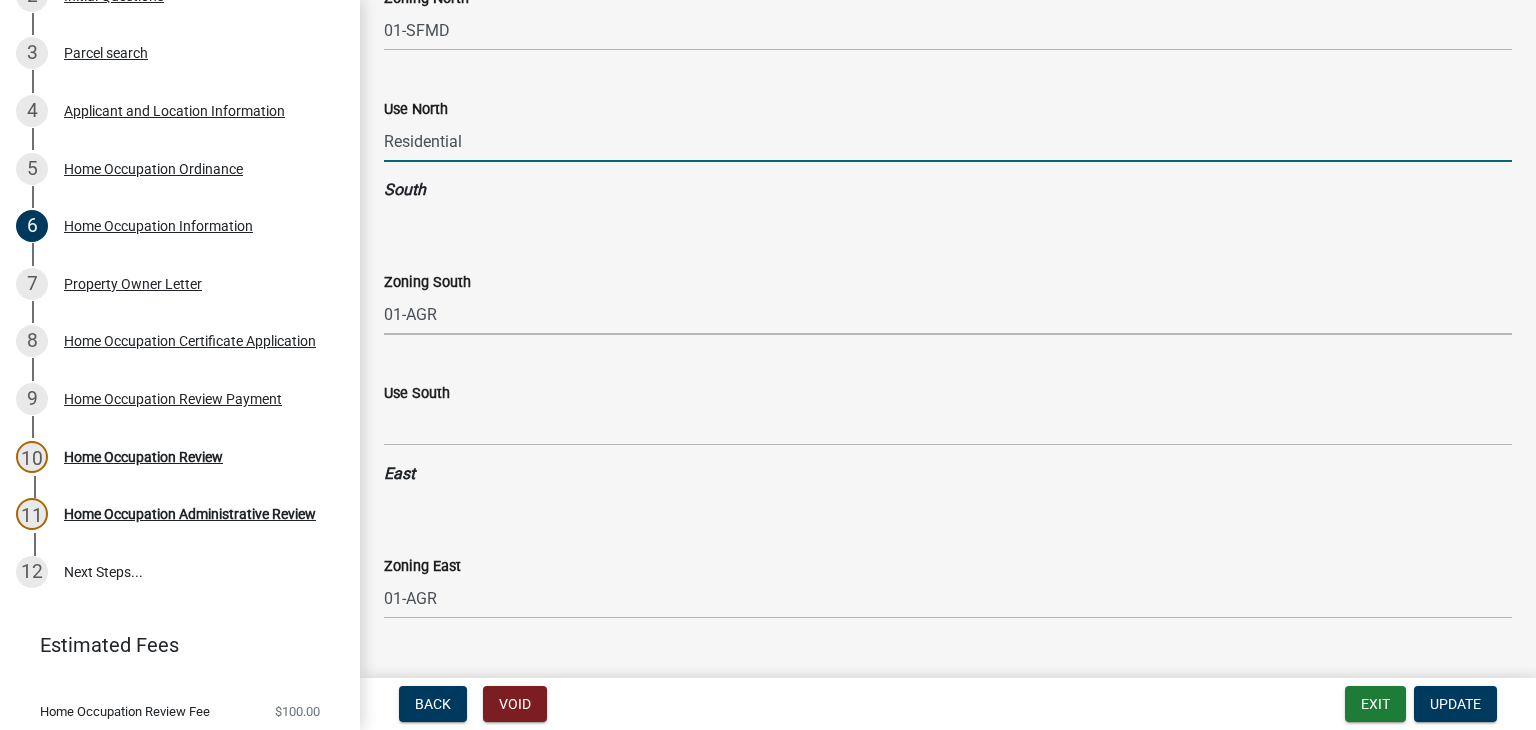 click on "Select Item...   01-AG   01-AGR   01-CRVP   01-GC   01-GI   01-LC   01-LR   01-LRR   01-MFR   01-MHP   01-NHC   01-PUD   01-RR   01-SFMD   01-SPLIT   01-SPLIT (se   01-Unavailab   01-USD   16-30-1   16-C-1   16-C-2   16-C-3   16-C3/R44   16-G-I   16-GI   16-GI/C3   16-GI/R44   16-H-I   16-HDR-LU   16-MPH-1   16-MXD   16-MXD-North   16-OIR-1   16-PUD   16-R-1   16-R-2   16-R-2M   16-R-3   16-R-44   16-R-5. A-10   16-R-5. A-12   16-R-5. A-15   16-R-5. A-16   16-R-5. A-80   16-R3   16-R44   16-RR   16-SFMD   17-CBD   17-CEM   17-CGN   17-I-1   17-MXD-1   17-R-1   17-R-1A   17-R-2   17-R/P   17-RR   17-SPLIT   18   18-C   18-CR   18-I   18-LI   18-P   18-R1   18-R2   18-R3" at bounding box center [948, 314] 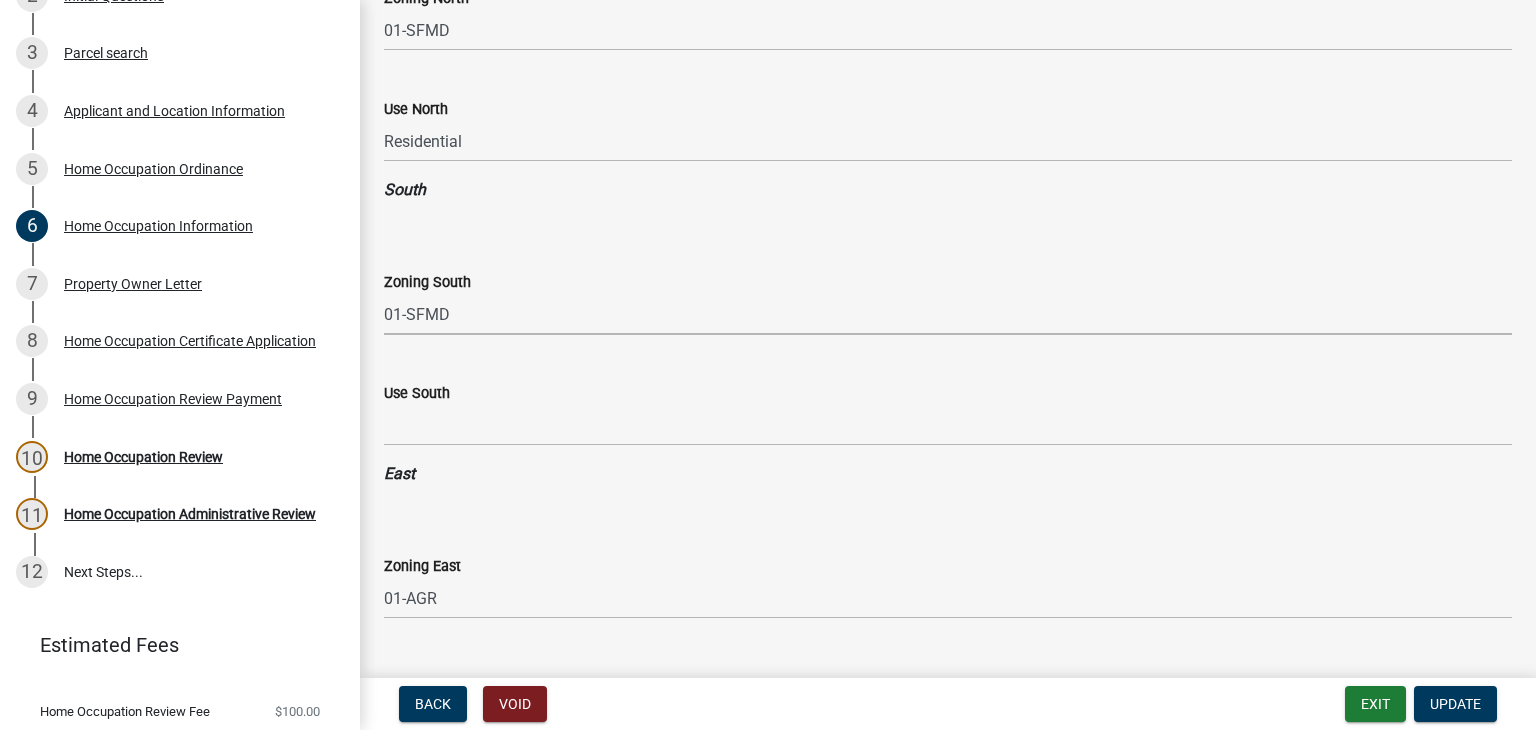 click on "Select Item...   01-AG   01-AGR   01-CRVP   01-GC   01-GI   01-LC   01-LR   01-LRR   01-MFR   01-MHP   01-NHC   01-PUD   01-RR   01-SFMD   01-SPLIT   01-SPLIT (se   01-Unavailab   01-USD   16-30-1   16-C-1   16-C-2   16-C-3   16-C3/R44   16-G-I   16-GI   16-GI/C3   16-GI/R44   16-H-I   16-HDR-LU   16-MPH-1   16-MXD   16-MXD-North   16-OIR-1   16-PUD   16-R-1   16-R-2   16-R-2M   16-R-3   16-R-44   16-R-5. A-10   16-R-5. A-12   16-R-5. A-15   16-R-5. A-16   16-R-5. A-80   16-R3   16-R44   16-RR   16-SFMD   17-CBD   17-CEM   17-CGN   17-I-1   17-MXD-1   17-R-1   17-R-1A   17-R-2   17-R/P   17-RR   17-SPLIT   18   18-C   18-CR   18-I   18-LI   18-P   18-R1   18-R2   18-R3" at bounding box center (948, 314) 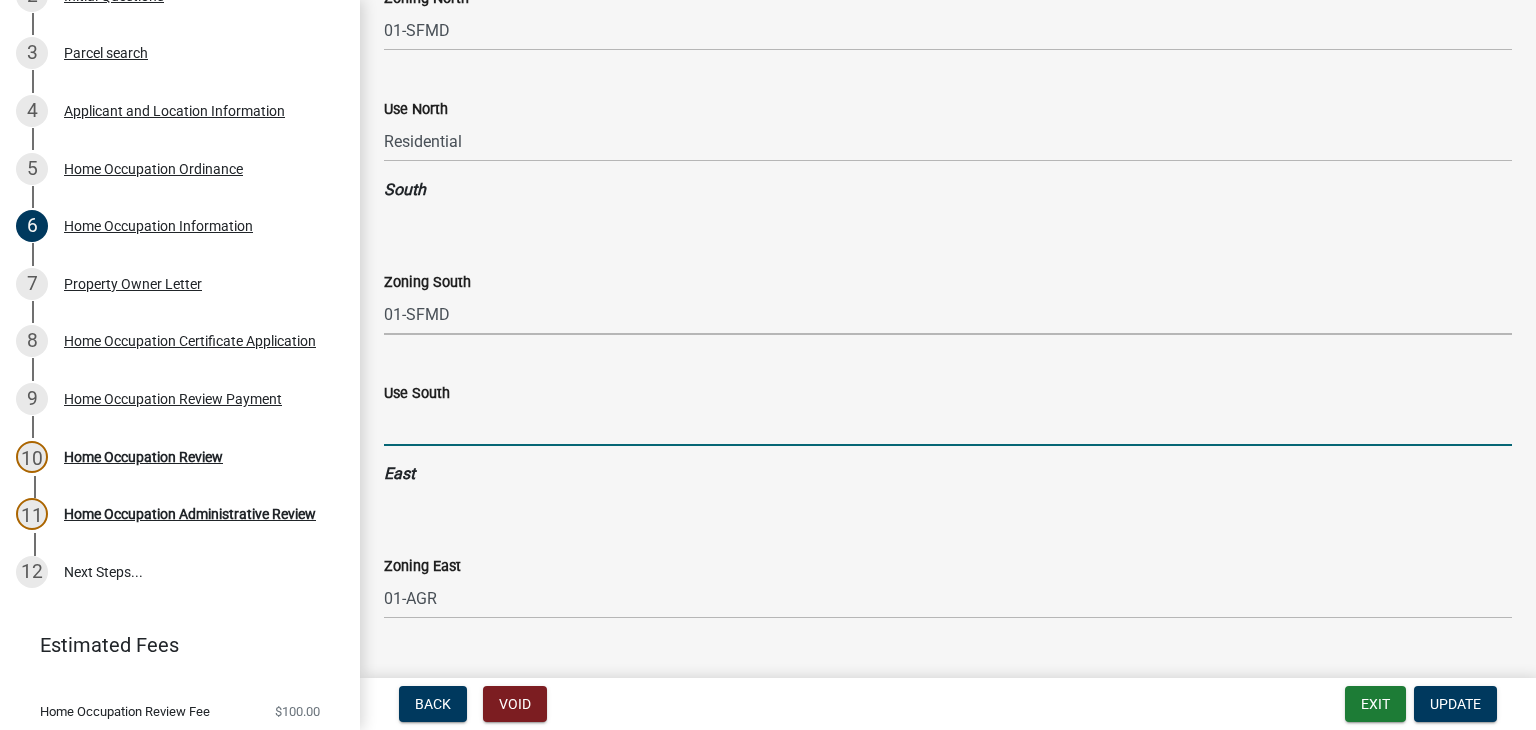 click on "Use South" at bounding box center (948, 425) 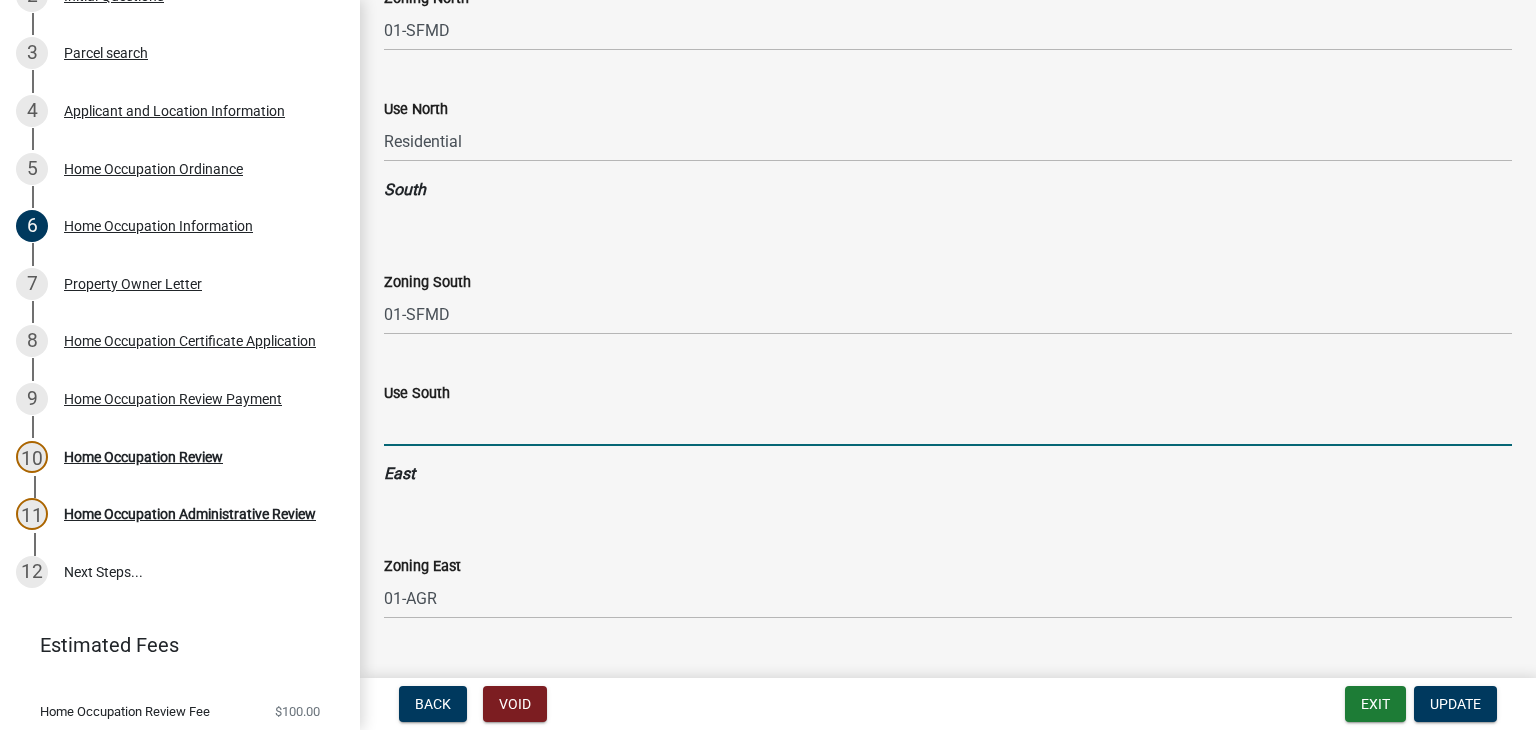 type on "Residential" 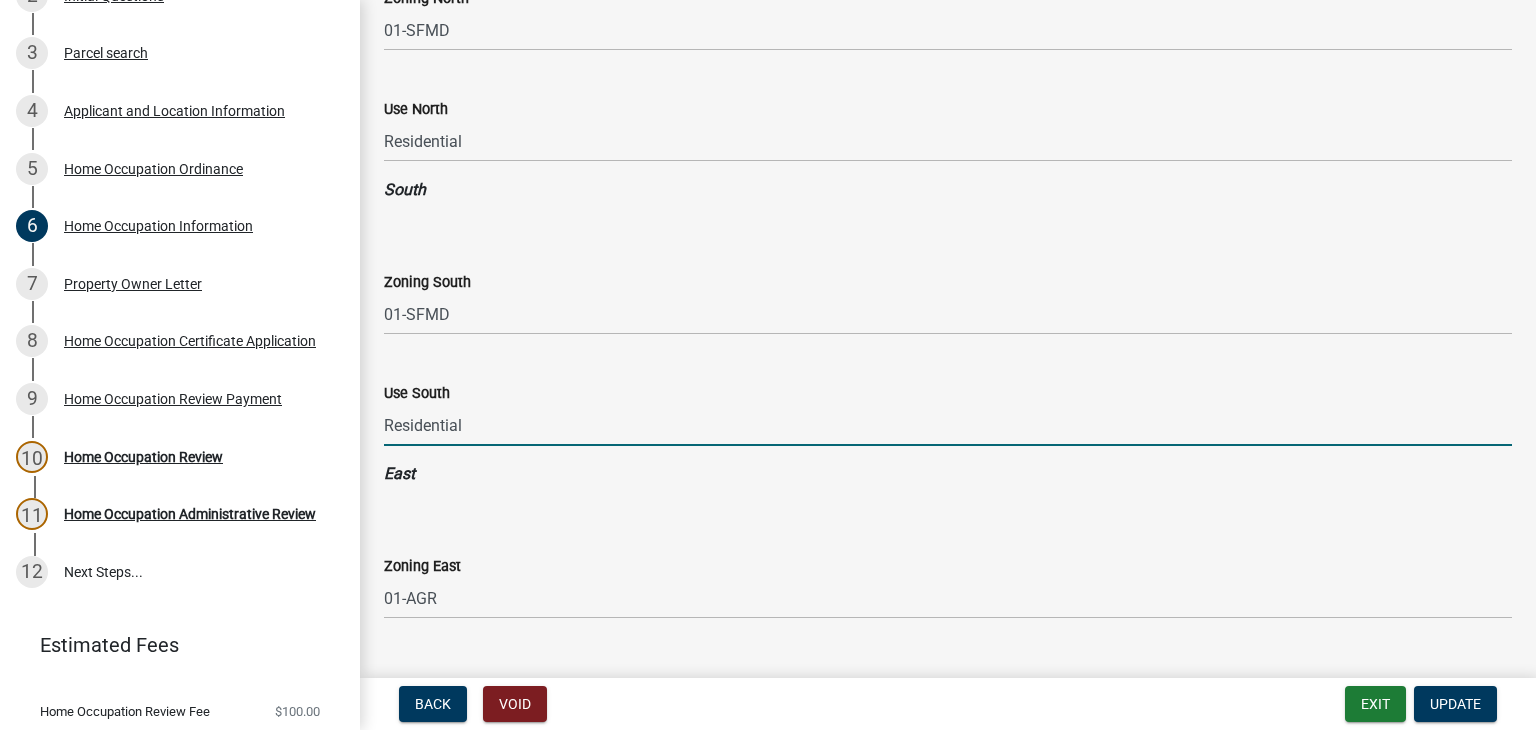 scroll, scrollTop: 2000, scrollLeft: 0, axis: vertical 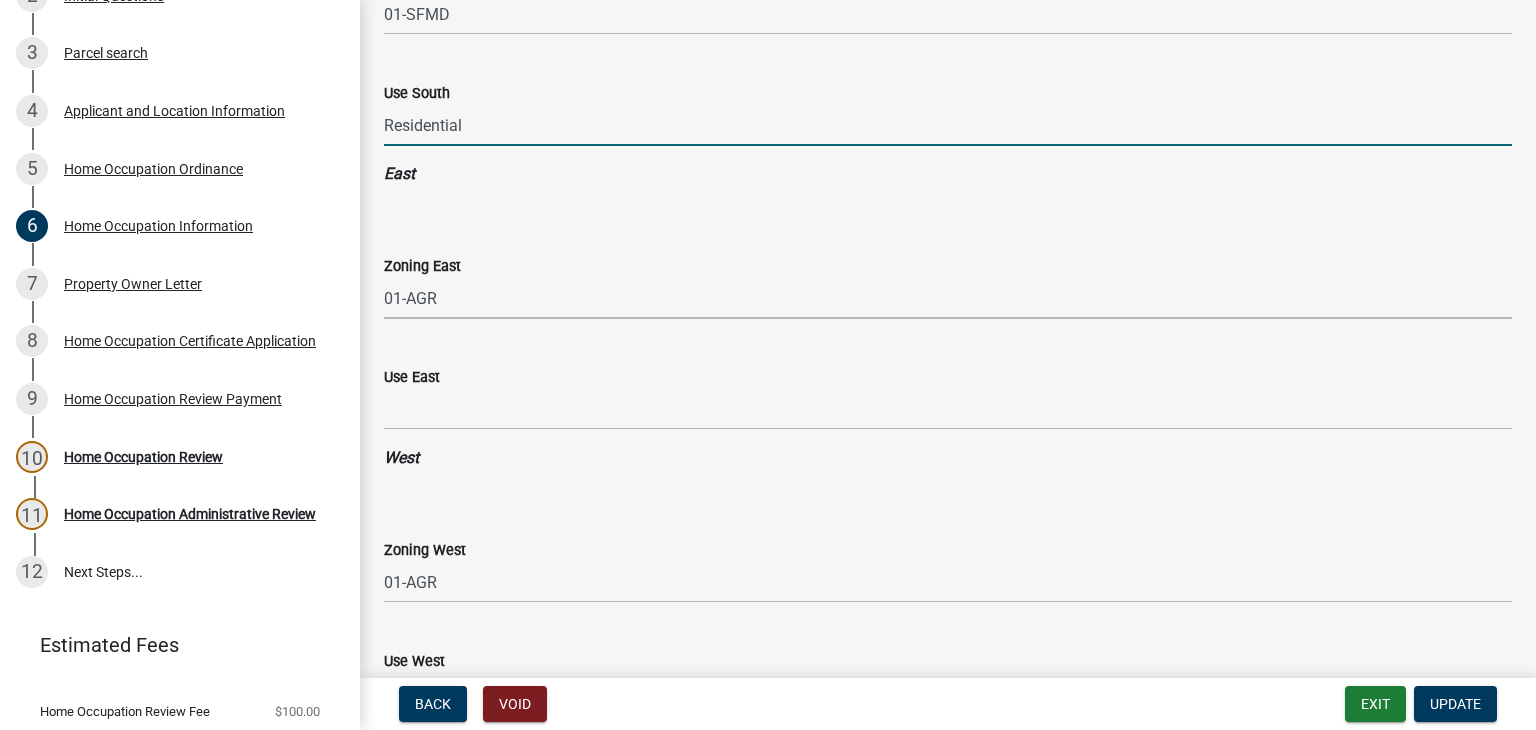 click on "Select Item...   01-AG   01-AGR   01-CRVP   01-GC   01-GI   01-LC   01-LR   01-LRR   01-MFR   01-MHP   01-NHC   01-PUD   01-RR   01-SFMD   01-SPLIT   01-SPLIT (se   01-Unavailab   01-USD   16-30-1   16-C-1   16-C-2   16-C-3   16-C3/R44   16-G-I   16-GI   16-GI/C3   16-GI/R44   16-H-I   16-HDR-LU   16-MPH-1   16-MXD   16-MXD-North   16-OIR-1   16-PUD   16-R-1   16-R-2   16-R-2M   16-R-3   16-R-44   16-R-5. A-10   16-R-5. A-12   16-R-5. A-15   16-R-5. A-16   16-R-5. A-80   16-R3   16-R44   16-RR   16-SFMD   17-CBD   17-CEM   17-CGN   17-I-1   17-MXD-1   17-R-1   17-R-1A   17-R-2   17-R/P   17-RR   17-SPLIT   18   18-C   18-CR   18-I   18-LI   18-P   18-R1   18-R2   18-R3" at bounding box center [948, 298] 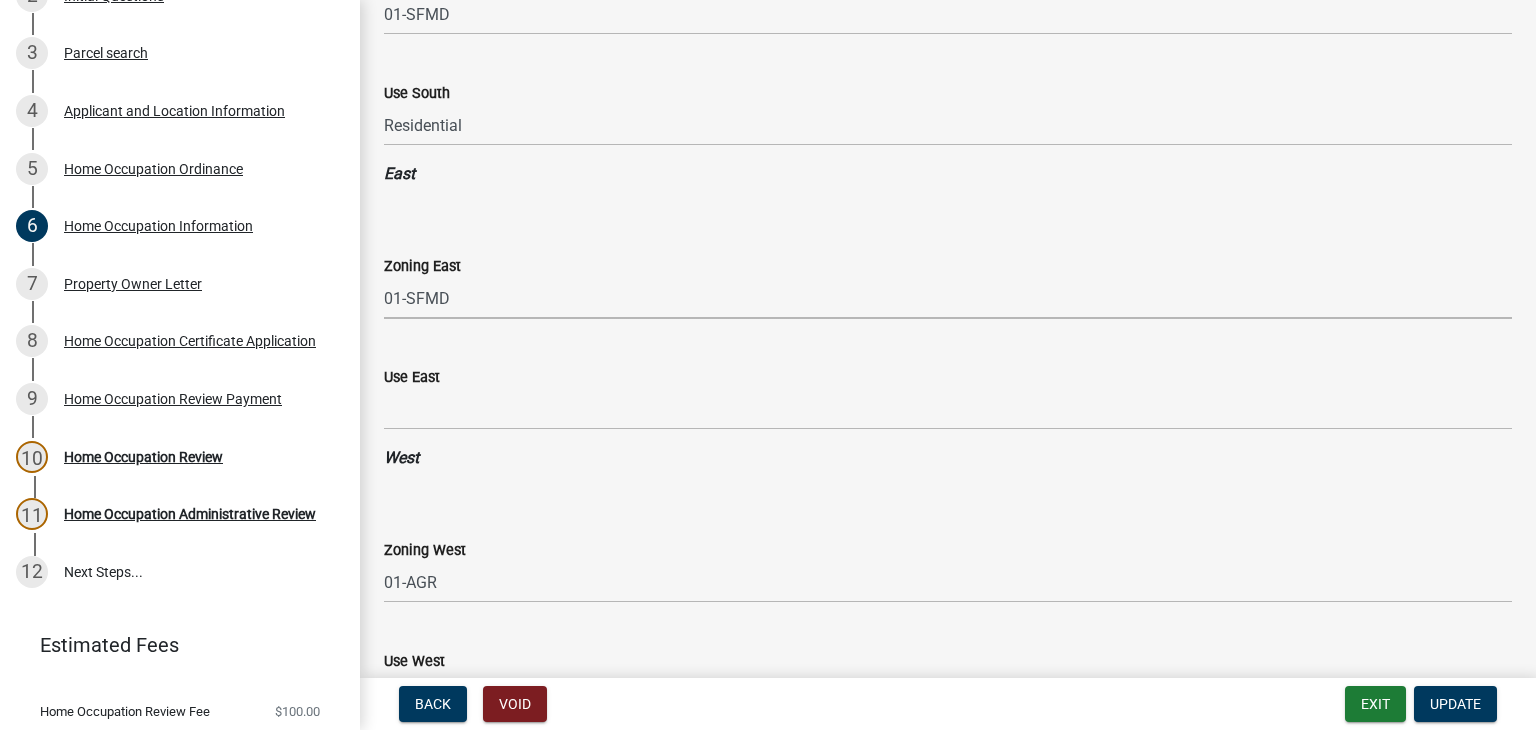 click on "Select Item...   01-AG   01-AGR   01-CRVP   01-GC   01-GI   01-LC   01-LR   01-LRR   01-MFR   01-MHP   01-NHC   01-PUD   01-RR   01-SFMD   01-SPLIT   01-SPLIT (se   01-Unavailab   01-USD   16-30-1   16-C-1   16-C-2   16-C-3   16-C3/R44   16-G-I   16-GI   16-GI/C3   16-GI/R44   16-H-I   16-HDR-LU   16-MPH-1   16-MXD   16-MXD-North   16-OIR-1   16-PUD   16-R-1   16-R-2   16-R-2M   16-R-3   16-R-44   16-R-5. A-10   16-R-5. A-12   16-R-5. A-15   16-R-5. A-16   16-R-5. A-80   16-R3   16-R44   16-RR   16-SFMD   17-CBD   17-CEM   17-CGN   17-I-1   17-MXD-1   17-R-1   17-R-1A   17-R-2   17-R/P   17-RR   17-SPLIT   18   18-C   18-CR   18-I   18-LI   18-P   18-R1   18-R2   18-R3" at bounding box center [948, 298] 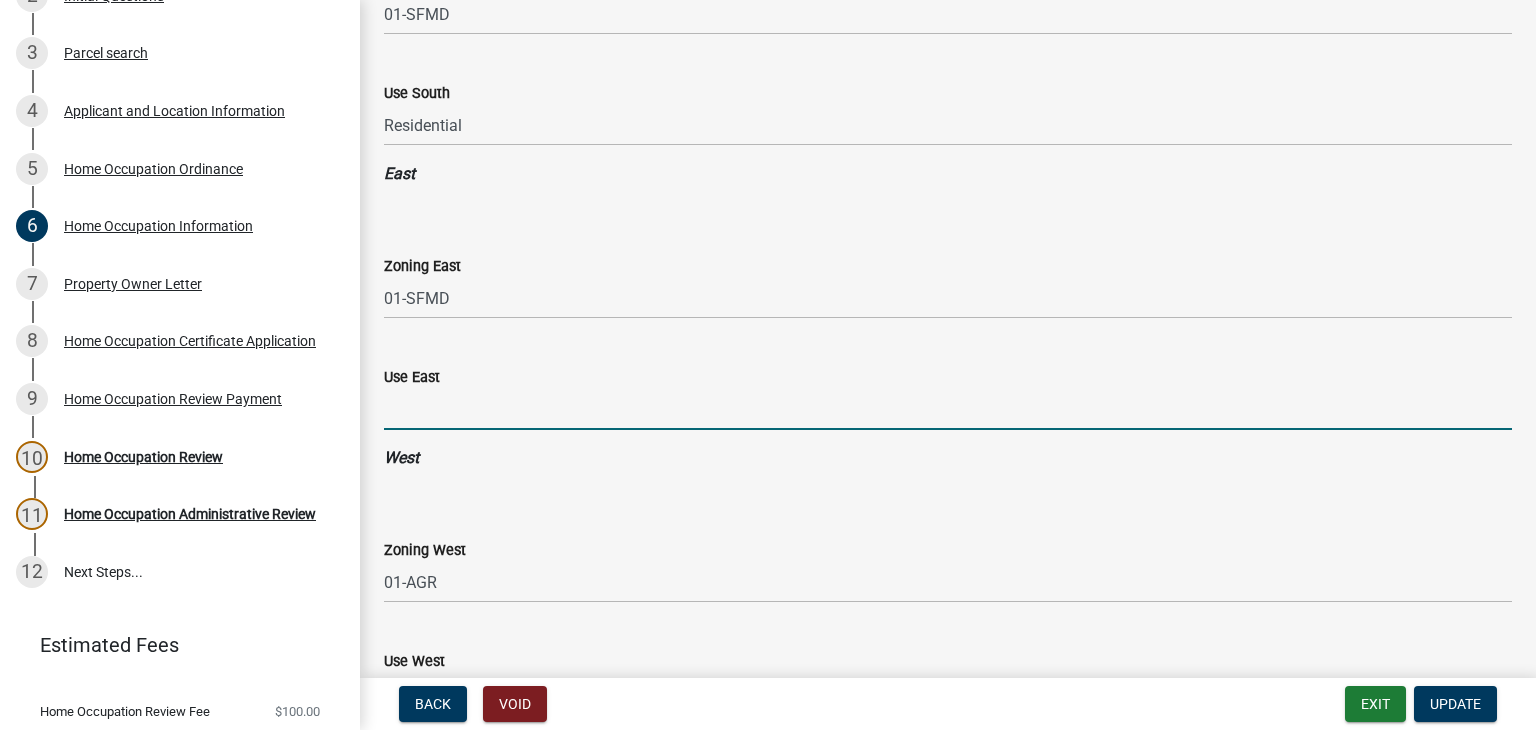 click on "Use East" at bounding box center [948, 409] 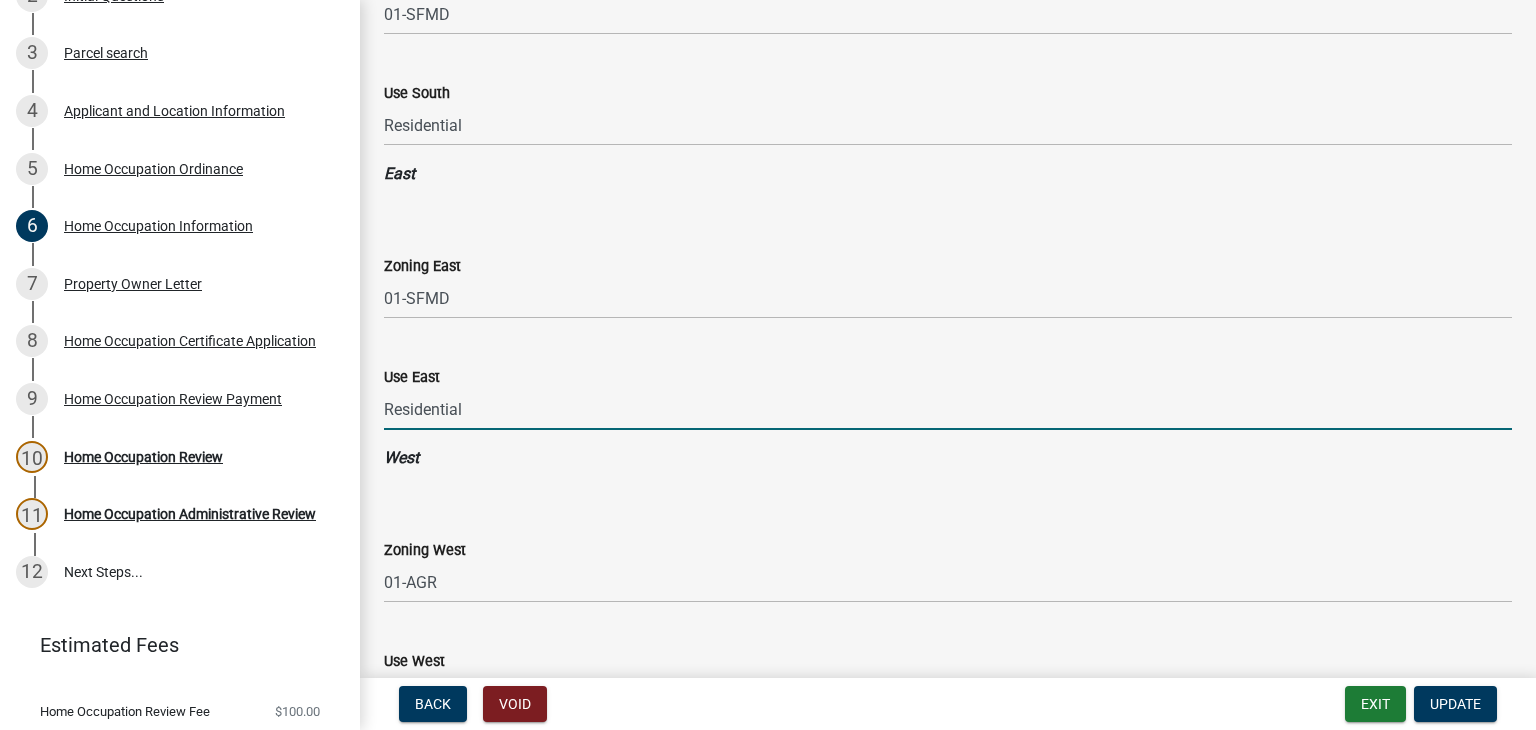 scroll, scrollTop: 2200, scrollLeft: 0, axis: vertical 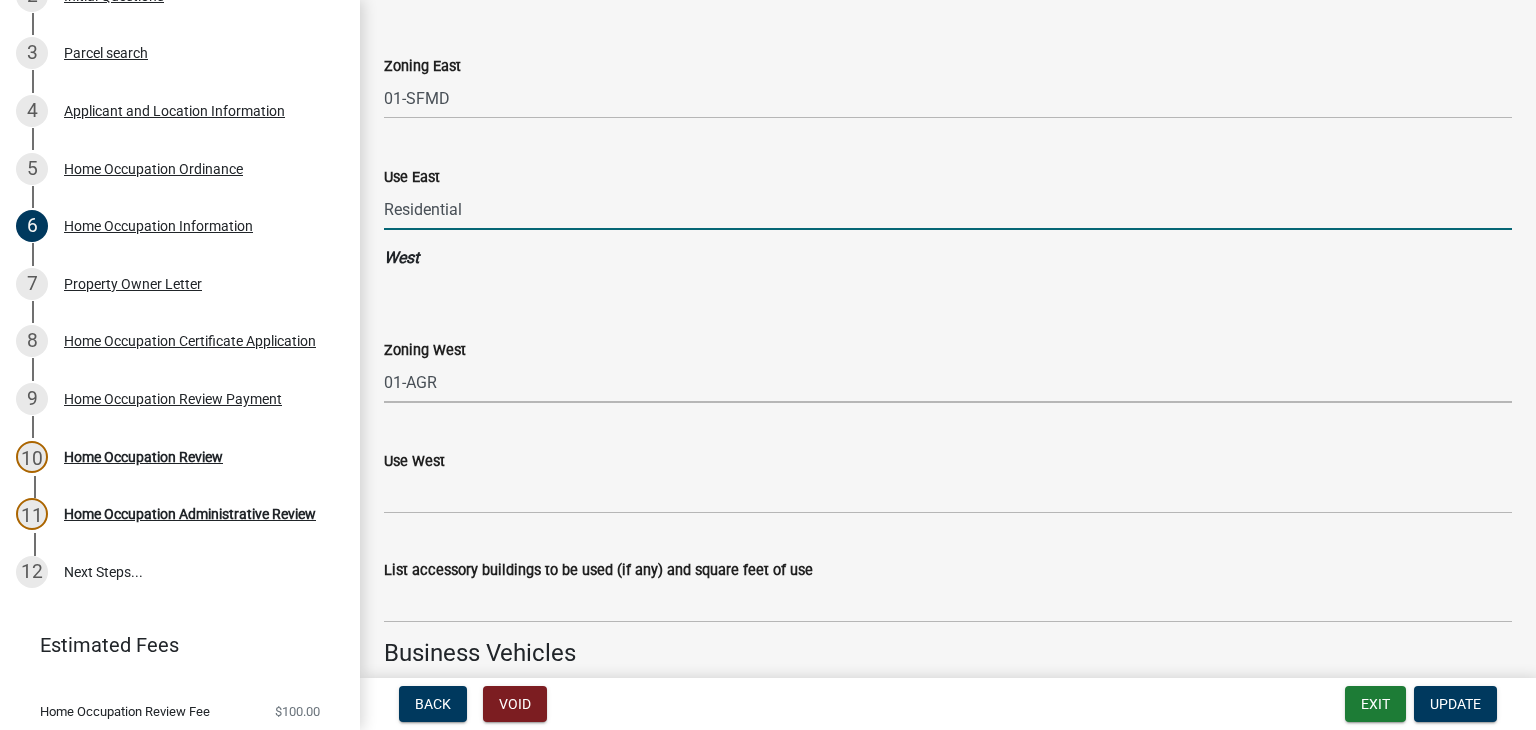 click on "Select Item...   01-AG   01-AGR   01-CRVP   01-GC   01-GI   01-LC   01-LR   01-LRR   01-MFR   01-MHP   01-NHC   01-PUD   01-RR   01-SFMD   01-SPLIT   01-SPLIT (se   01-Unavailab   01-USD   16-30-1   16-C-1   16-C-2   16-C-3   16-C3/R44   16-G-I   16-GI   16-GI/C3   16-GI/R44   16-H-I   16-HDR-LU   16-MPH-1   16-MXD   16-MXD-North   16-OIR-1   16-PUD   16-R-1   16-R-2   16-R-2M   16-R-3   16-R-44   16-R-5. A-10   16-R-5. A-12   16-R-5. A-15   16-R-5. A-16   16-R-5. A-80   16-R3   16-R44   16-RR   16-SFMD   17-CBD   17-CEM   17-CGN   17-I-1   17-MXD-1   17-R-1   17-R-1A   17-R-2   17-R/P   17-RR   17-SPLIT   18   18-C   18-CR   18-I   18-LI   18-P   18-R1   18-R2   18-R3" at bounding box center (948, 382) 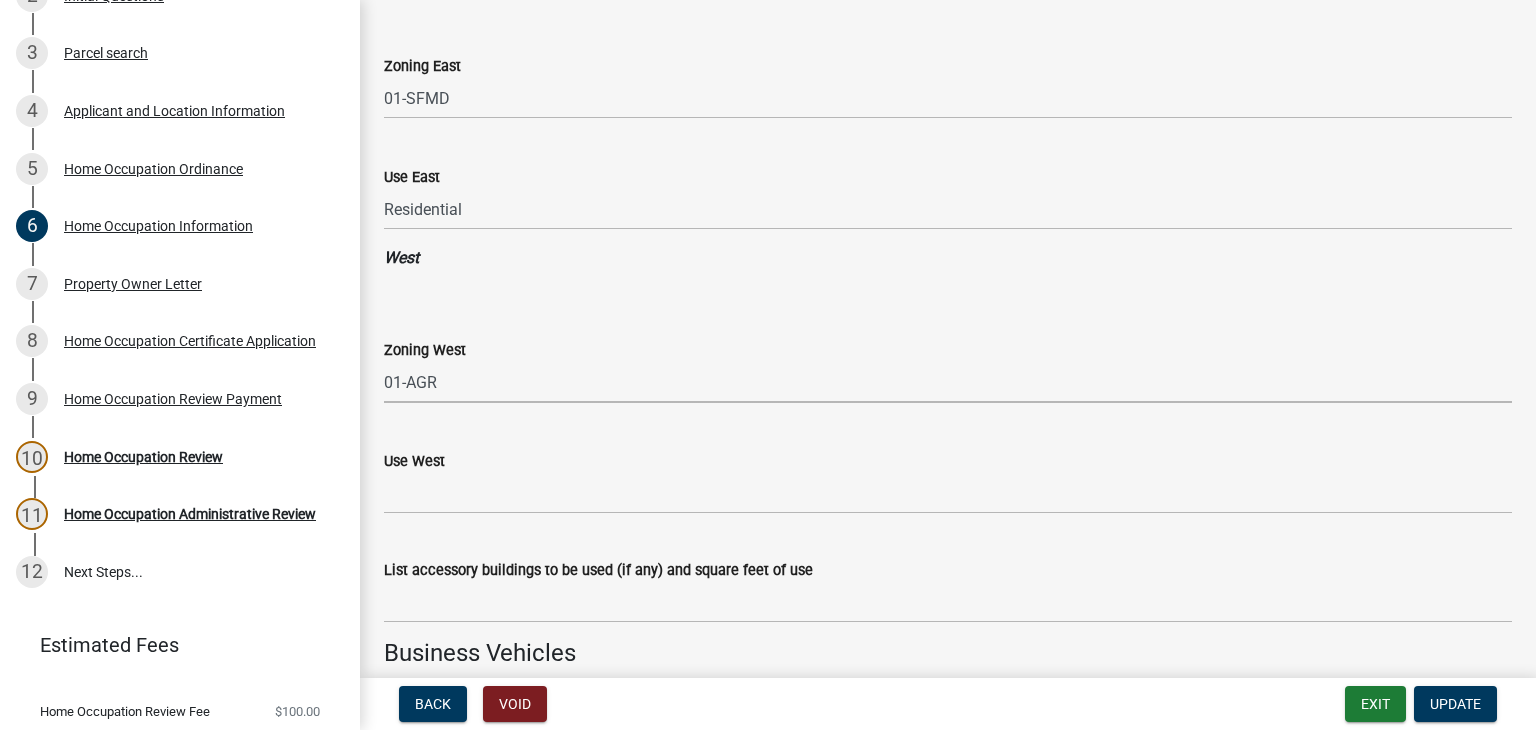click on "Use West" 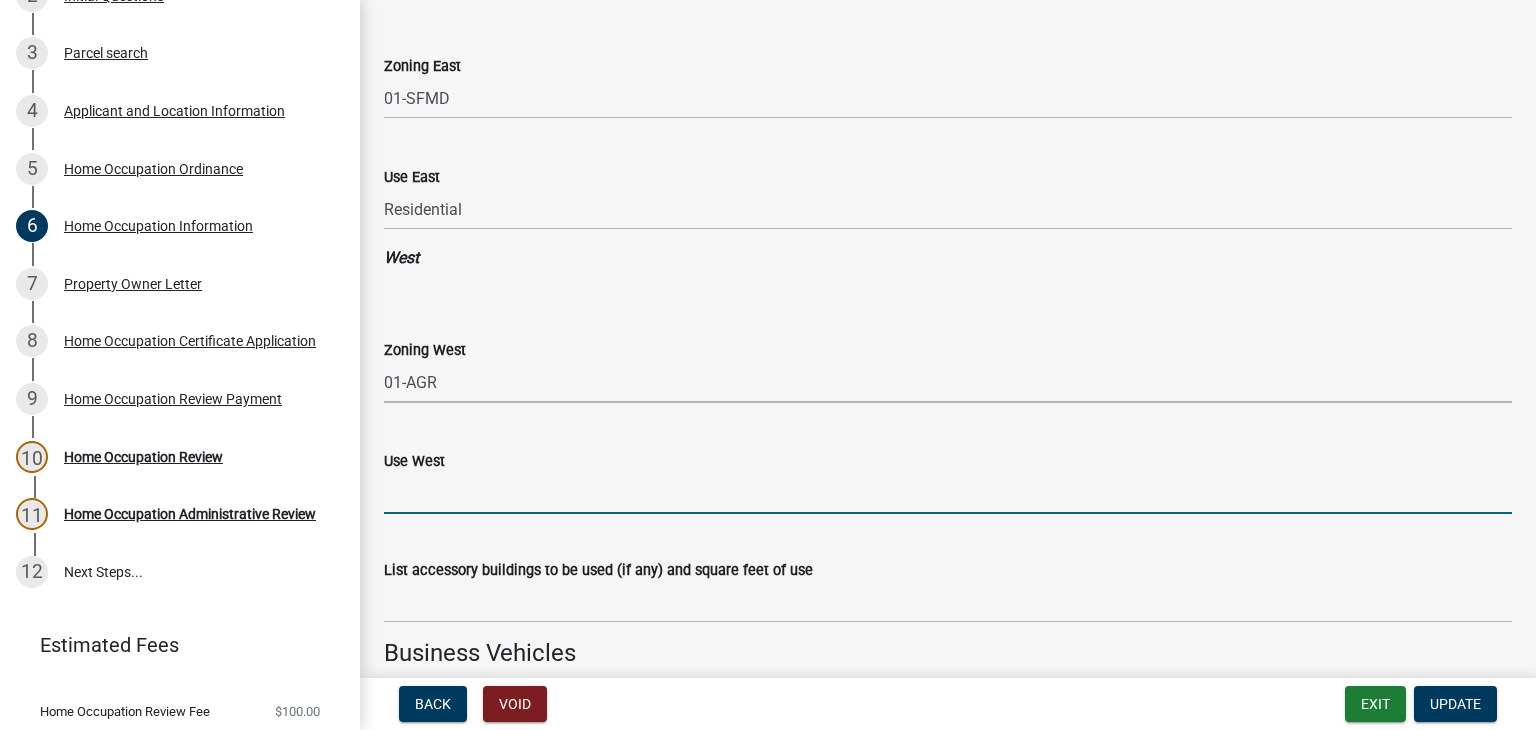 click on "Use West" at bounding box center [948, 493] 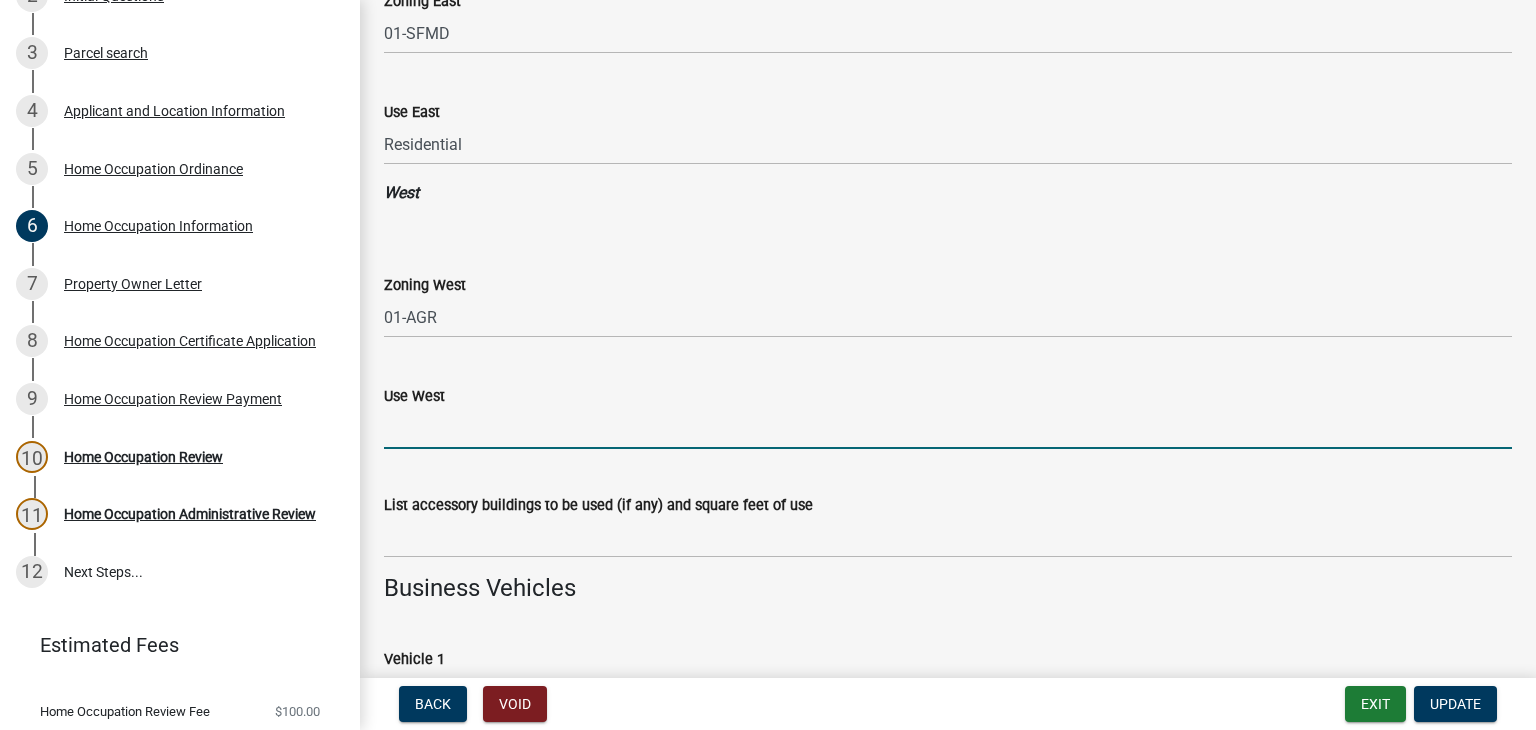 scroll, scrollTop: 2300, scrollLeft: 0, axis: vertical 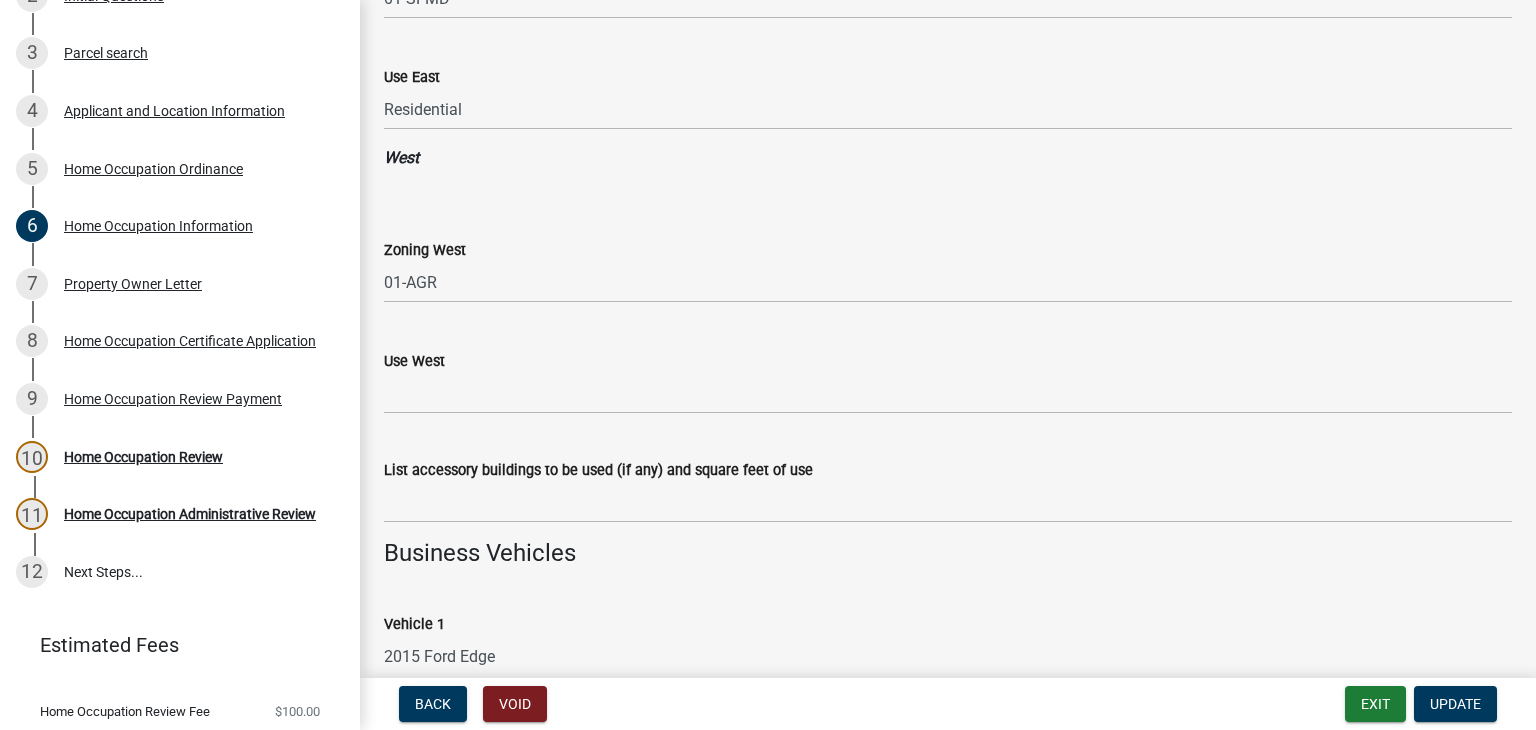 click on "List accessory buildings to be used (if any) and square feet of use" 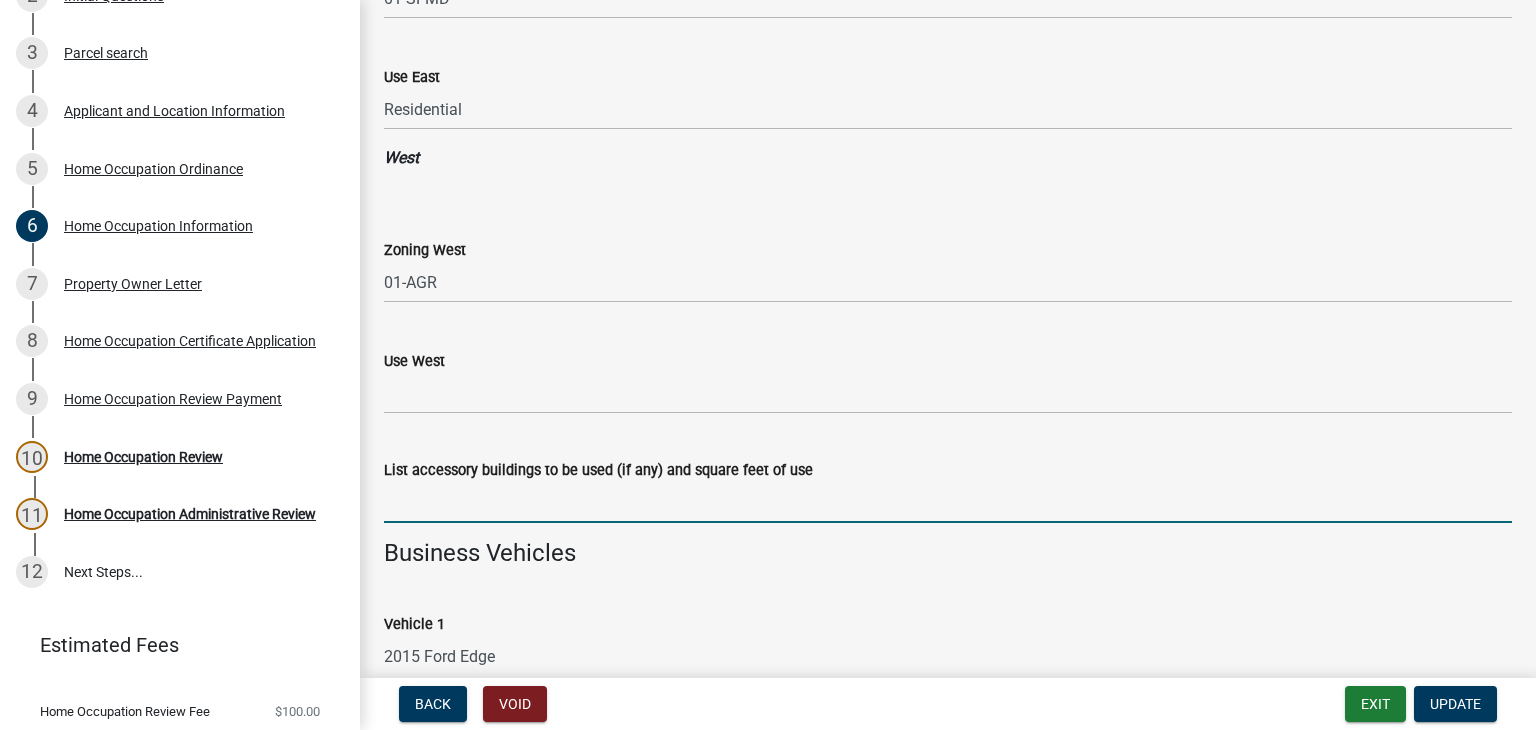 click on "List accessory buildings to be used (if any) and square feet of use" at bounding box center (948, 502) 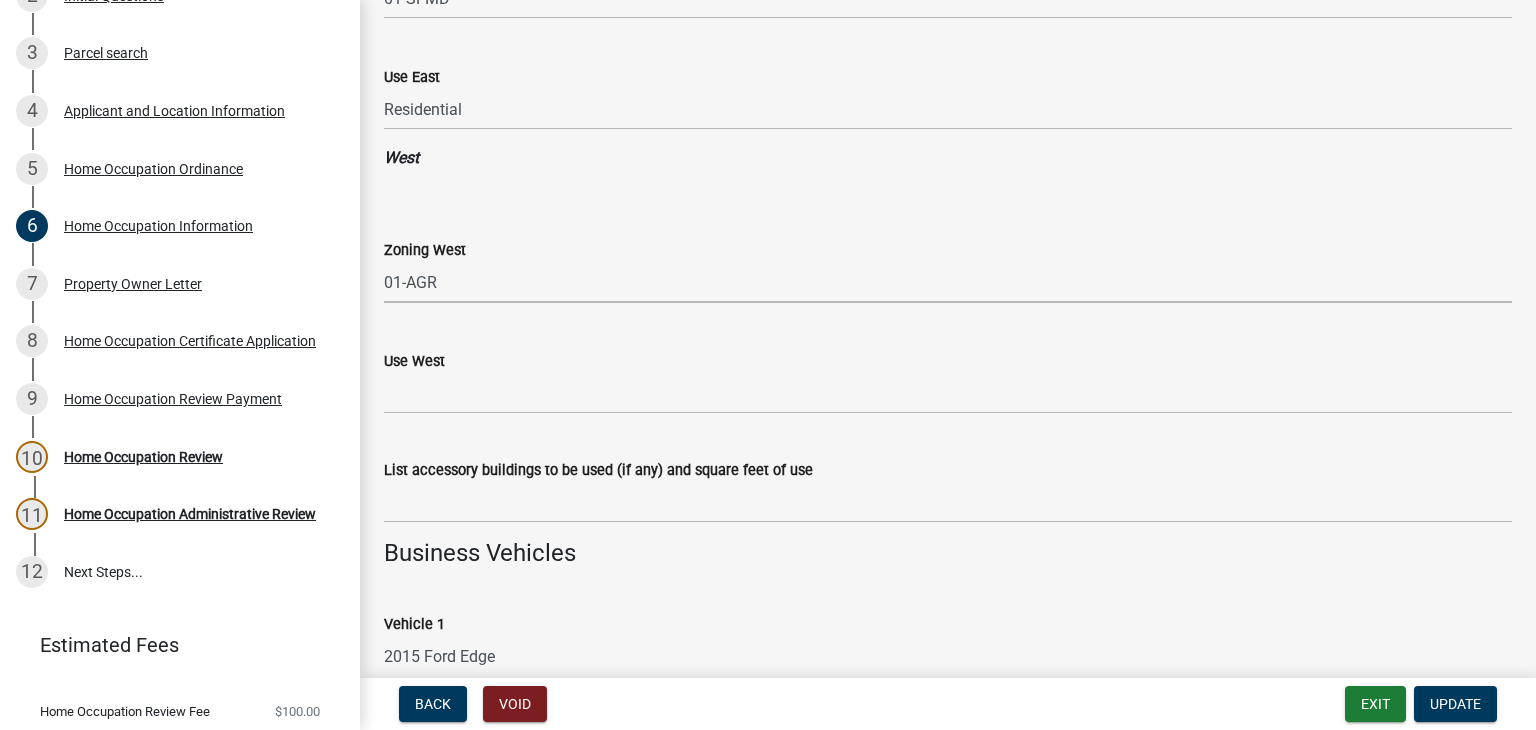click on "Select Item...   01-AG   01-AGR   01-CRVP   01-GC   01-GI   01-LC   01-LR   01-LRR   01-MFR   01-MHP   01-NHC   01-PUD   01-RR   01-SFMD   01-SPLIT   01-SPLIT (se   01-Unavailab   01-USD   16-30-1   16-C-1   16-C-2   16-C-3   16-C3/R44   16-G-I   16-GI   16-GI/C3   16-GI/R44   16-H-I   16-HDR-LU   16-MPH-1   16-MXD   16-MXD-North   16-OIR-1   16-PUD   16-R-1   16-R-2   16-R-2M   16-R-3   16-R-44   16-R-5. A-10   16-R-5. A-12   16-R-5. A-15   16-R-5. A-16   16-R-5. A-80   16-R3   16-R44   16-RR   16-SFMD   17-CBD   17-CEM   17-CGN   17-I-1   17-MXD-1   17-R-1   17-R-1A   17-R-2   17-R/P   17-RR   17-SPLIT   18   18-C   18-CR   18-I   18-LI   18-P   18-R1   18-R2   18-R3" at bounding box center [948, 282] 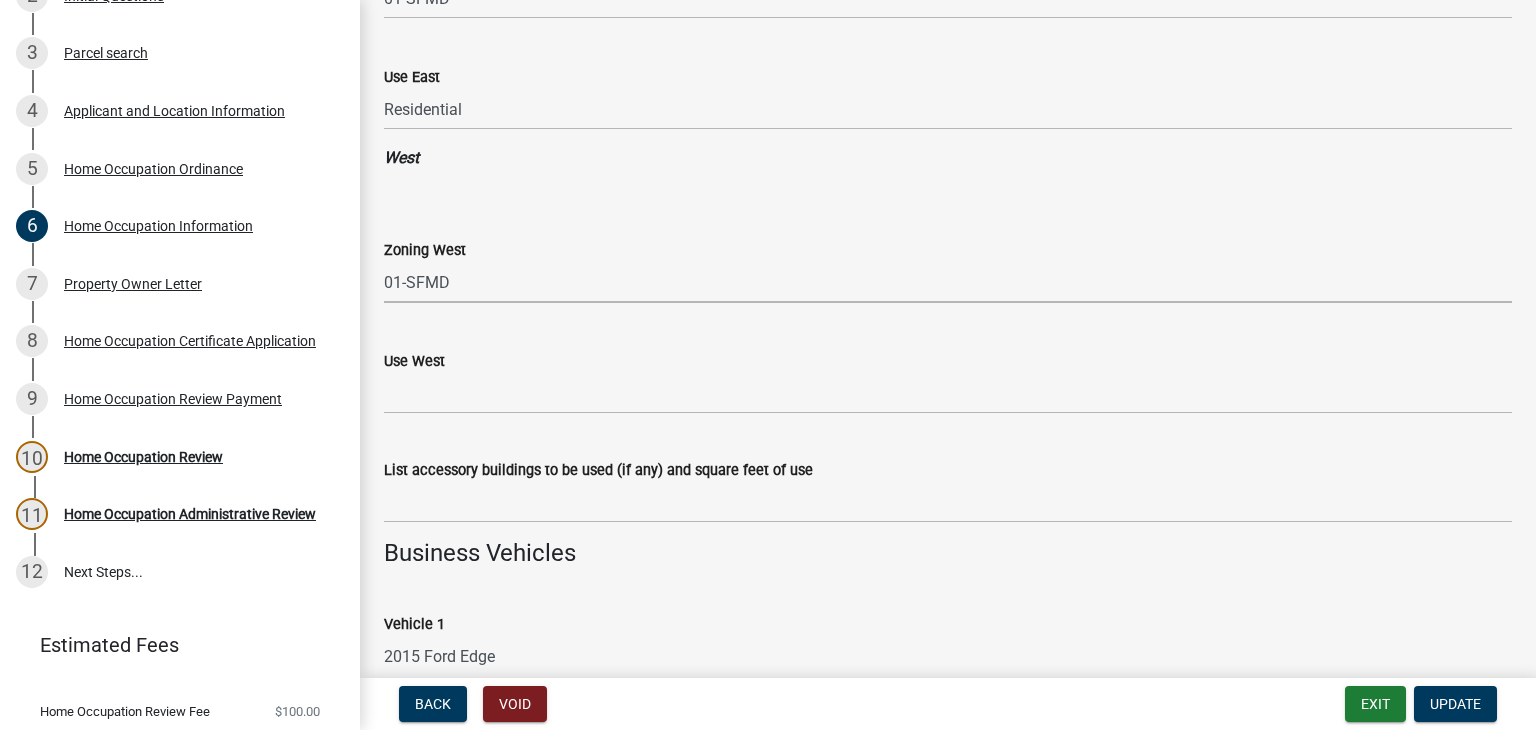 click on "Select Item...   01-AG   01-AGR   01-CRVP   01-GC   01-GI   01-LC   01-LR   01-LRR   01-MFR   01-MHP   01-NHC   01-PUD   01-RR   01-SFMD   01-SPLIT   01-SPLIT (se   01-Unavailab   01-USD   16-30-1   16-C-1   16-C-2   16-C-3   16-C3/R44   16-G-I   16-GI   16-GI/C3   16-GI/R44   16-H-I   16-HDR-LU   16-MPH-1   16-MXD   16-MXD-North   16-OIR-1   16-PUD   16-R-1   16-R-2   16-R-2M   16-R-3   16-R-44   16-R-5. A-10   16-R-5. A-12   16-R-5. A-15   16-R-5. A-16   16-R-5. A-80   16-R3   16-R44   16-RR   16-SFMD   17-CBD   17-CEM   17-CGN   17-I-1   17-MXD-1   17-R-1   17-R-1A   17-R-2   17-R/P   17-RR   17-SPLIT   18   18-C   18-CR   18-I   18-LI   18-P   18-R1   18-R2   18-R3" at bounding box center [948, 282] 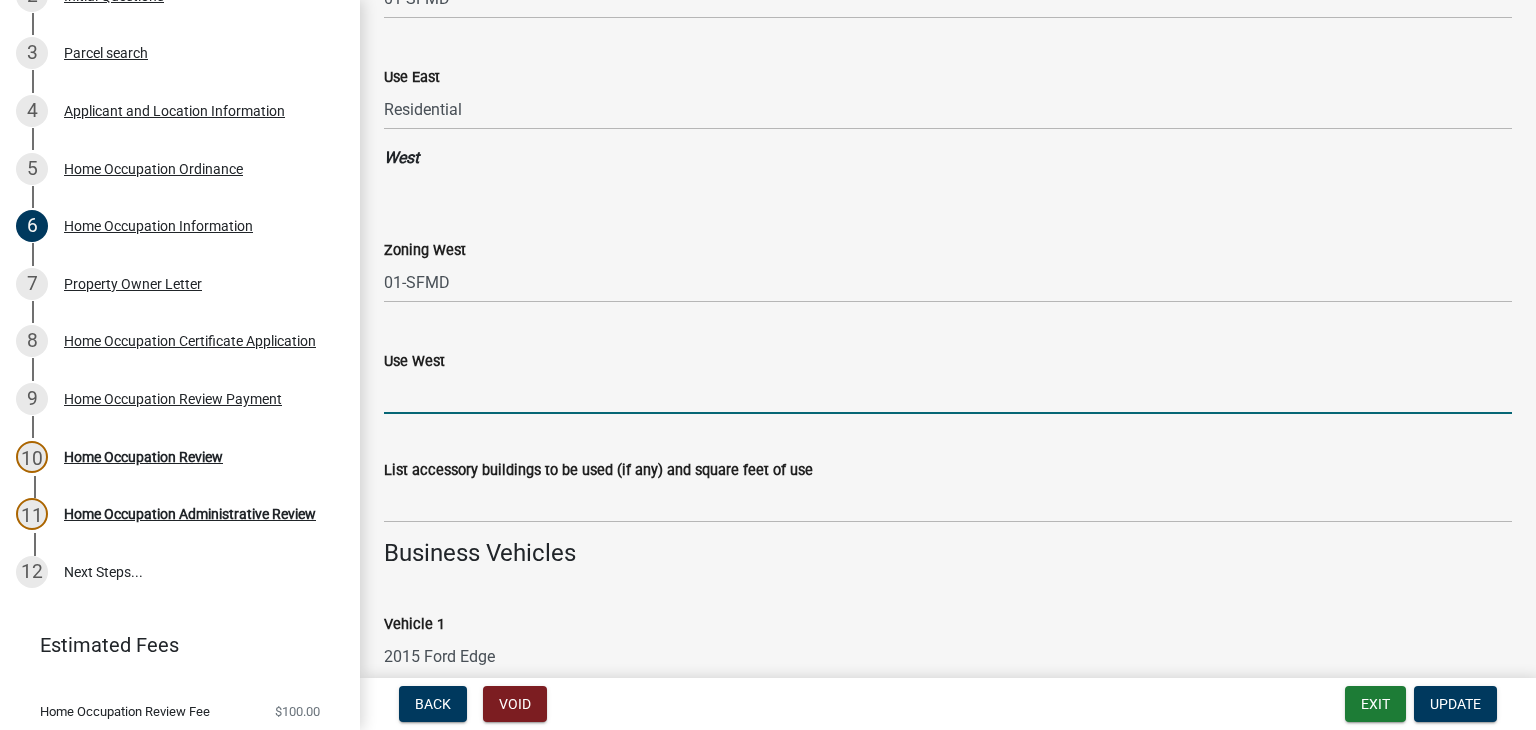 drag, startPoint x: 497, startPoint y: 398, endPoint x: 512, endPoint y: 384, distance: 20.518284 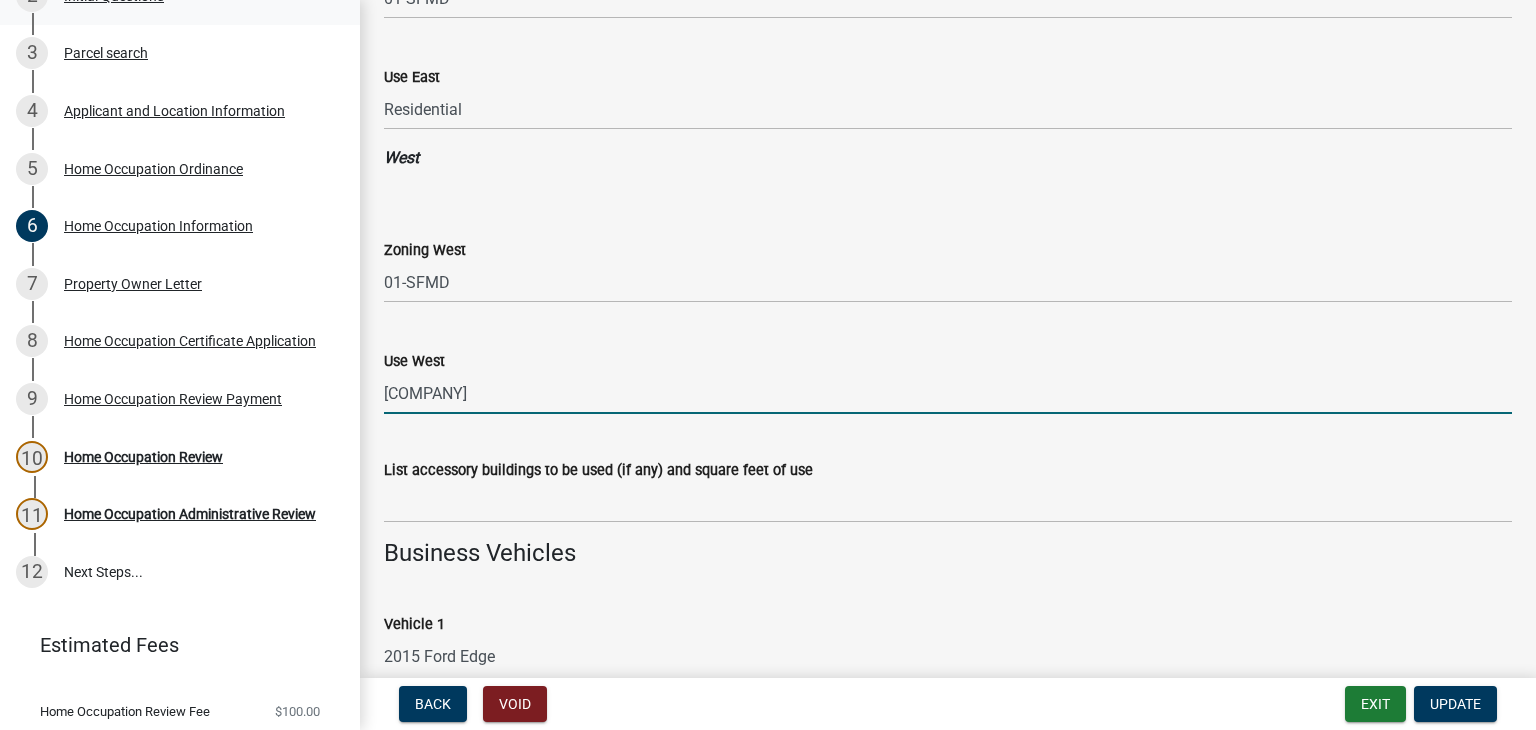 type on "City of LaGrange (SU-R)" 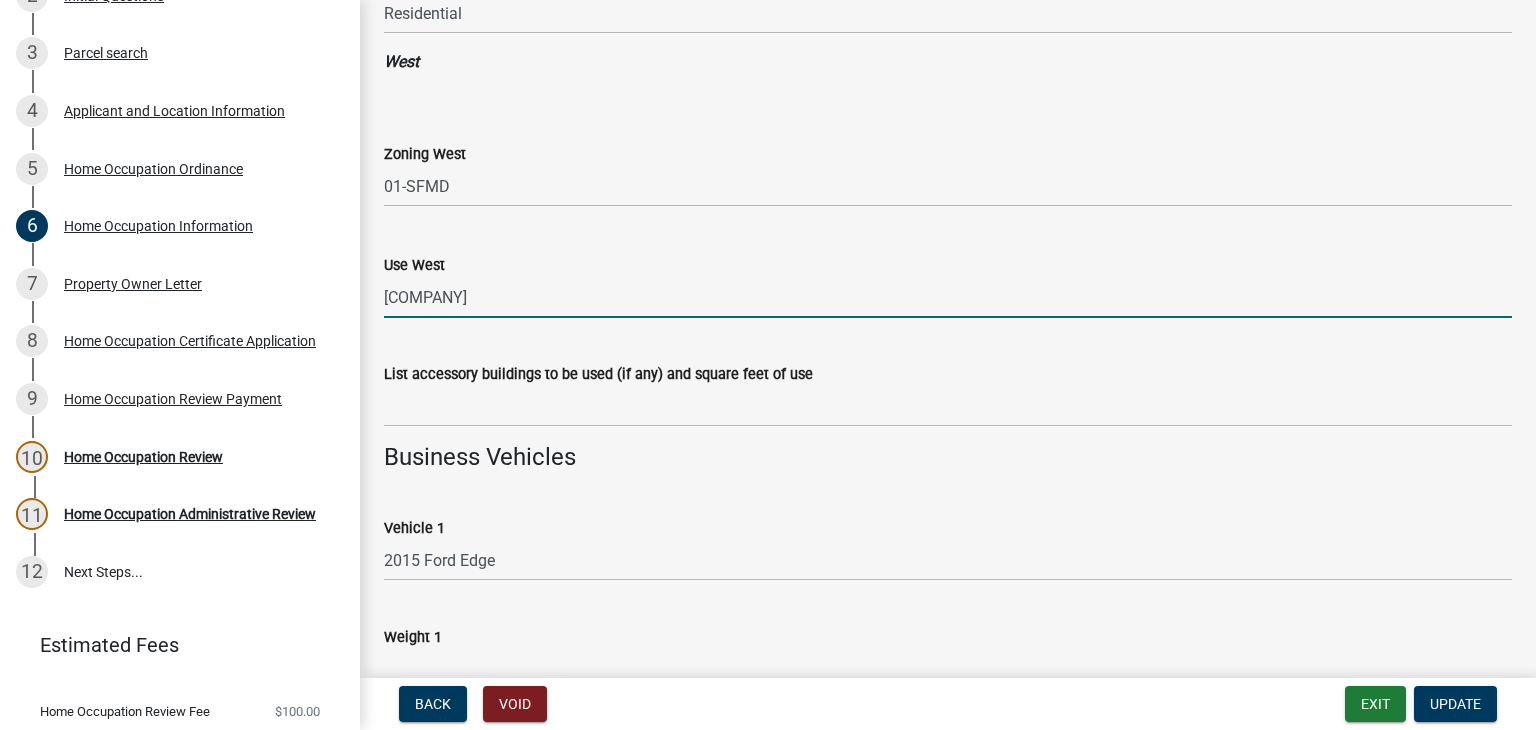 scroll, scrollTop: 2500, scrollLeft: 0, axis: vertical 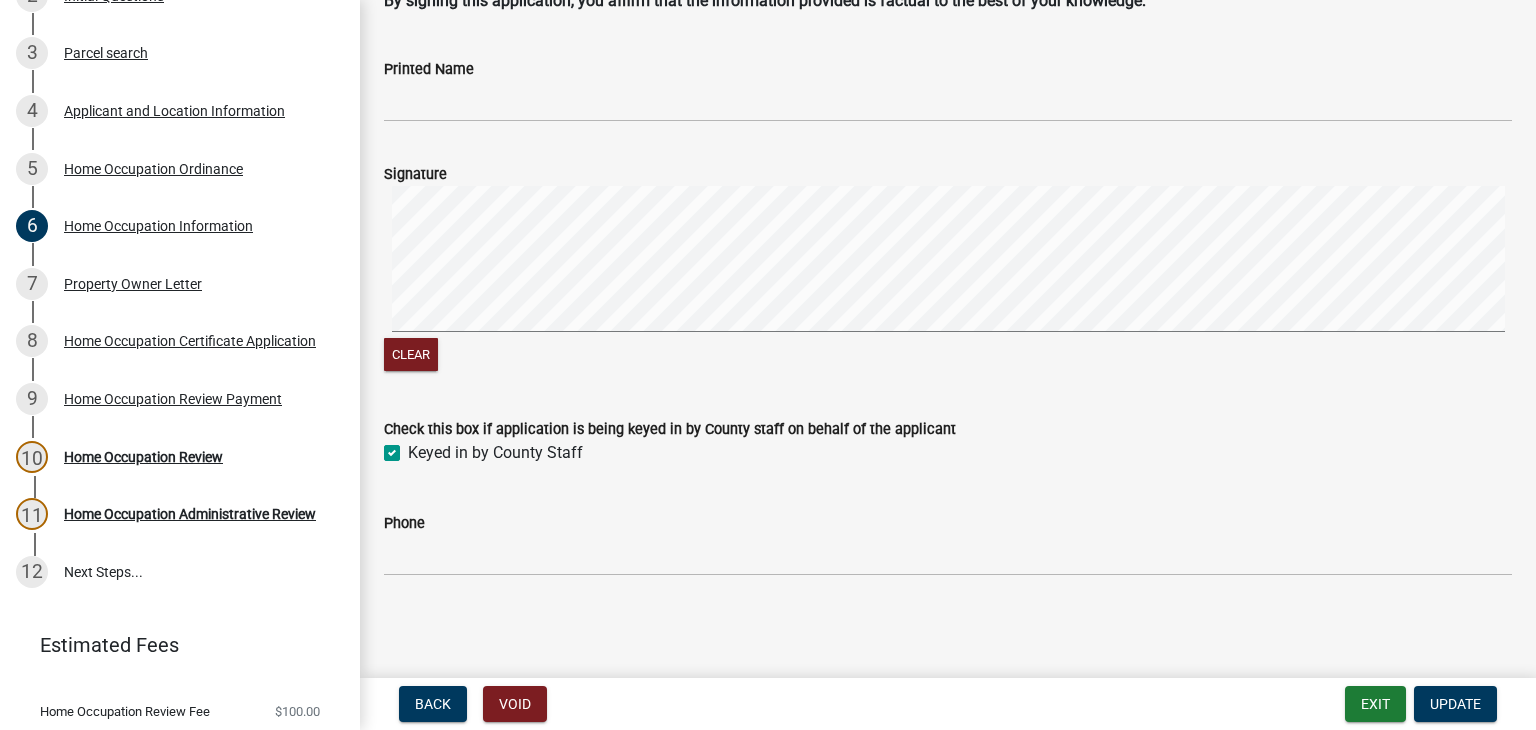 click on "Back  Void   Exit   Update" at bounding box center [948, 704] 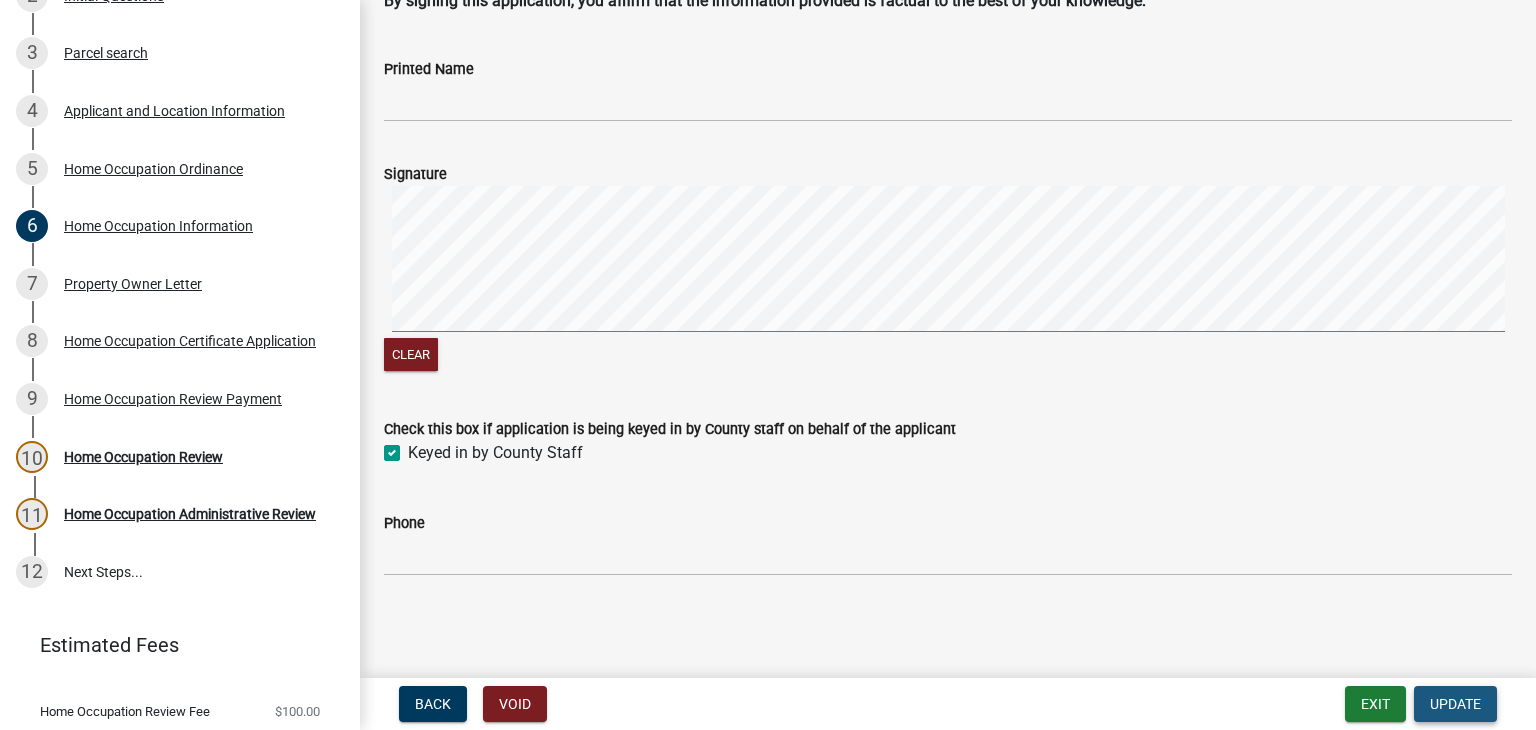click on "Update" at bounding box center (1455, 704) 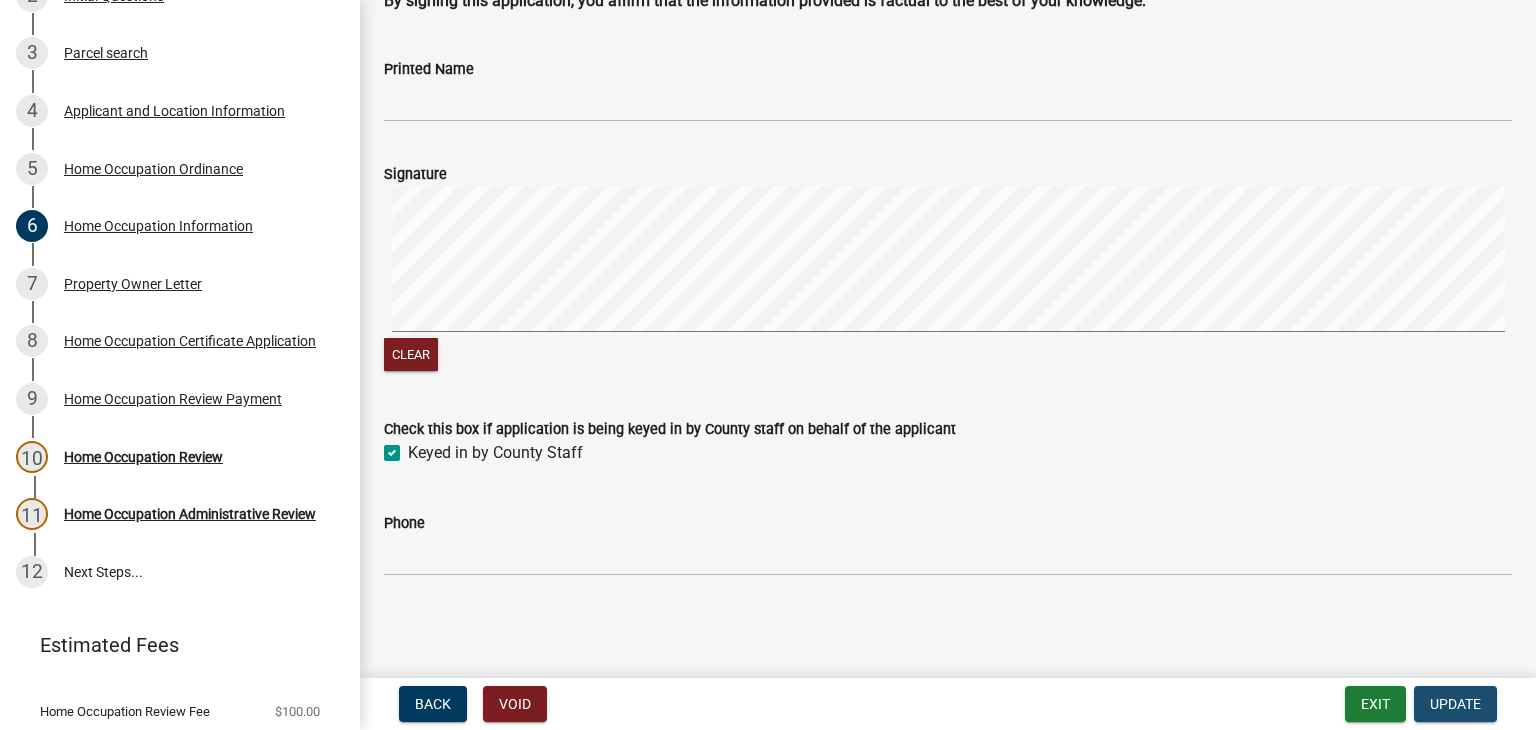 scroll, scrollTop: 0, scrollLeft: 0, axis: both 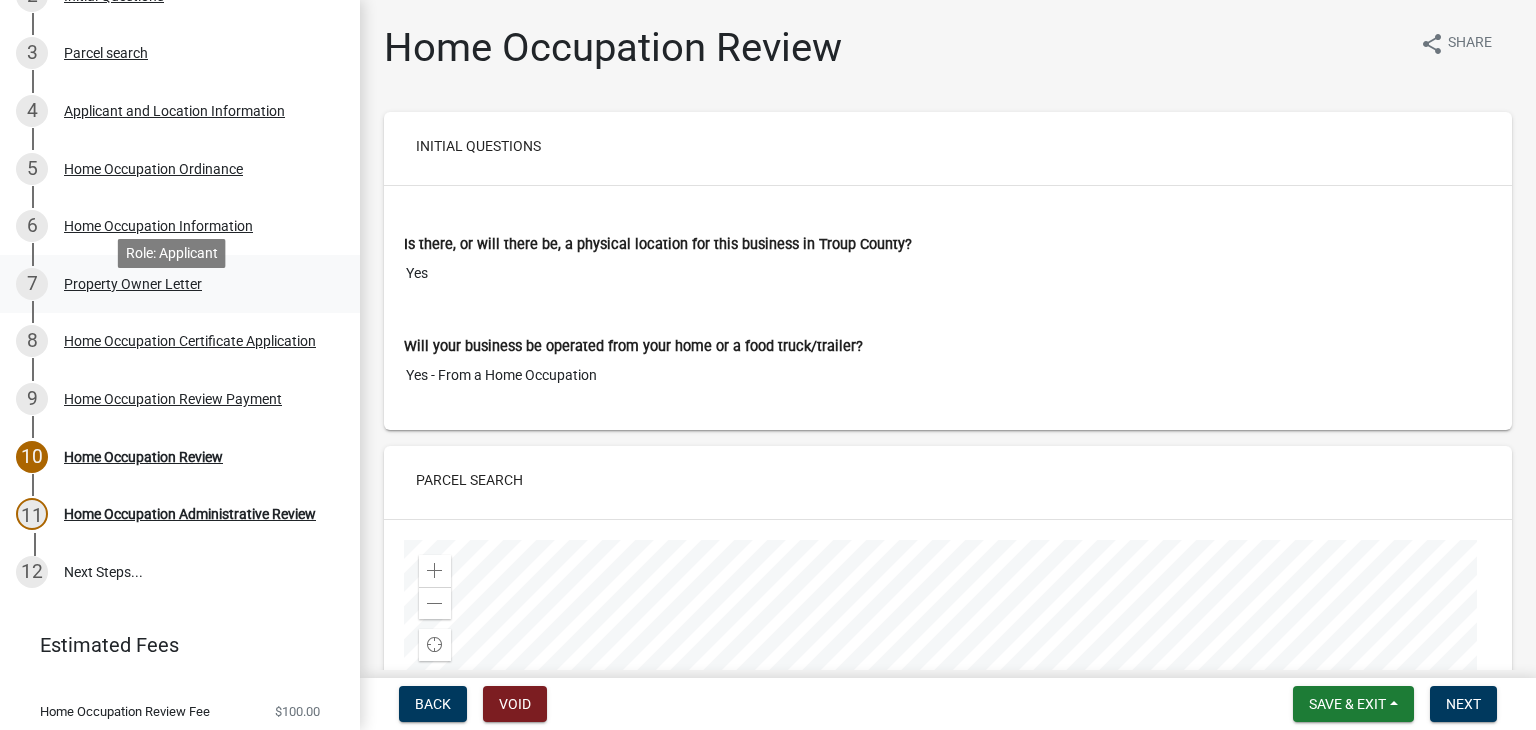 click on "7     Property Owner Letter" at bounding box center (172, 284) 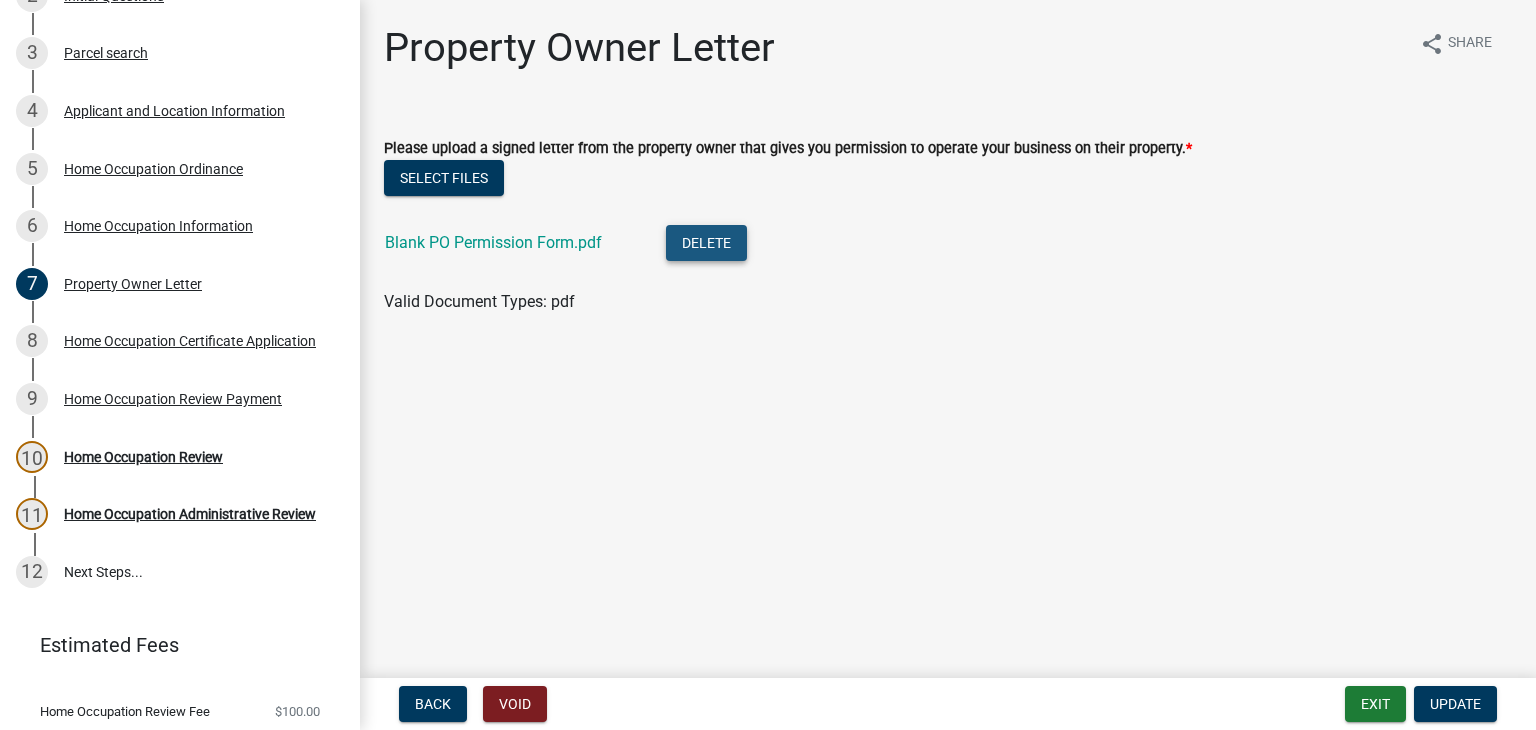 click on "Delete" at bounding box center (706, 243) 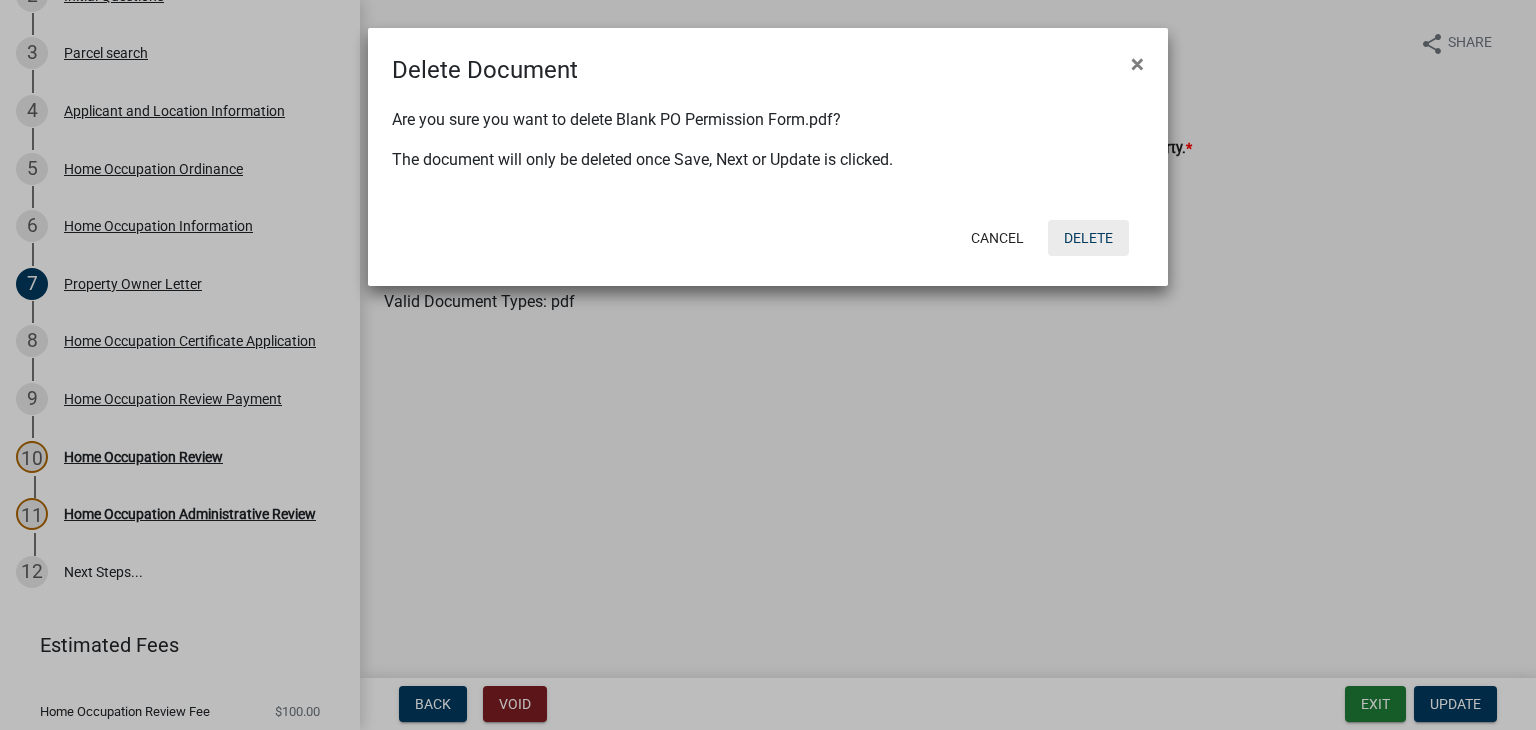 click on "Delete" 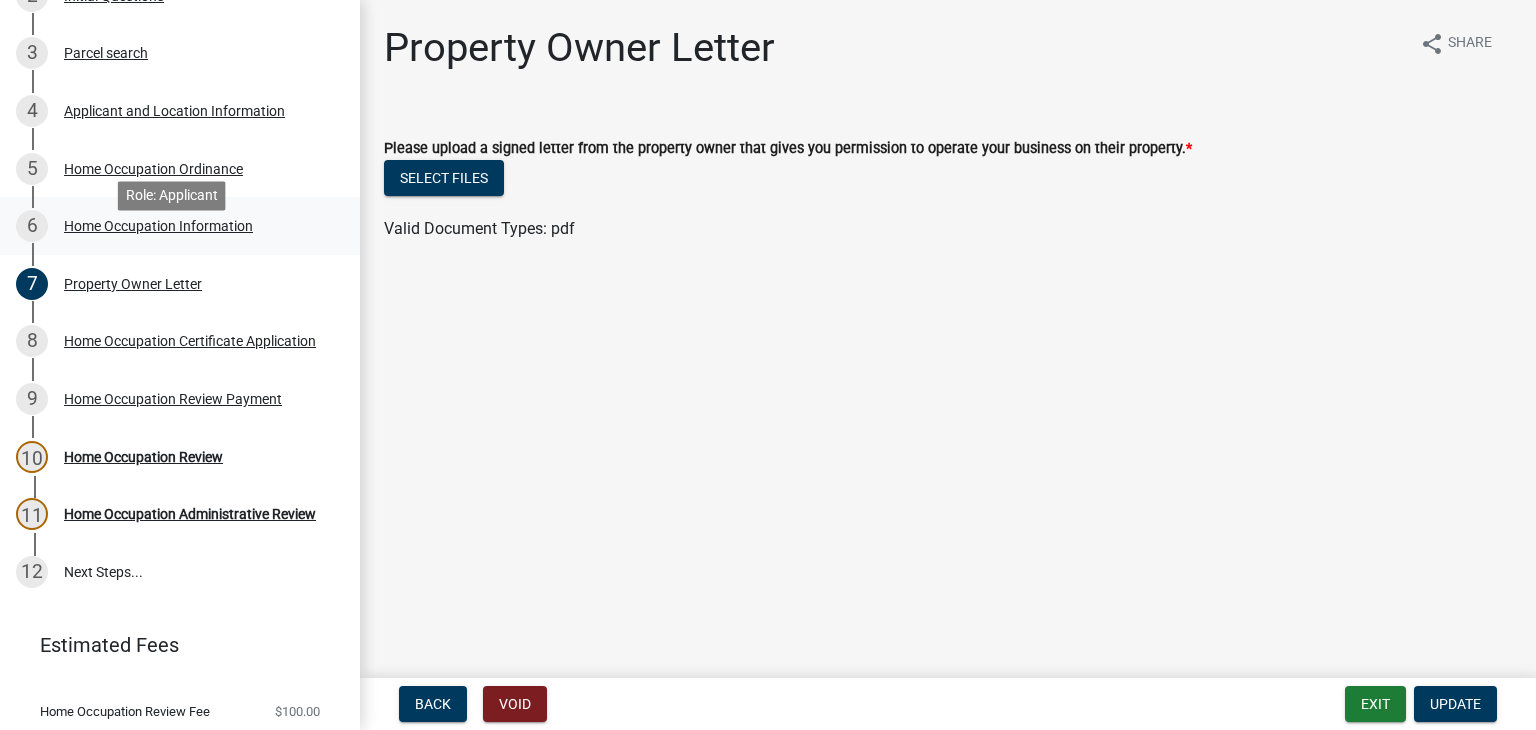 click on "6     Home Occupation Information" at bounding box center (172, 226) 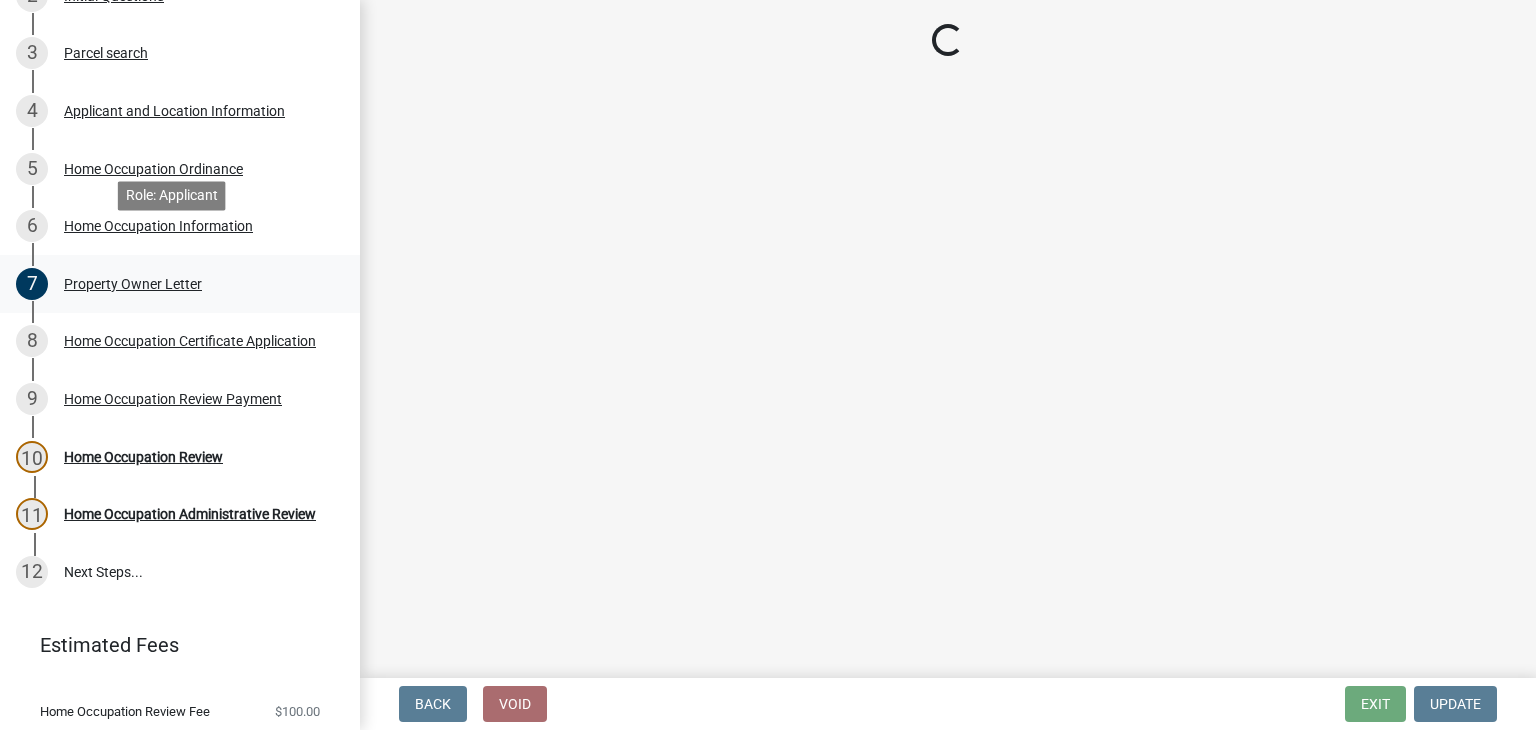 select on "91373011-55fc-4208-aafc-b8db89fd1589" 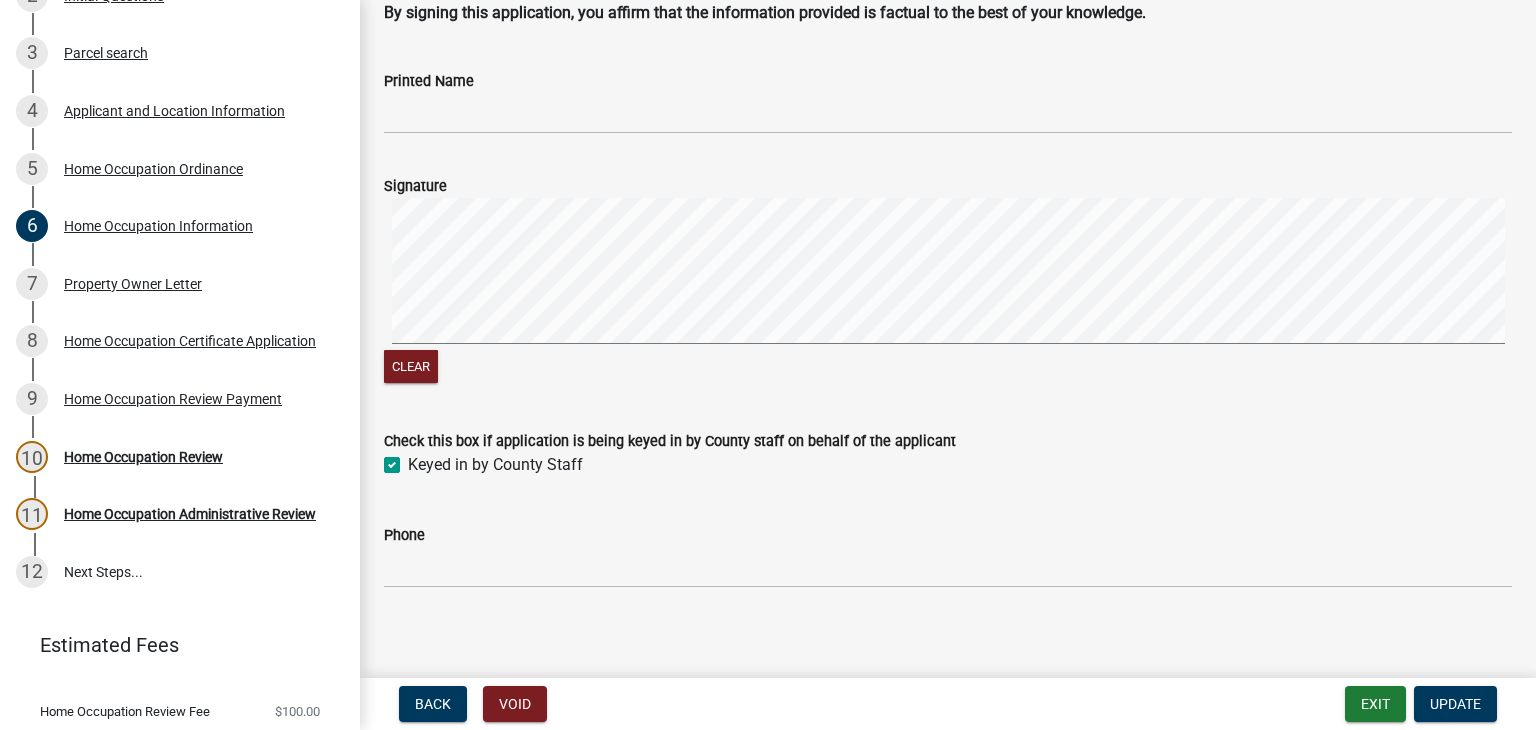 scroll, scrollTop: 4336, scrollLeft: 0, axis: vertical 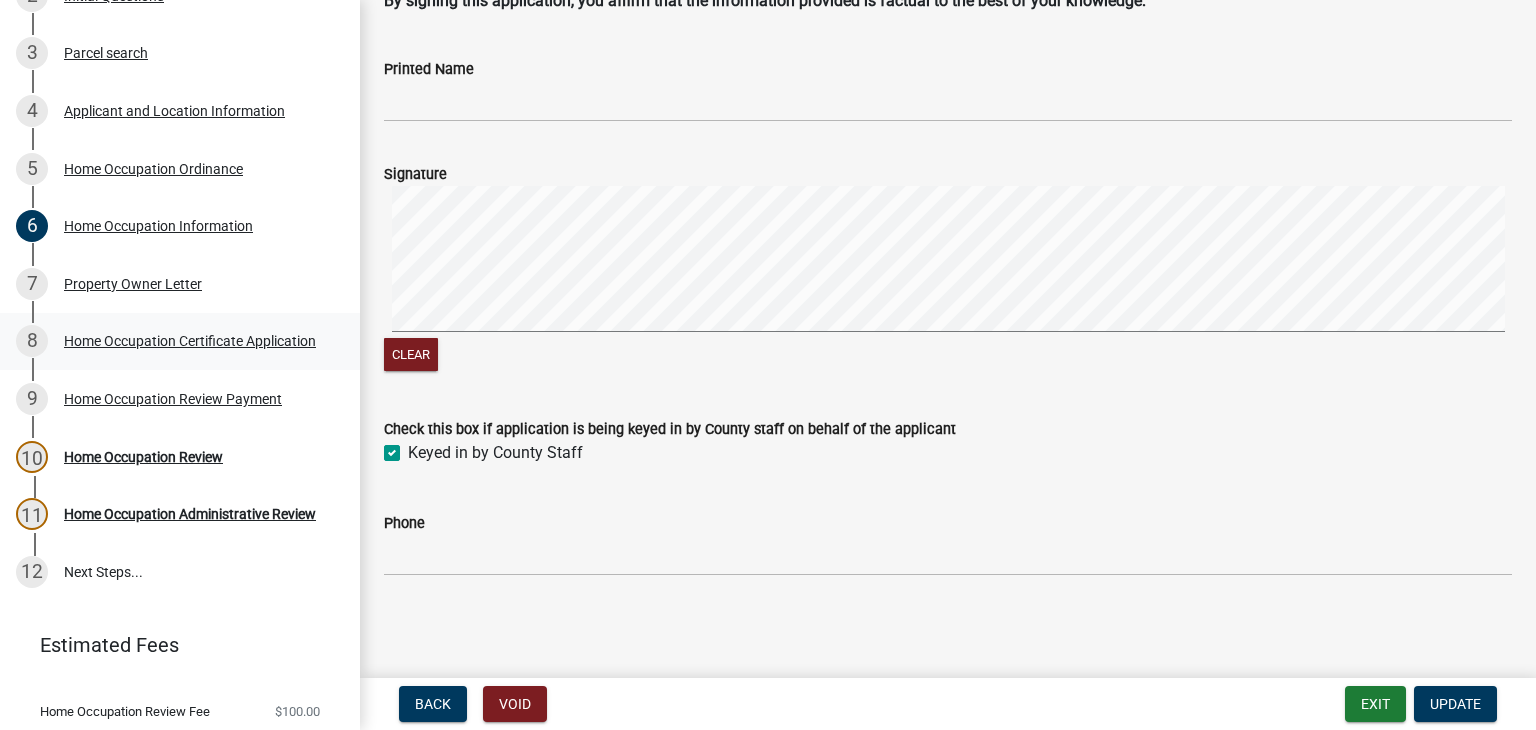 click on "Home Occupation Certificate Application" at bounding box center [190, 341] 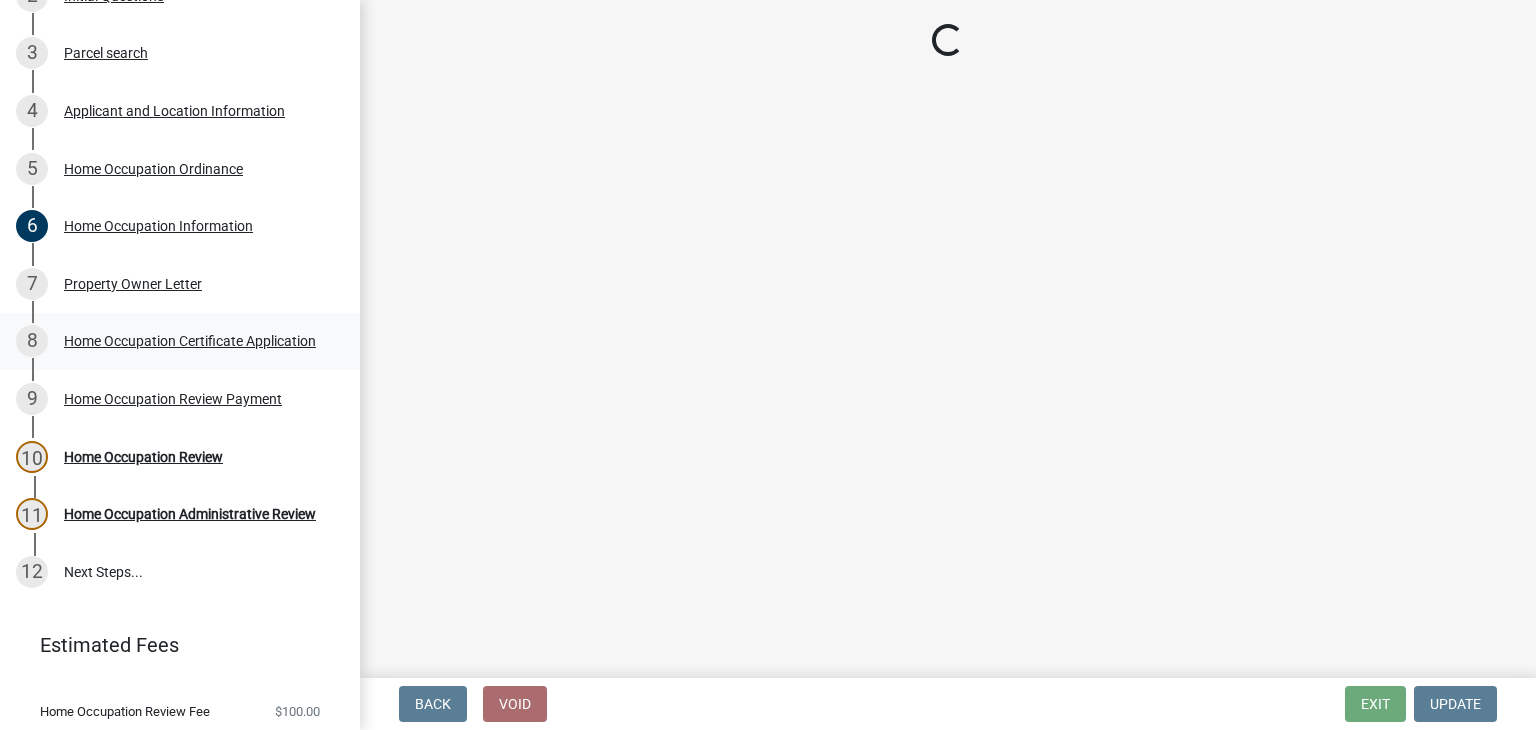 scroll, scrollTop: 0, scrollLeft: 0, axis: both 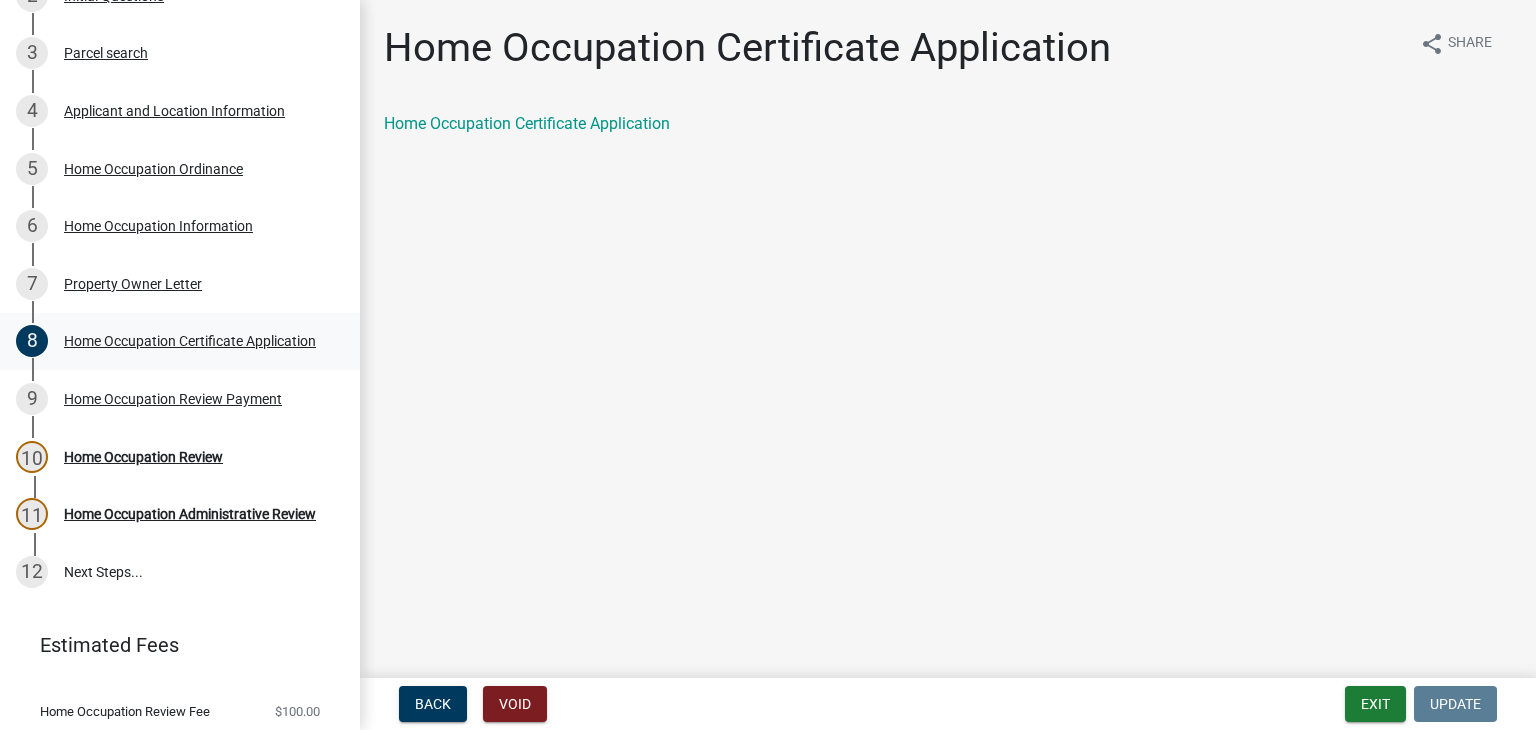 click on "8     Home Occupation Certificate Application" at bounding box center (180, 342) 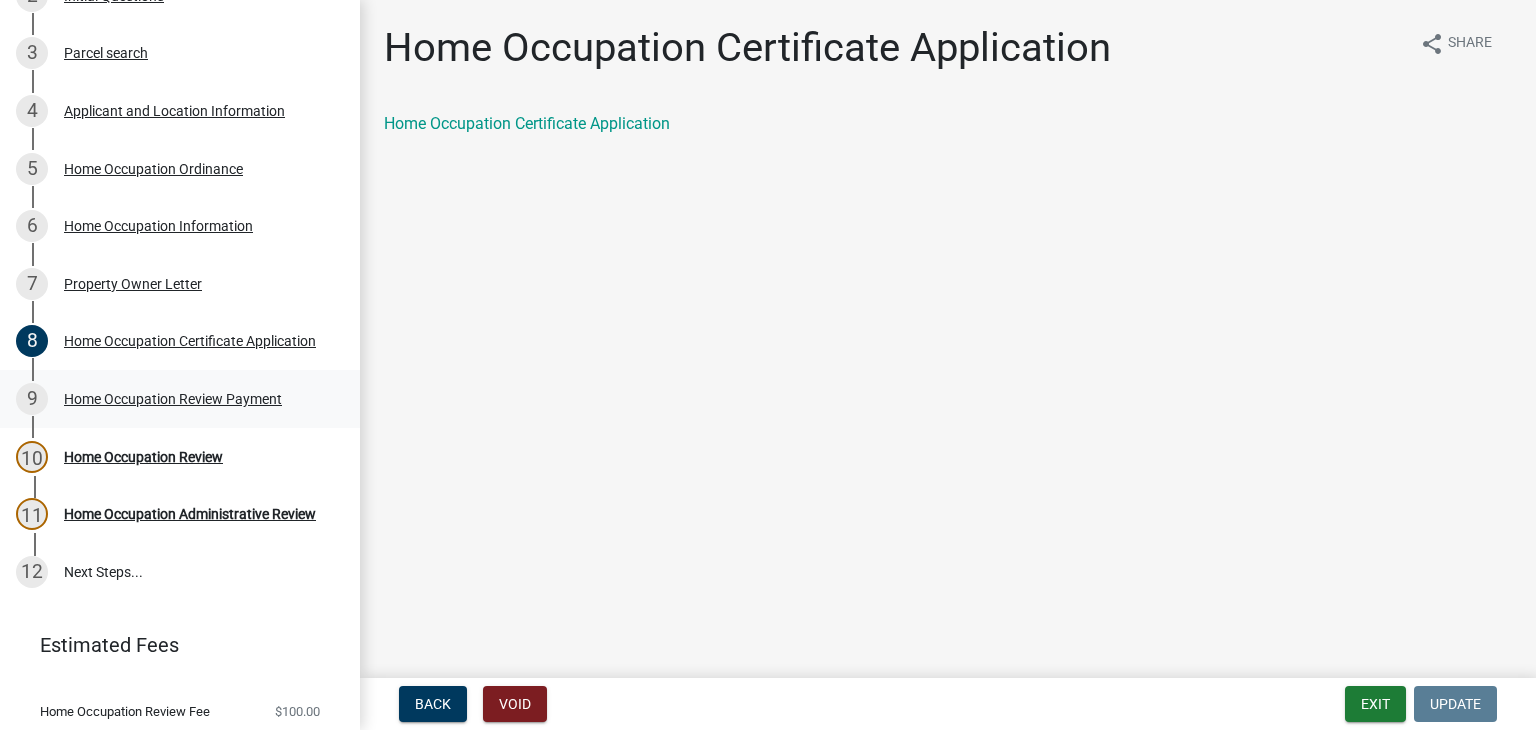 click on "Home Occupation Review Payment" at bounding box center (173, 399) 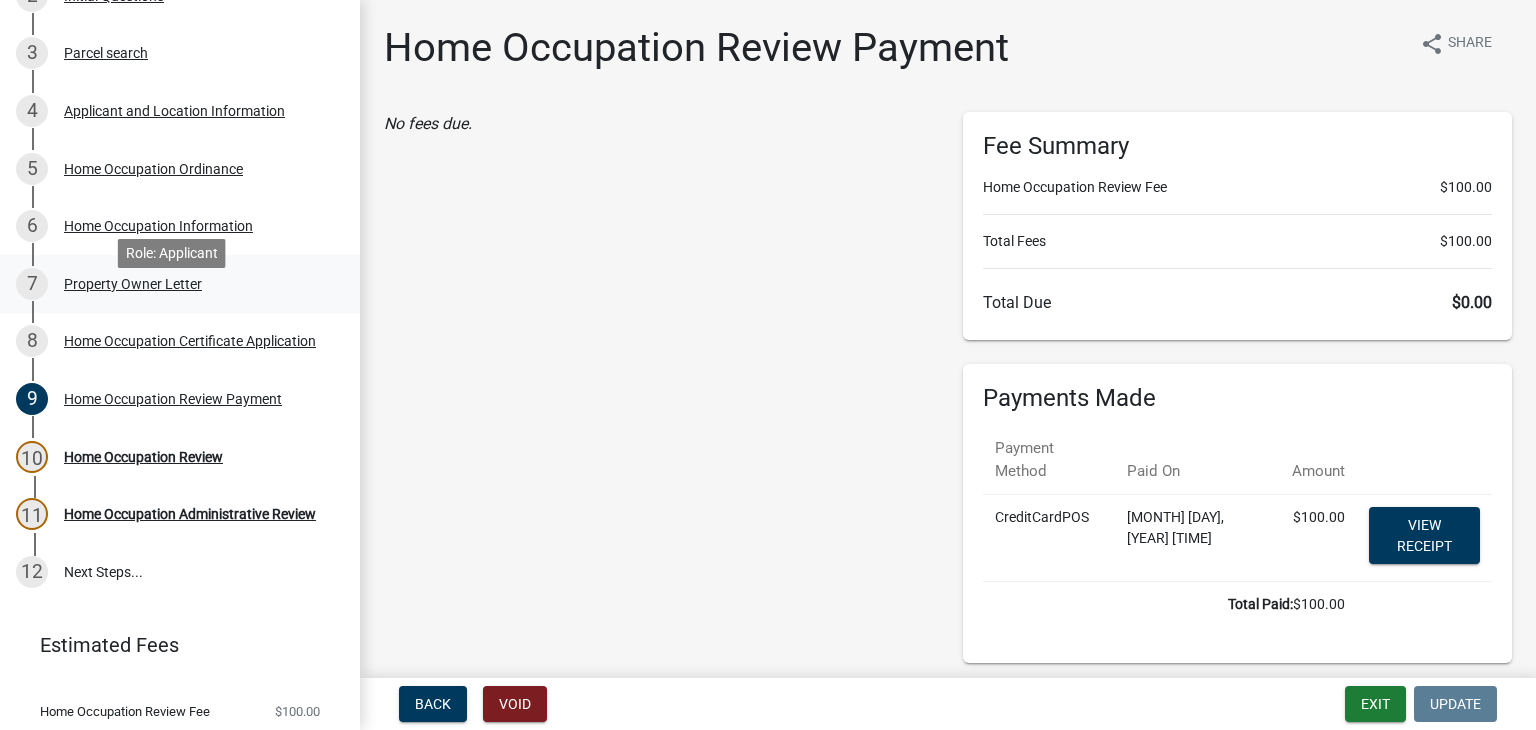 click on "Property Owner Letter" at bounding box center (133, 284) 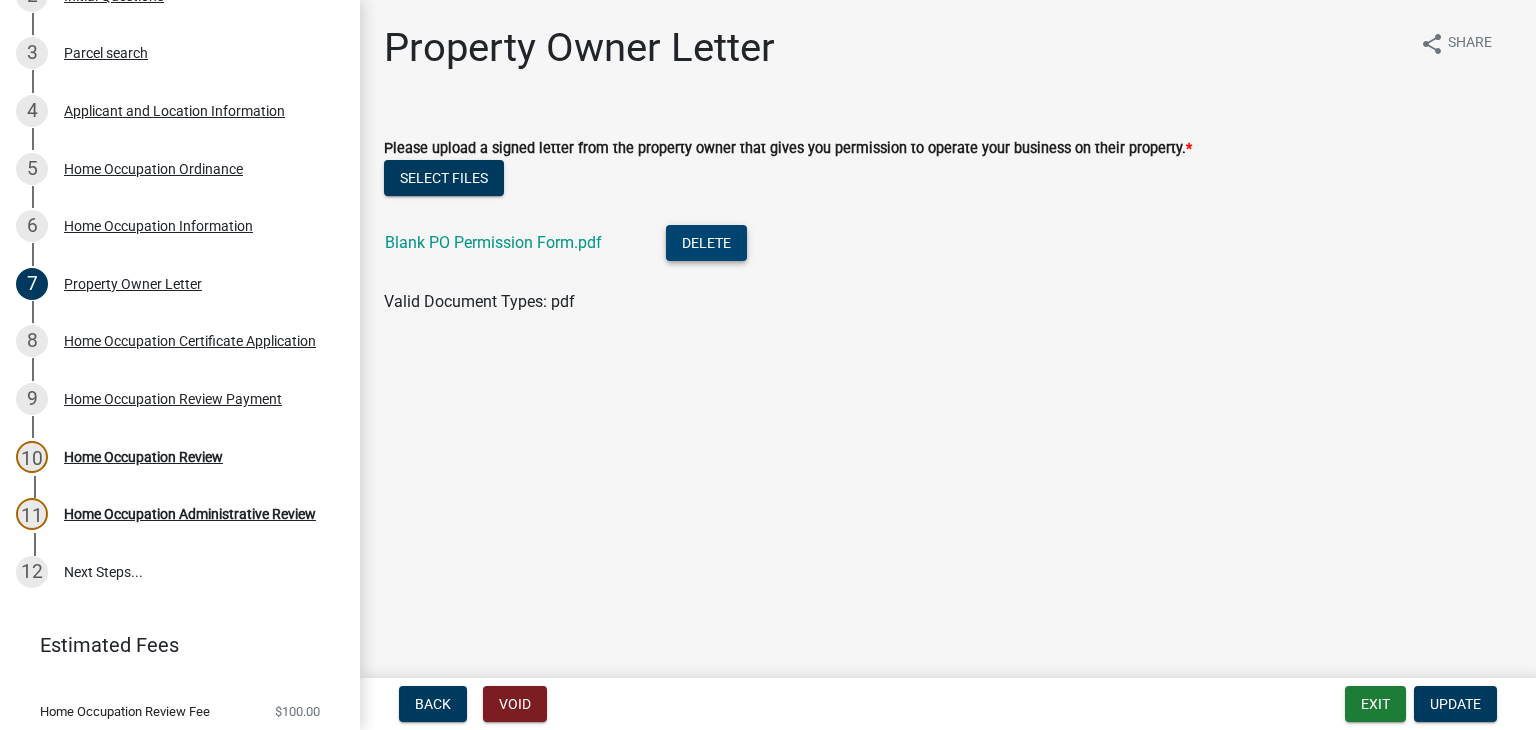 click on "Delete" at bounding box center (706, 243) 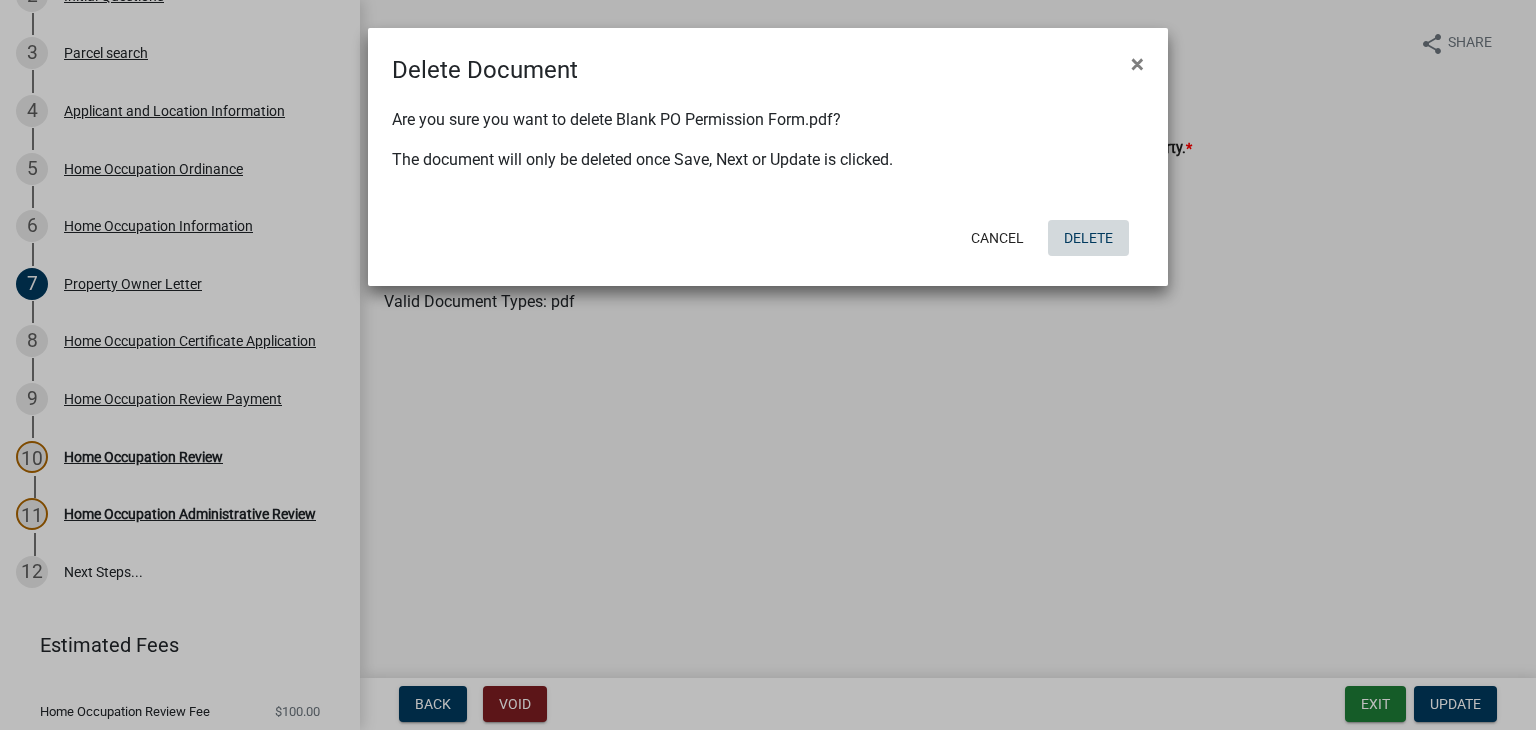 click on "Delete" 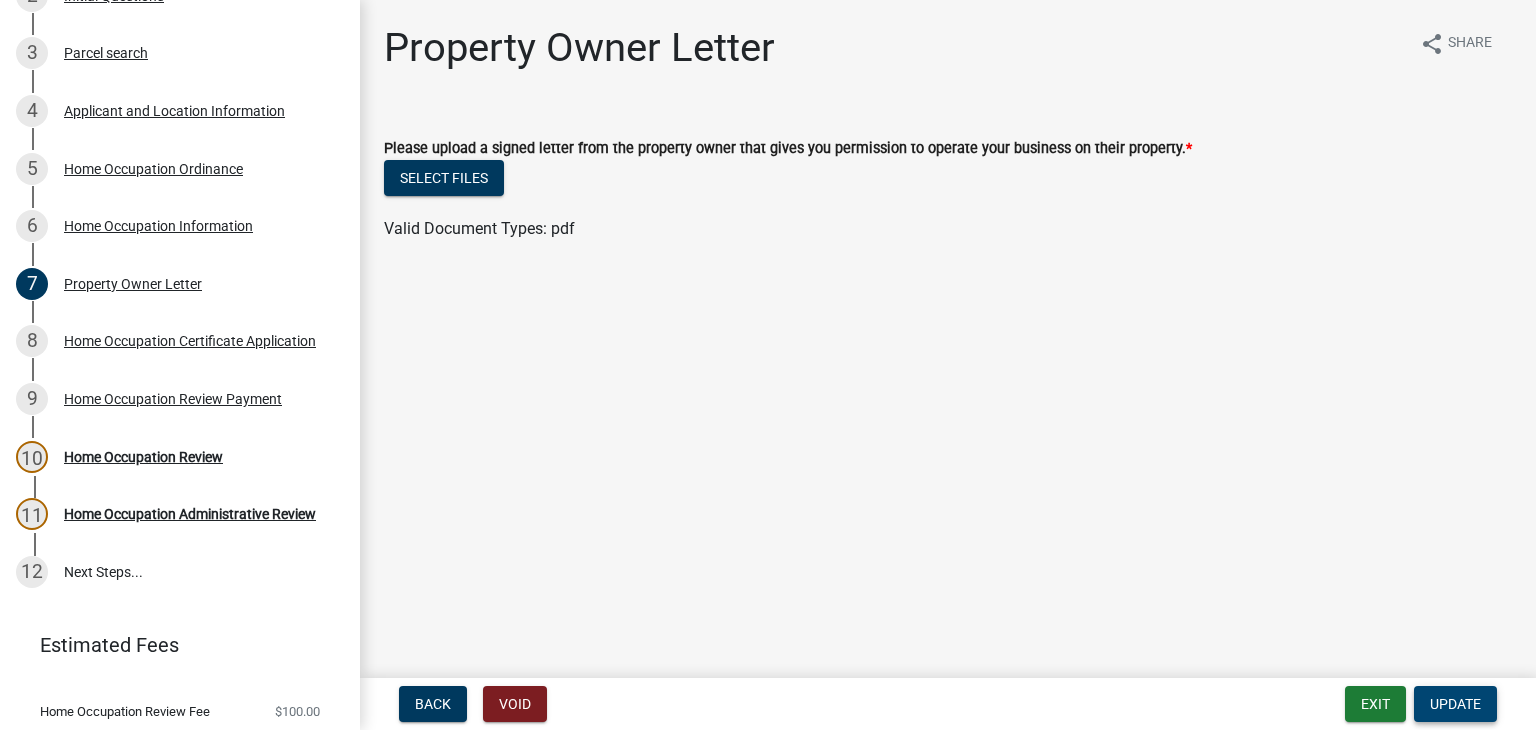 click on "Update" at bounding box center (1455, 704) 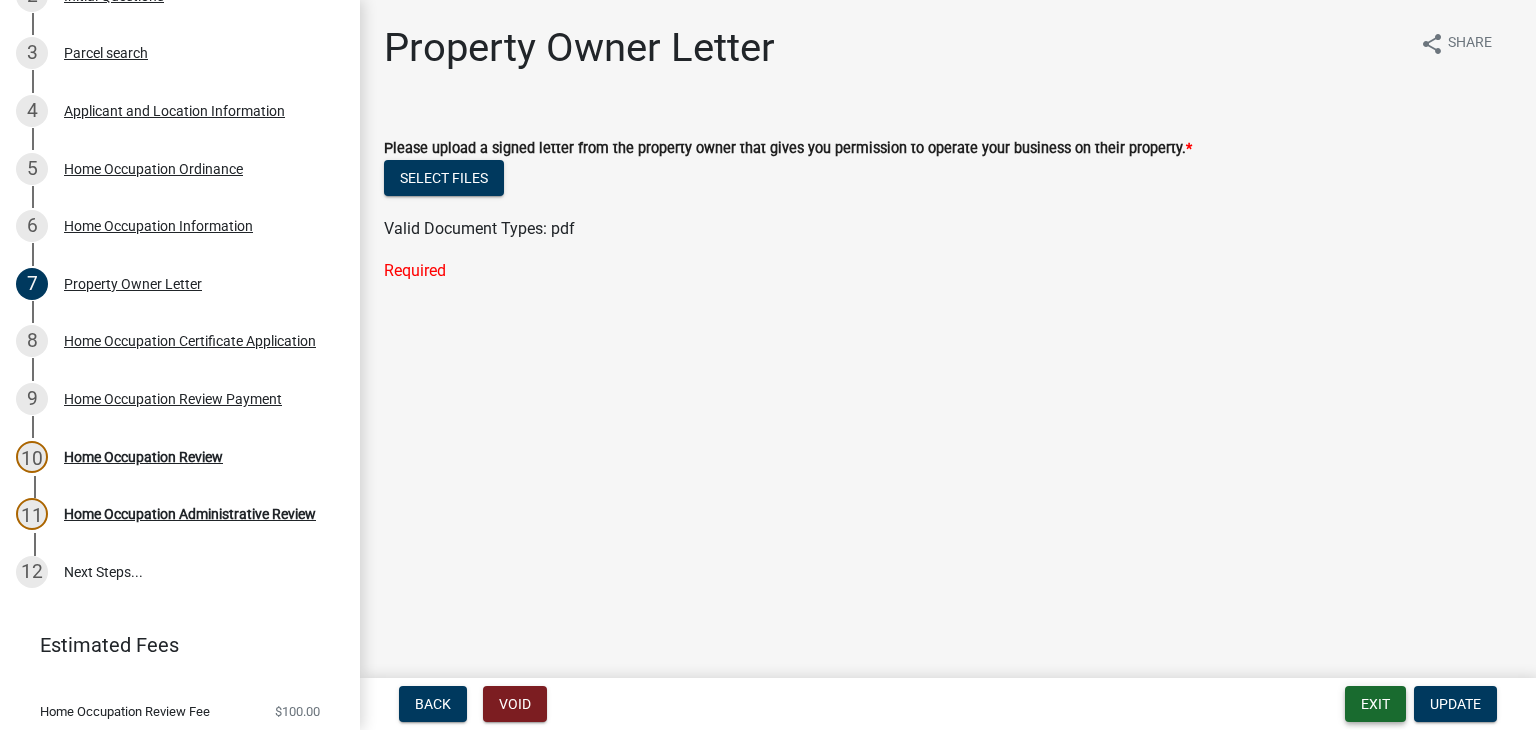 click on "Exit" at bounding box center (1375, 704) 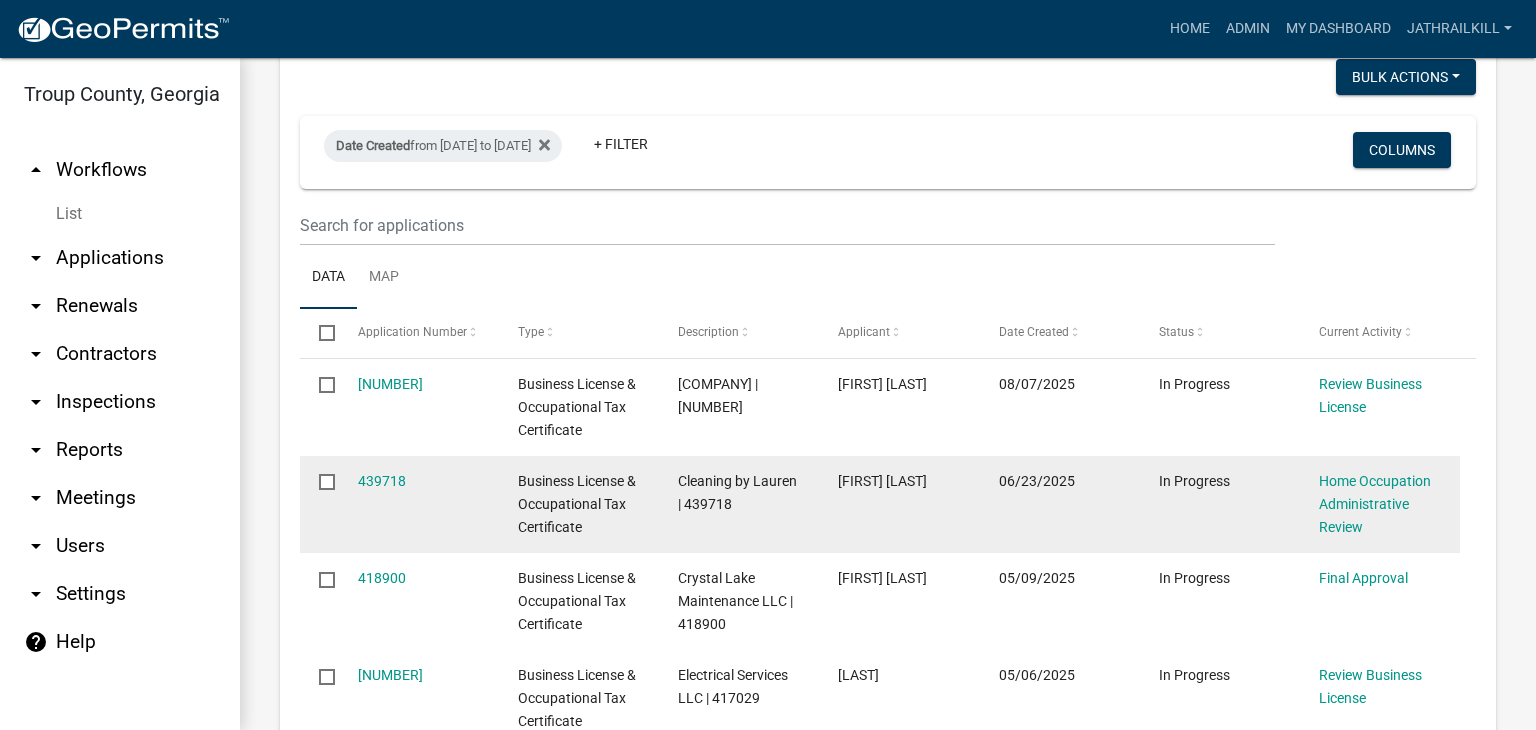 scroll, scrollTop: 600, scrollLeft: 0, axis: vertical 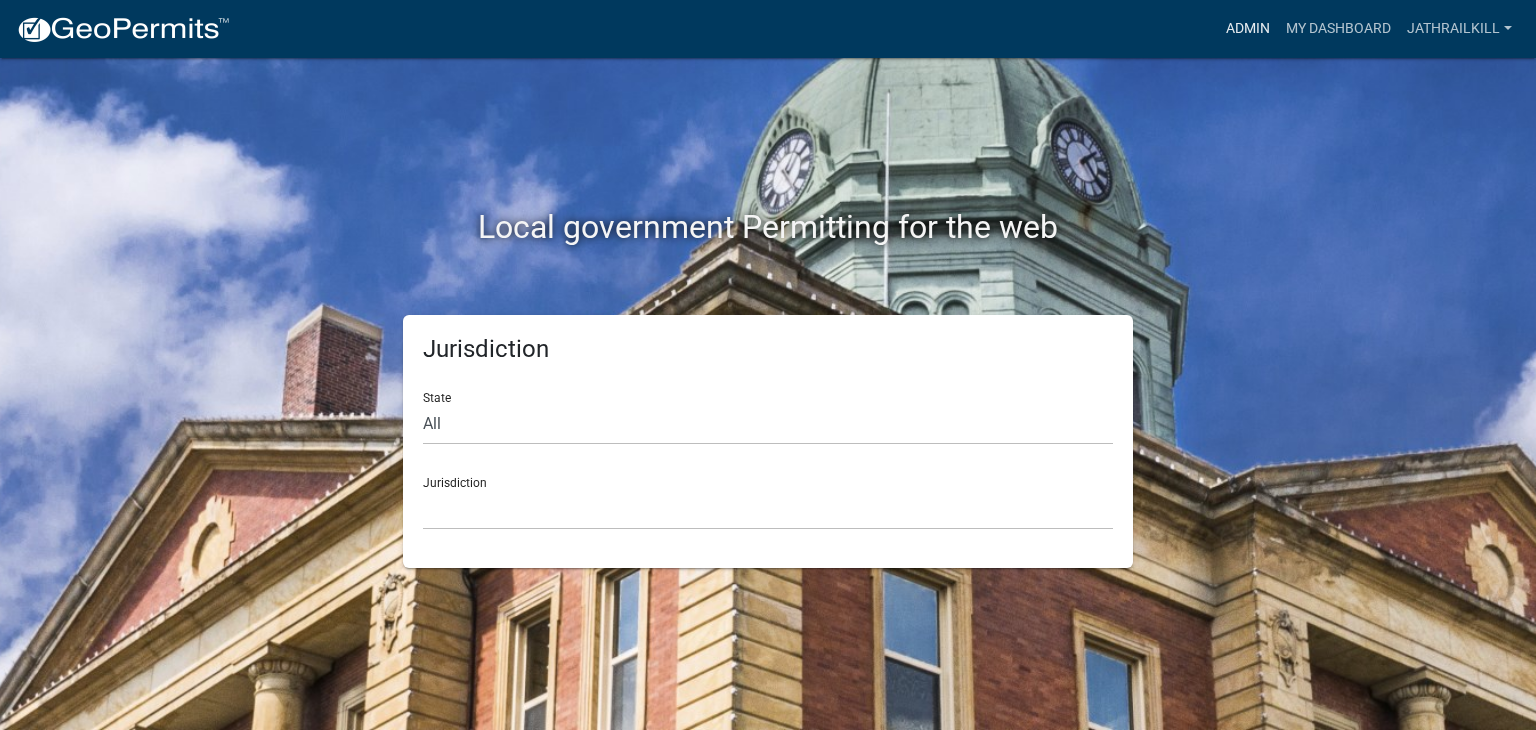 click on "Admin" at bounding box center [1248, 29] 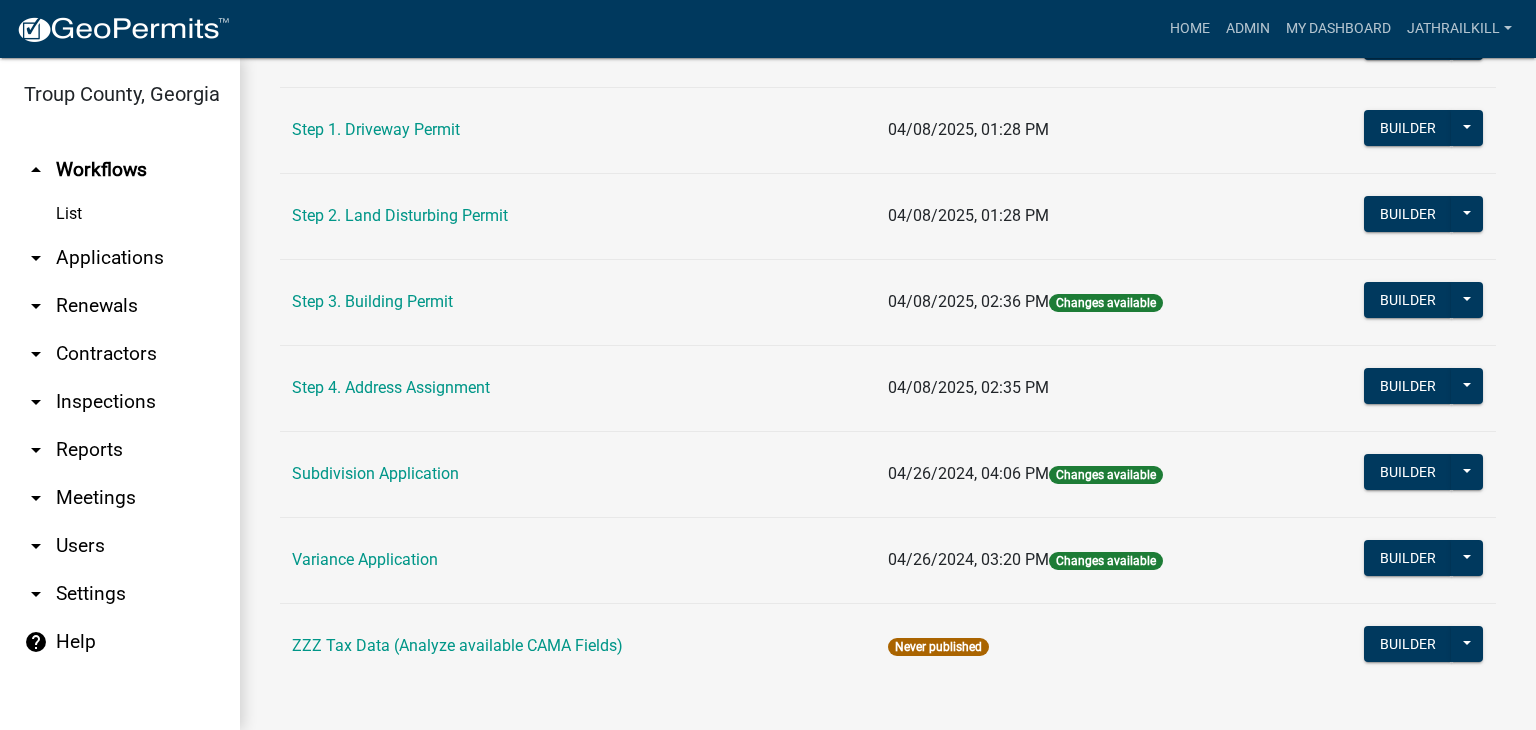scroll, scrollTop: 1130, scrollLeft: 0, axis: vertical 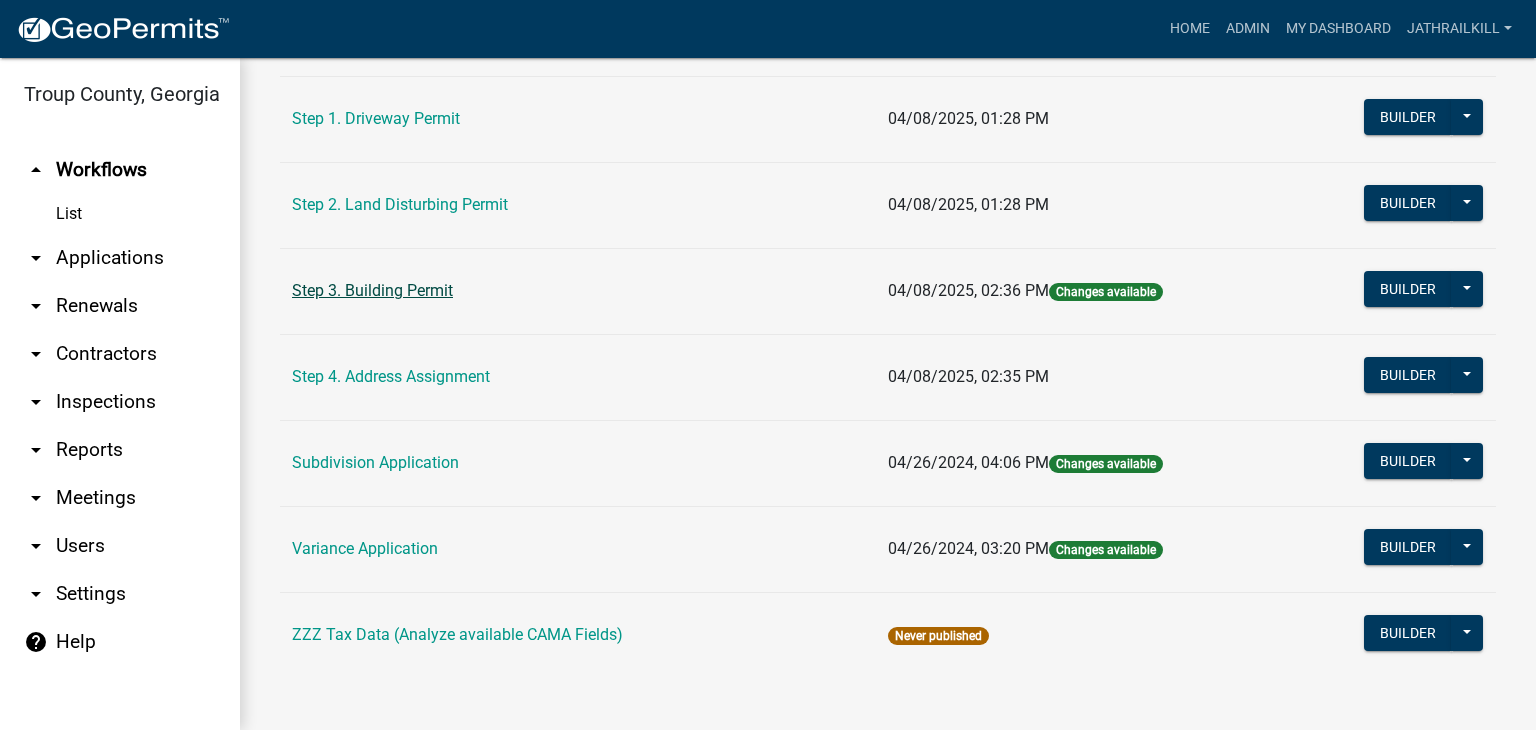 click on "Step 3. Building Permit" at bounding box center (372, 290) 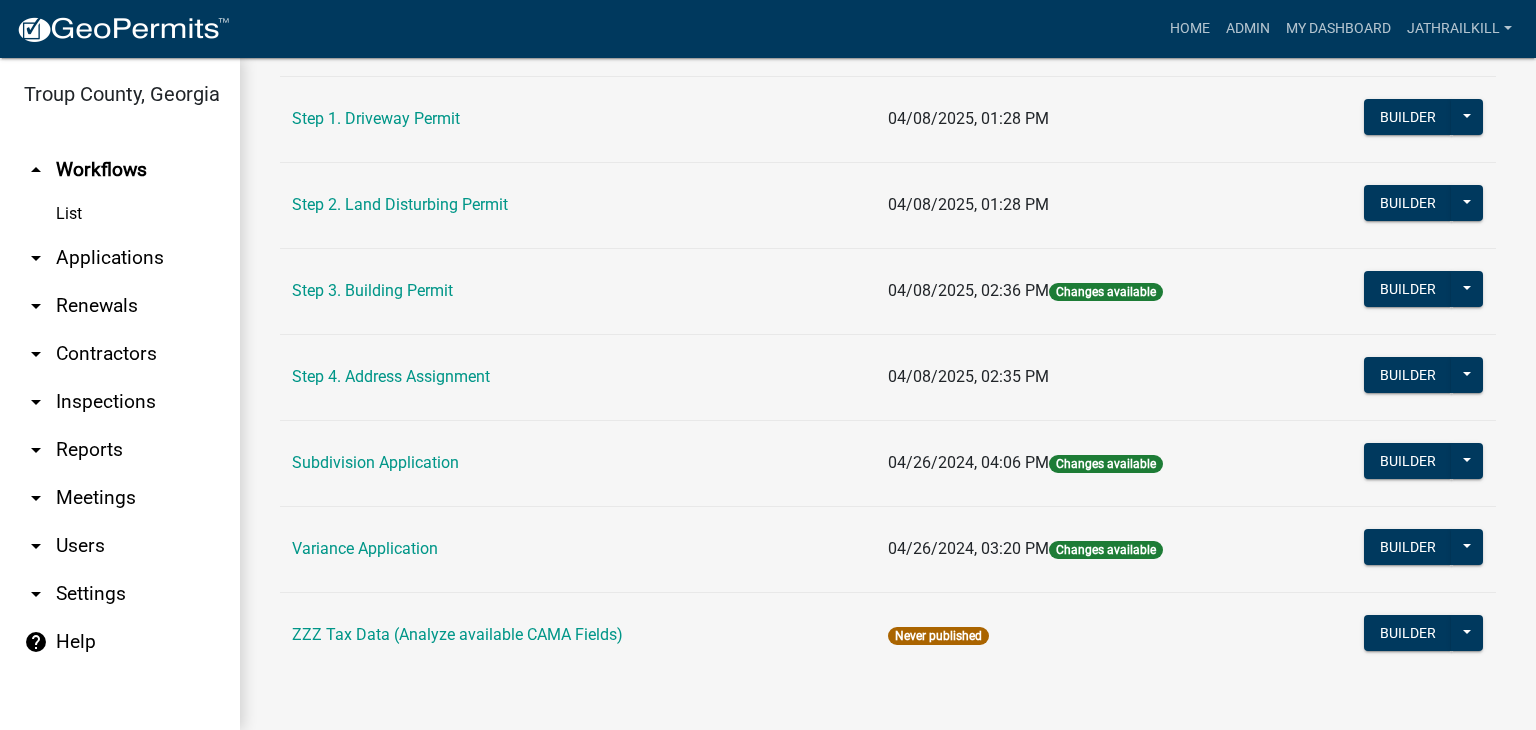scroll, scrollTop: 0, scrollLeft: 0, axis: both 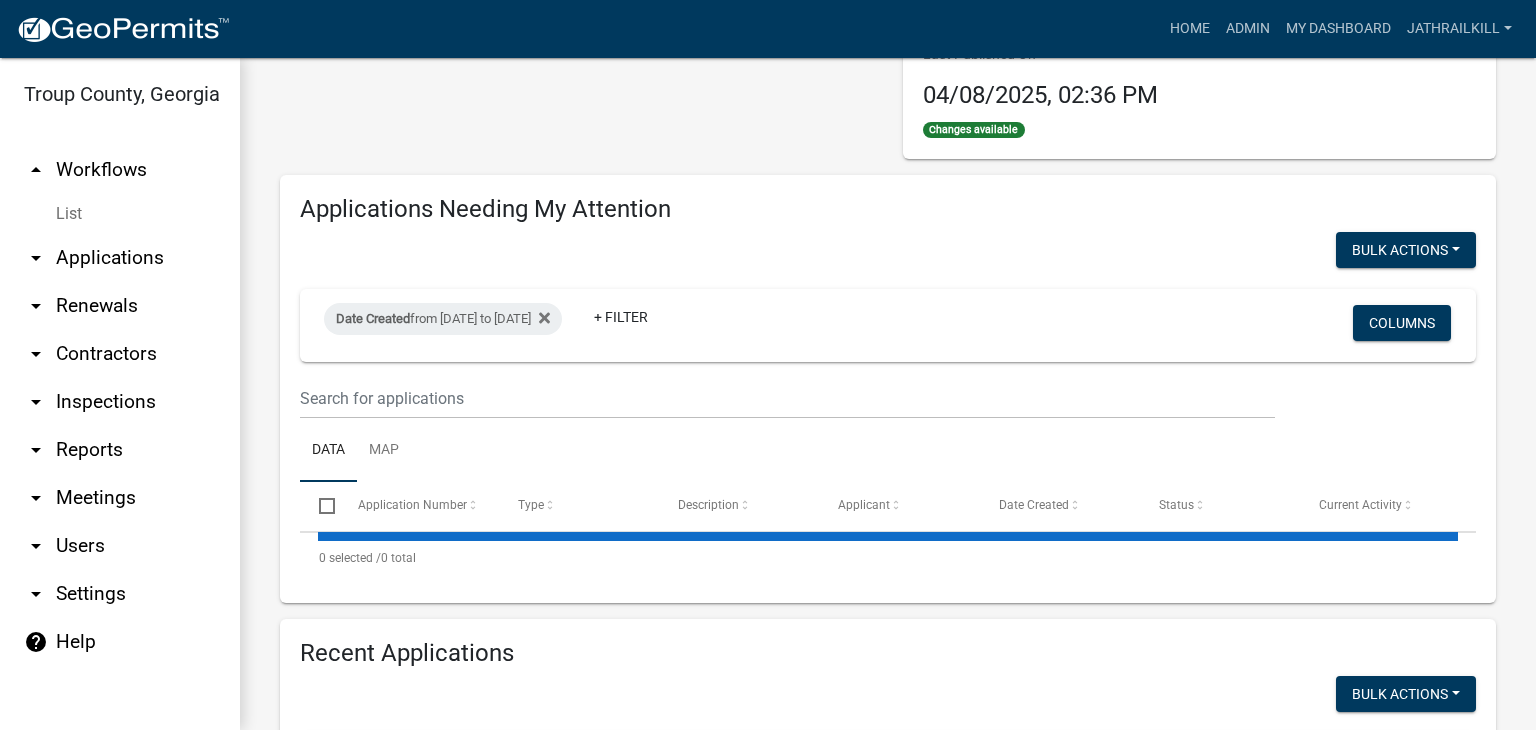 select on "2: 50" 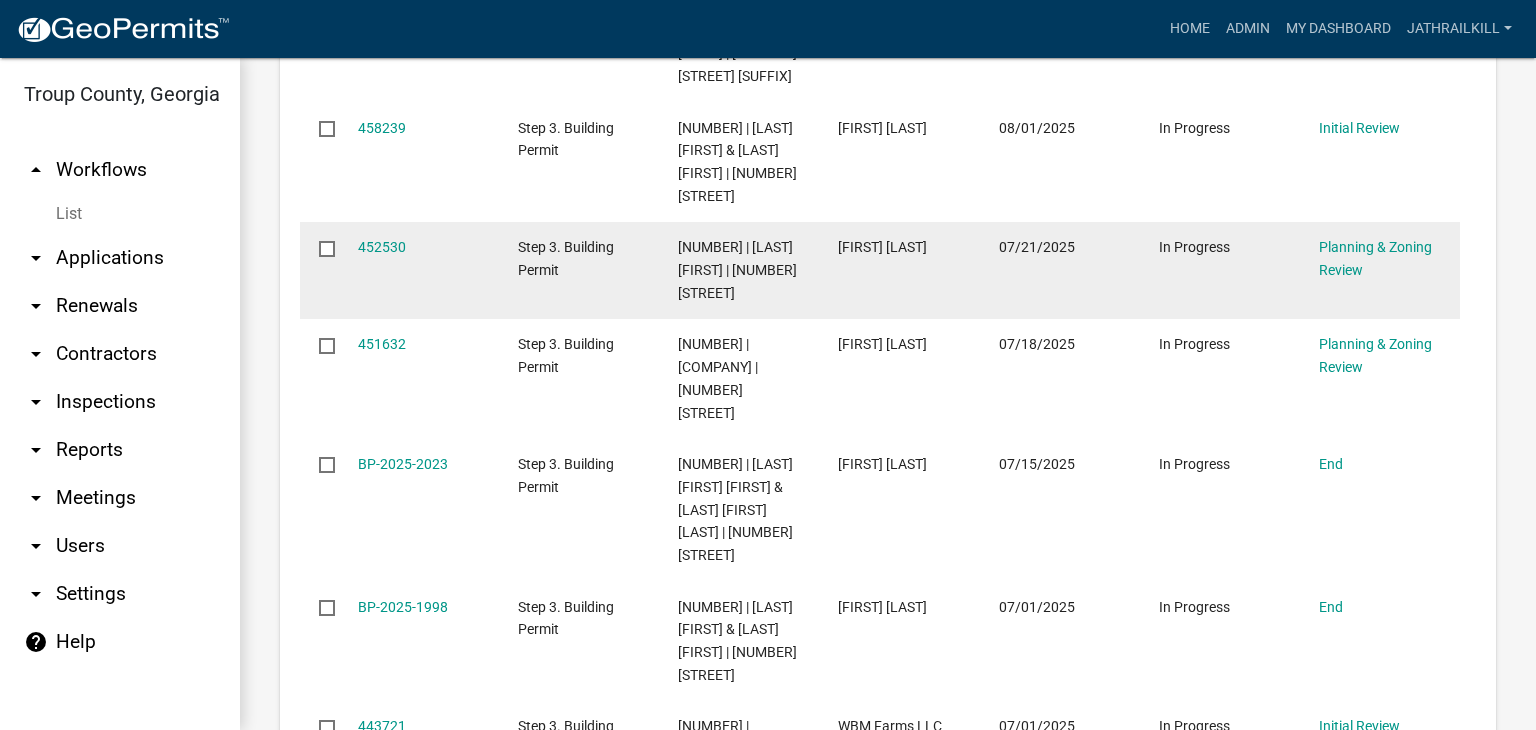 scroll, scrollTop: 1000, scrollLeft: 0, axis: vertical 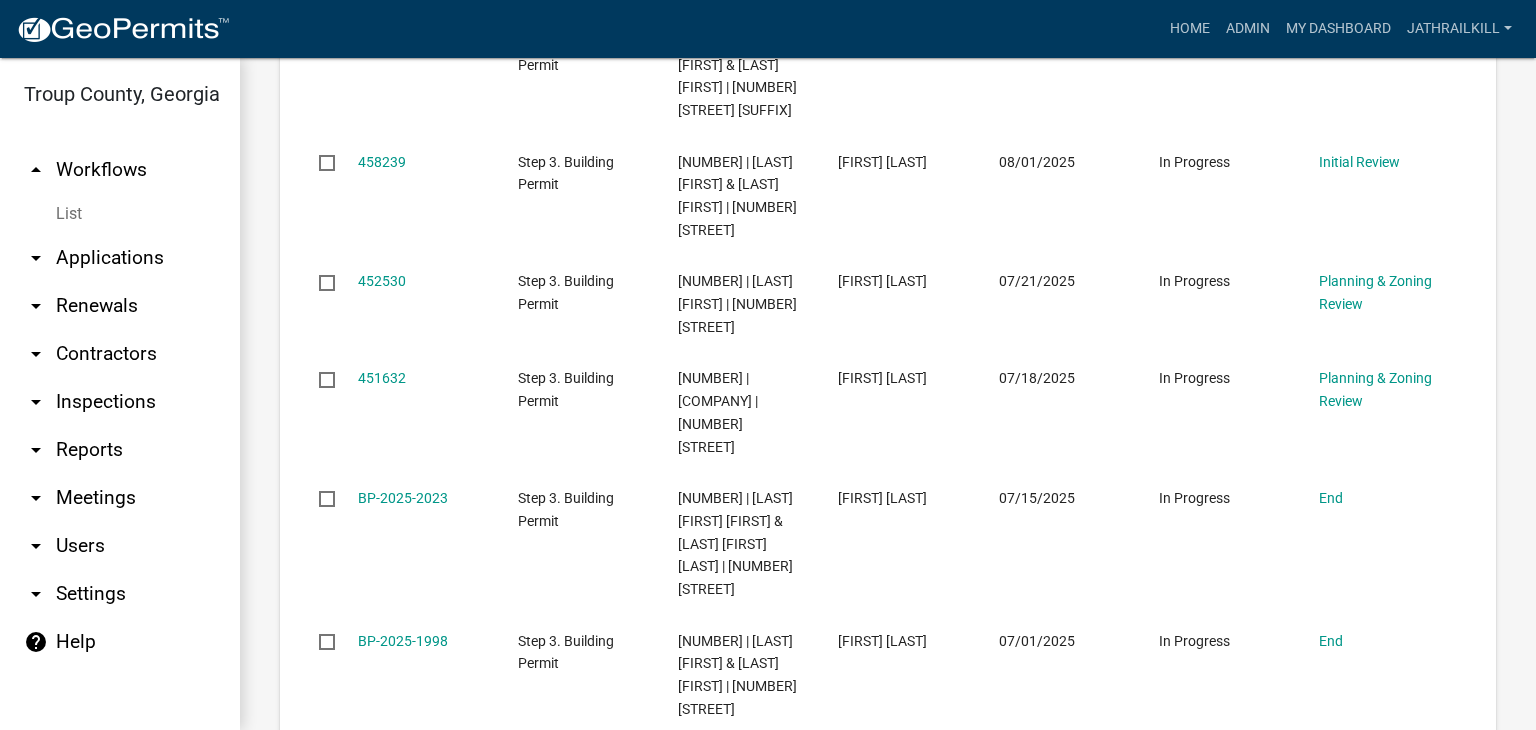 click on "arrow_drop_down   Applications" at bounding box center (120, 258) 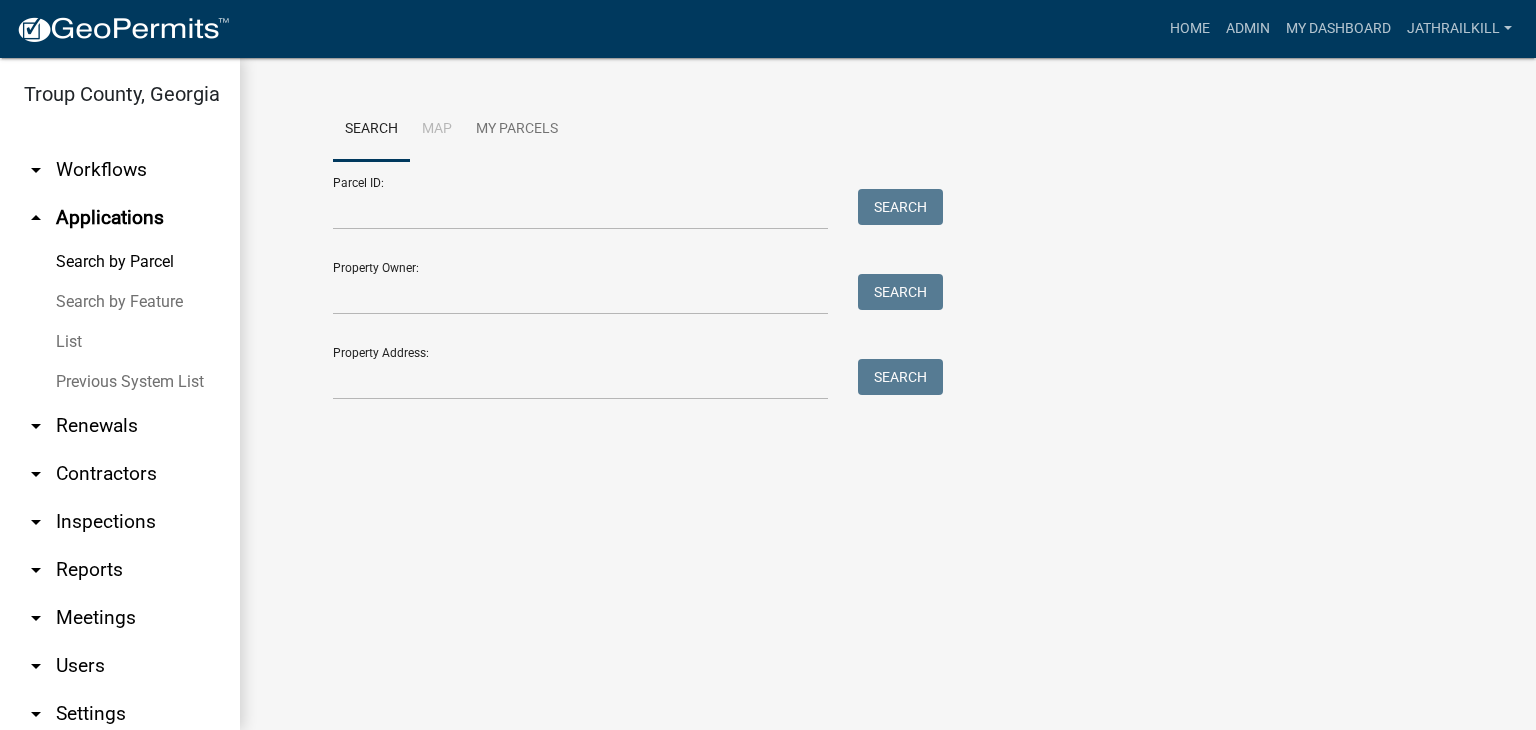 click on "Search Map My Parcels  Parcel ID:   Search   Property Owner:   Search   Property Address:   Search" 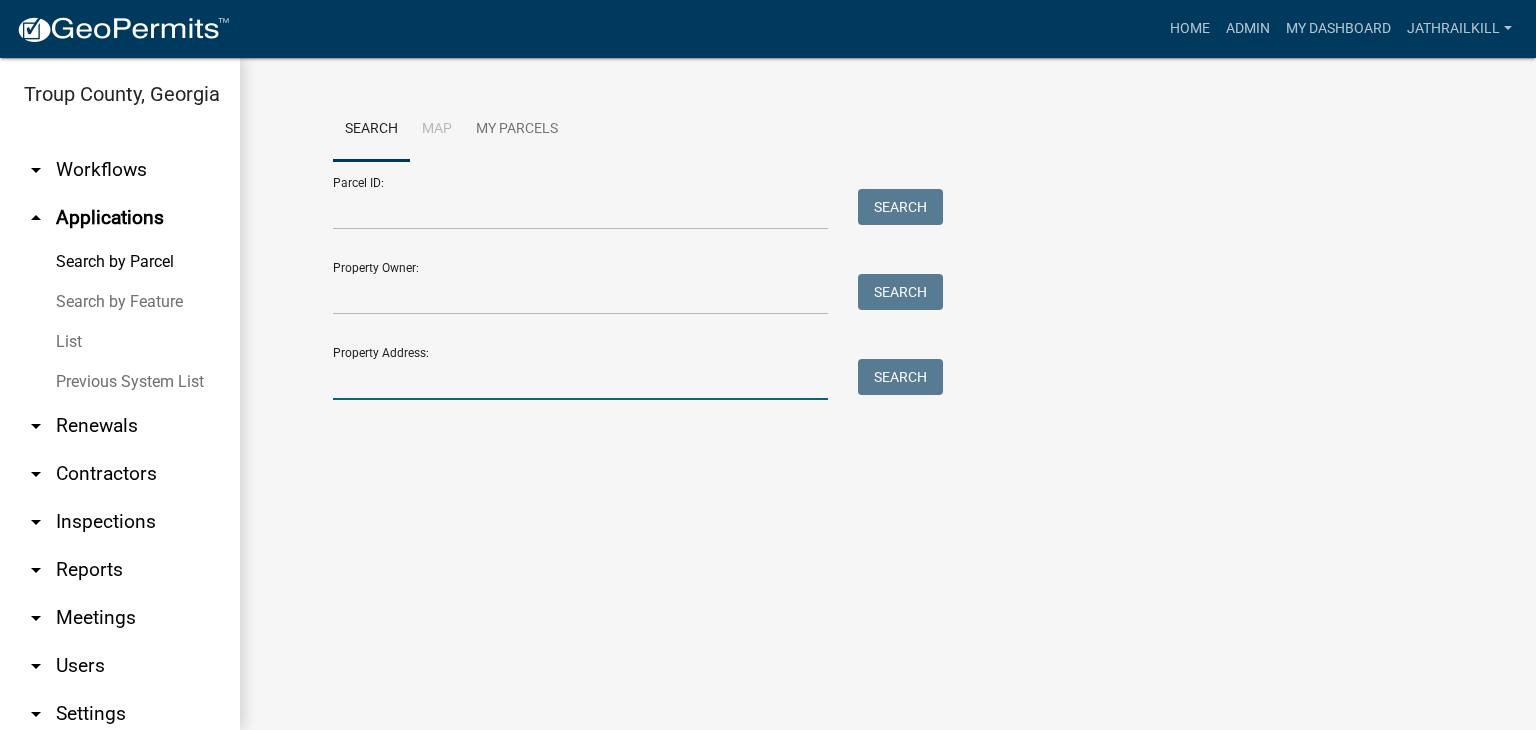 drag, startPoint x: 608, startPoint y: 397, endPoint x: 616, endPoint y: 383, distance: 16.124516 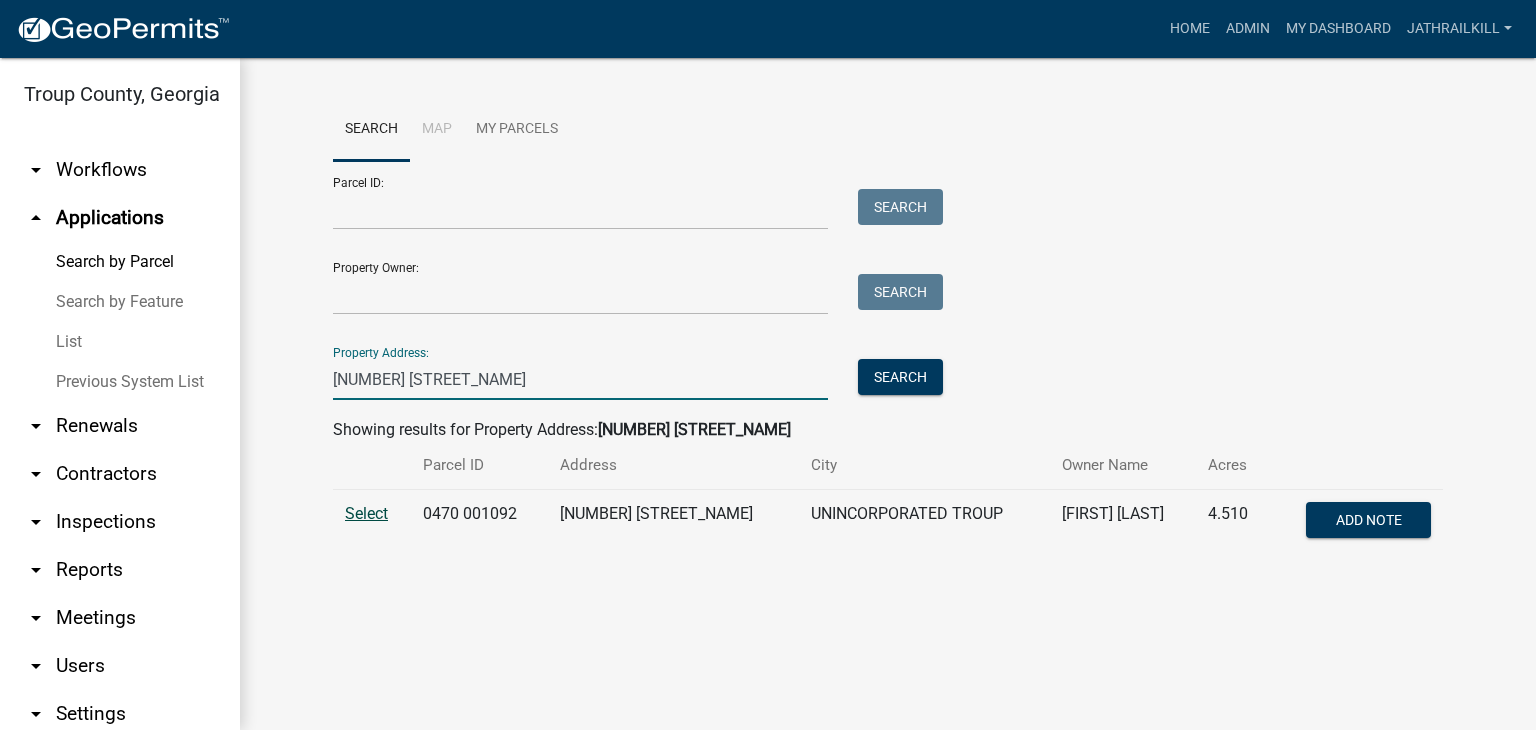 type on "[NUMBER] [STREET_NAME]" 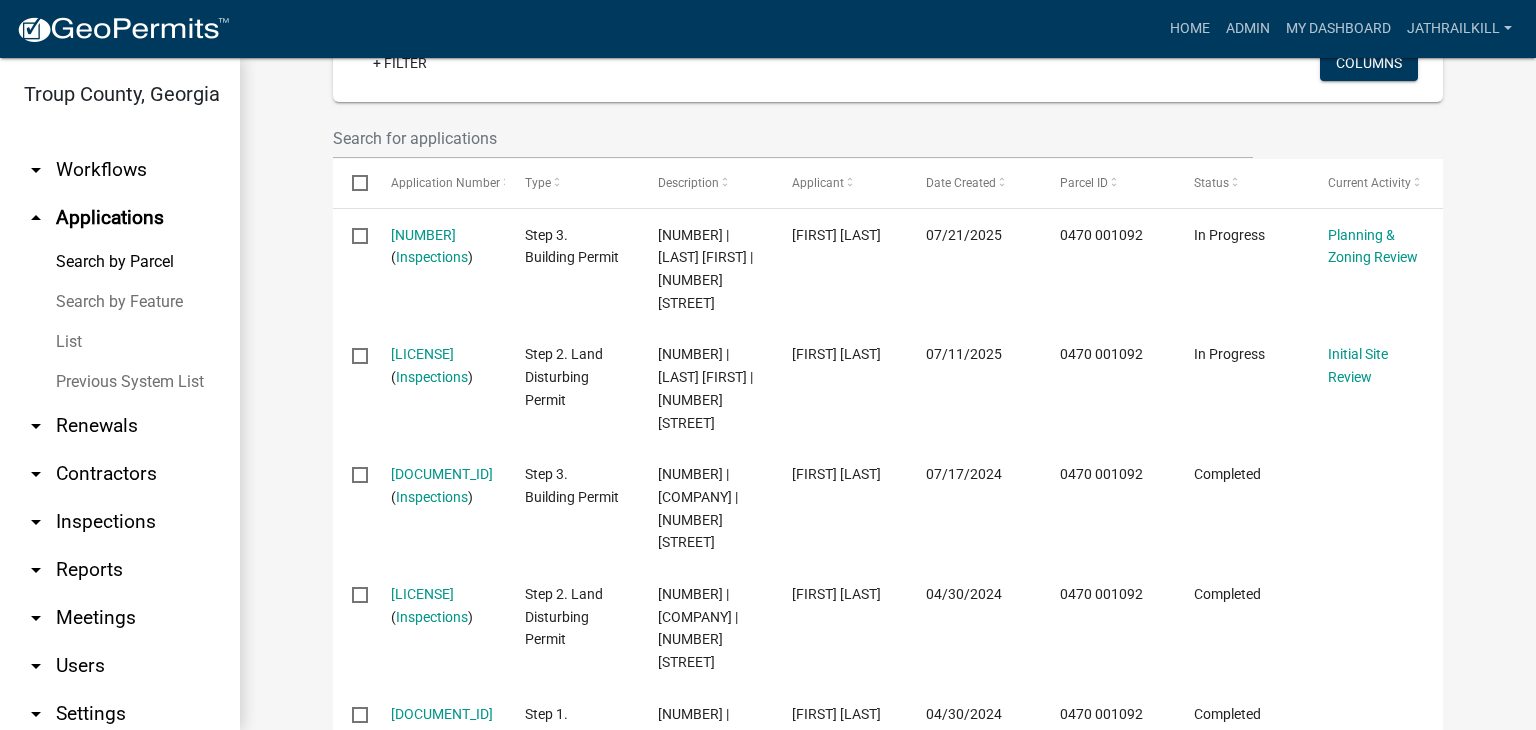 scroll, scrollTop: 600, scrollLeft: 0, axis: vertical 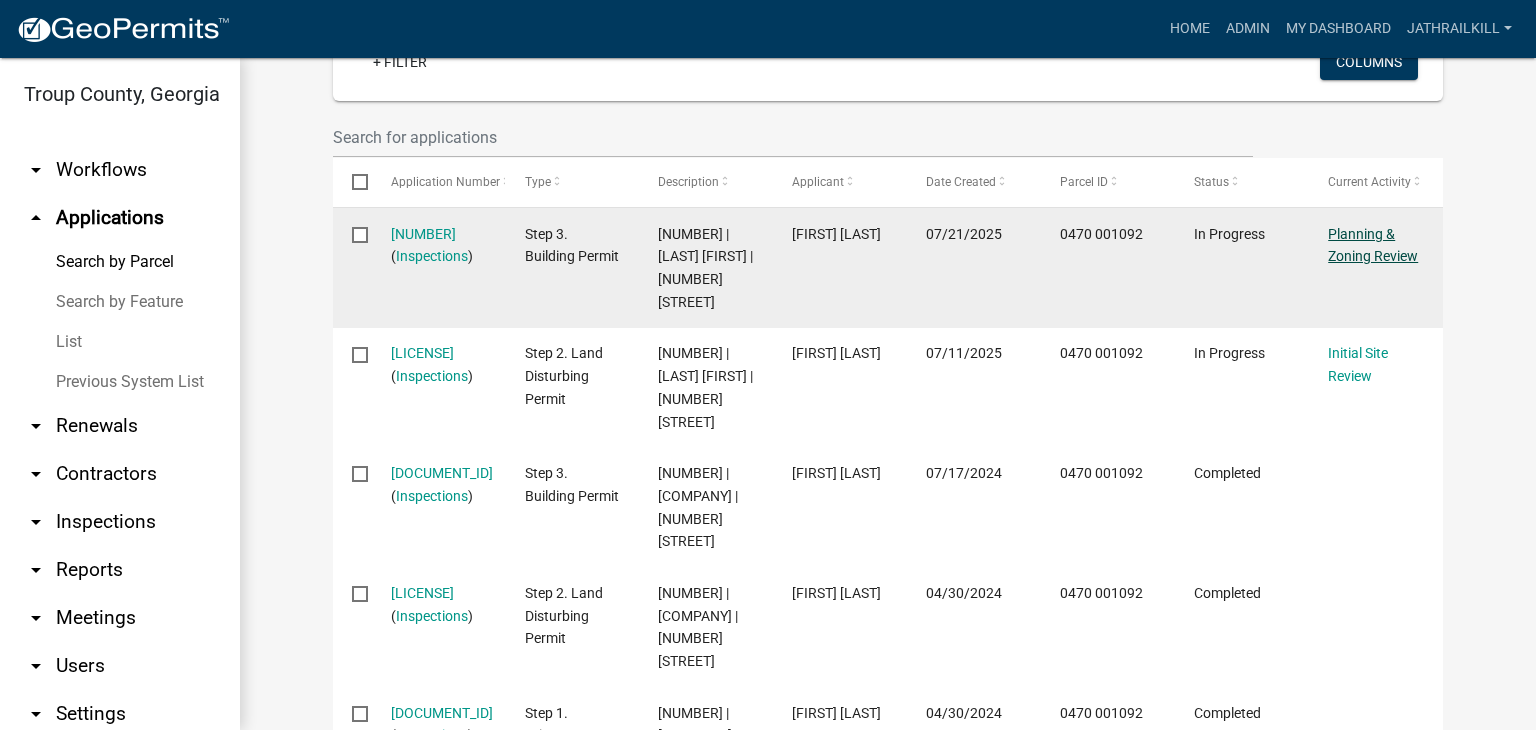 click on "Planning & Zoning Review" 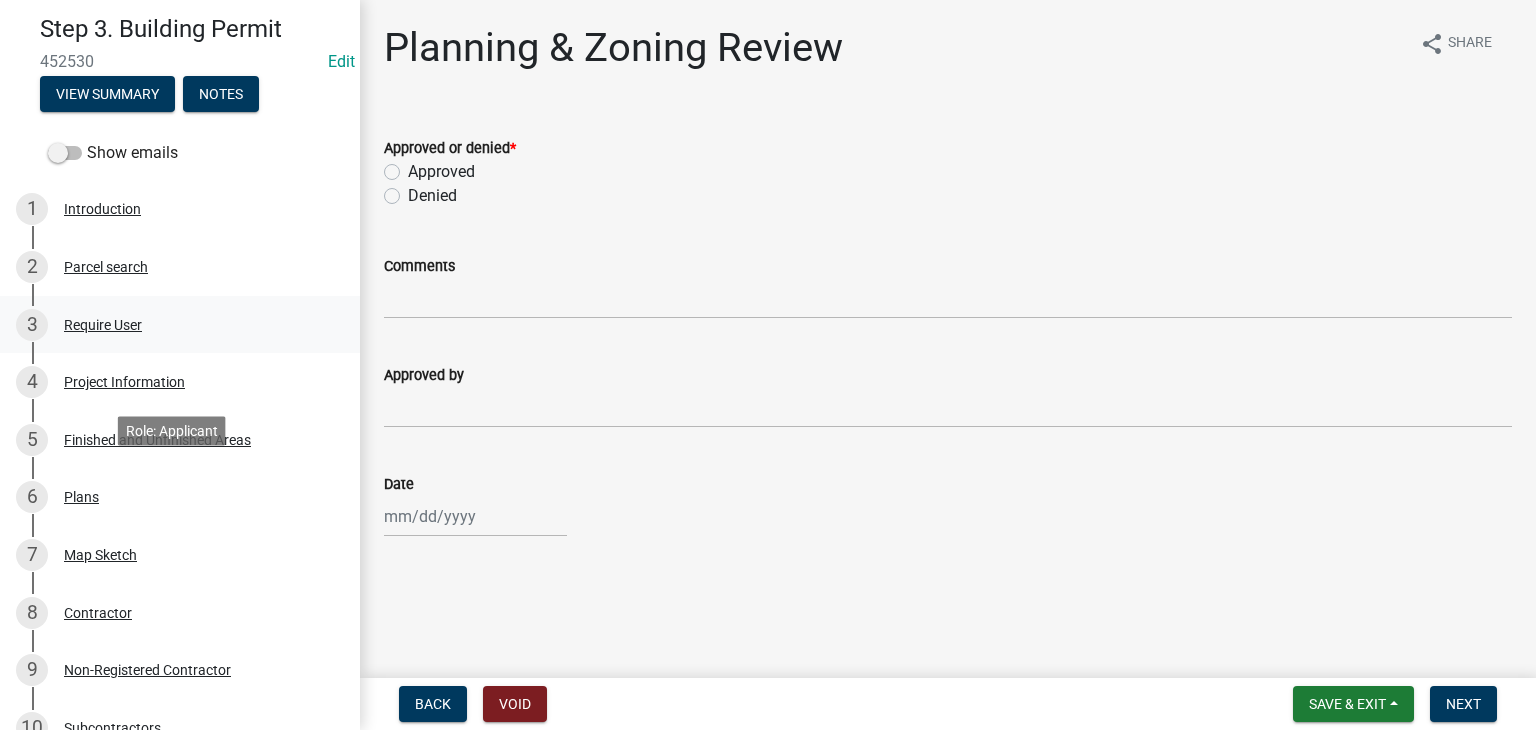 scroll, scrollTop: 0, scrollLeft: 0, axis: both 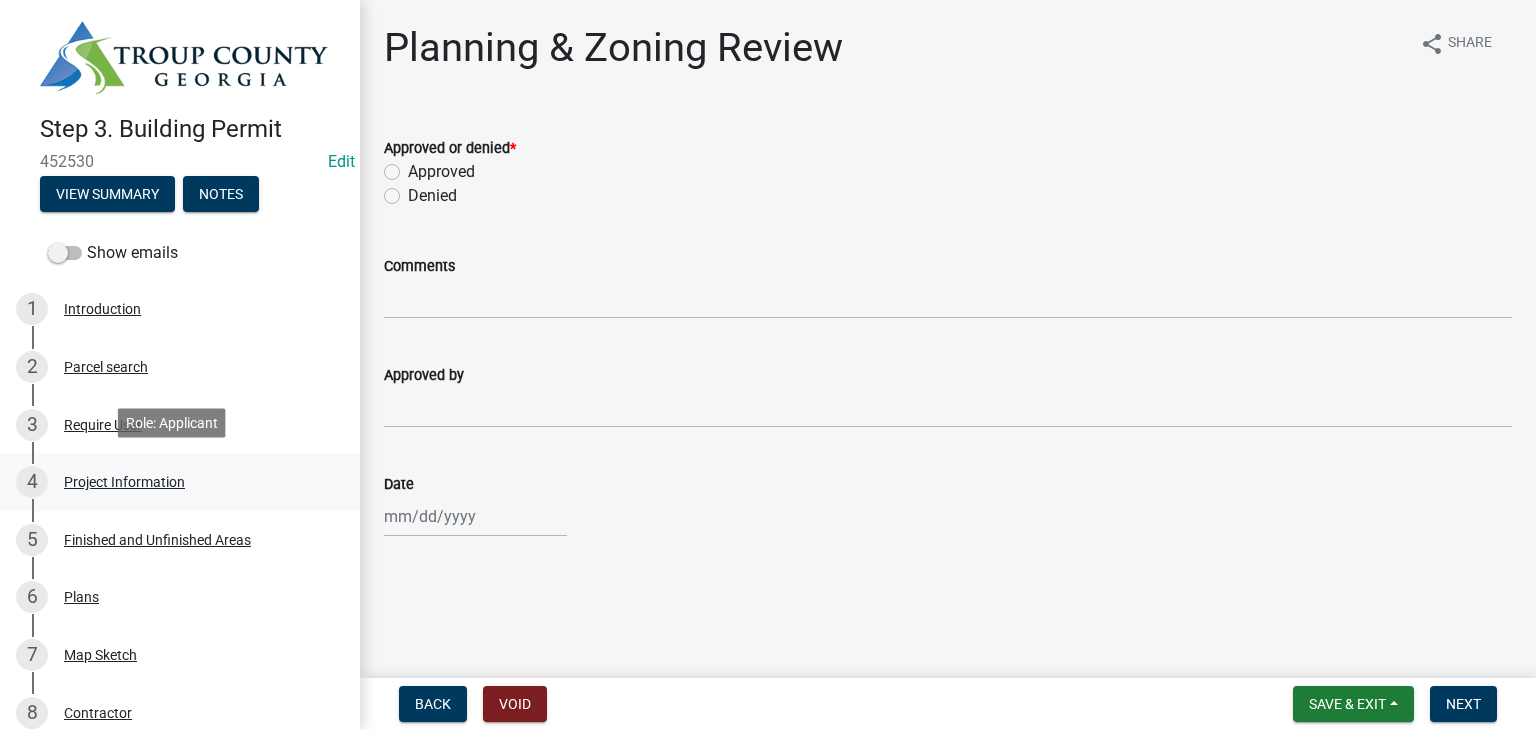 click on "4     Project Information" at bounding box center (172, 482) 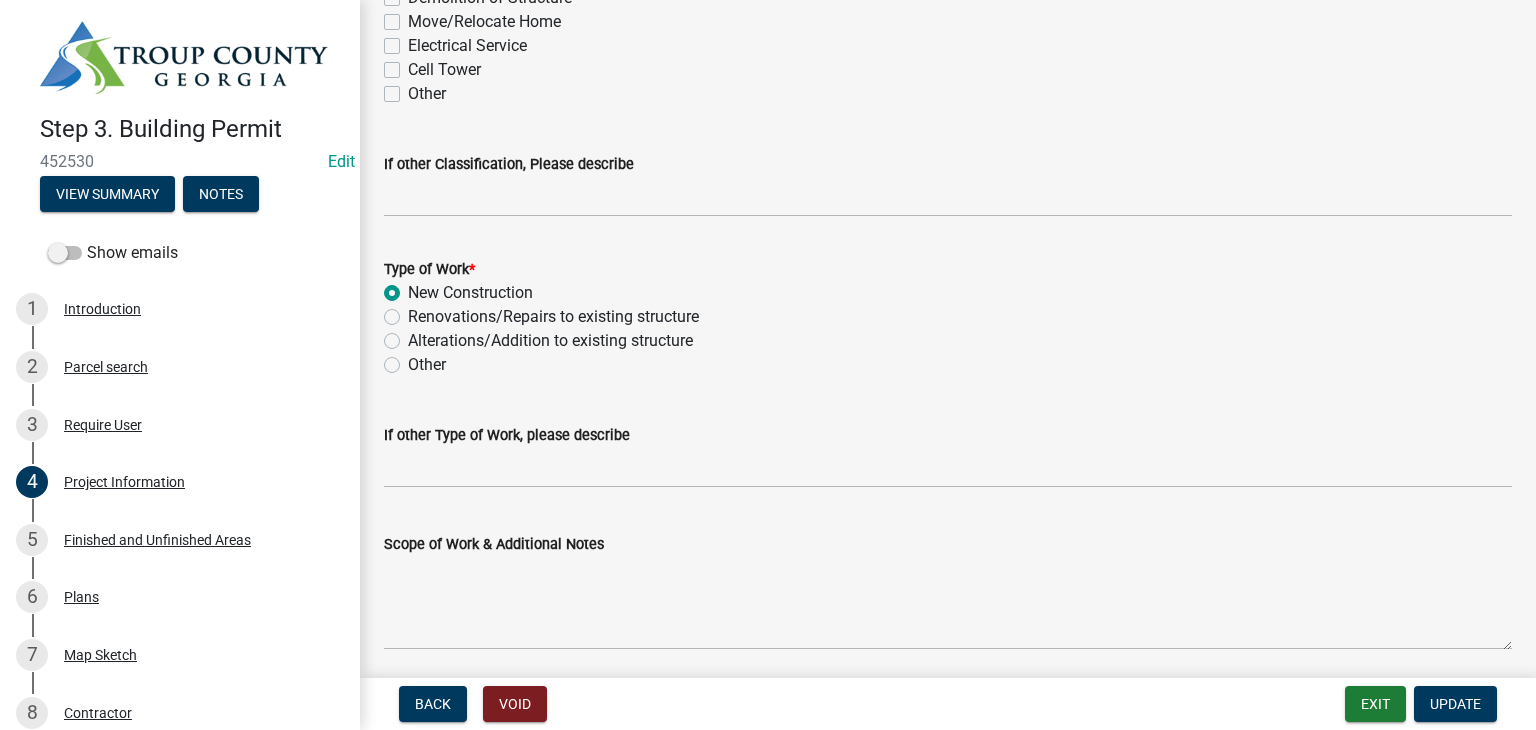 scroll, scrollTop: 2000, scrollLeft: 0, axis: vertical 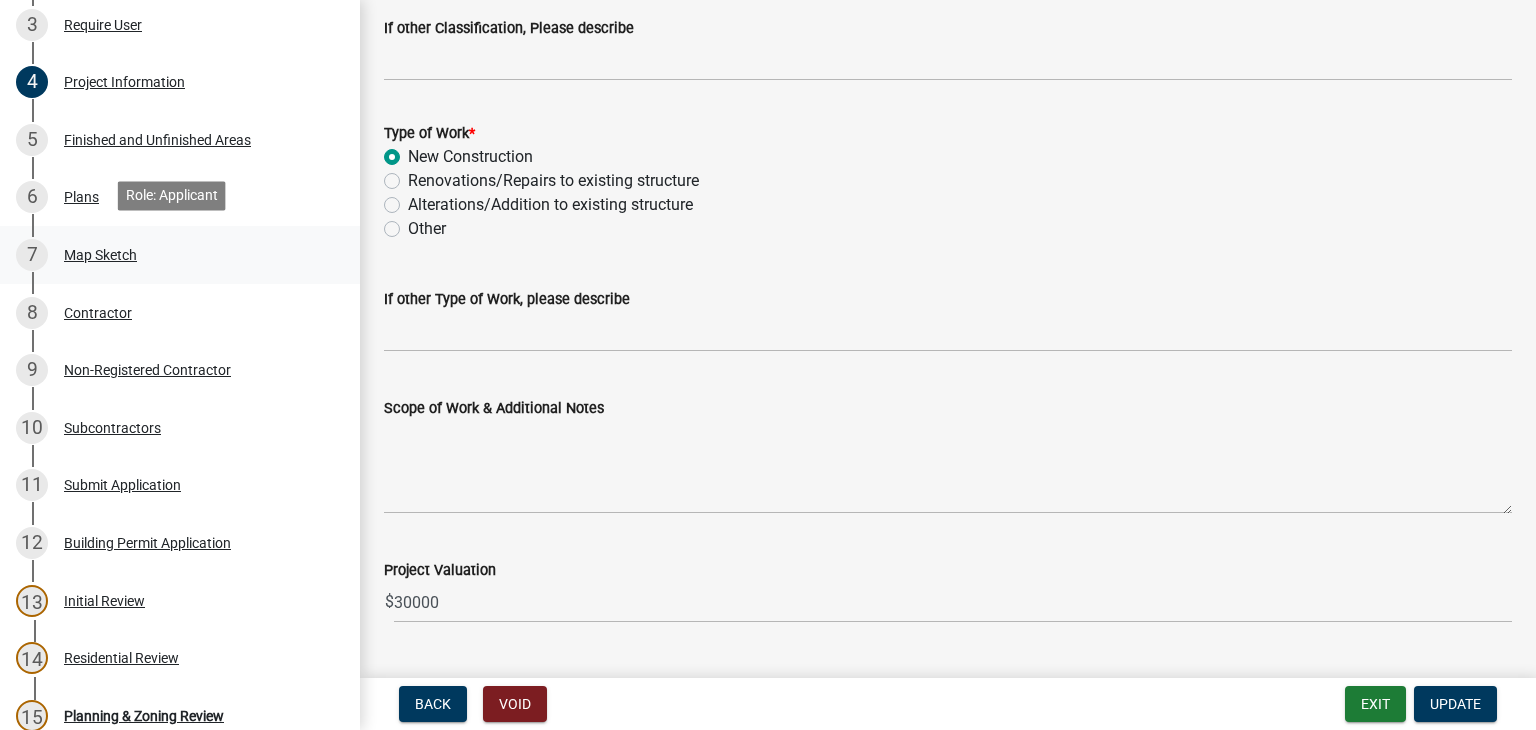 click on "7     Map Sketch" at bounding box center (172, 255) 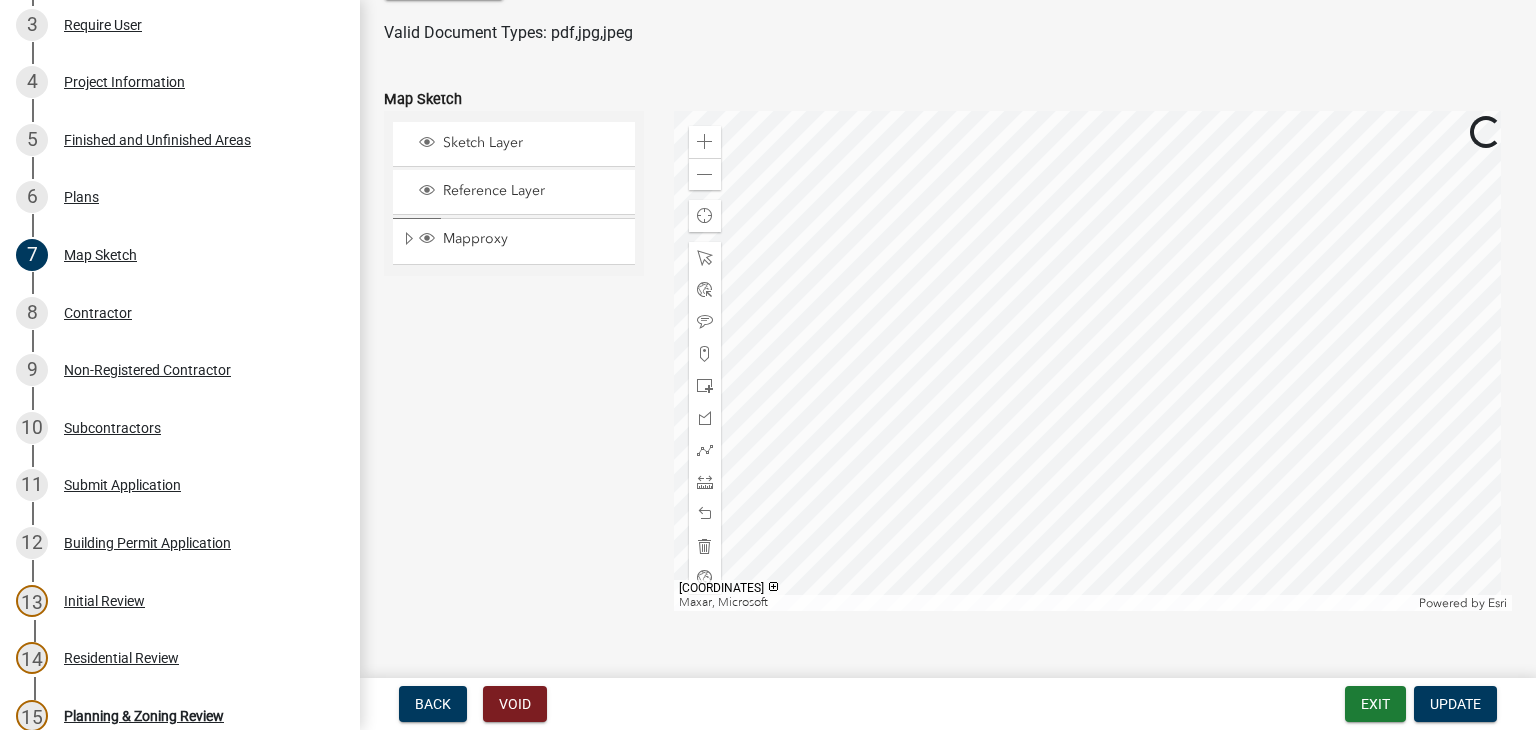 scroll, scrollTop: 173, scrollLeft: 0, axis: vertical 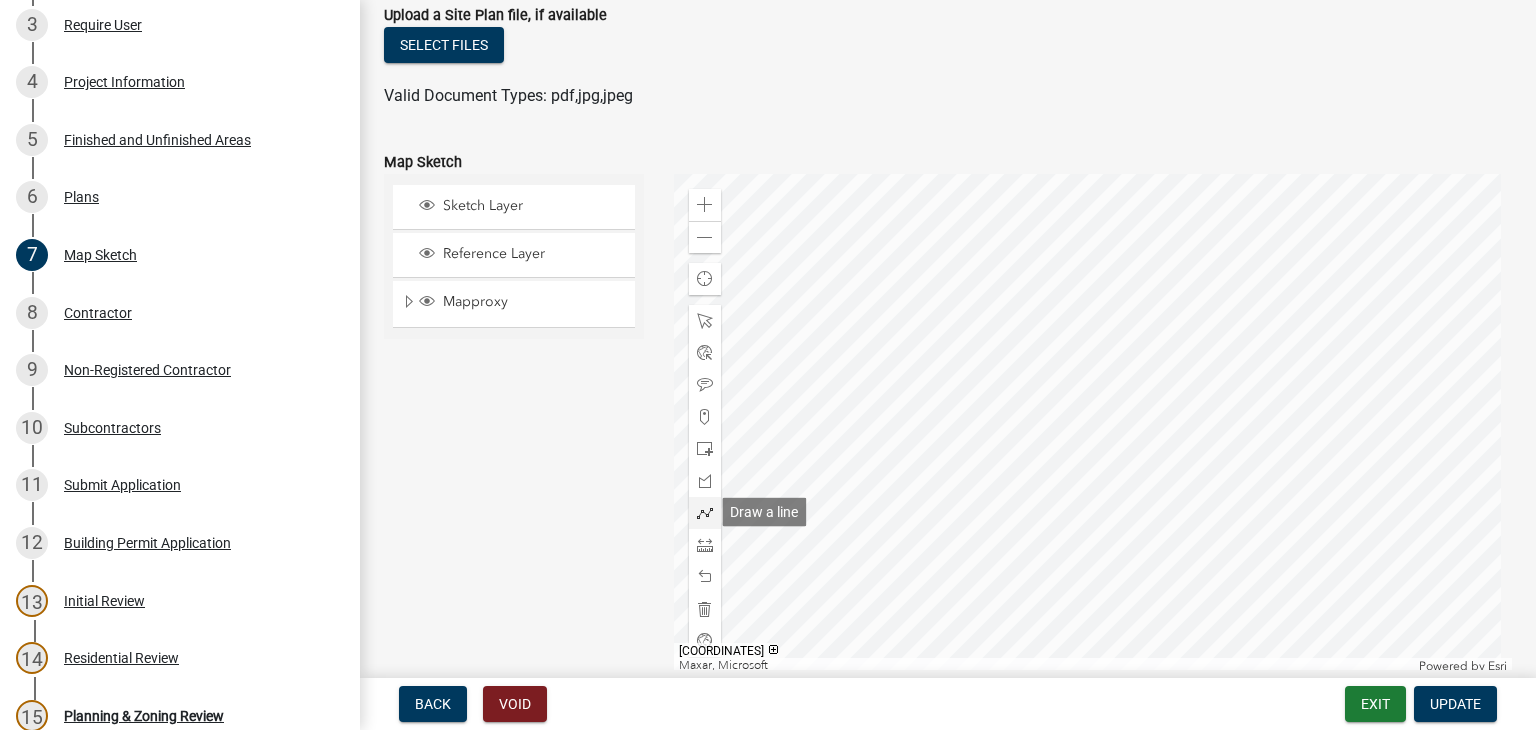 click 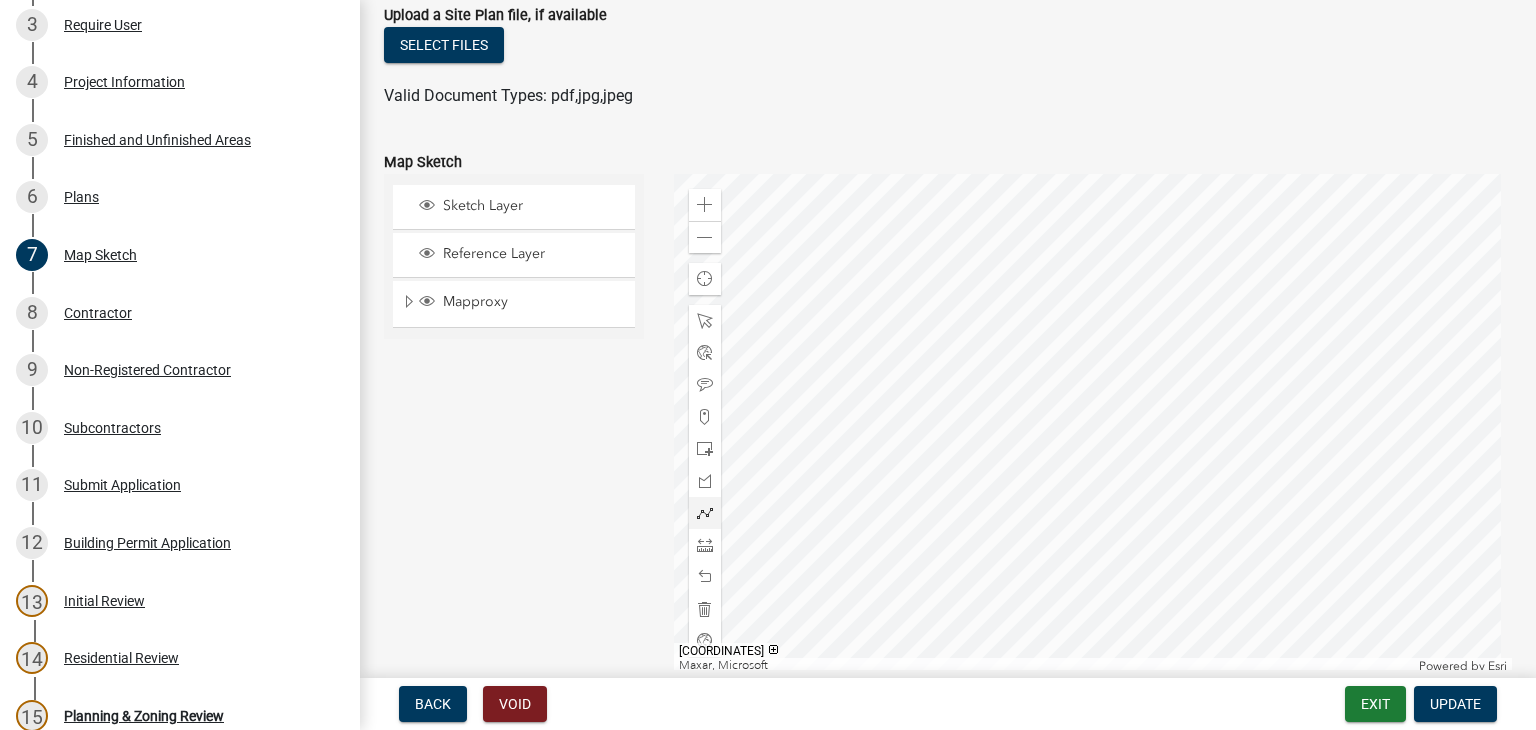 scroll, scrollTop: 177, scrollLeft: 0, axis: vertical 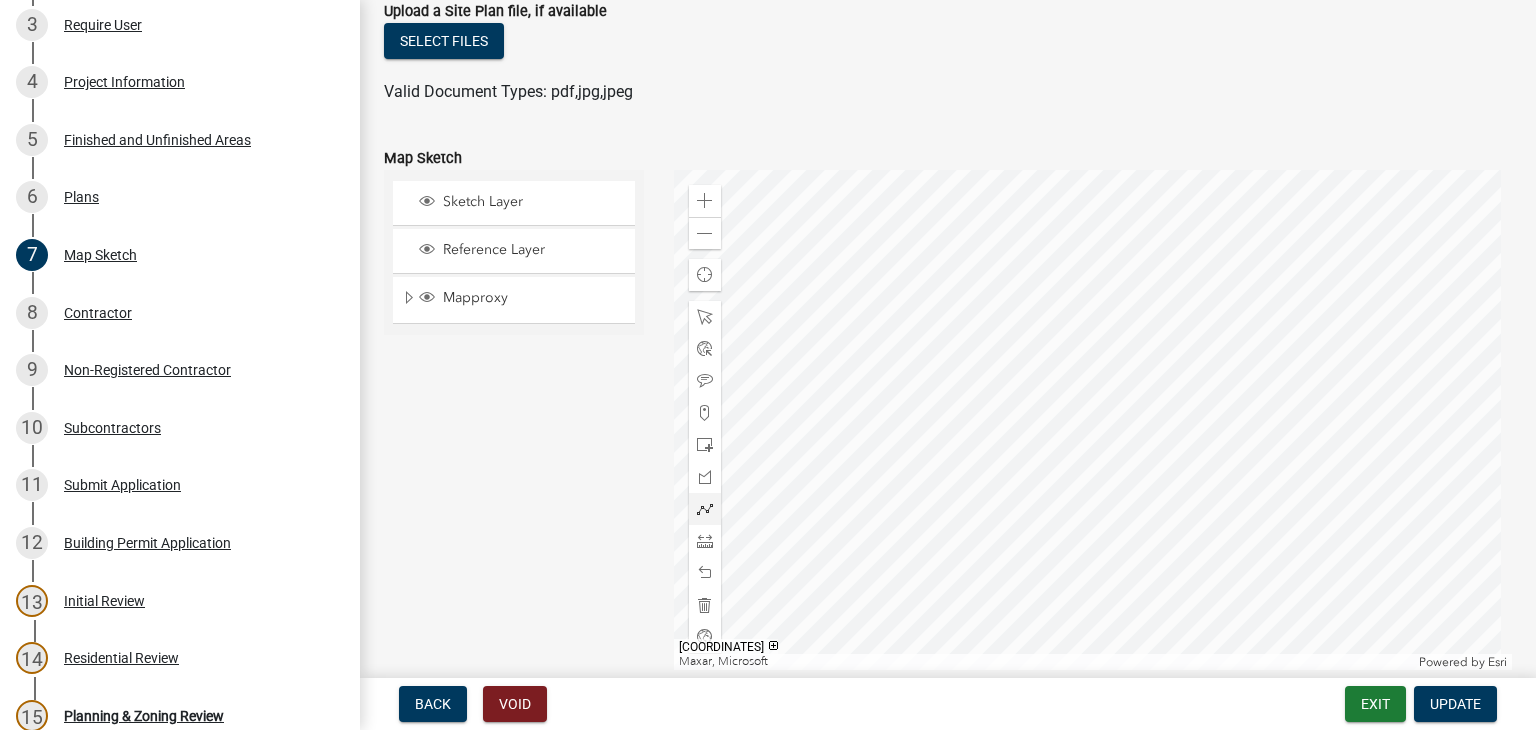 click 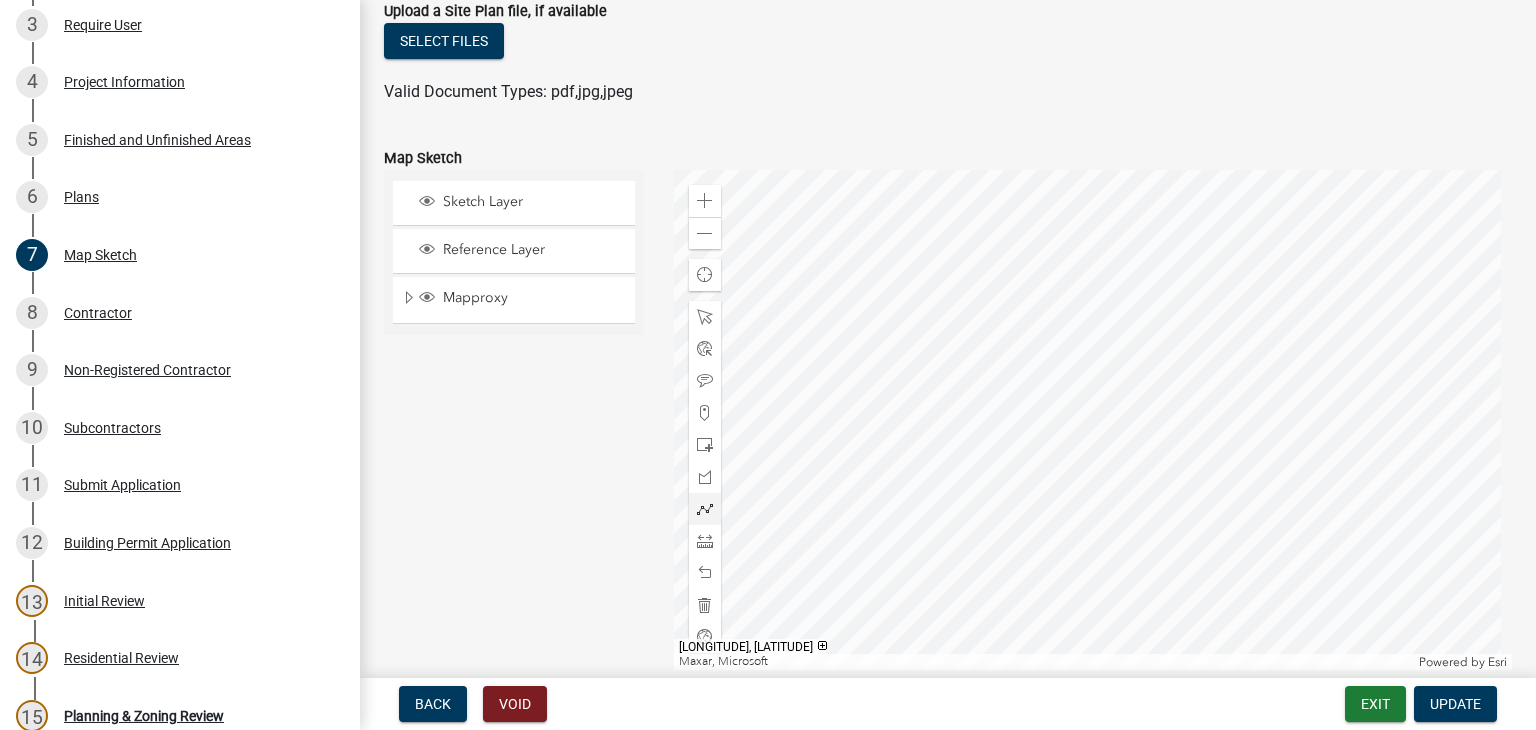 click 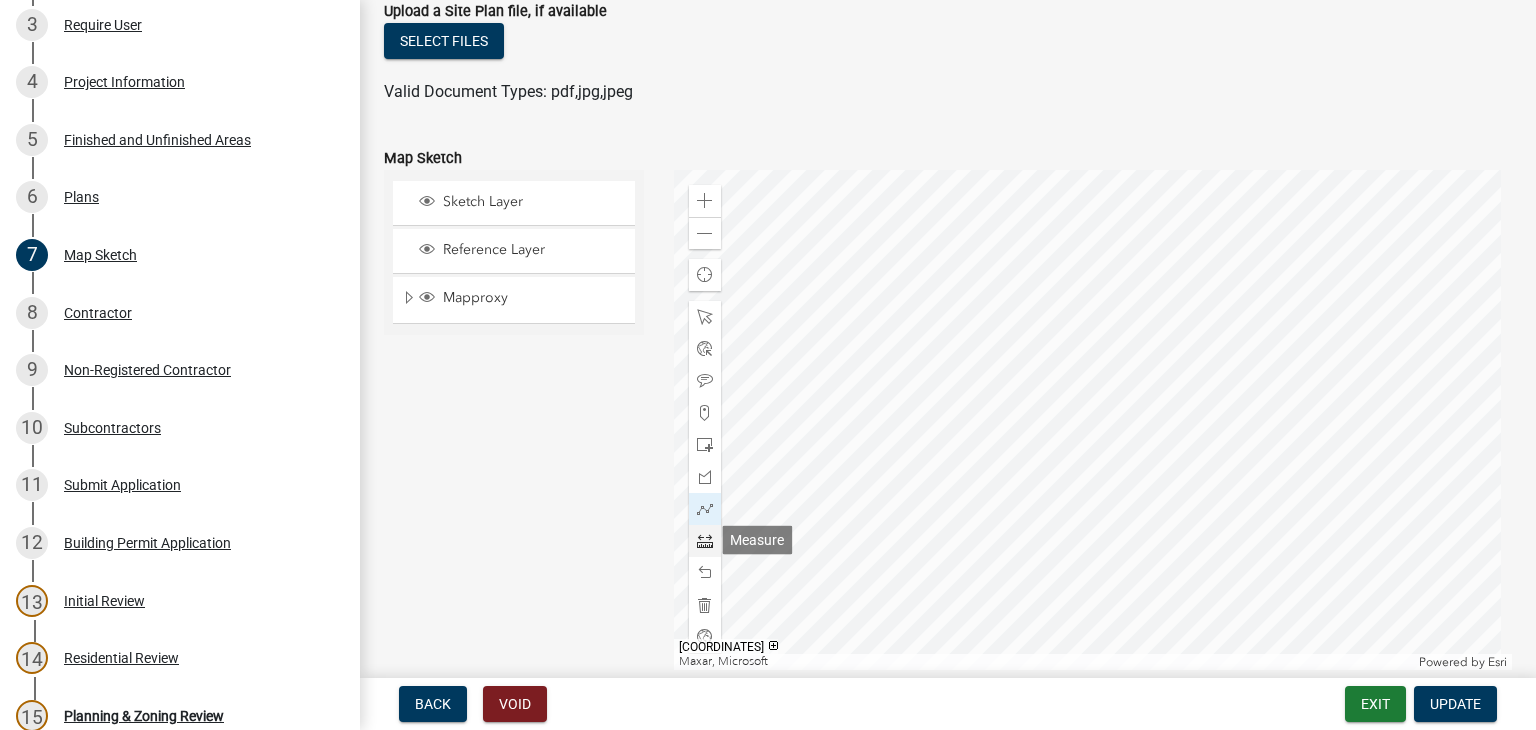 click 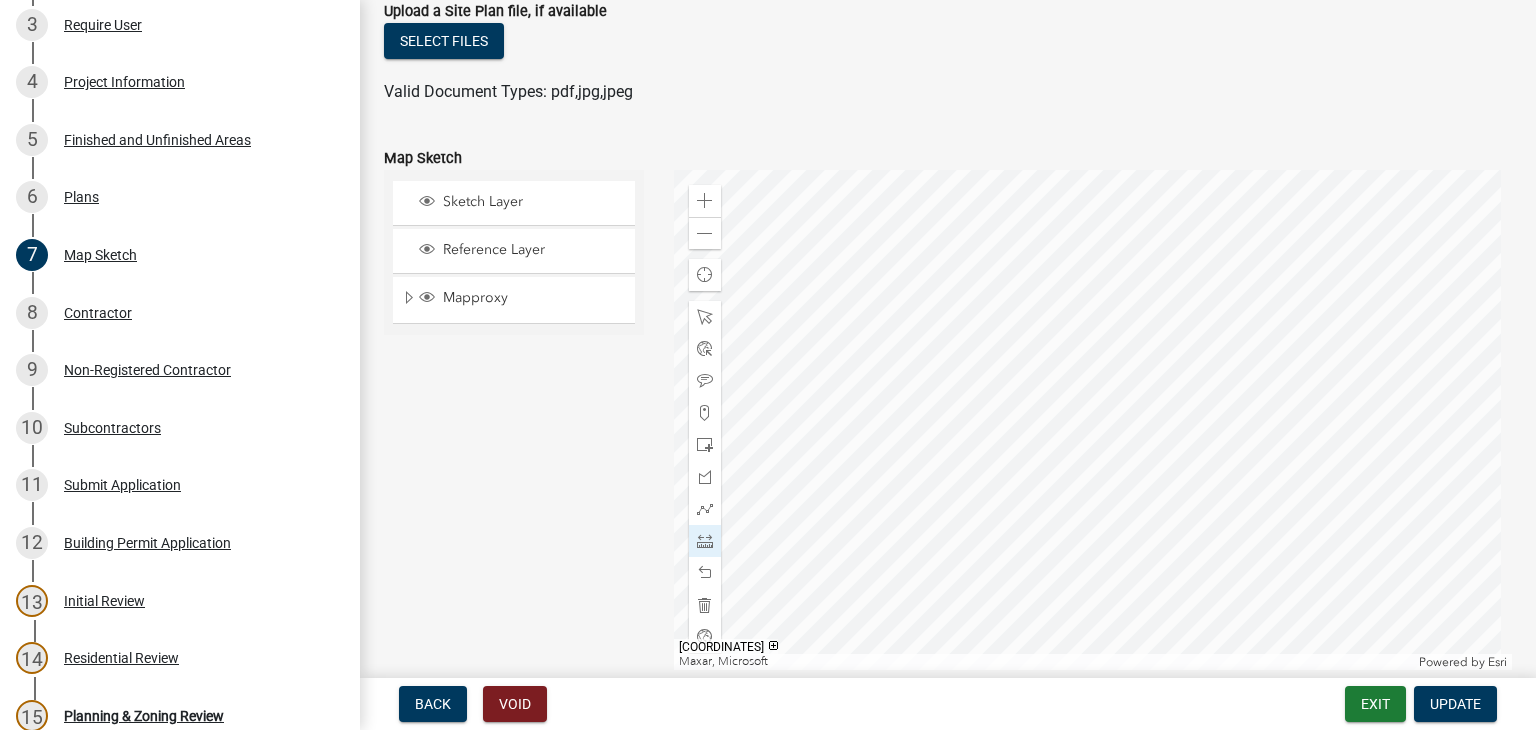 click 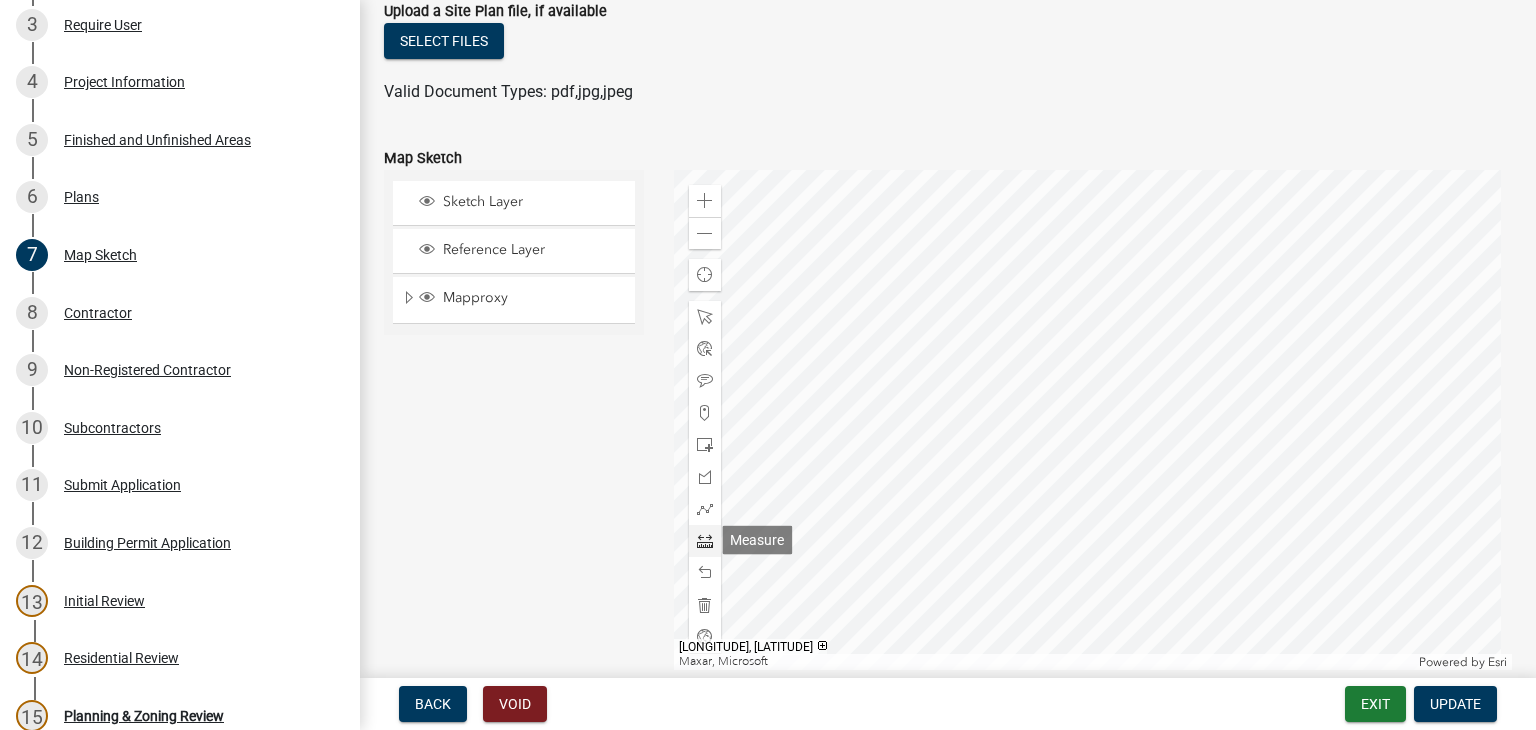 click 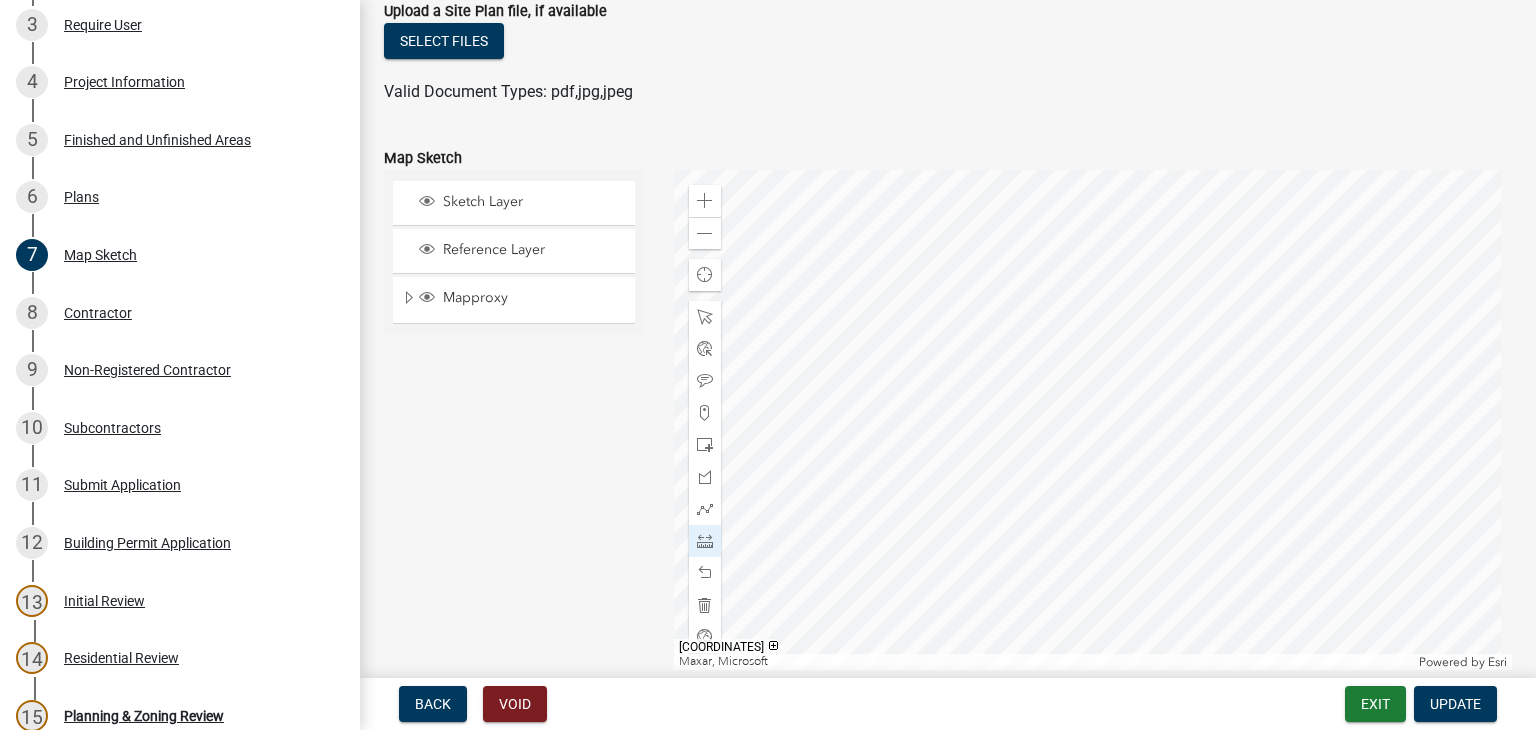 click 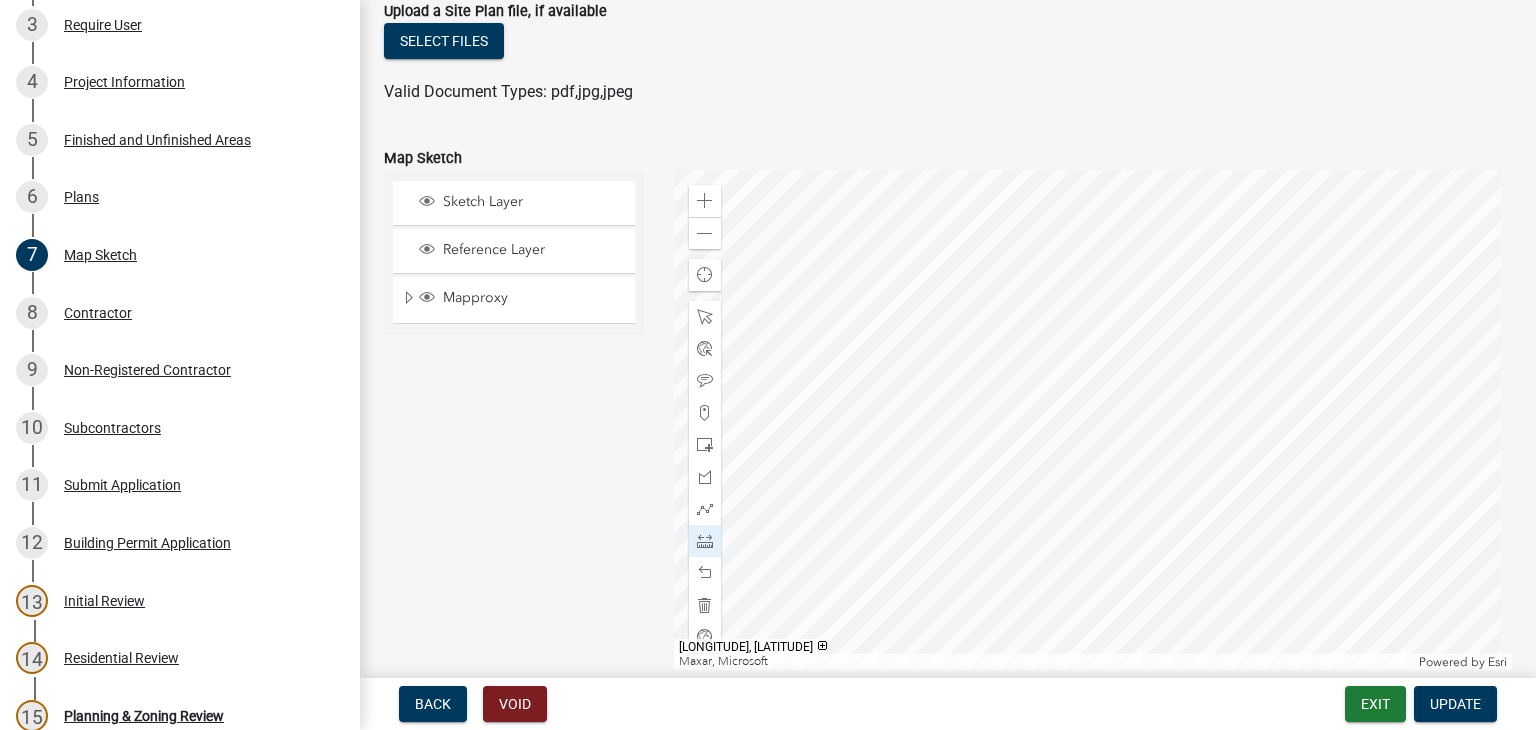 click 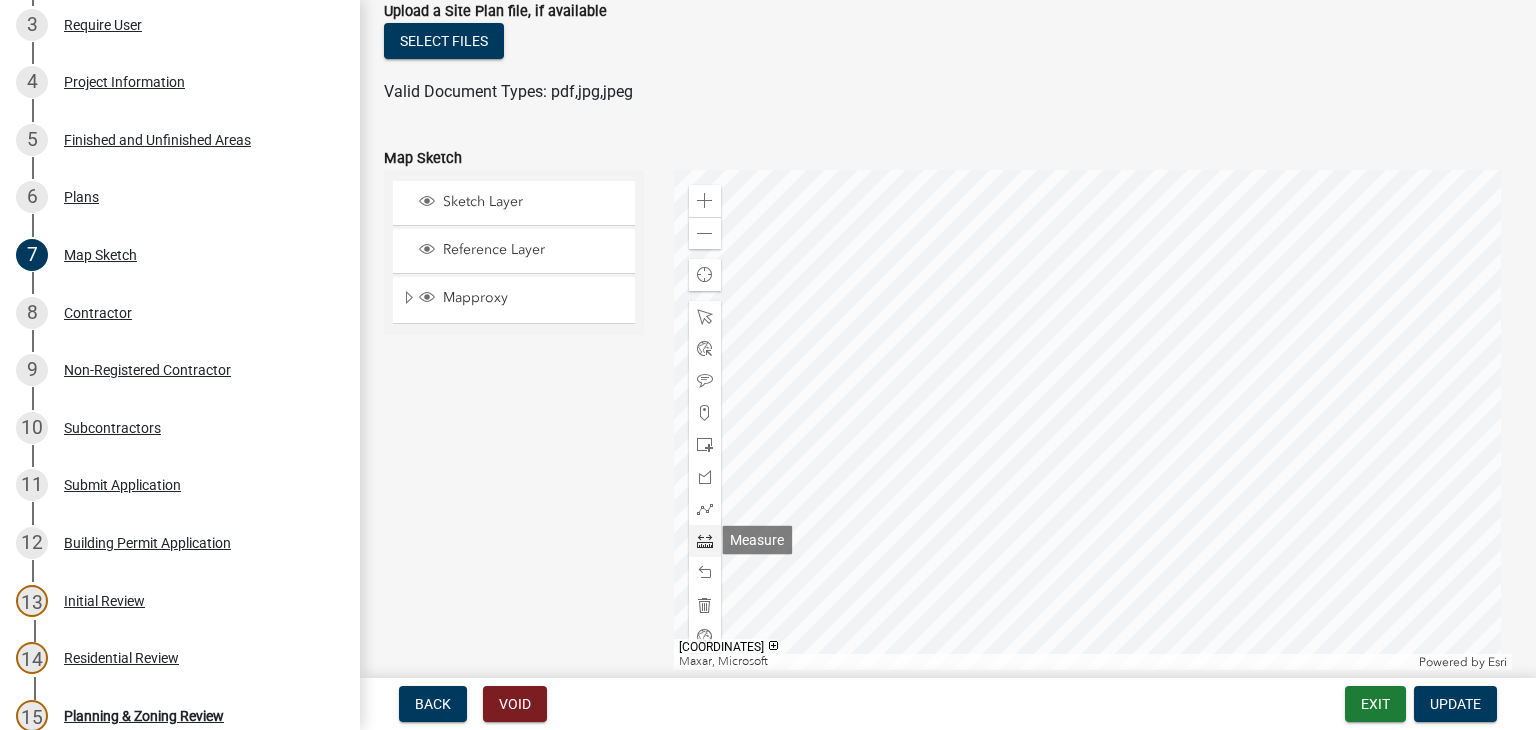 click 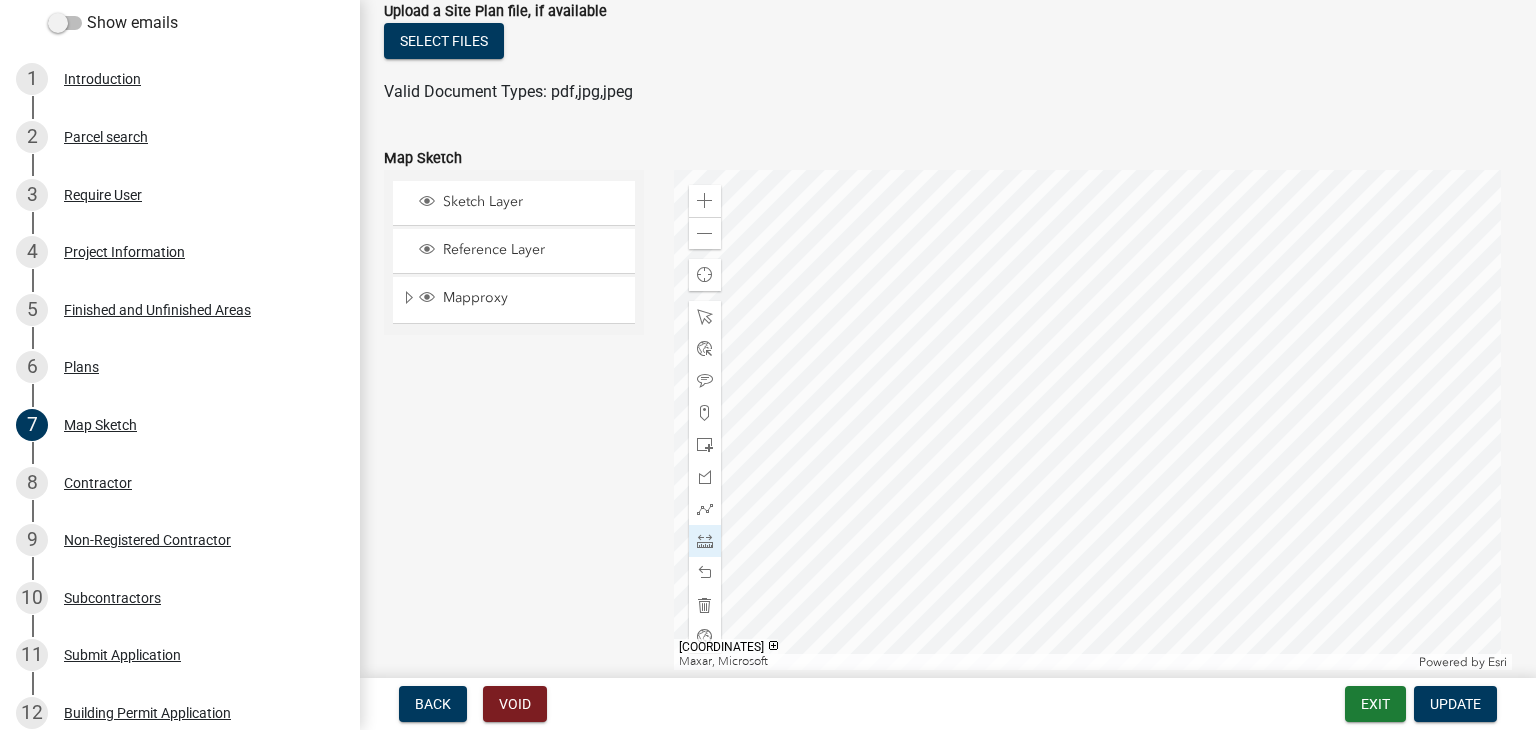 scroll, scrollTop: 100, scrollLeft: 0, axis: vertical 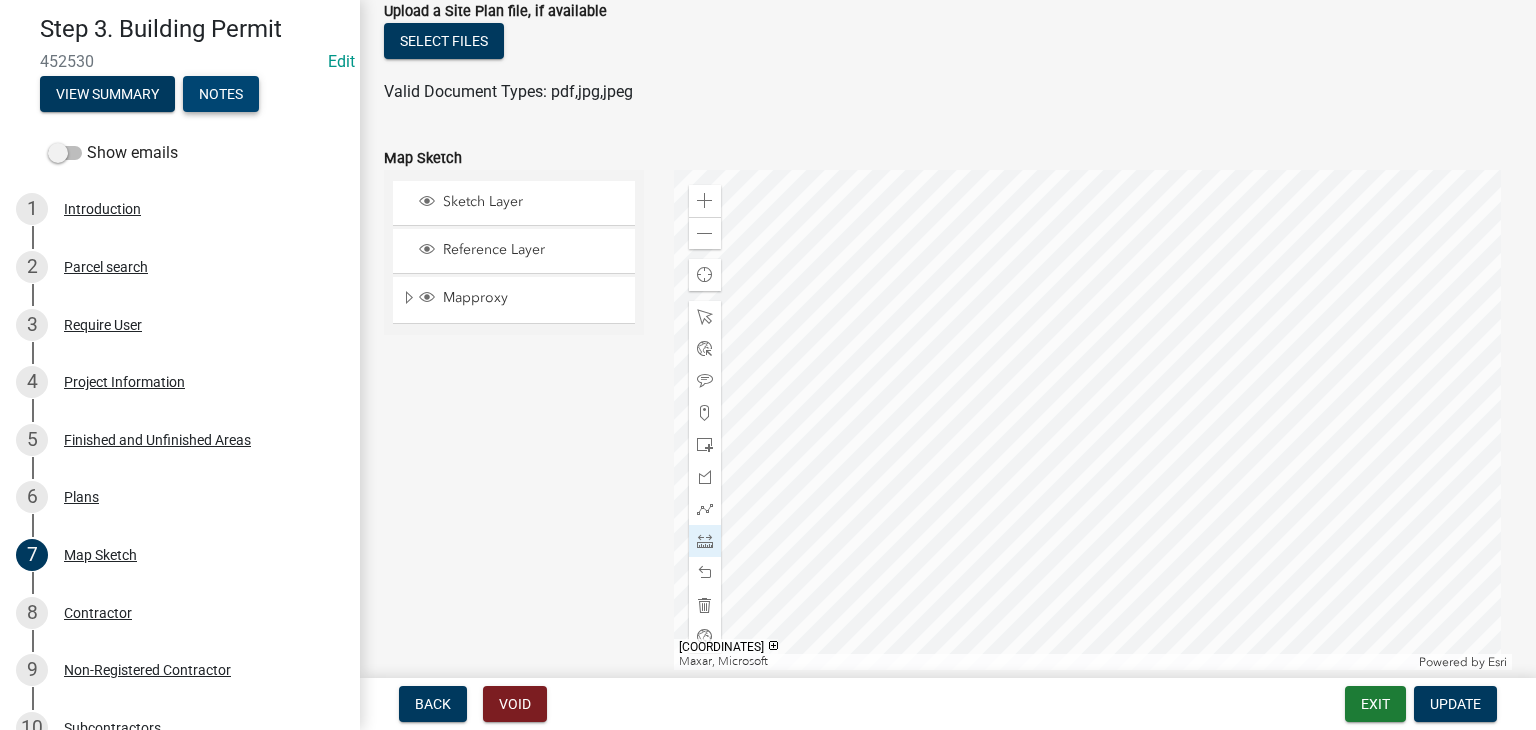 click on "Notes" at bounding box center [221, 94] 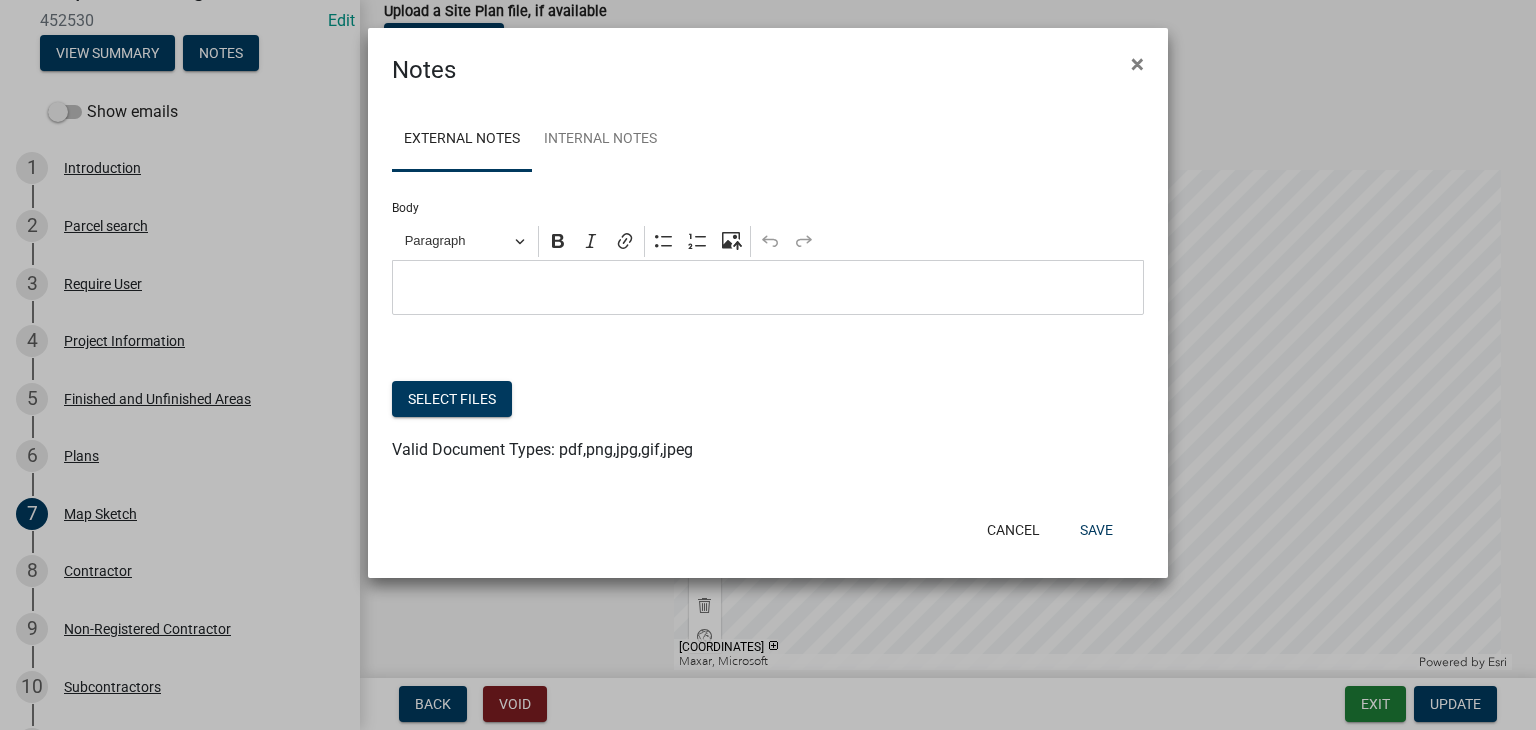 scroll, scrollTop: 62, scrollLeft: 0, axis: vertical 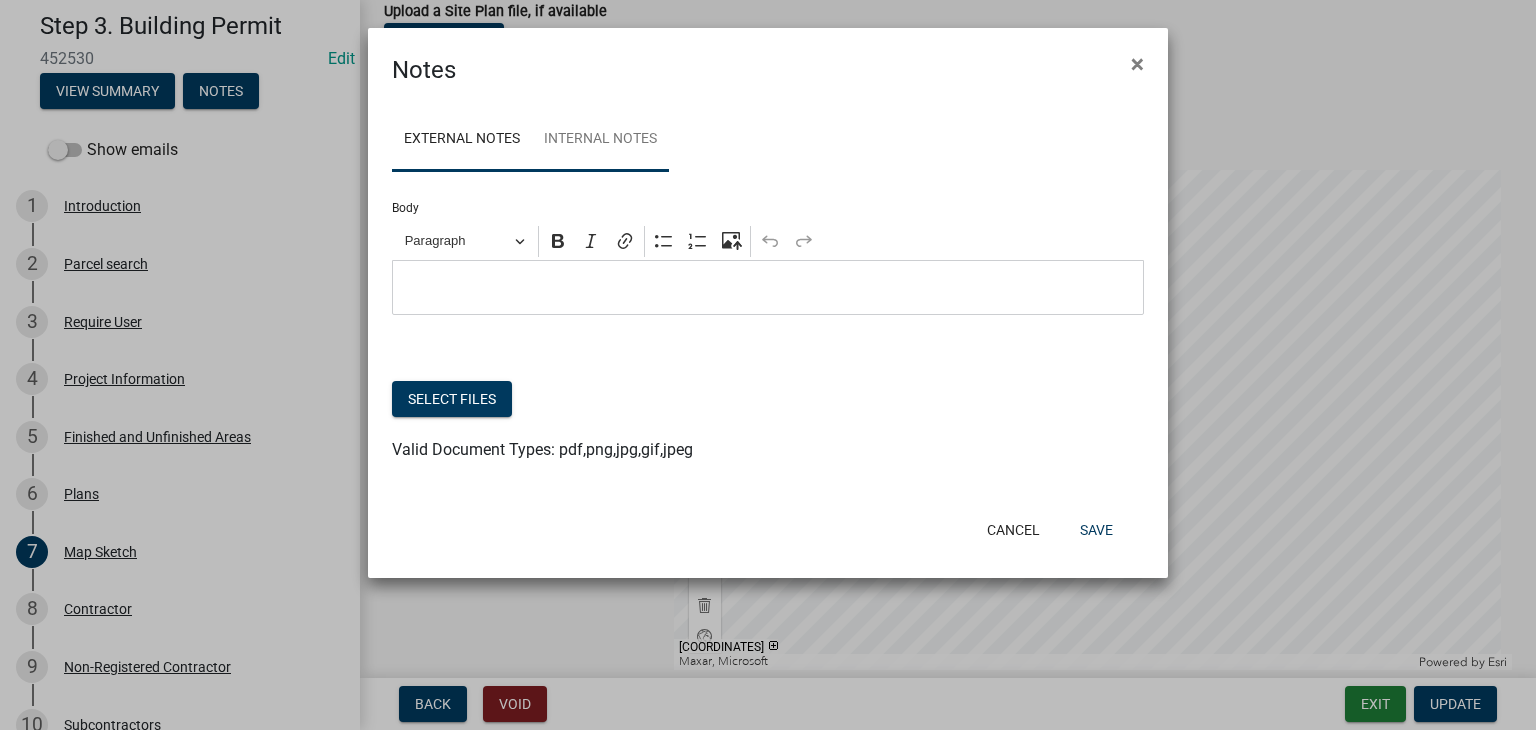 click on "Internal Notes" at bounding box center (600, 140) 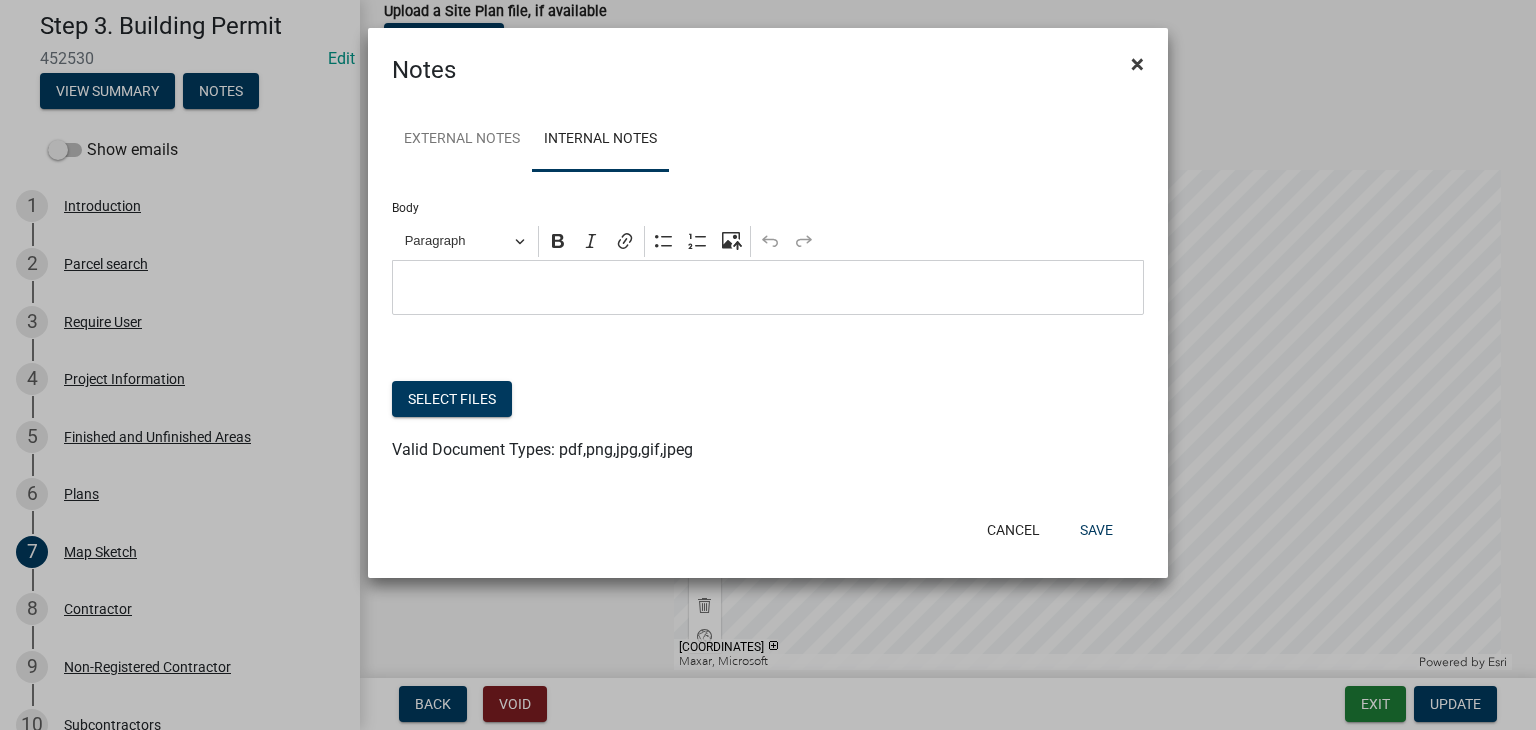 click on "×" 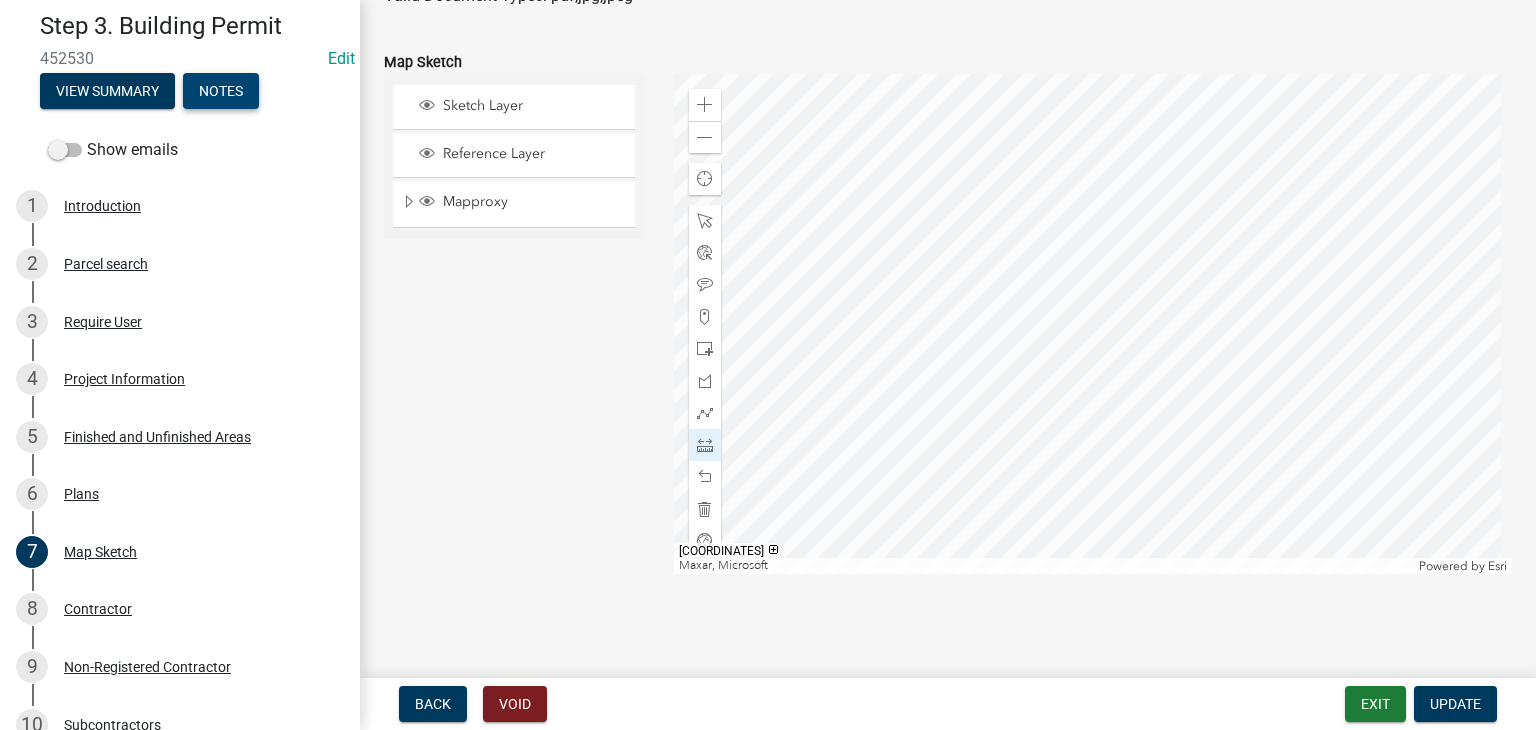 scroll, scrollTop: 173, scrollLeft: 0, axis: vertical 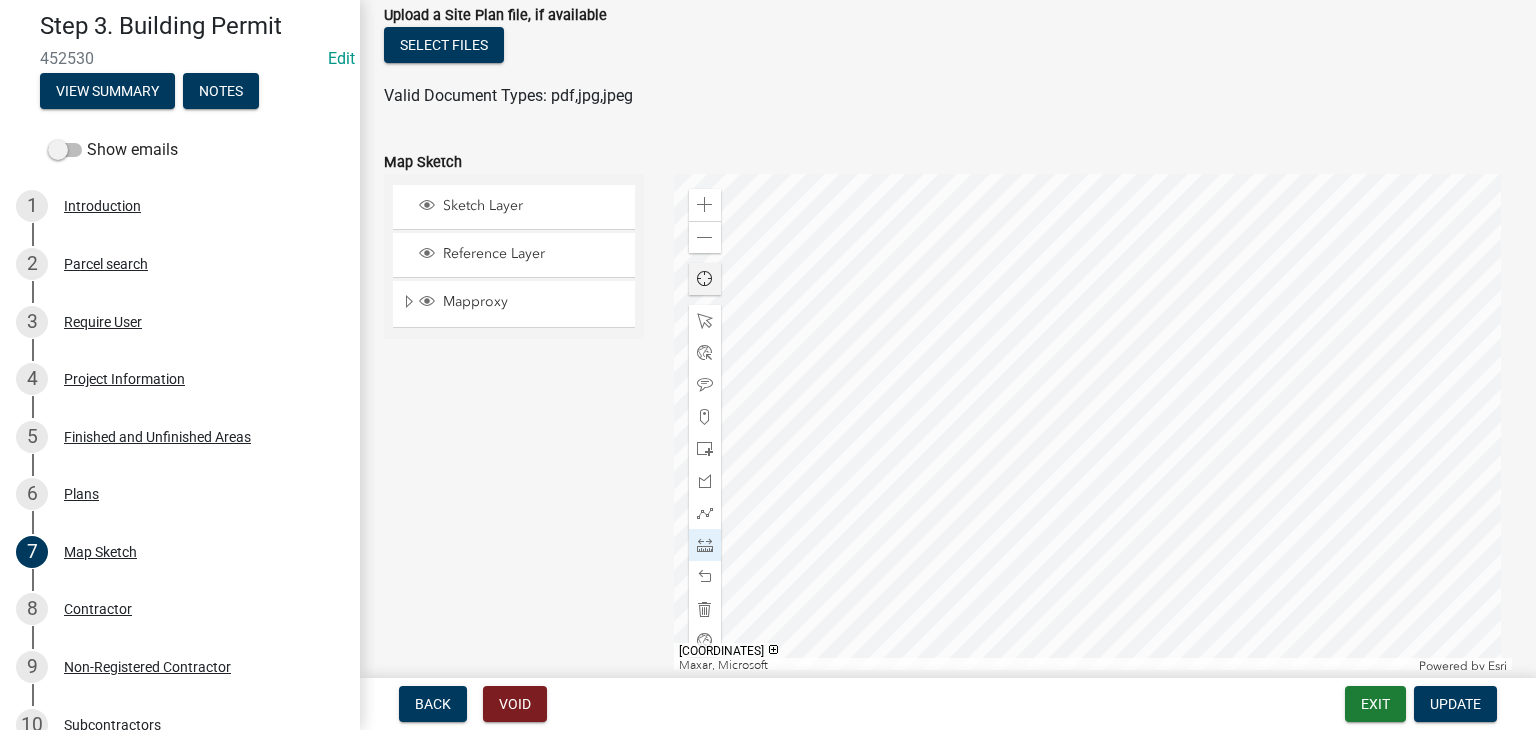 click 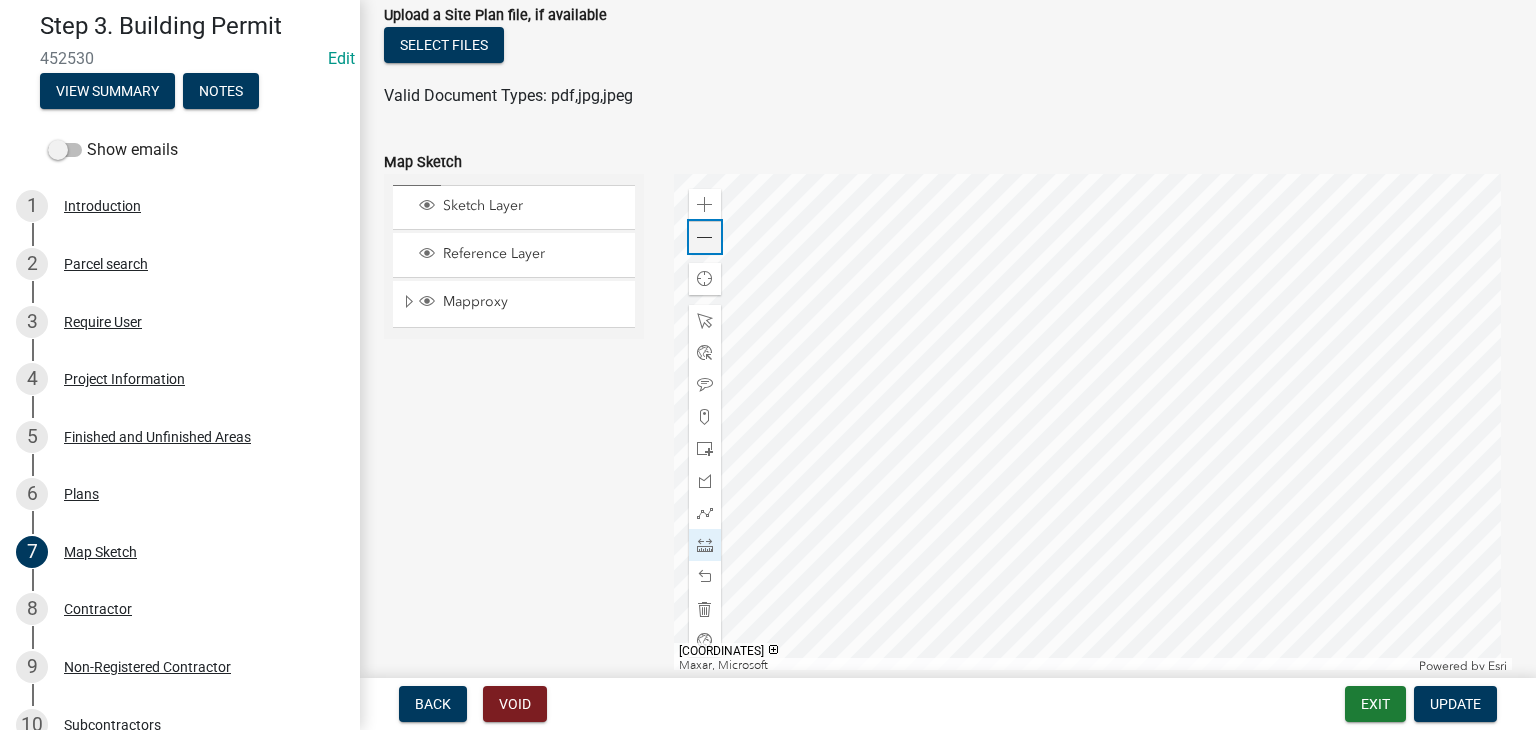 click 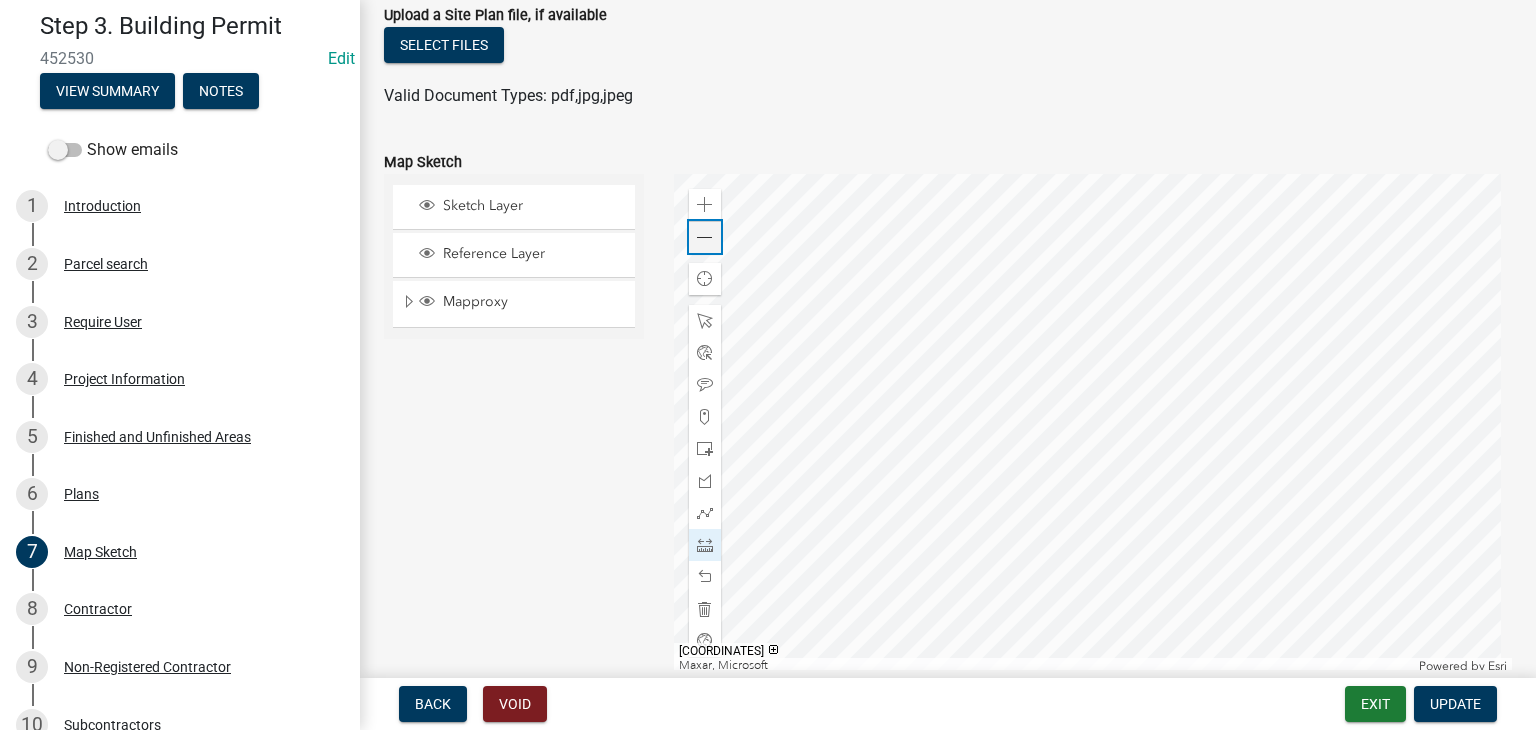 click 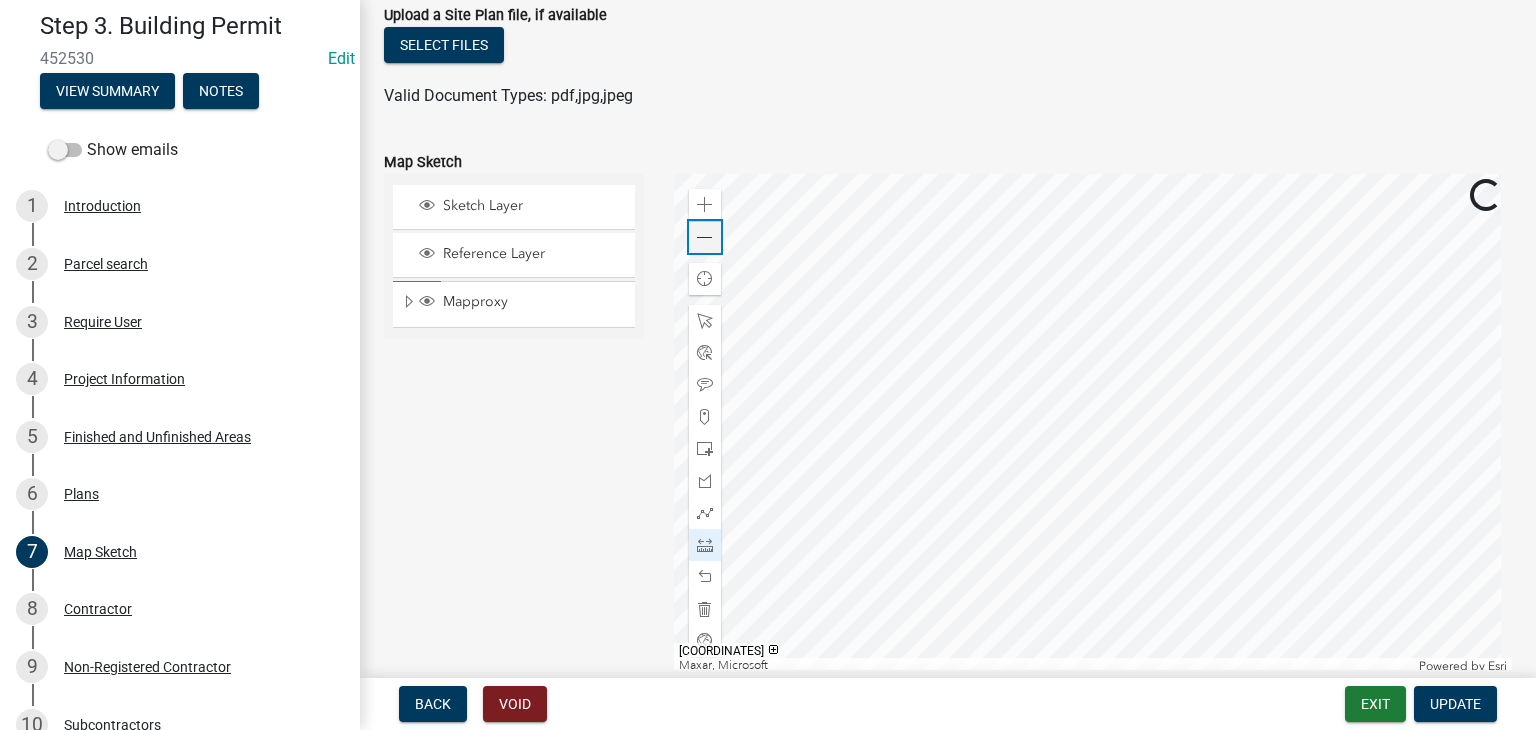 click 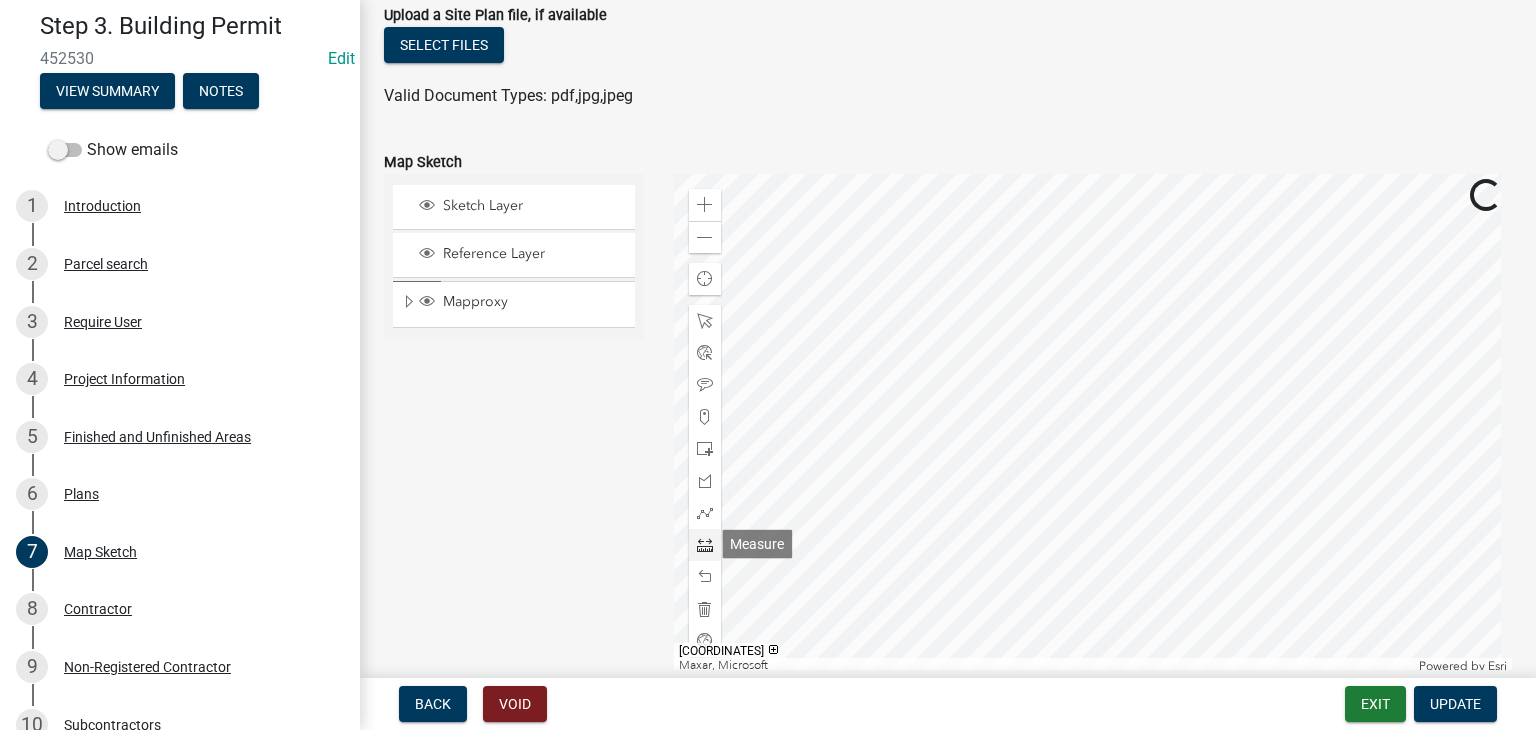 click 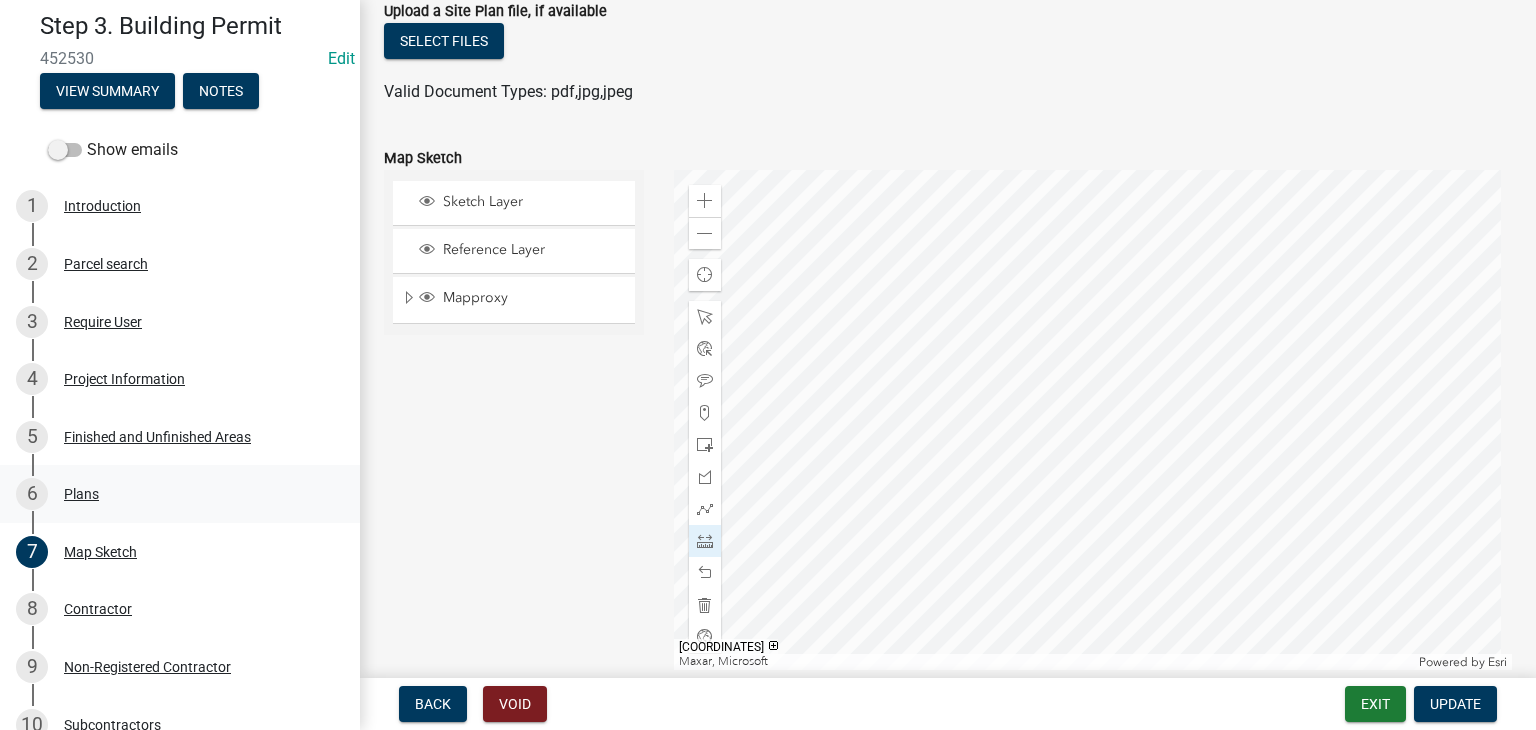 click on "6     Plans" at bounding box center [180, 494] 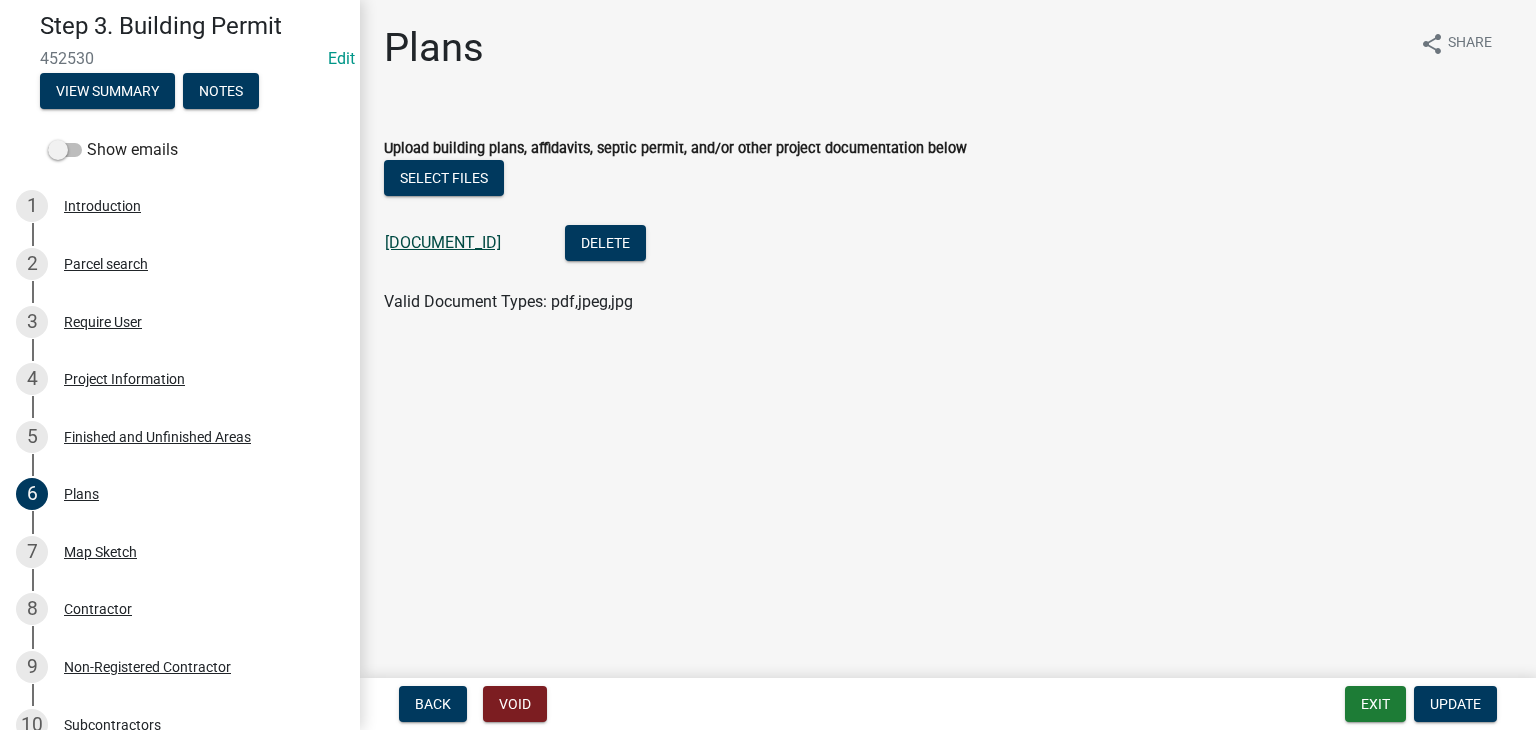 click on "[DOCUMENT_ID]" 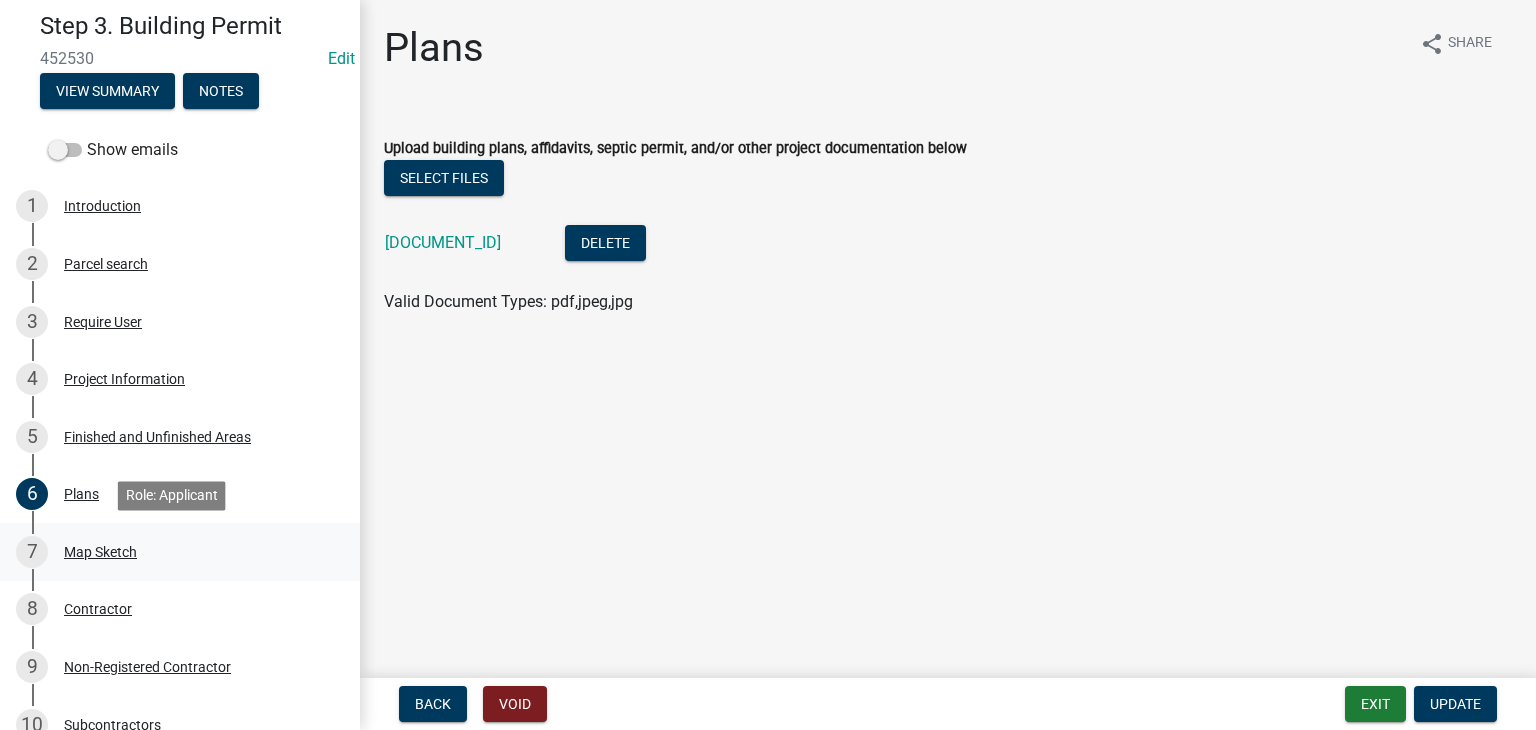 click on "7     Map Sketch" at bounding box center (180, 552) 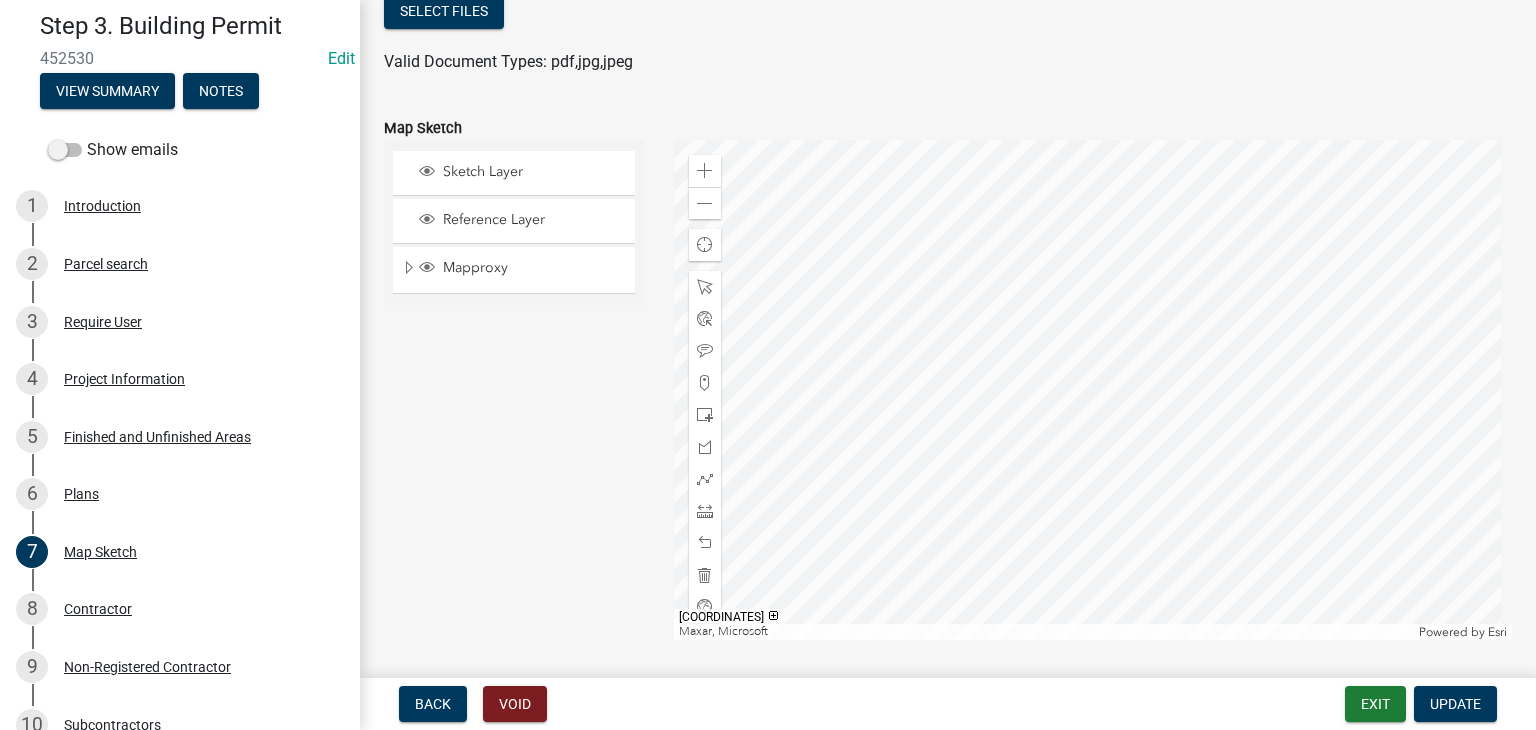 scroll, scrollTop: 173, scrollLeft: 0, axis: vertical 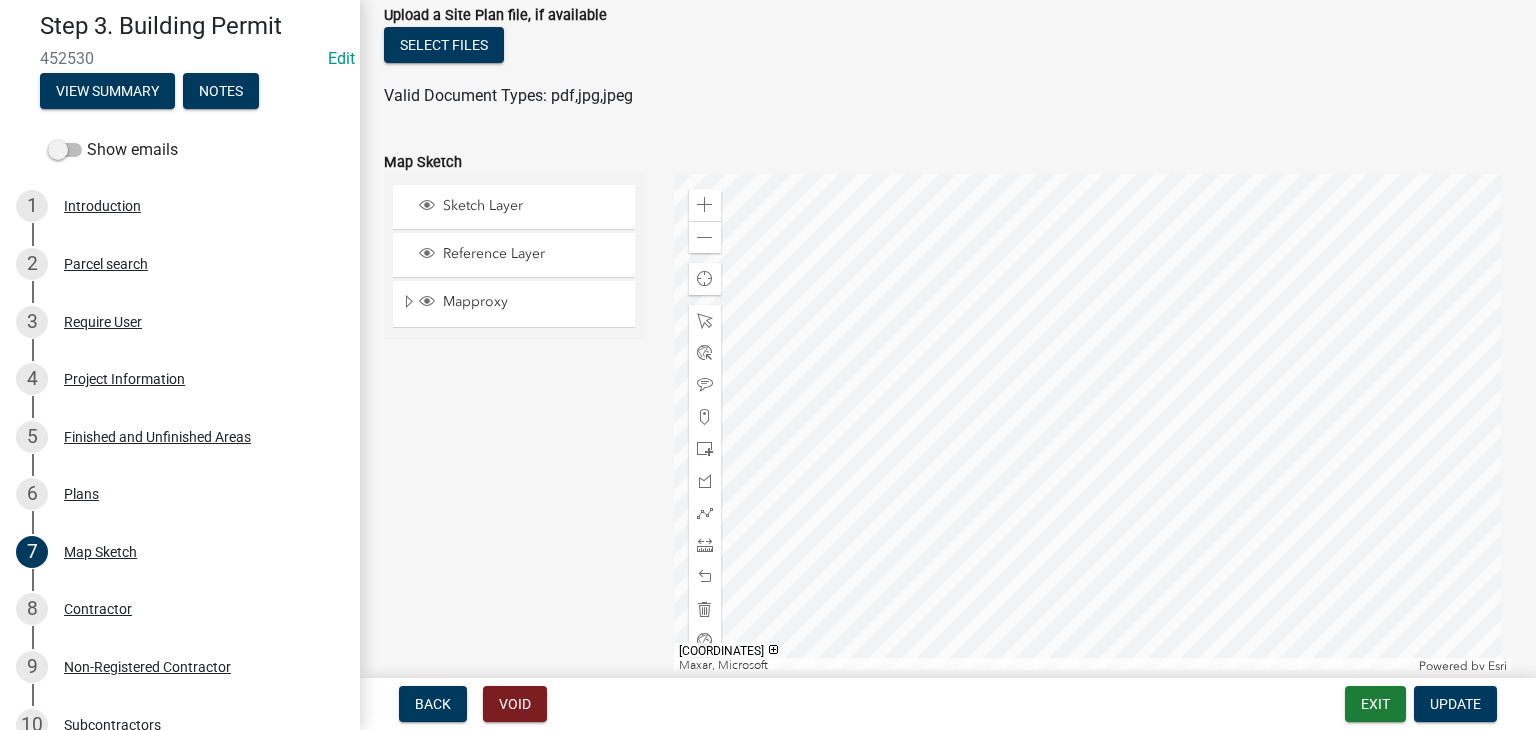 click 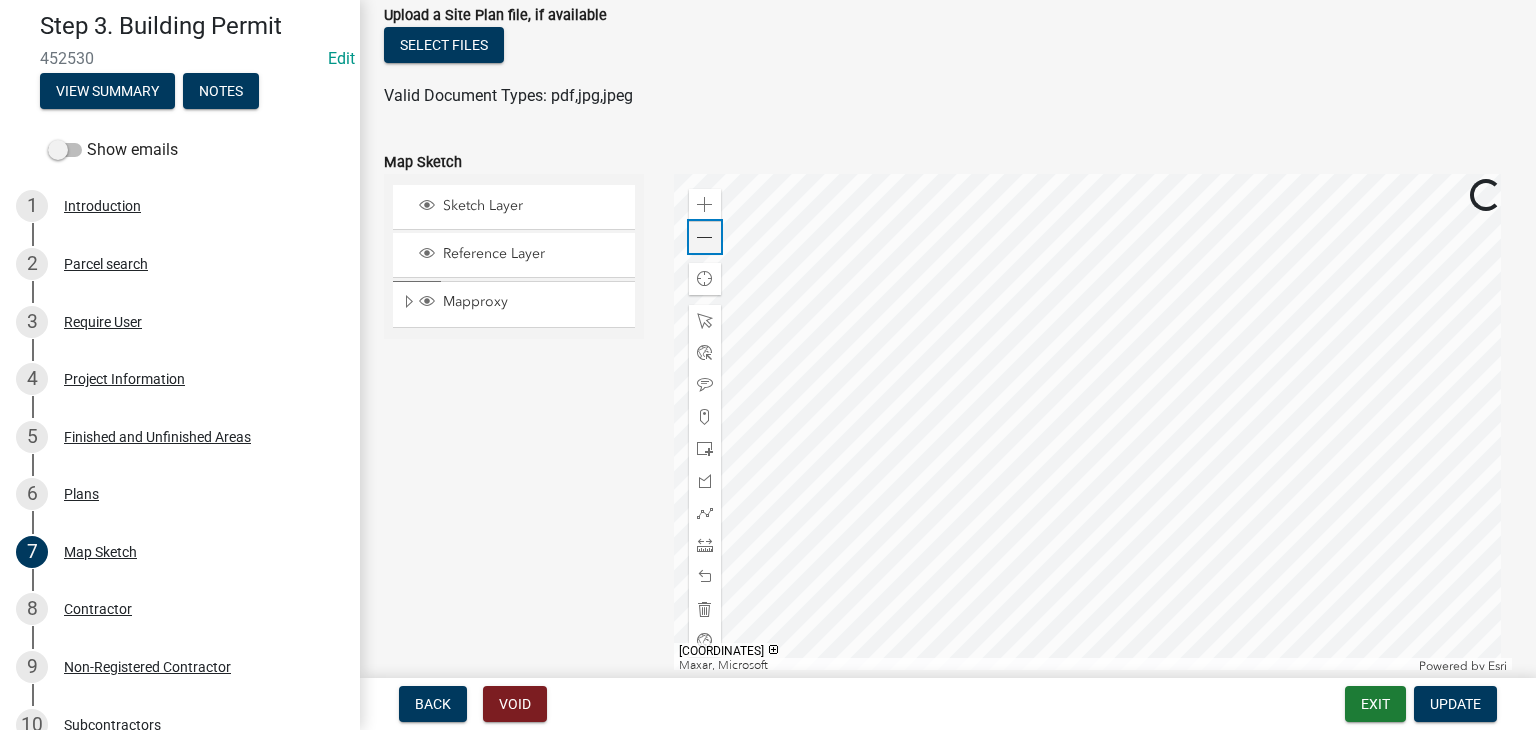 click 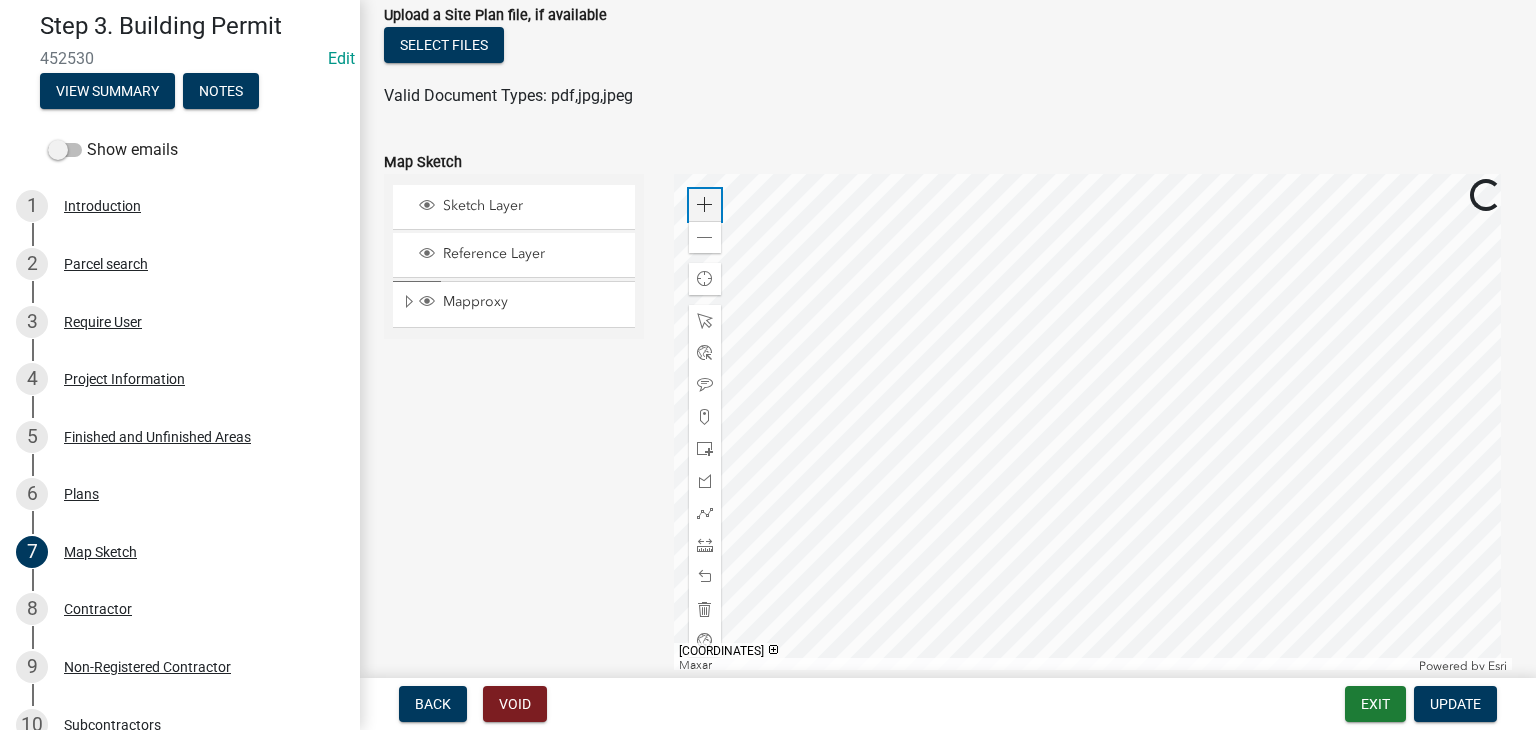 click 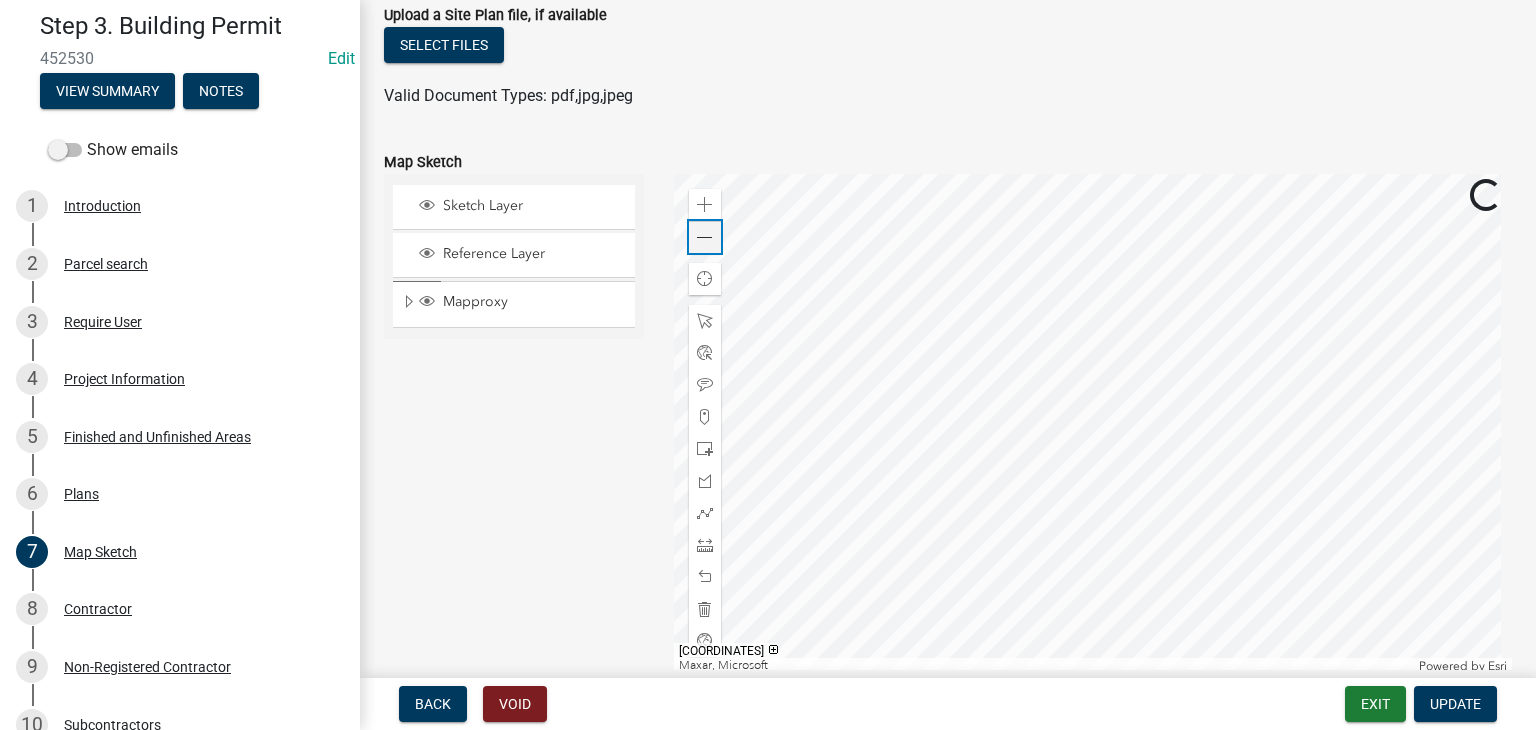 click on "Zoom out" 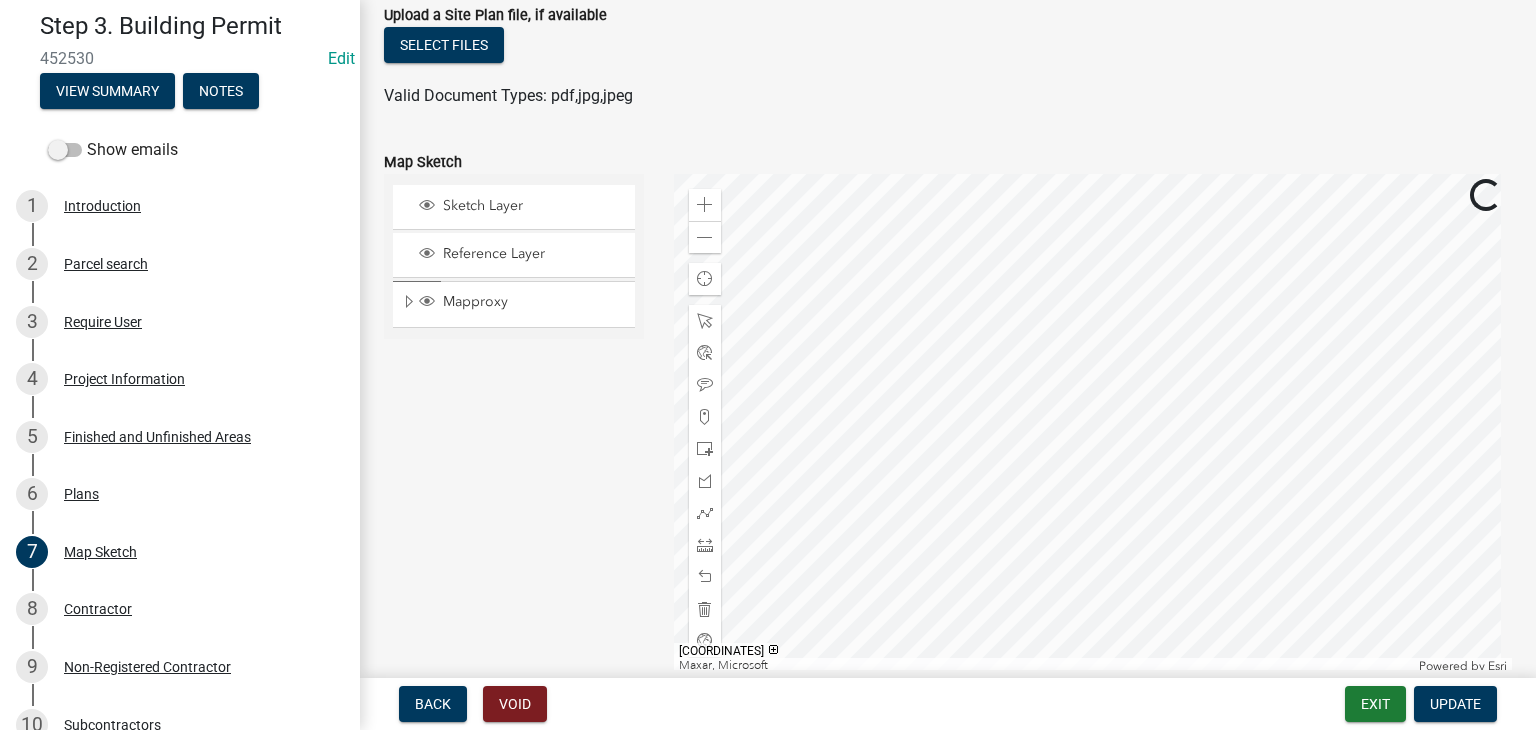 click 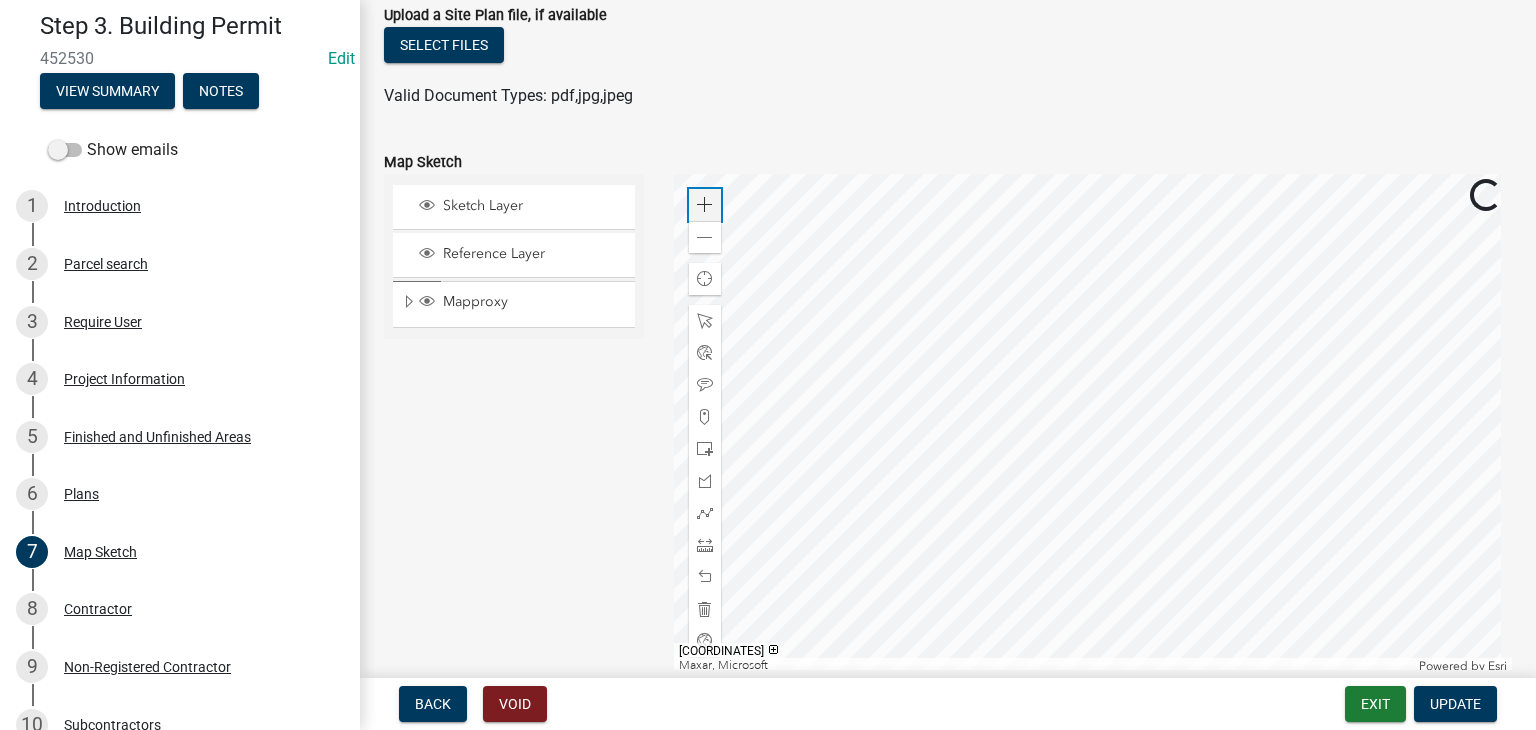 click on "Zoom in" 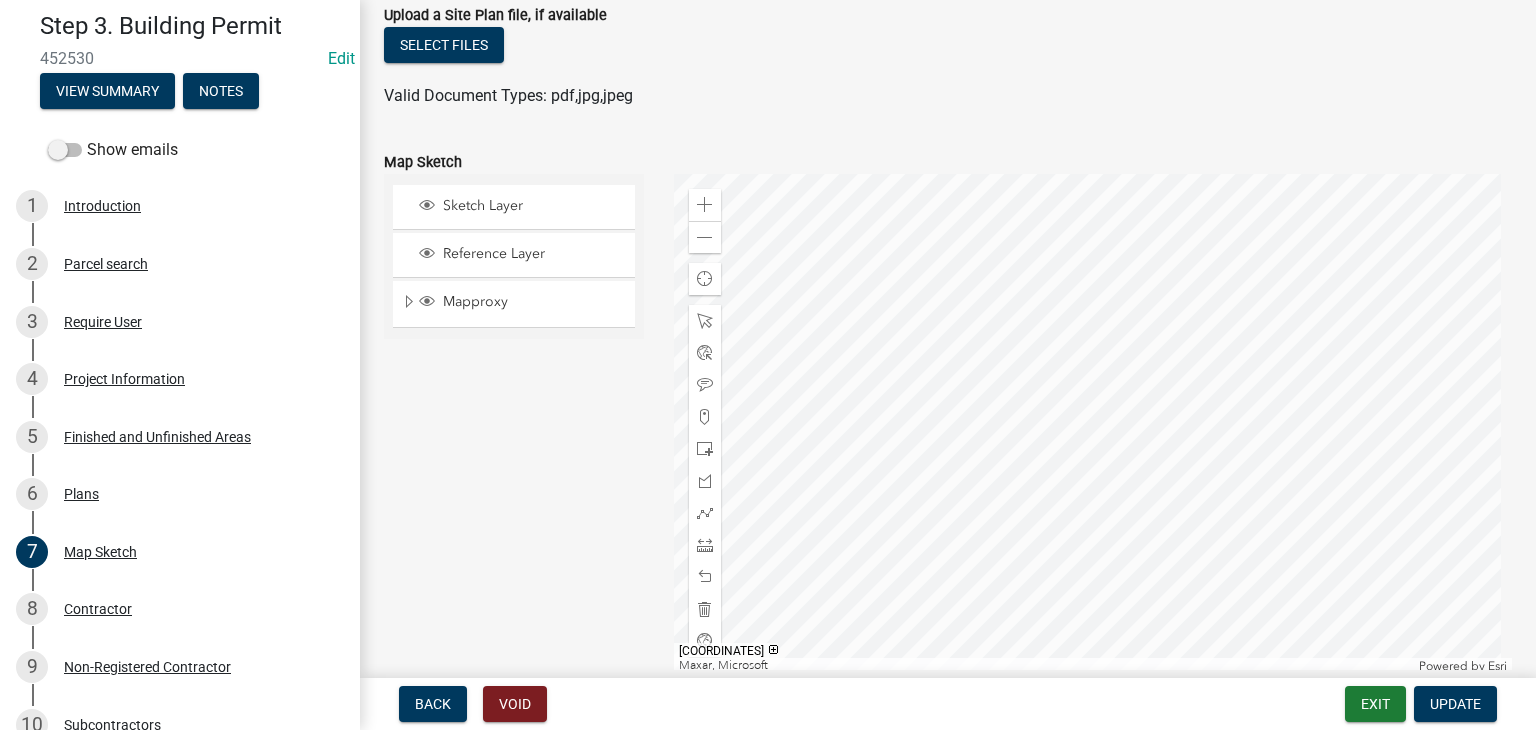 click 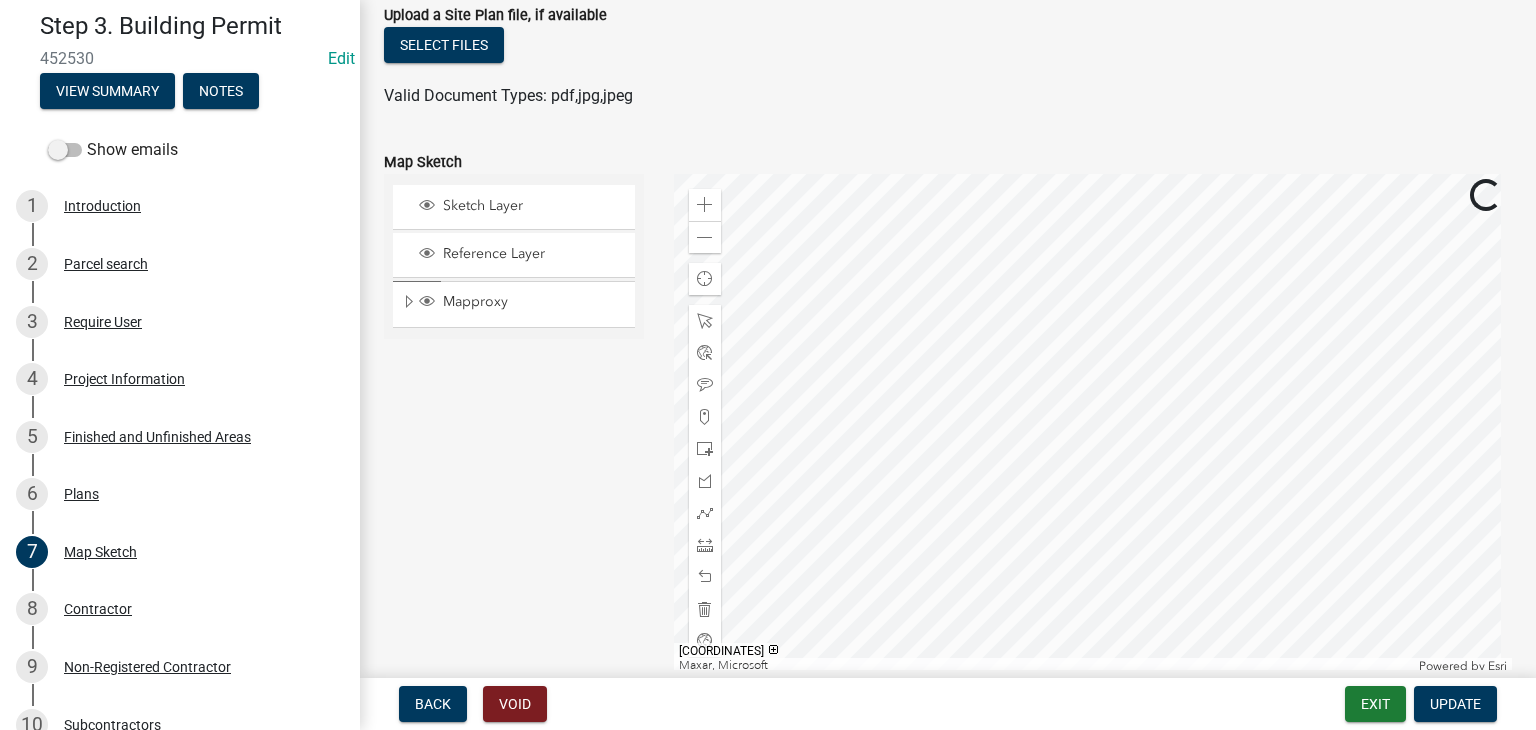 click 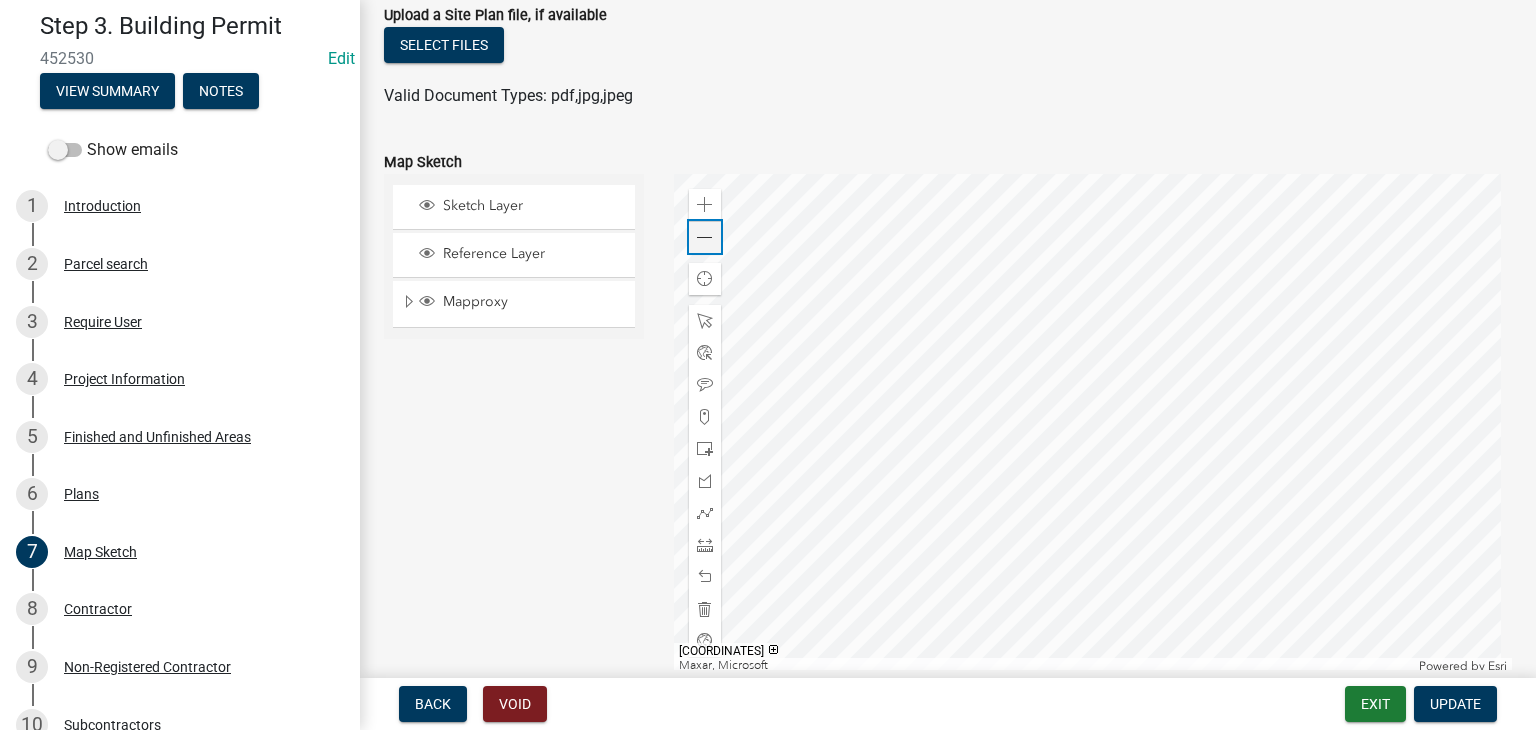 click 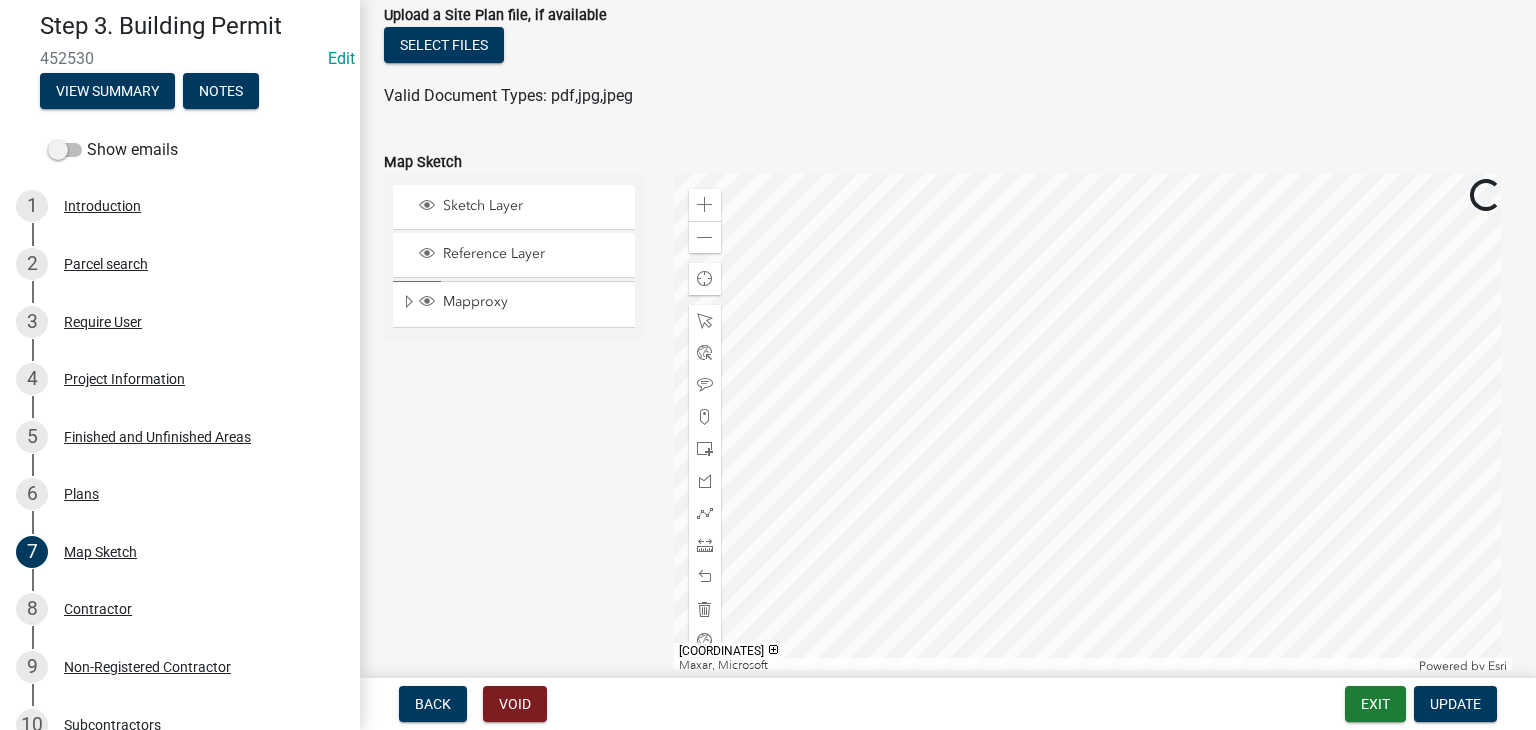 click 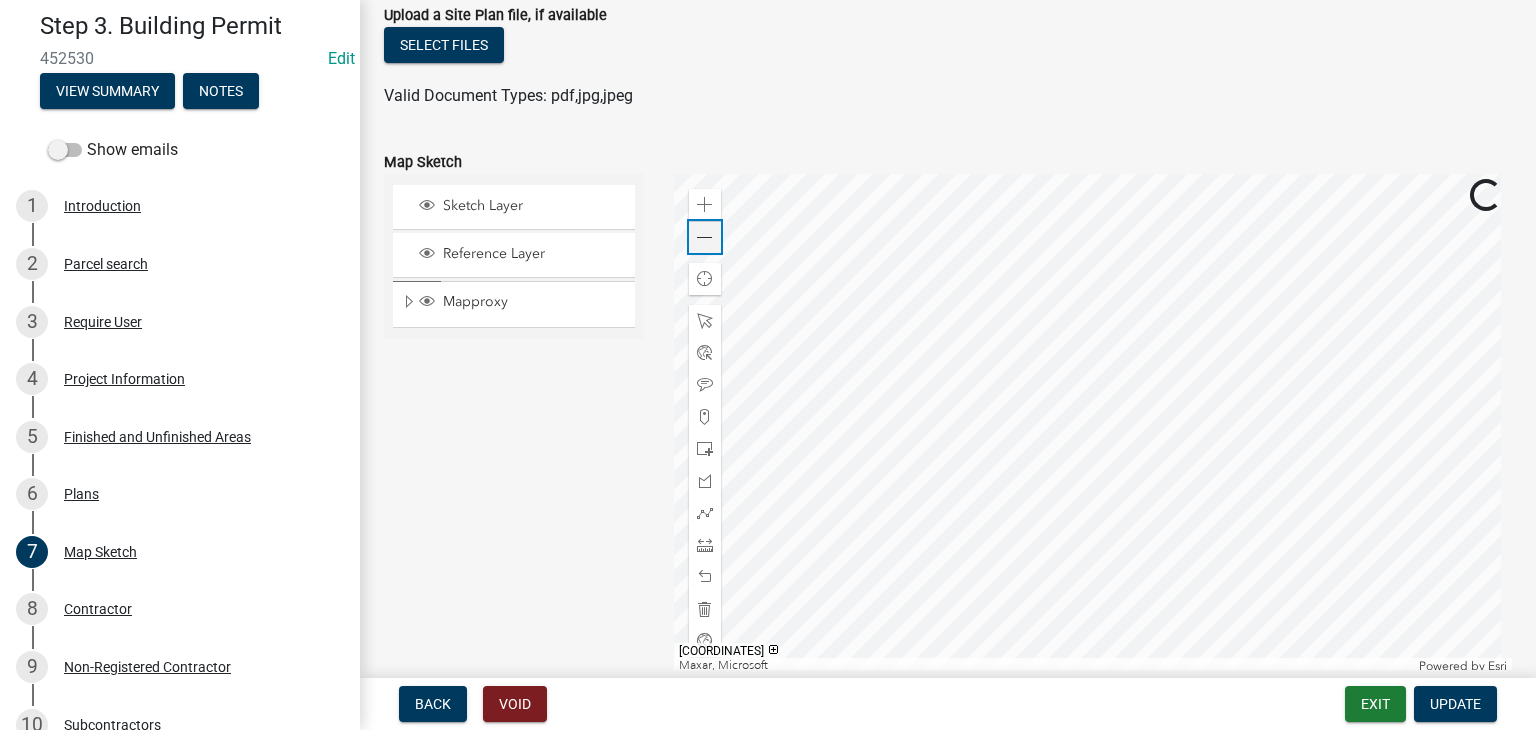click 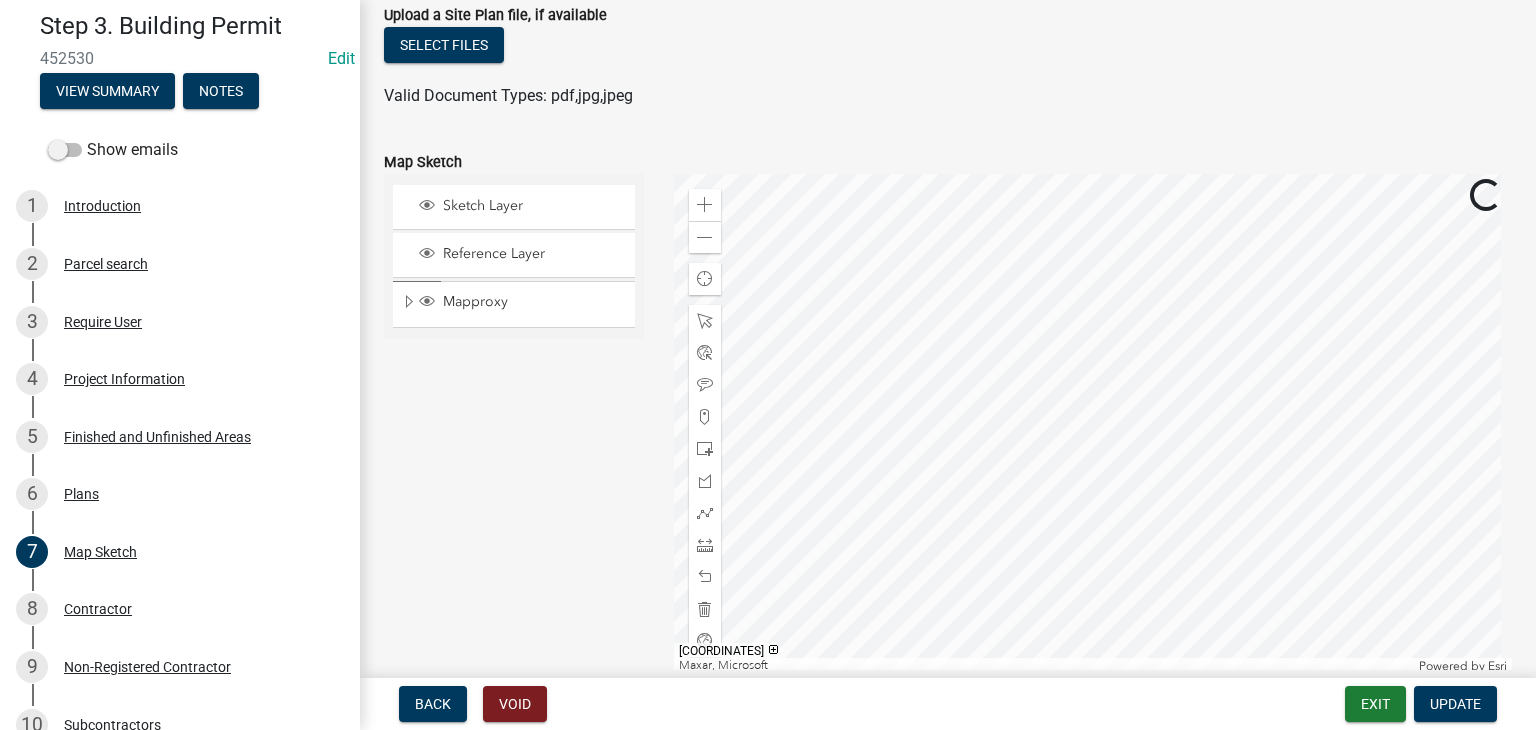 click 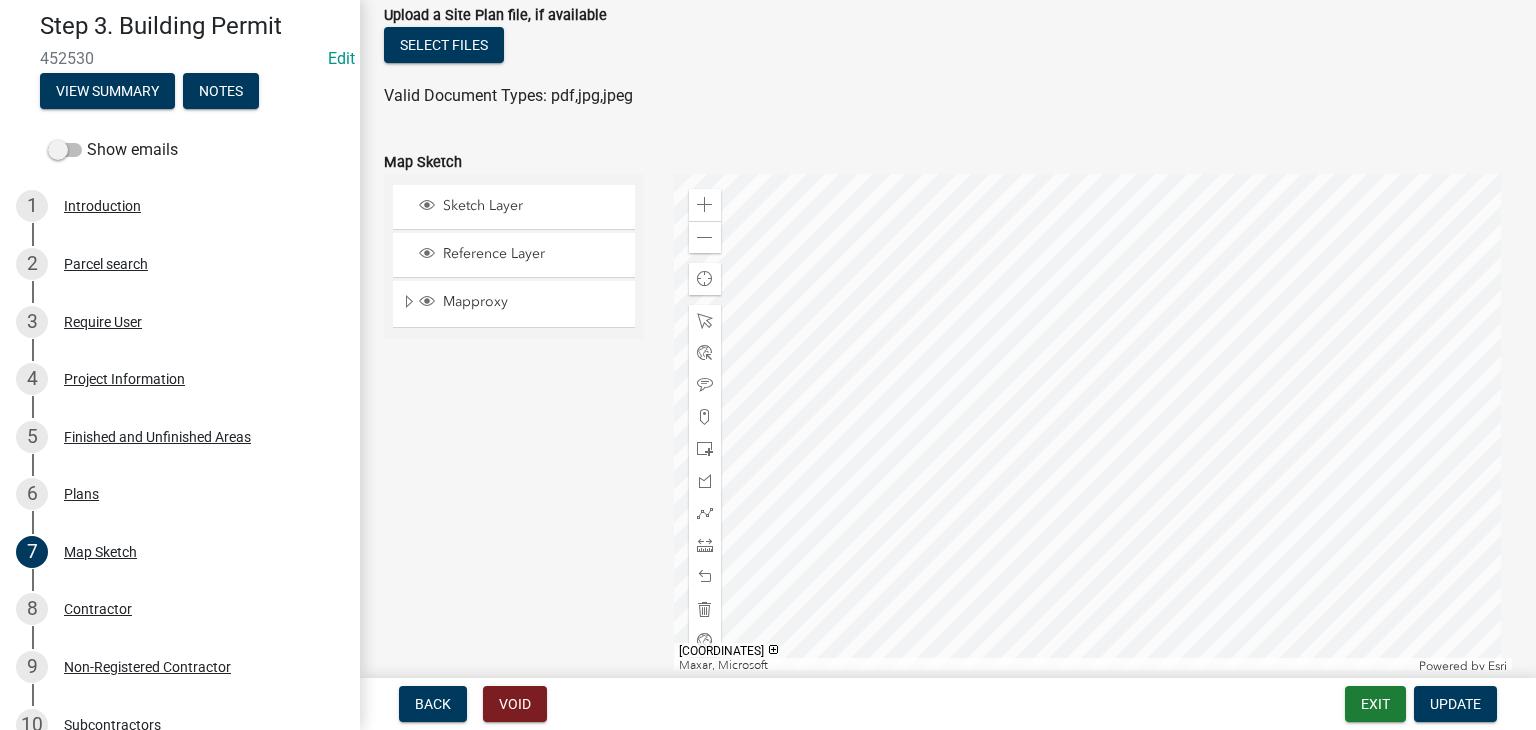 click 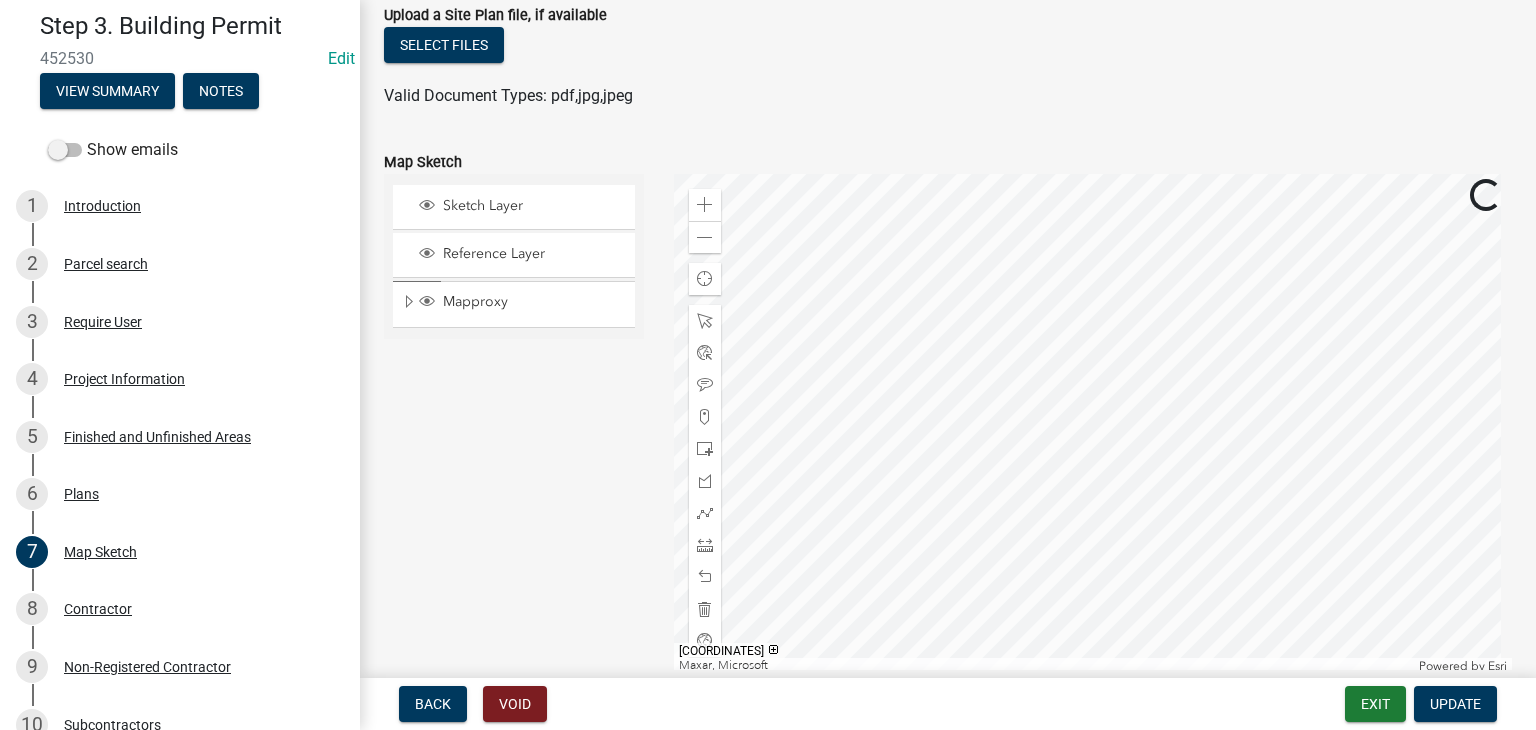 click 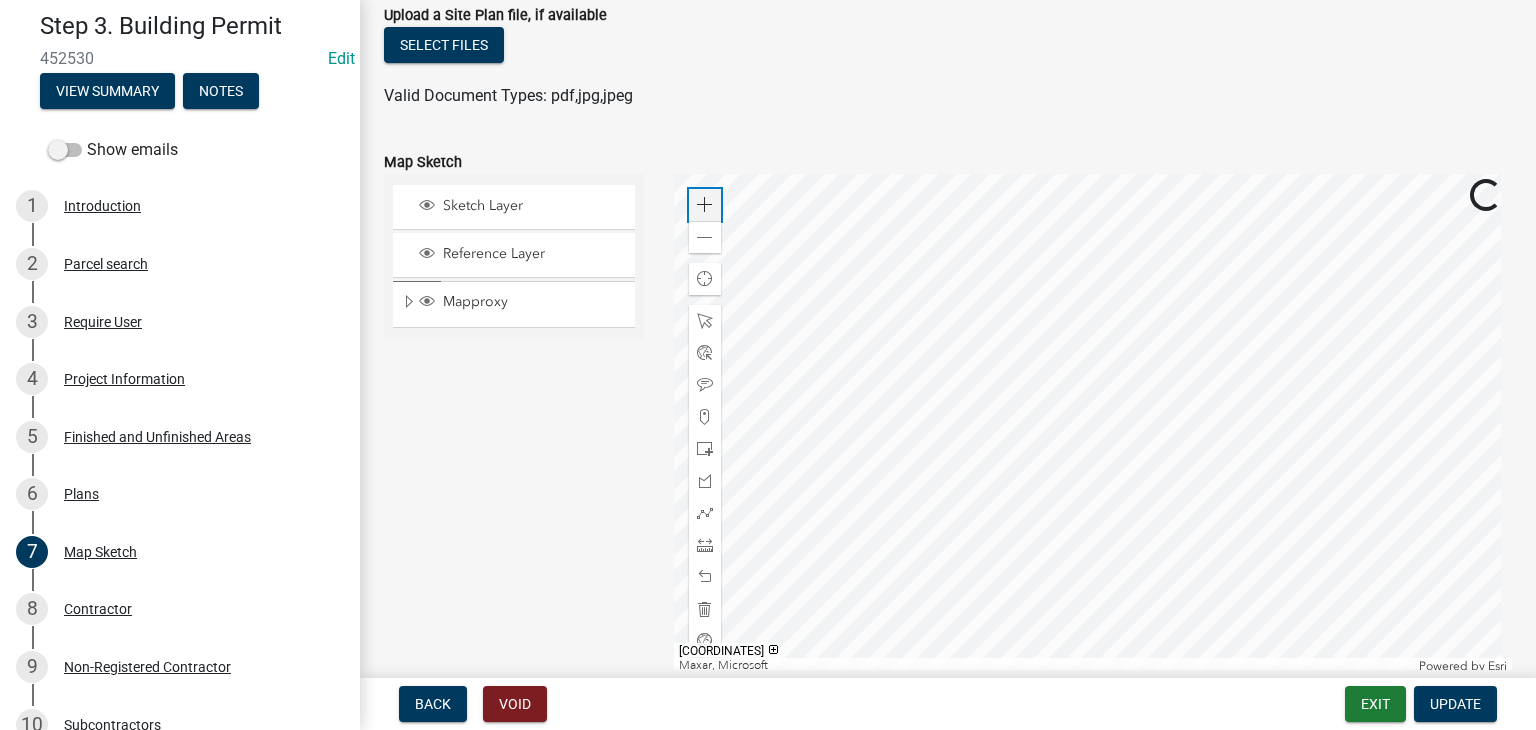 click on "Zoom in" 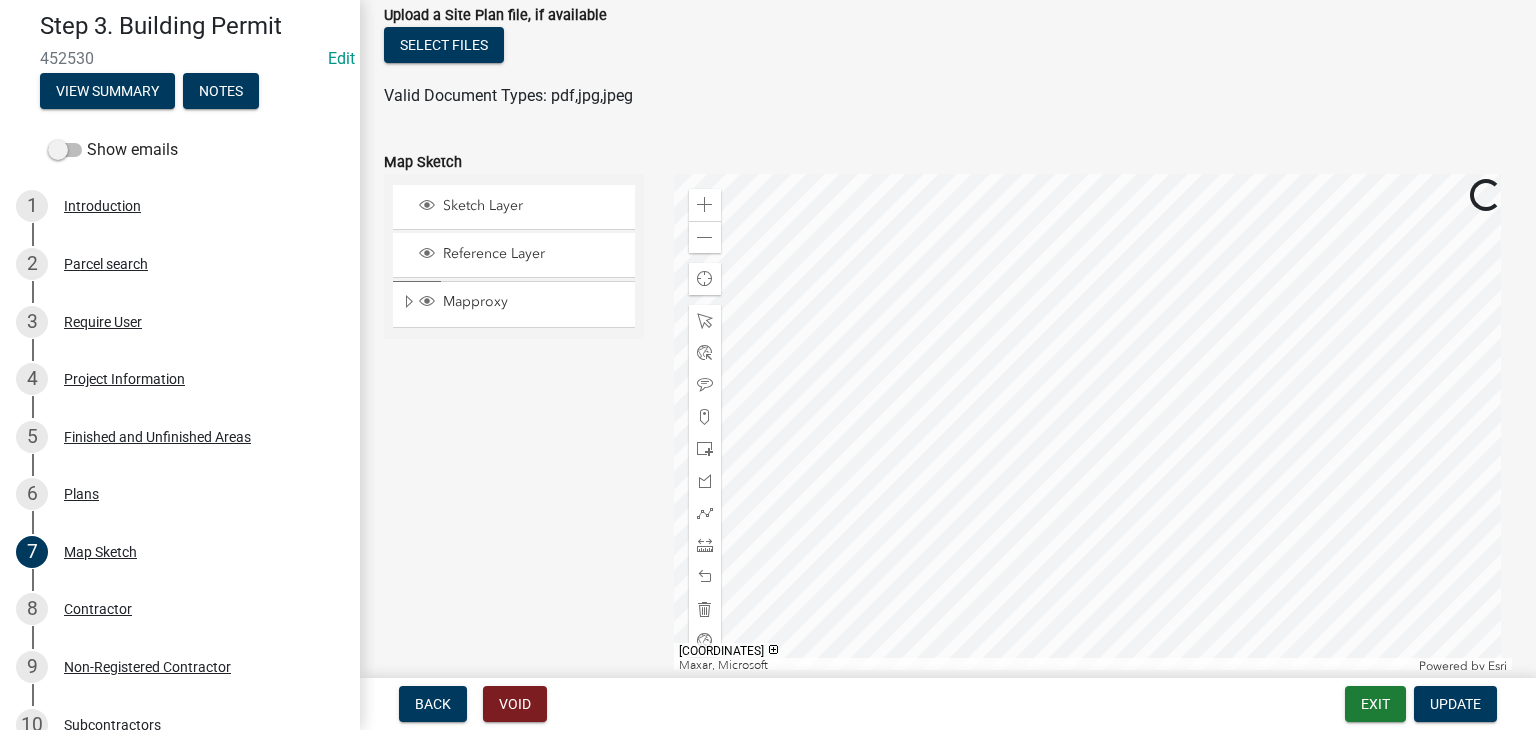 click 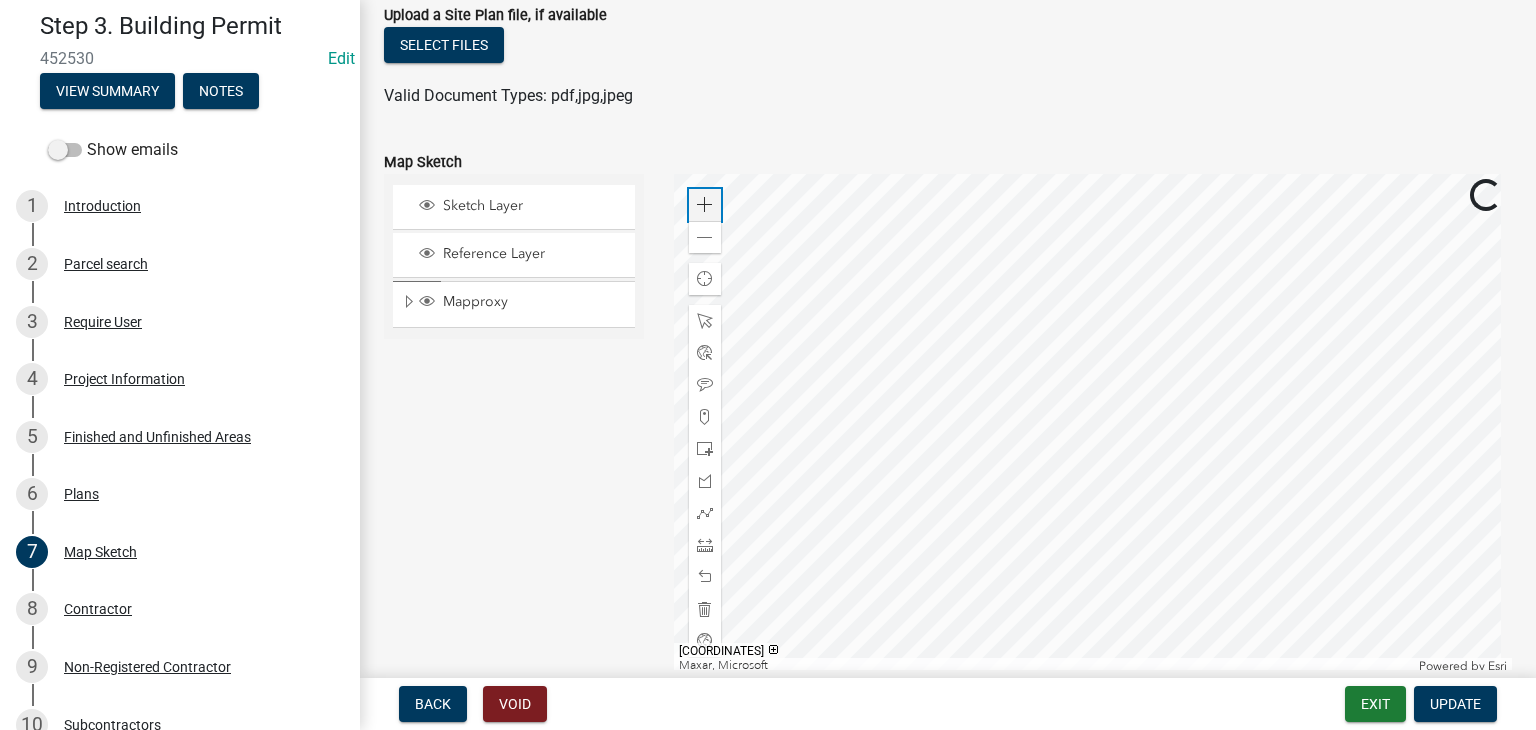 click 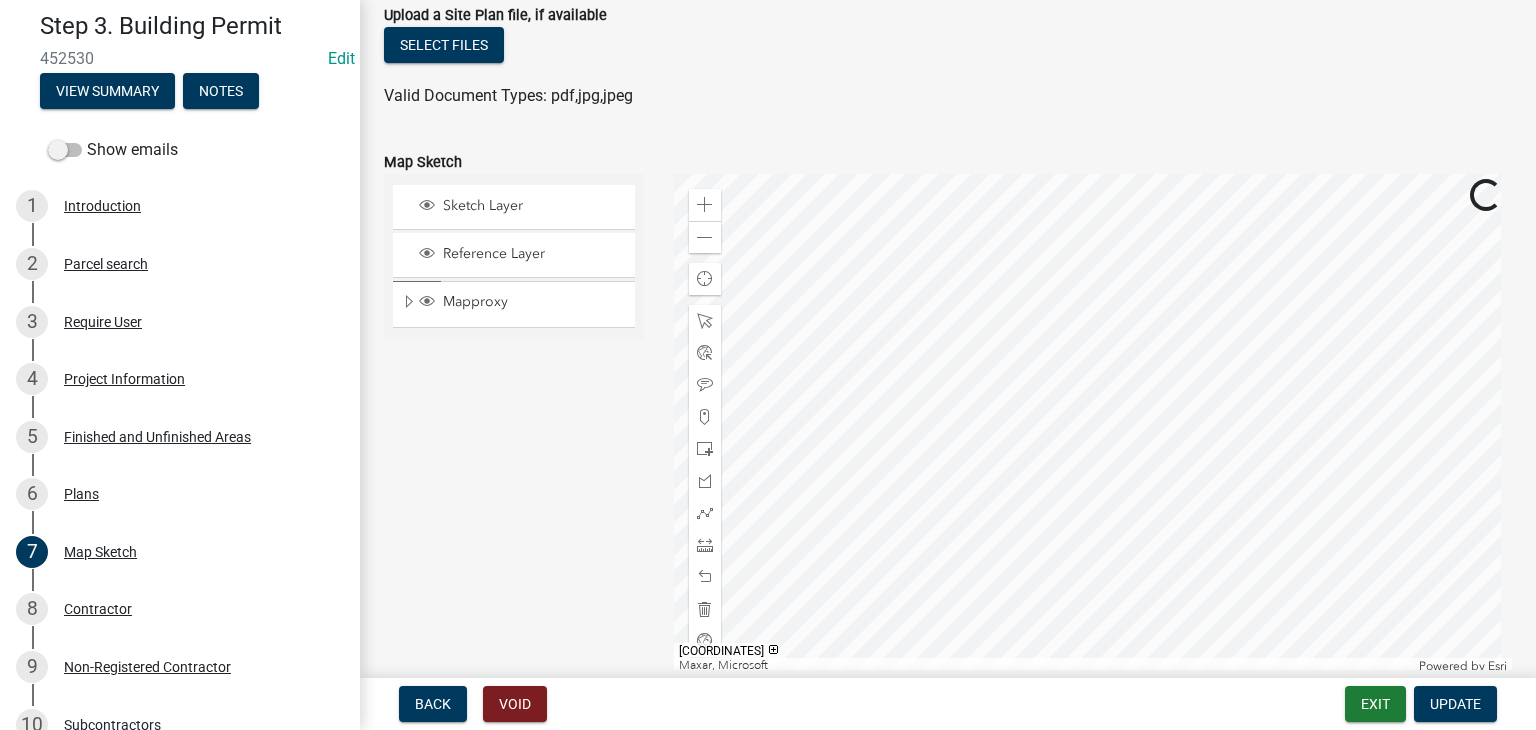 click 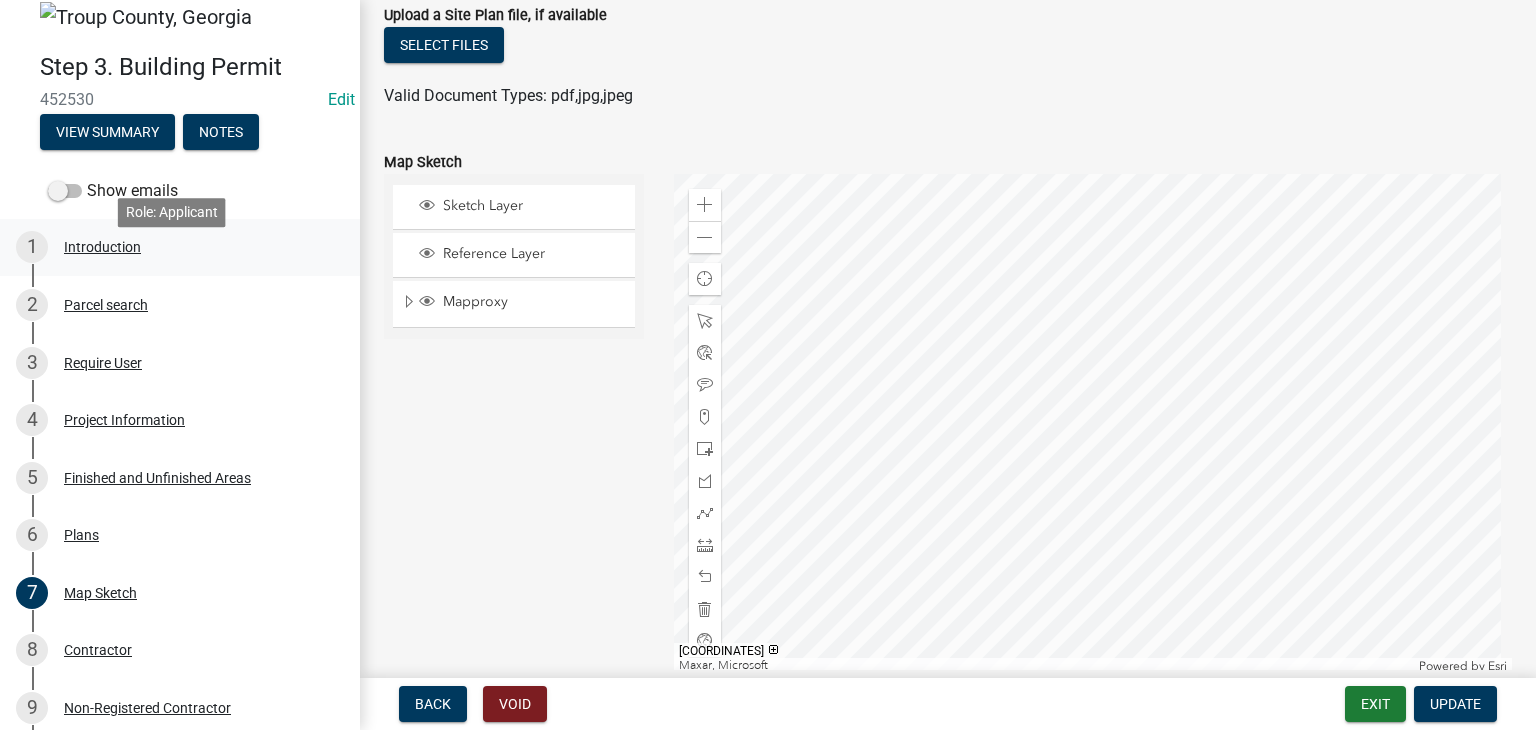 scroll, scrollTop: 0, scrollLeft: 0, axis: both 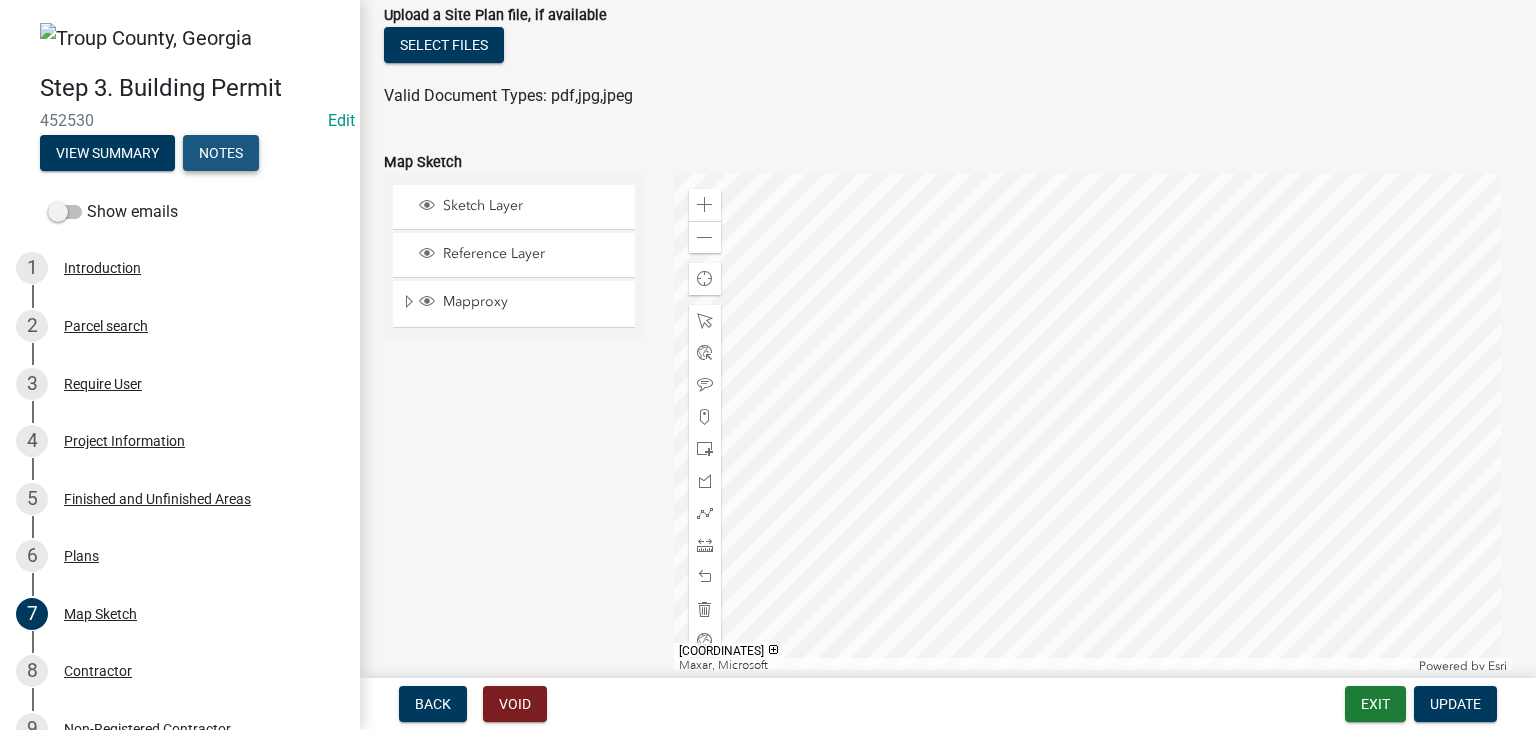 click on "Notes" at bounding box center [221, 153] 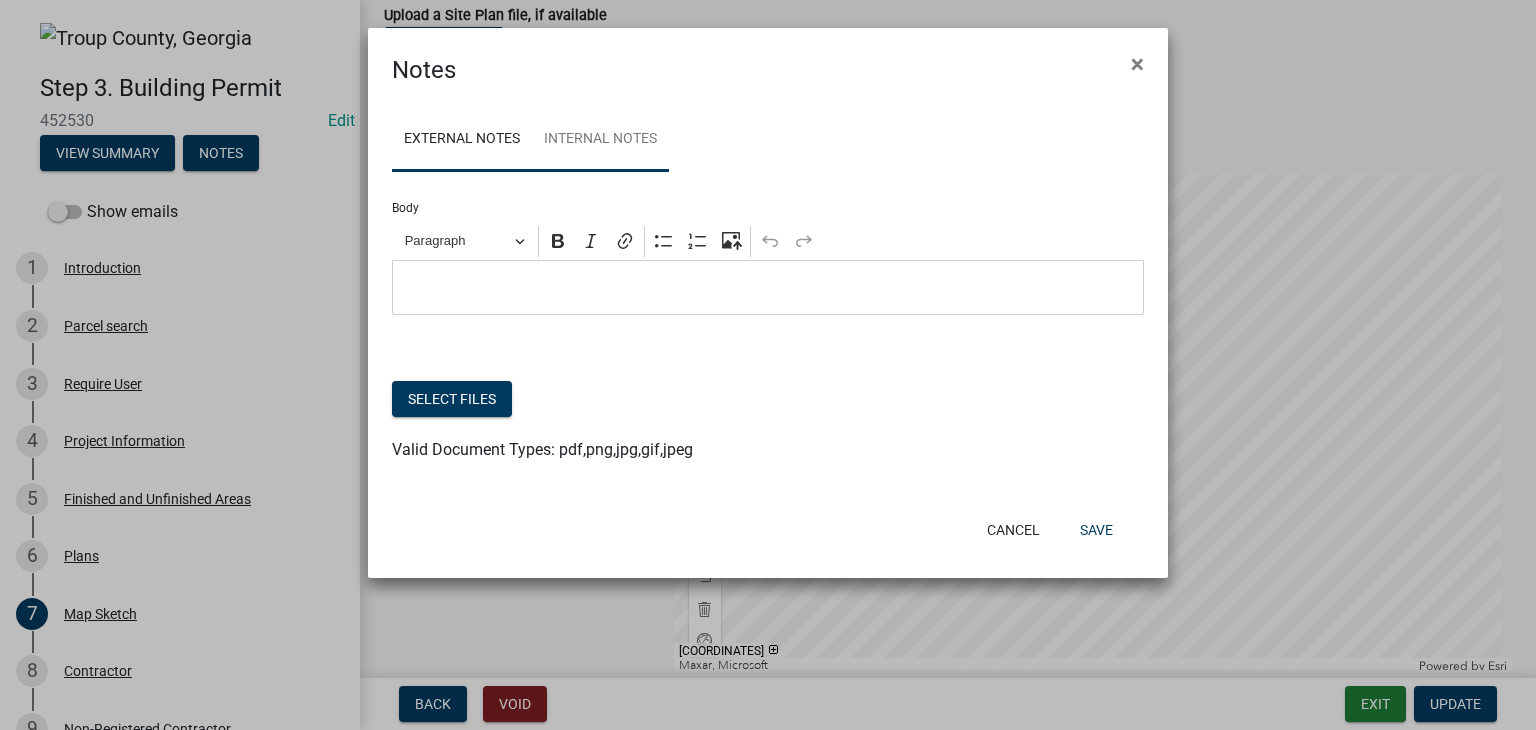 click on "Internal Notes" at bounding box center [600, 140] 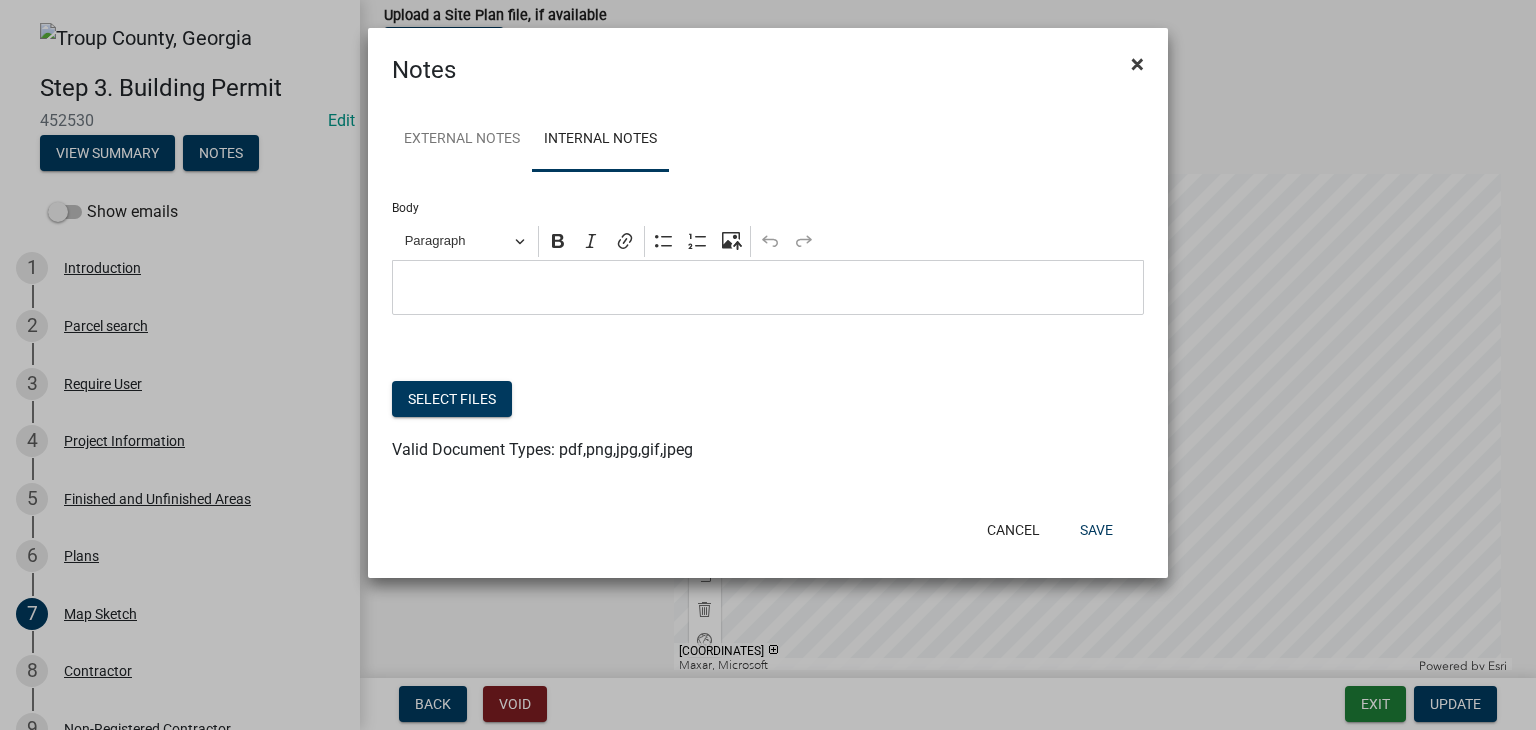 drag, startPoint x: 1136, startPoint y: 61, endPoint x: 1146, endPoint y: 91, distance: 31.622776 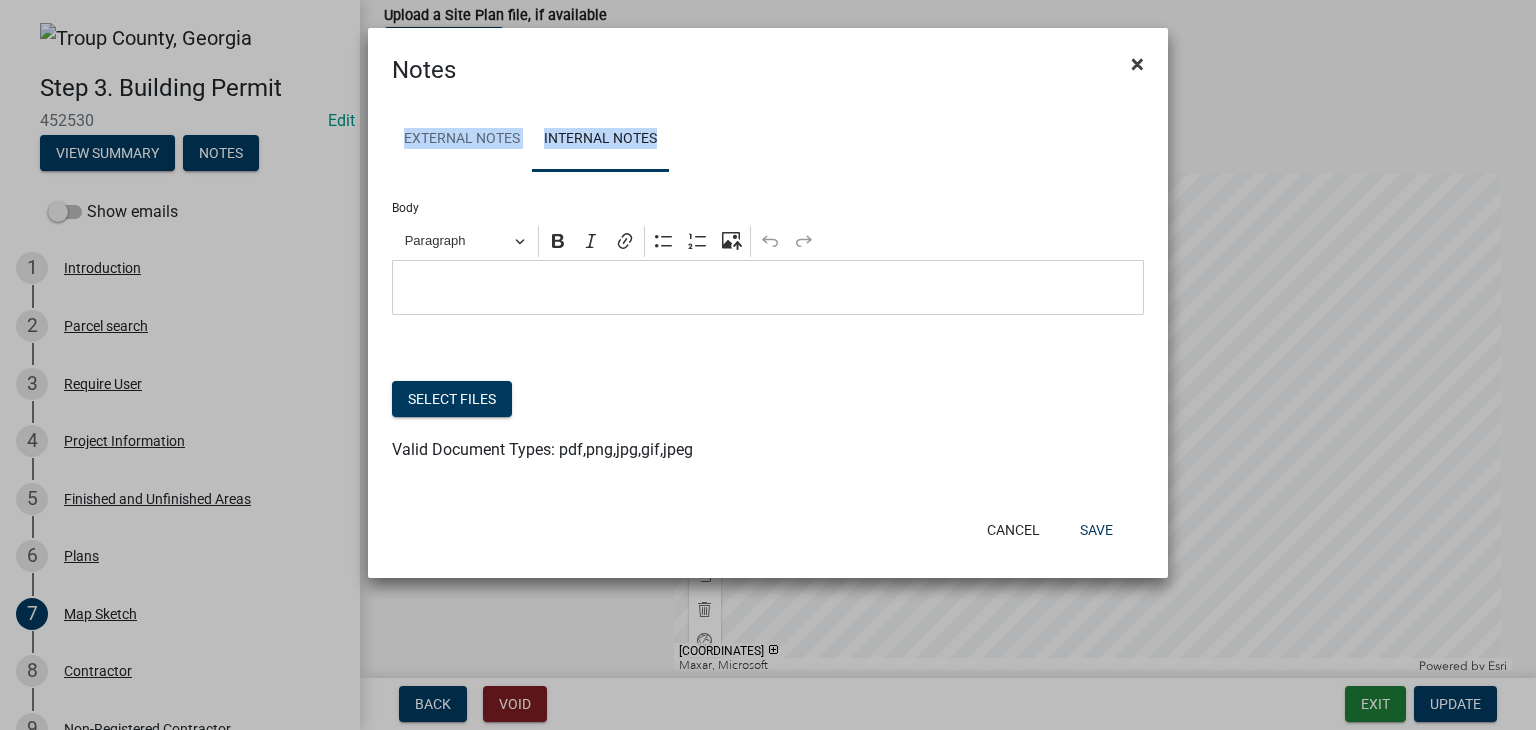 click on "×" 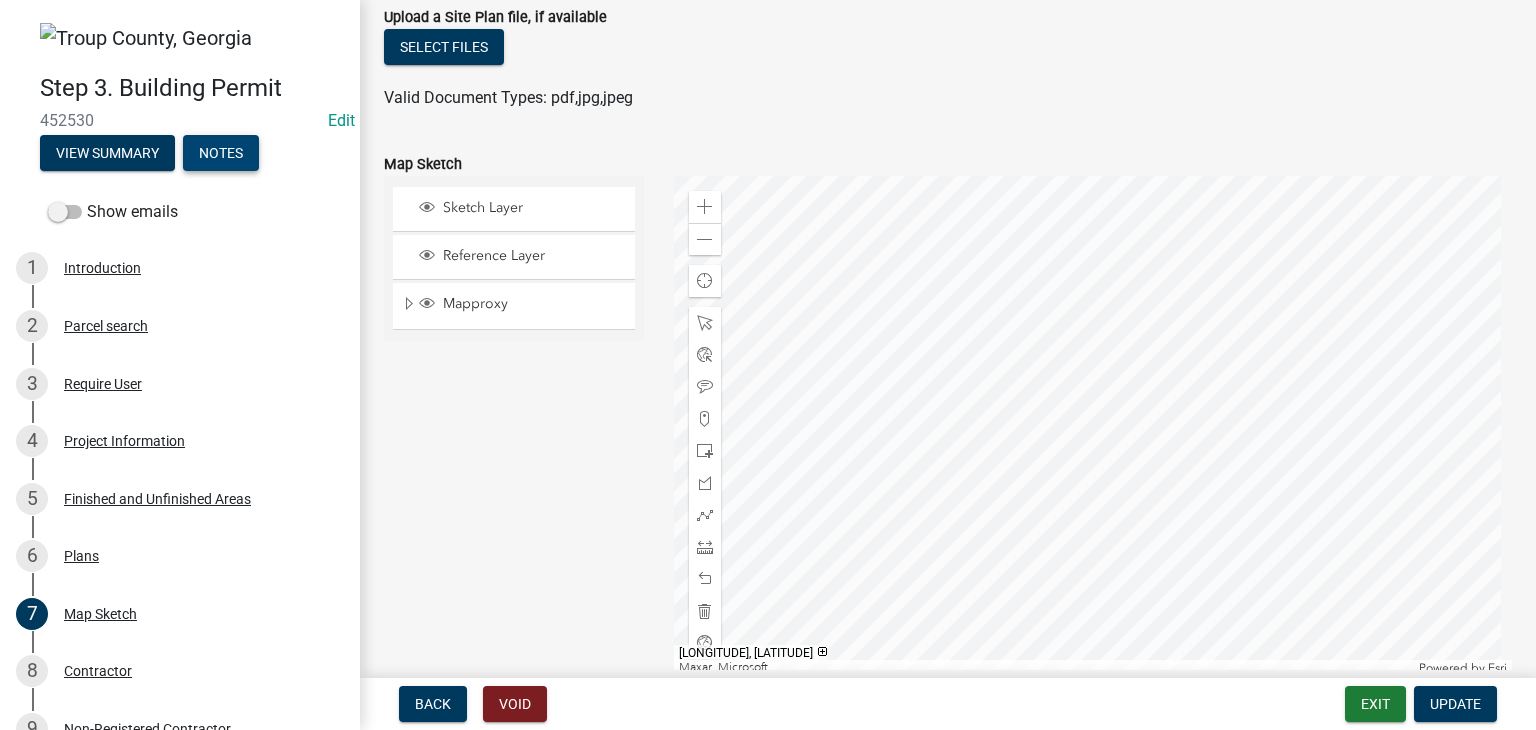scroll, scrollTop: 200, scrollLeft: 0, axis: vertical 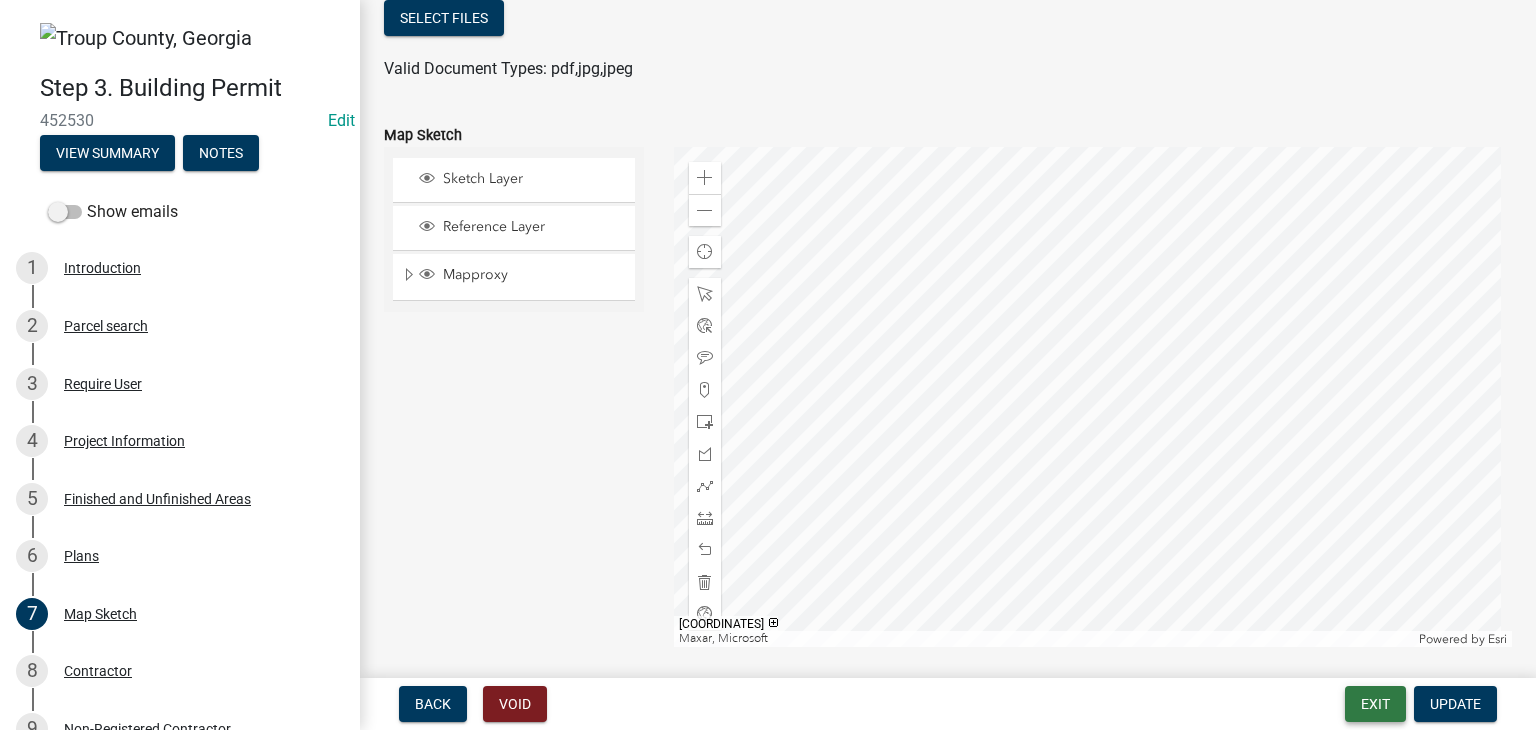 click on "Exit" at bounding box center (1375, 704) 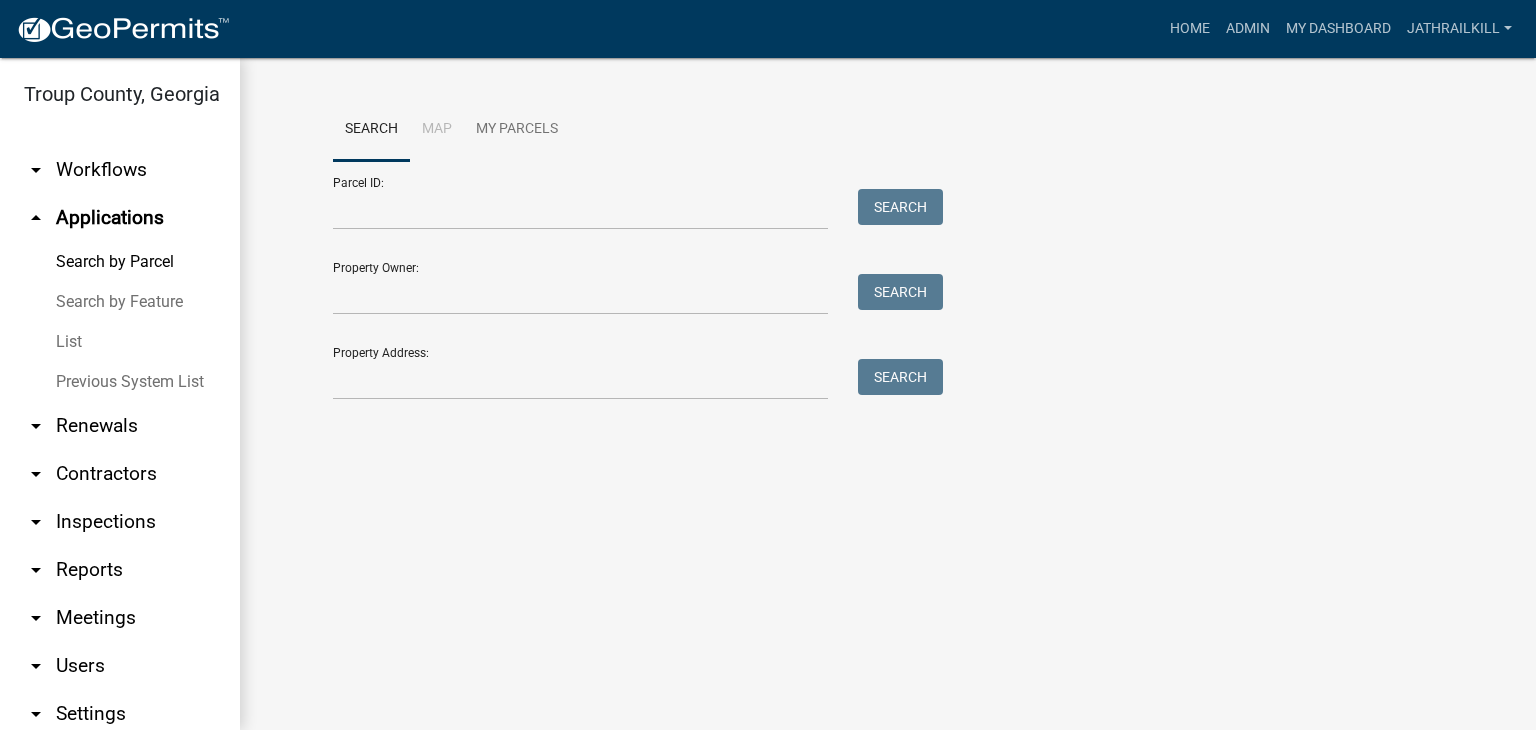 click on "arrow_drop_down   Workflows" at bounding box center (120, 170) 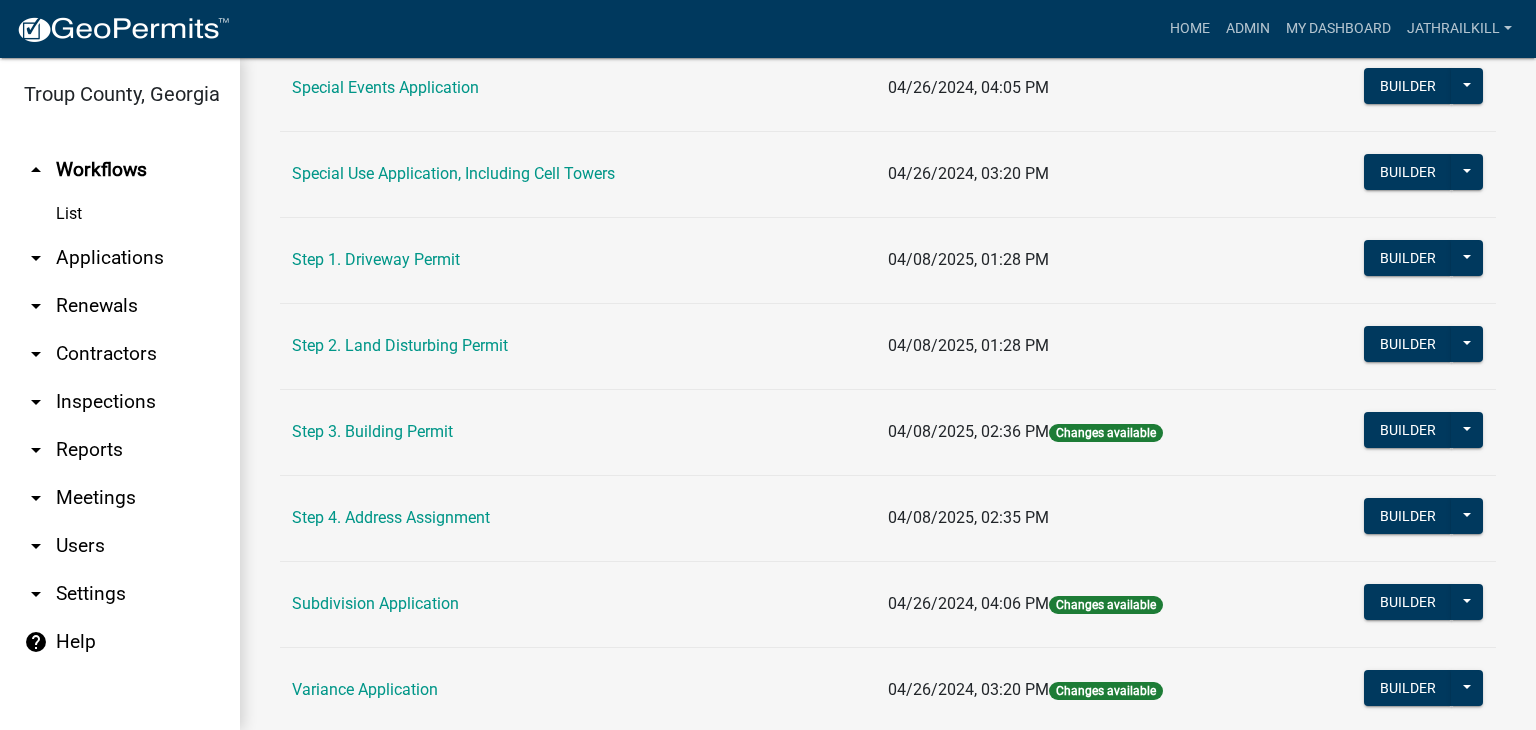 scroll, scrollTop: 1100, scrollLeft: 0, axis: vertical 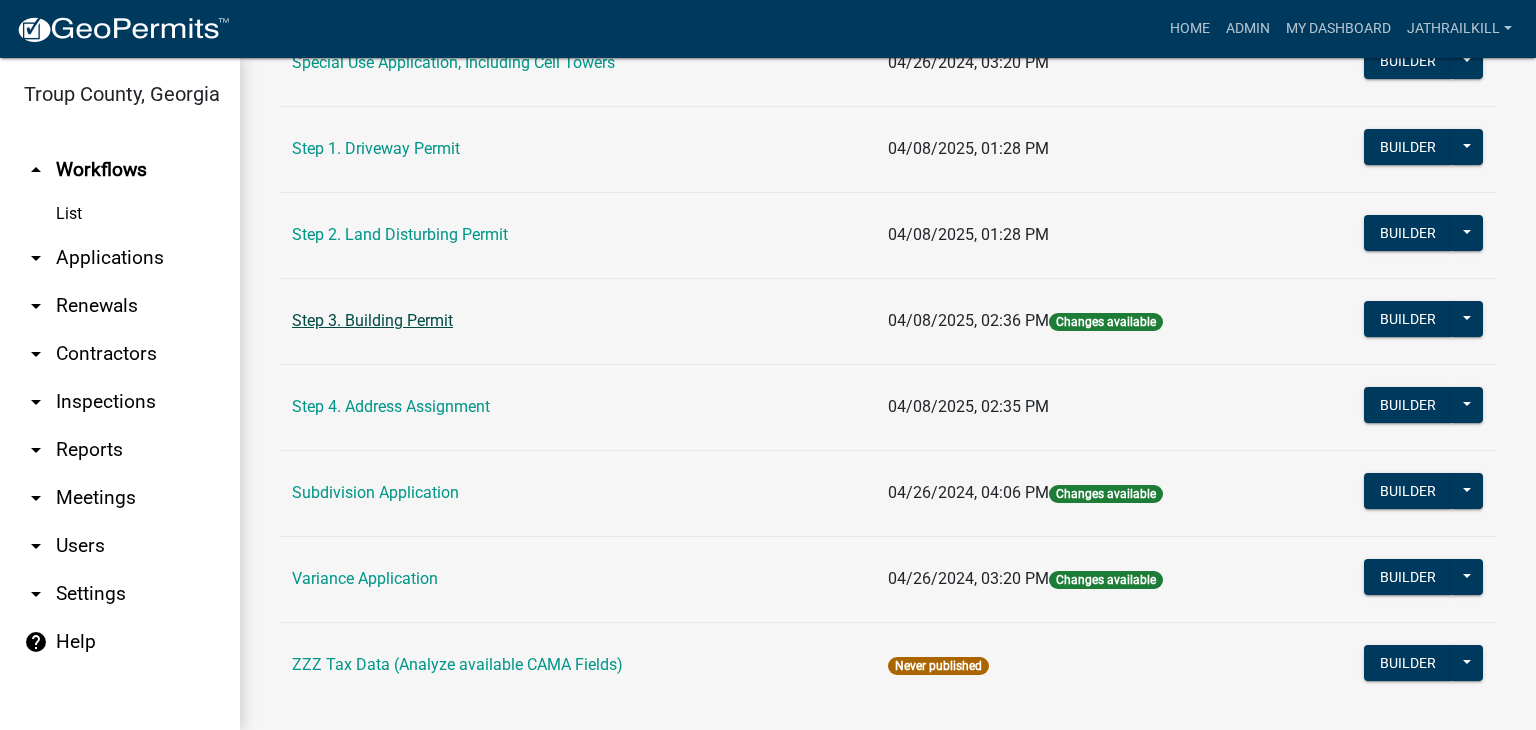 click on "Step 3. Building Permit" at bounding box center (372, 320) 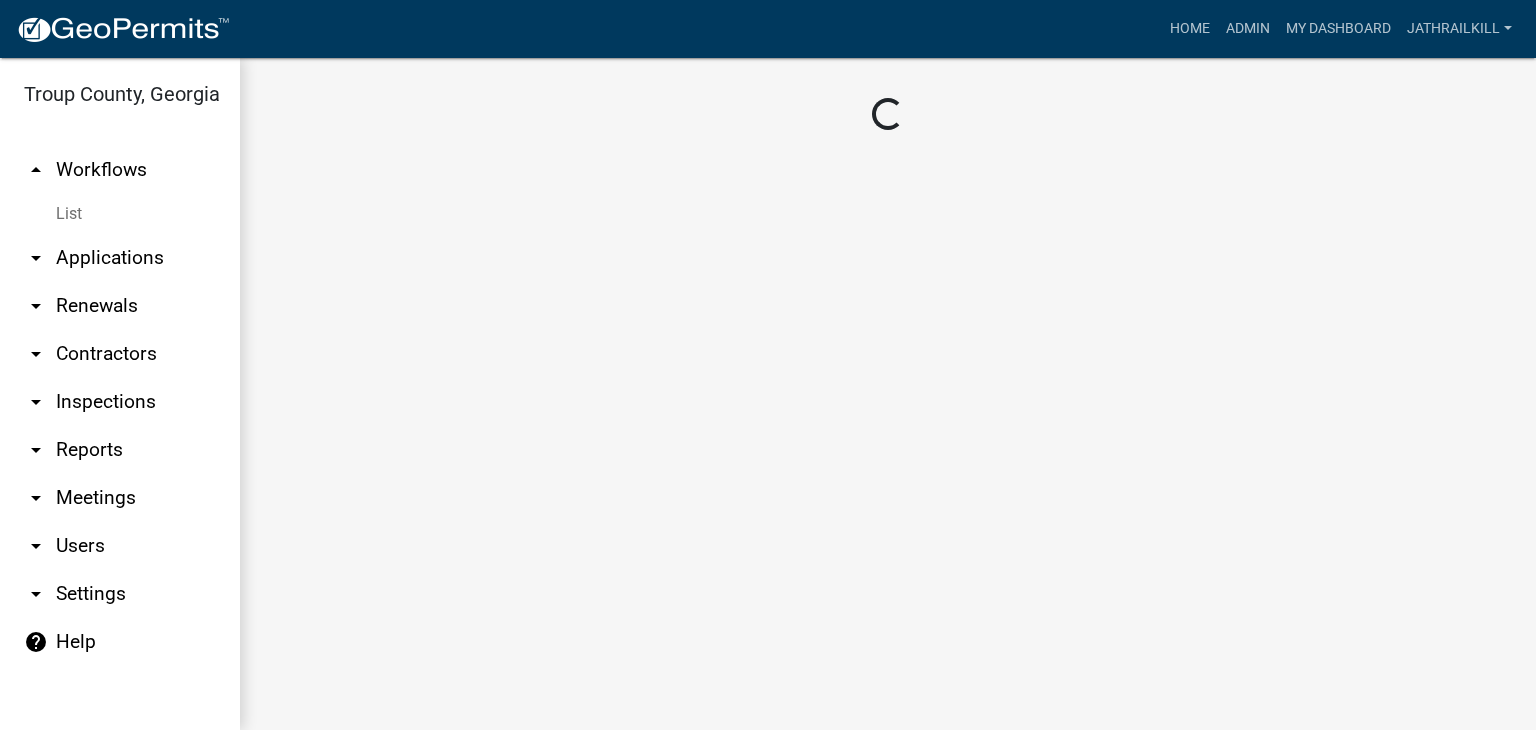 scroll, scrollTop: 0, scrollLeft: 0, axis: both 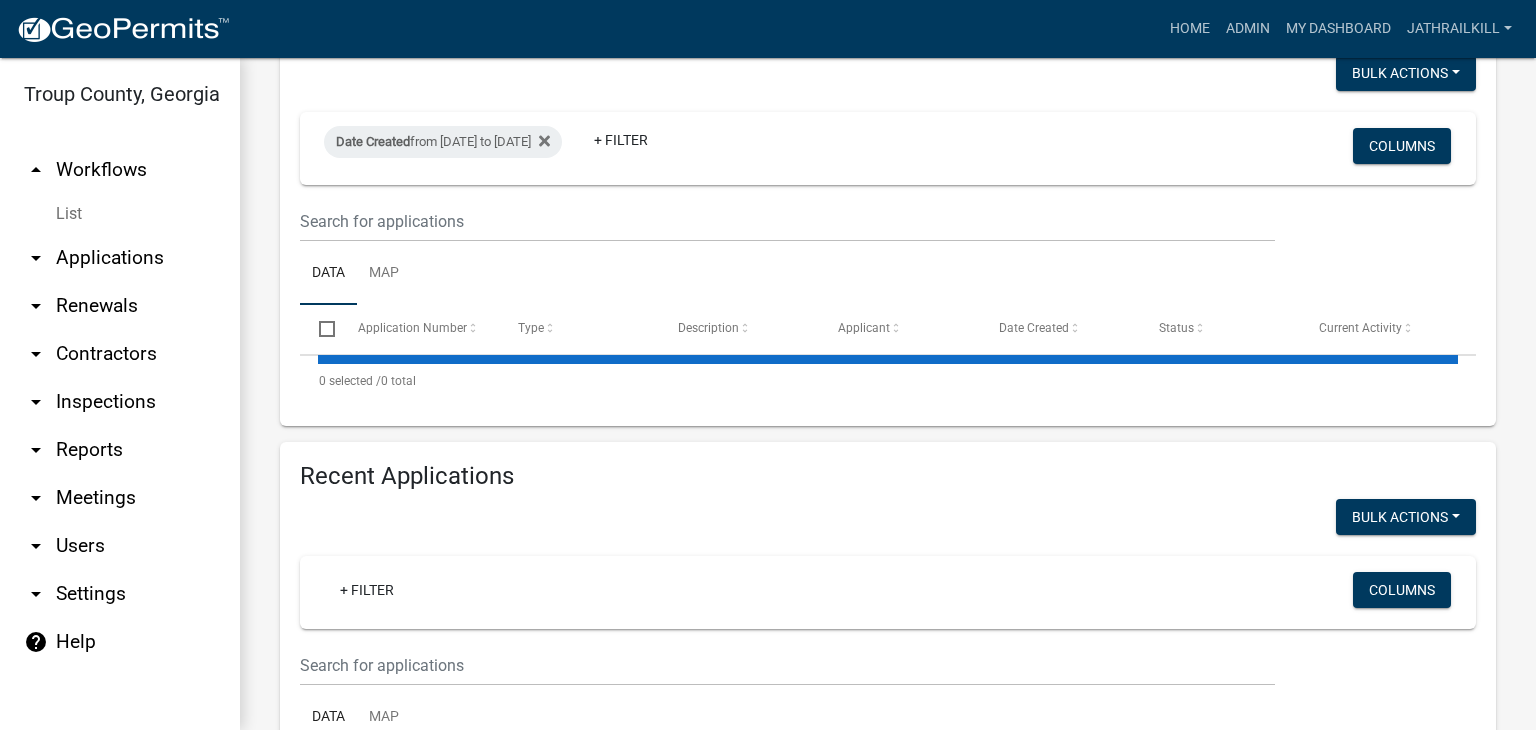 select on "2: 50" 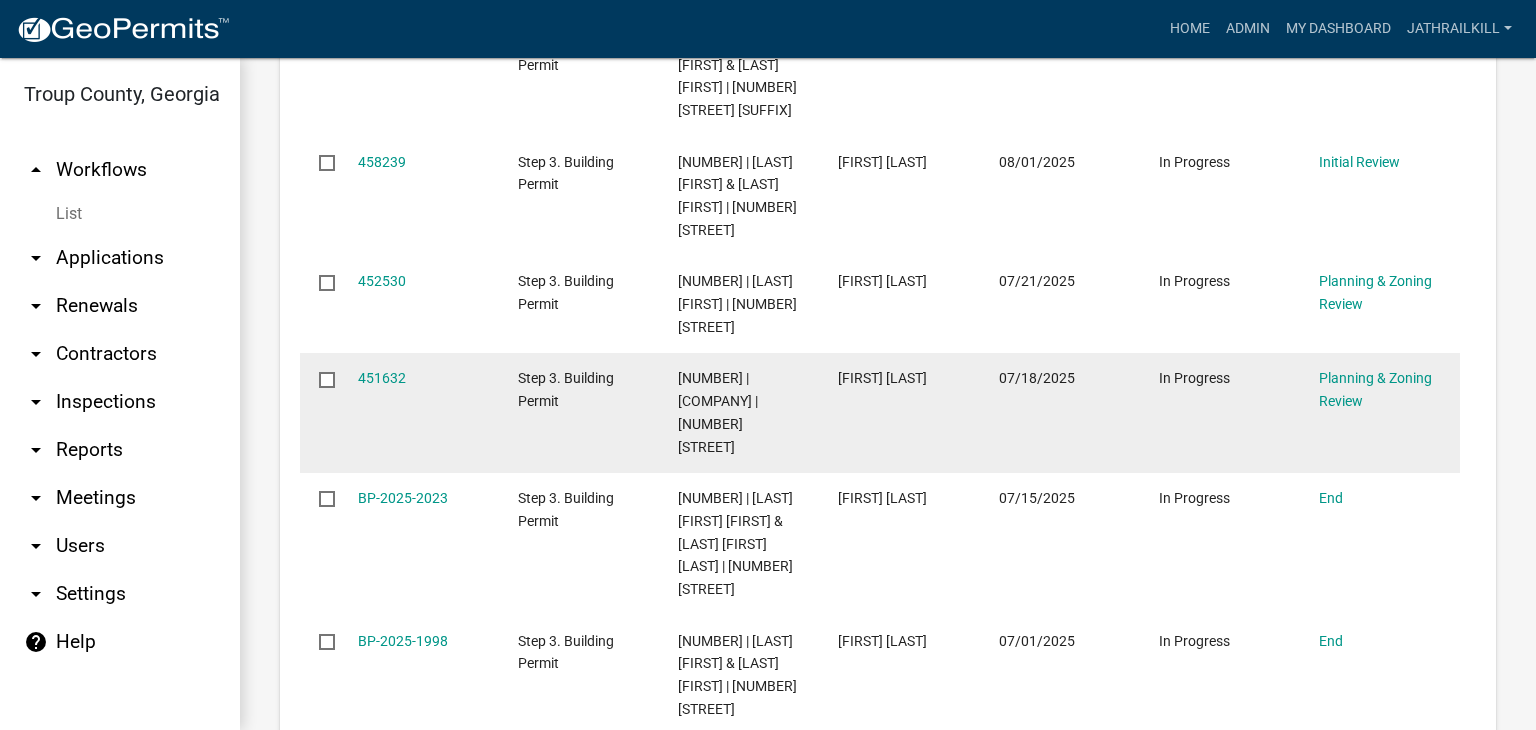scroll, scrollTop: 900, scrollLeft: 0, axis: vertical 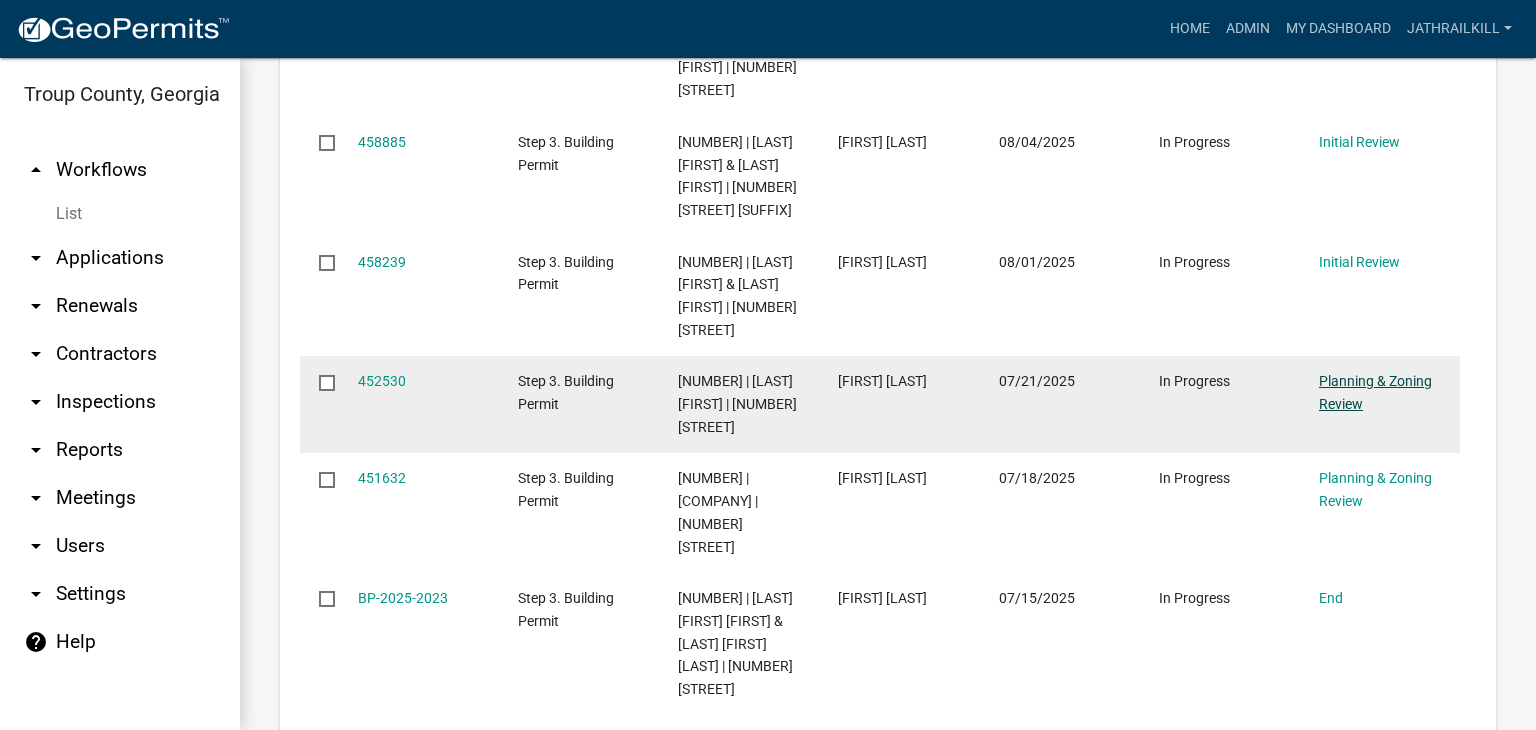 click on "Planning & Zoning Review" 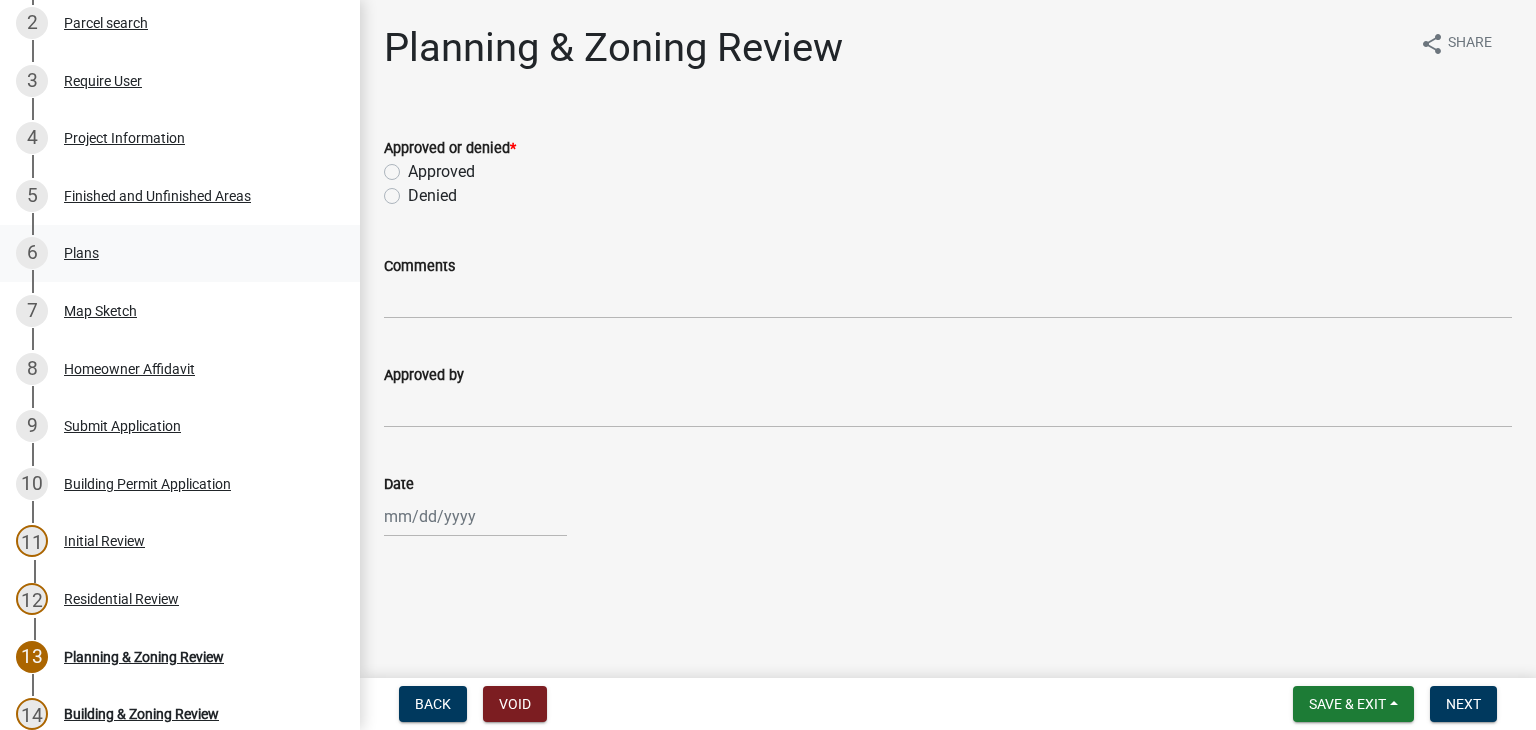 scroll, scrollTop: 309, scrollLeft: 0, axis: vertical 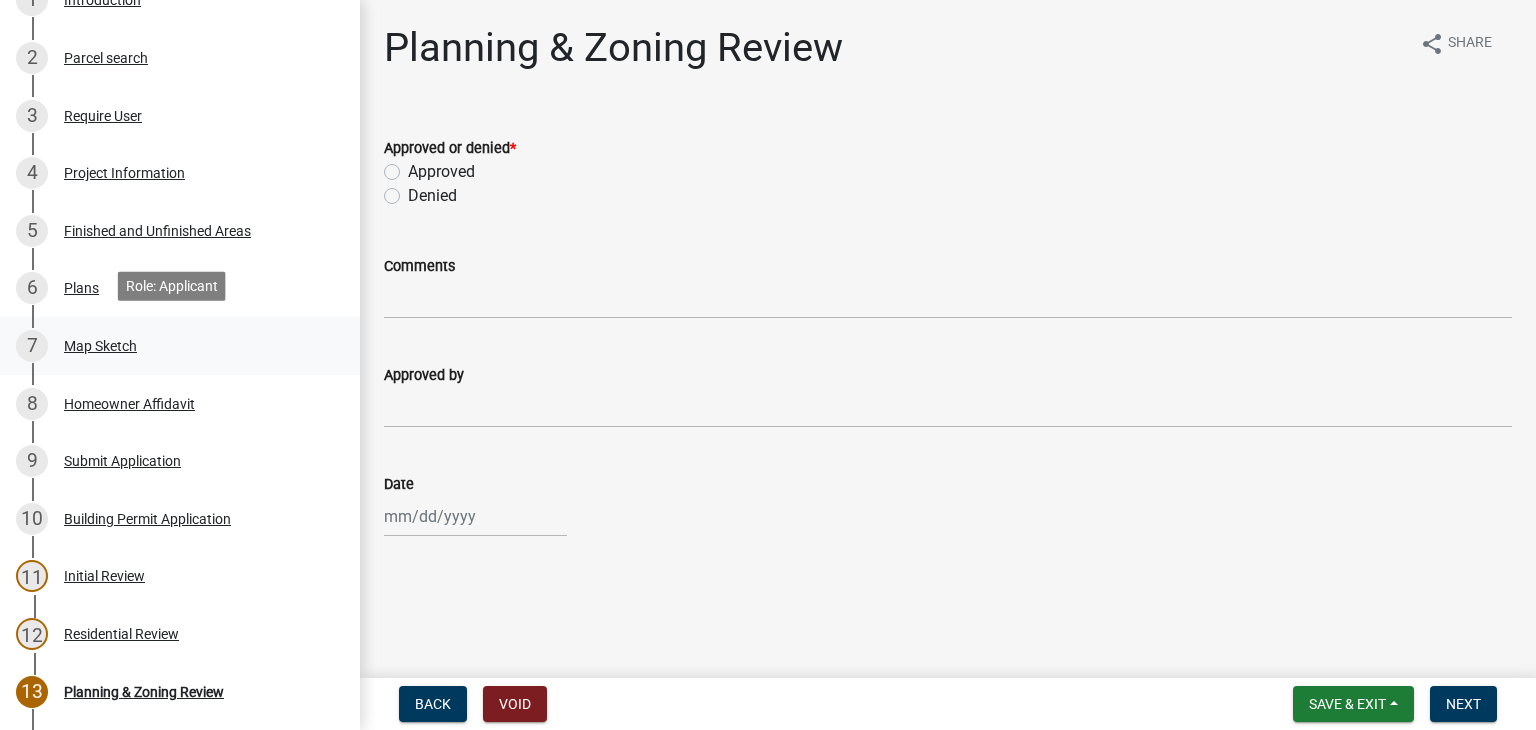 click on "7     Map Sketch" at bounding box center [172, 346] 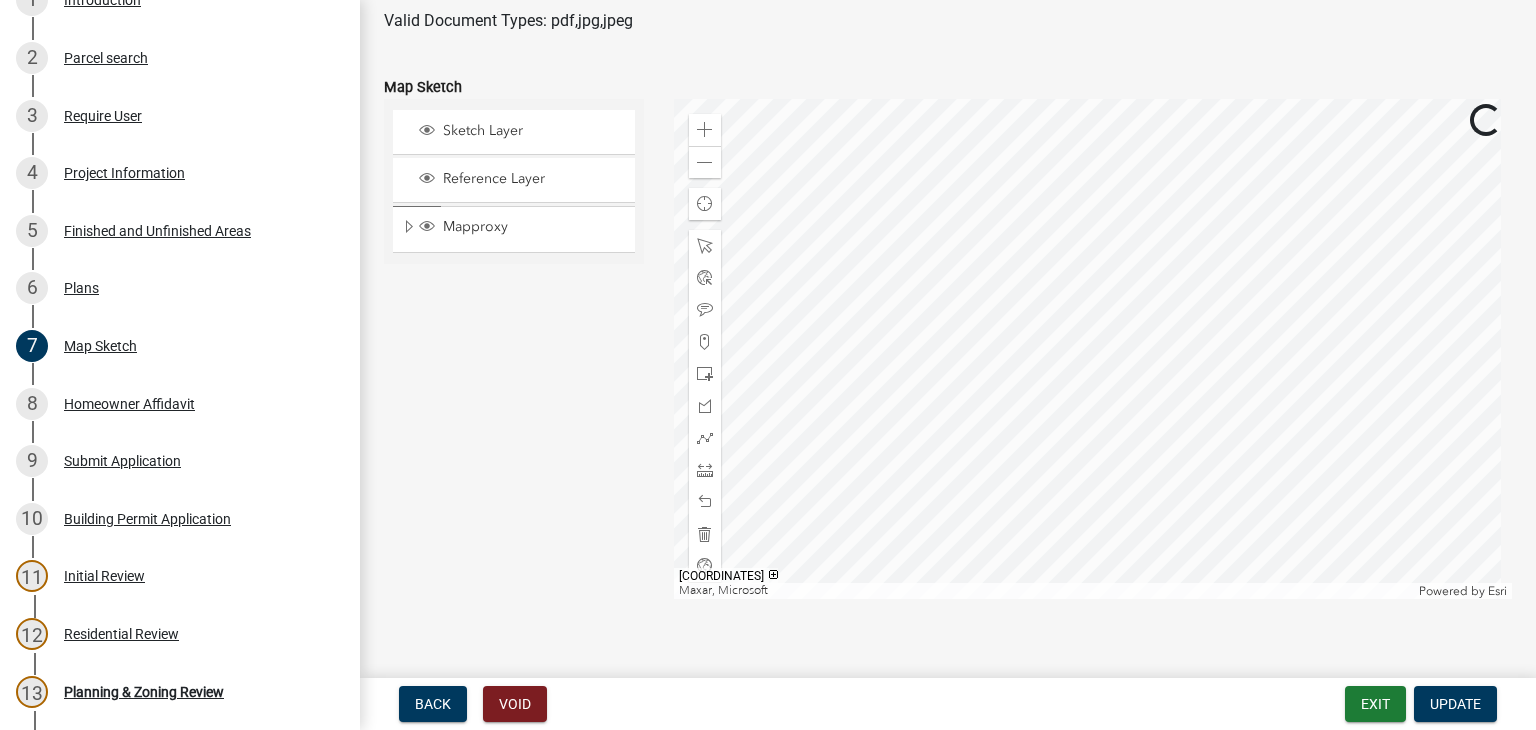 scroll, scrollTop: 273, scrollLeft: 0, axis: vertical 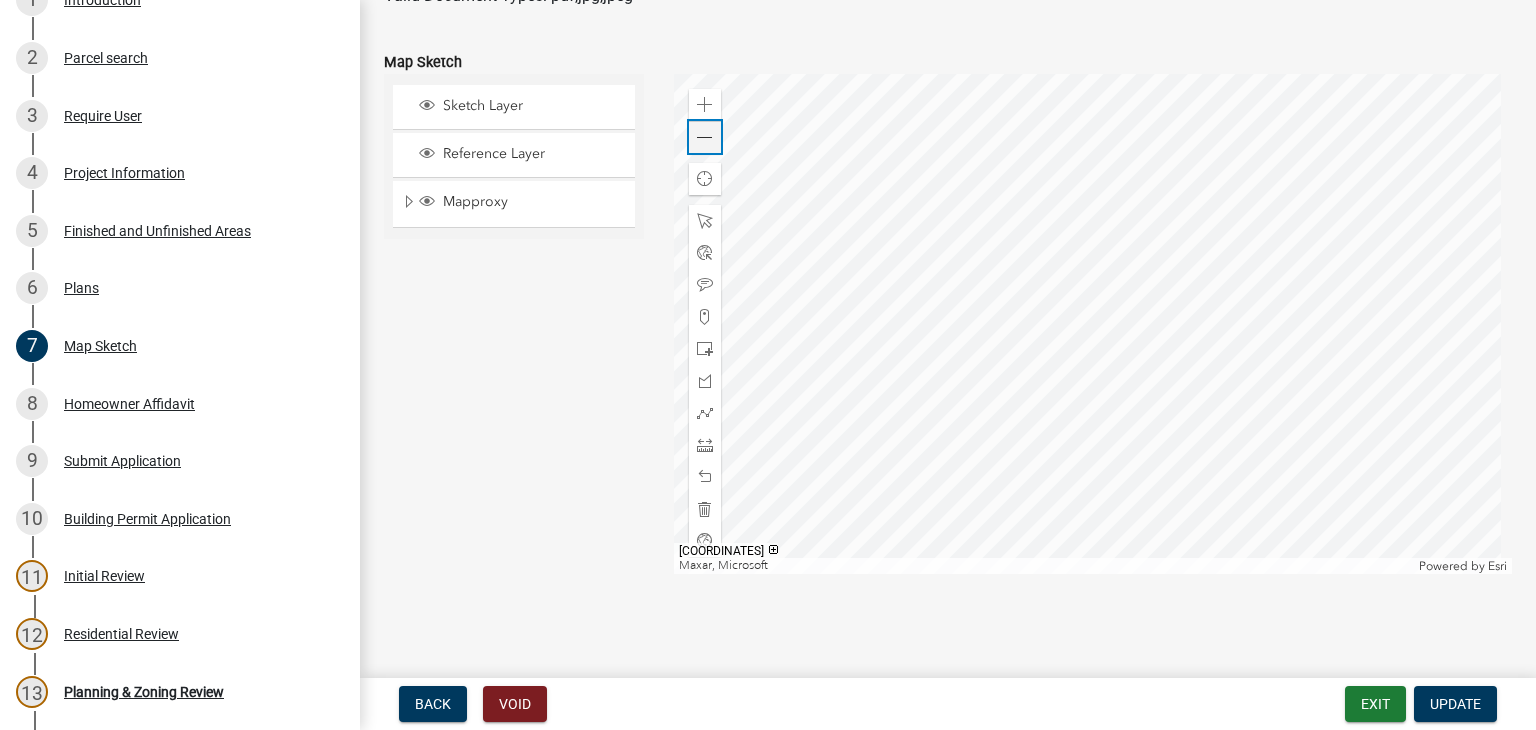 click 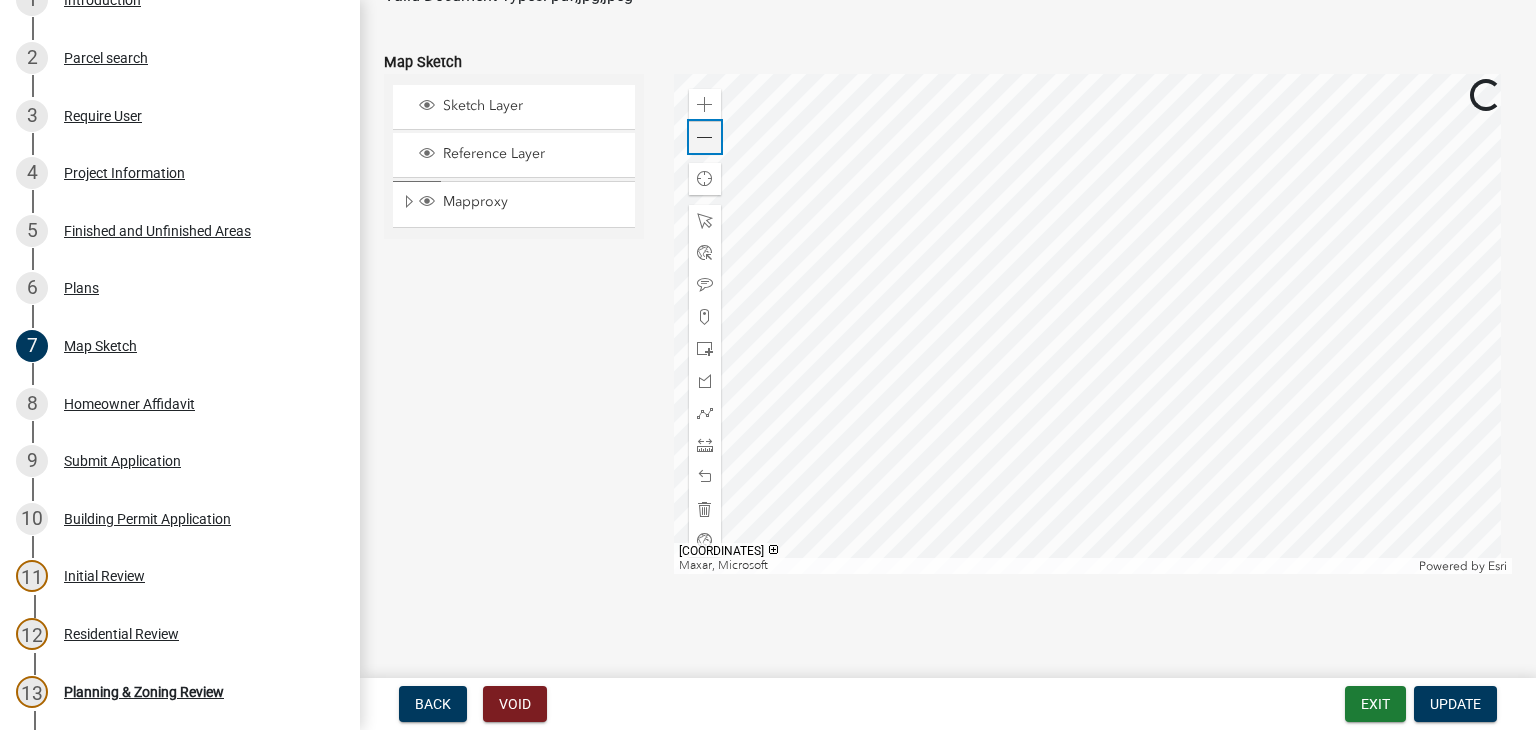 click 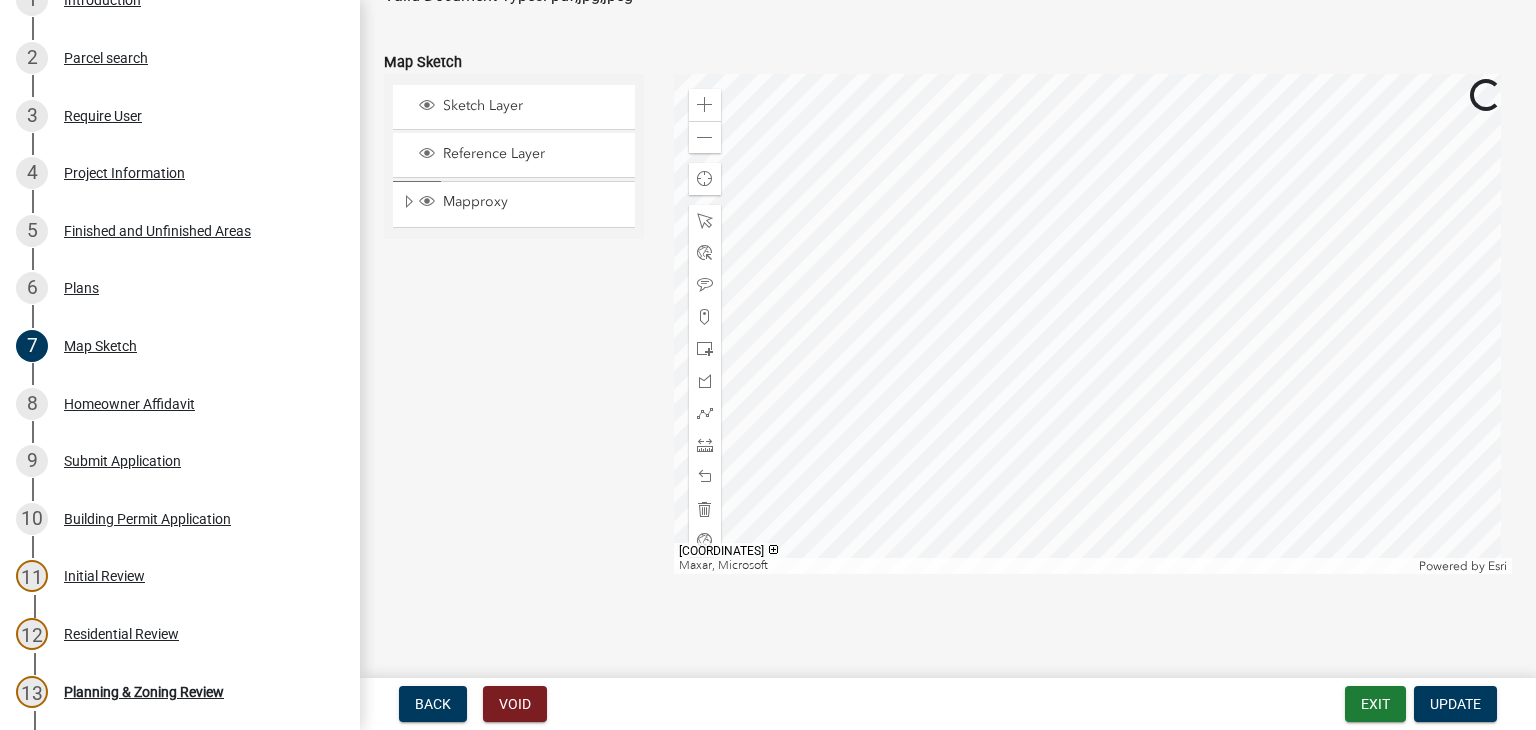 click 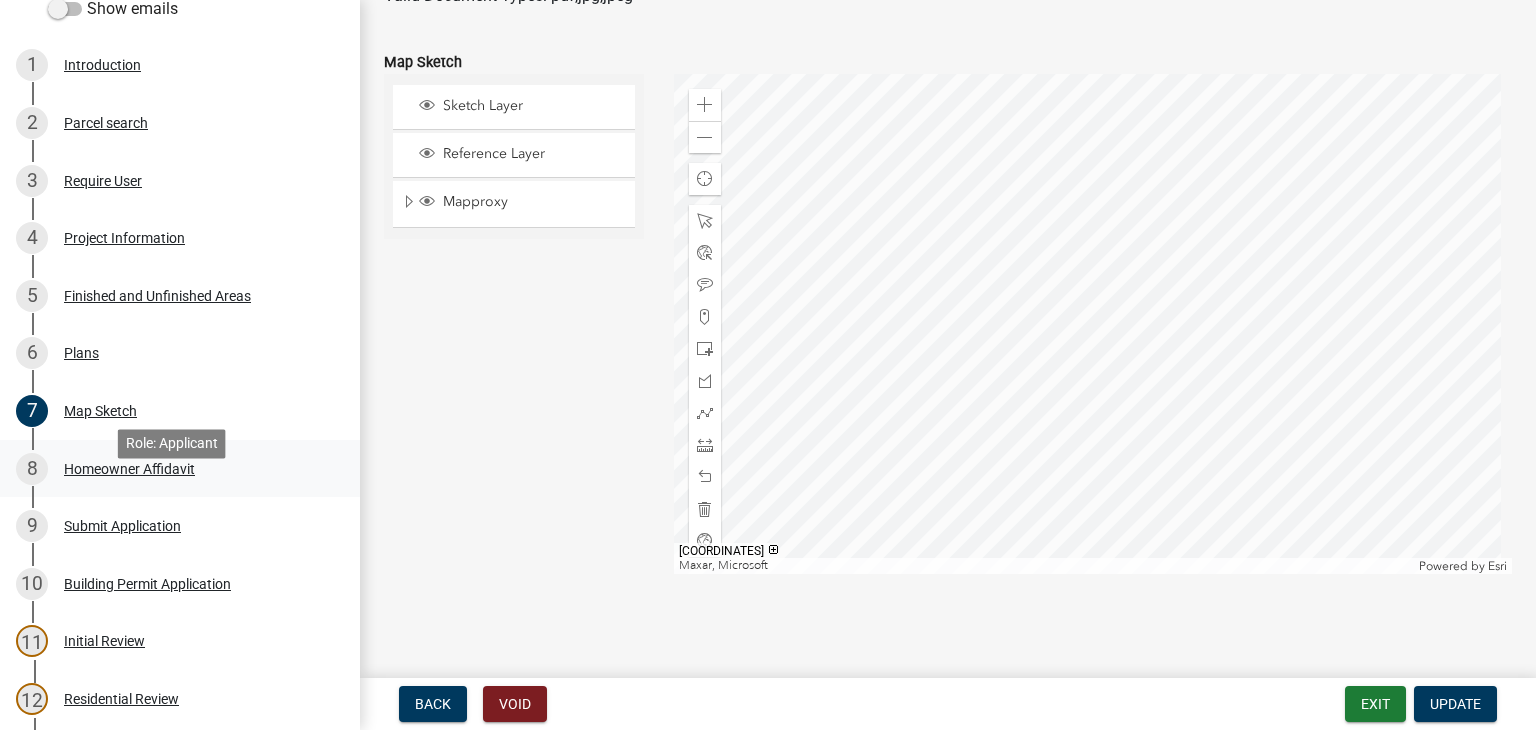 scroll, scrollTop: 209, scrollLeft: 0, axis: vertical 